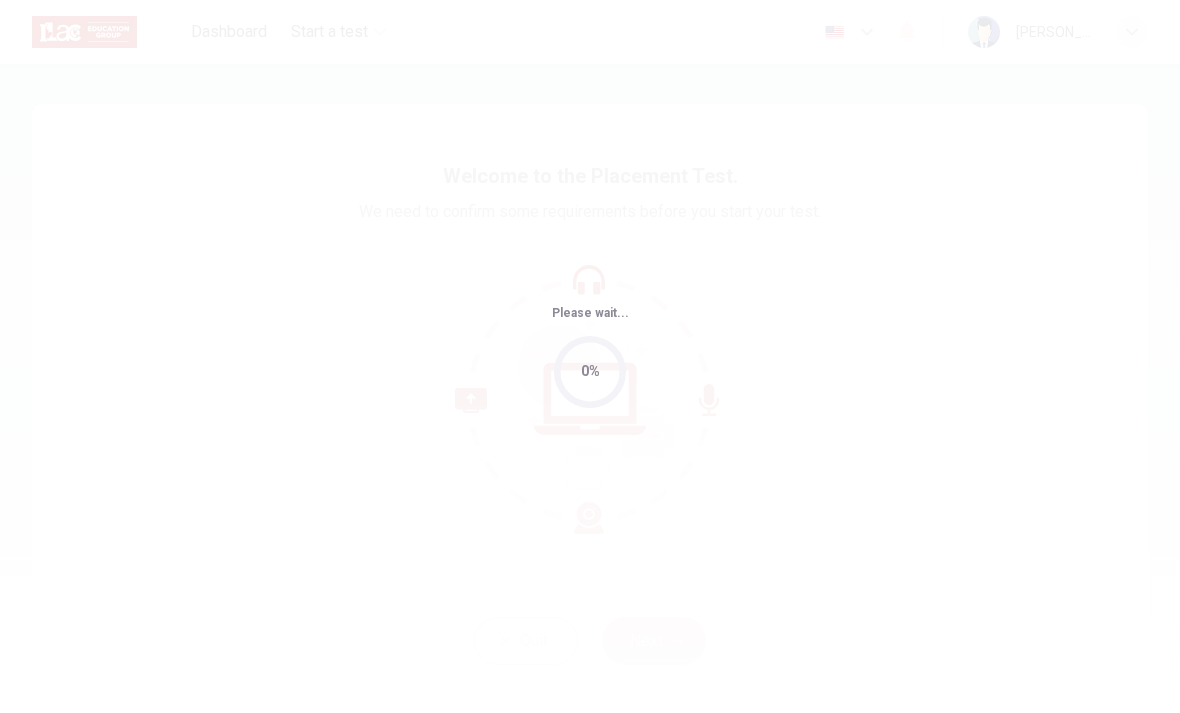 scroll, scrollTop: 0, scrollLeft: 0, axis: both 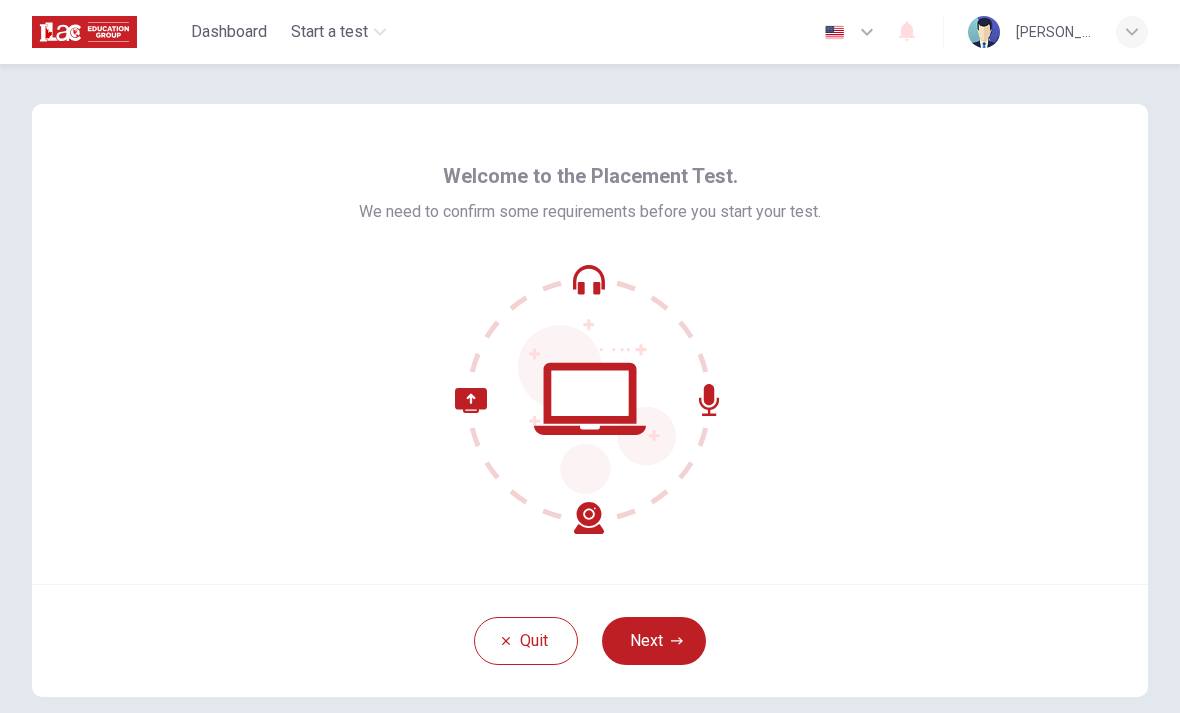 click on "Next" at bounding box center (654, 641) 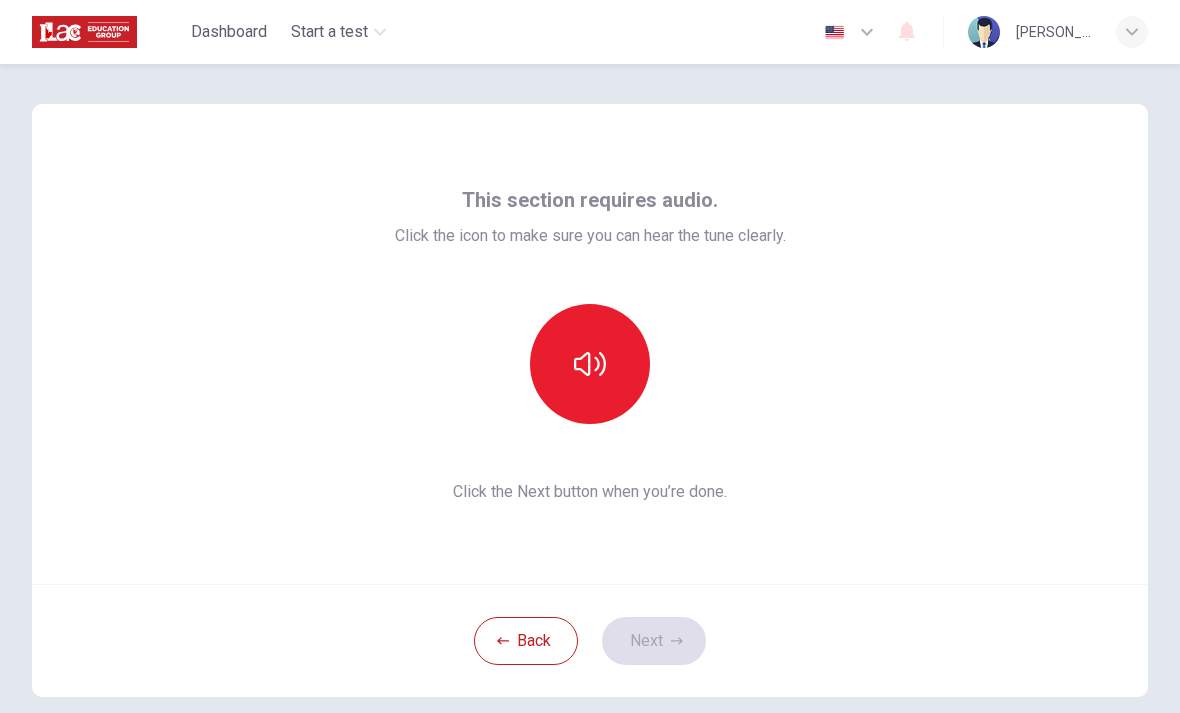 click 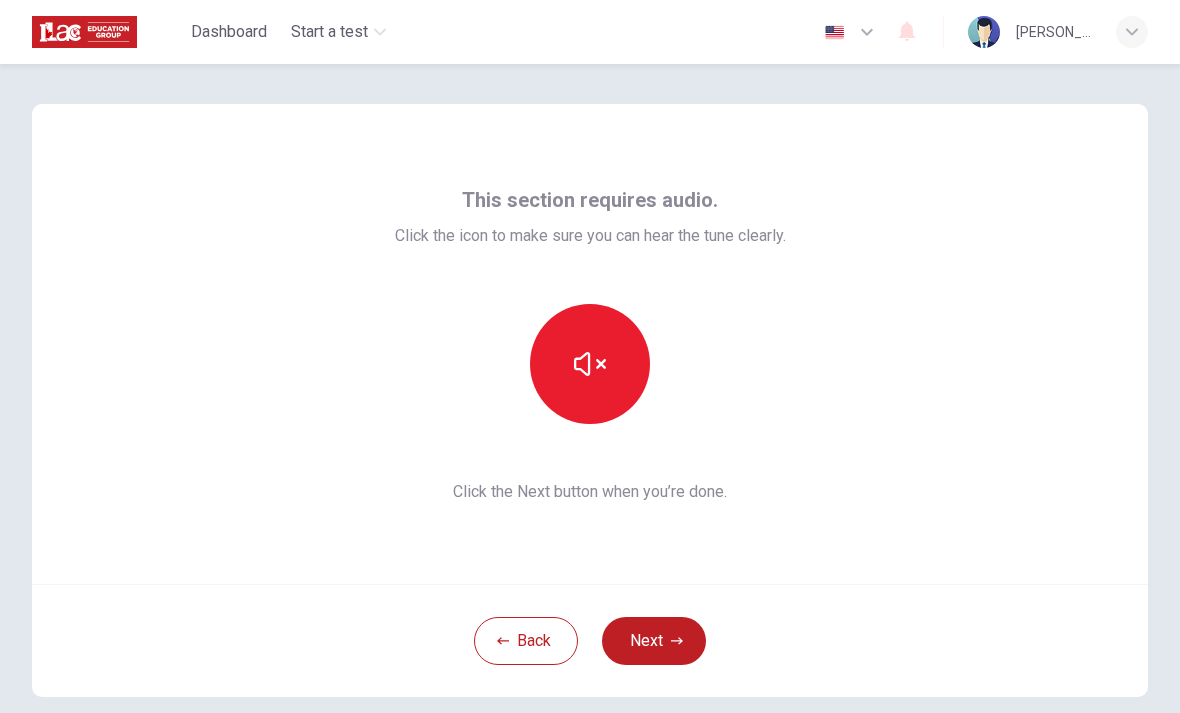 click 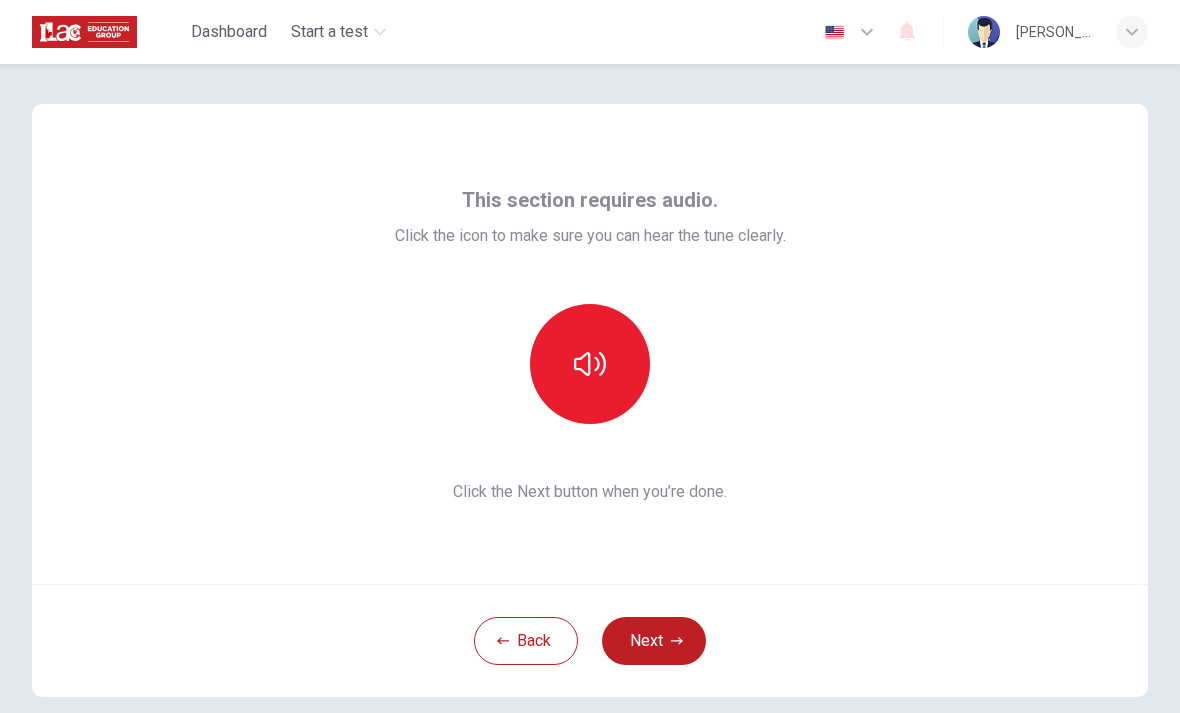 click 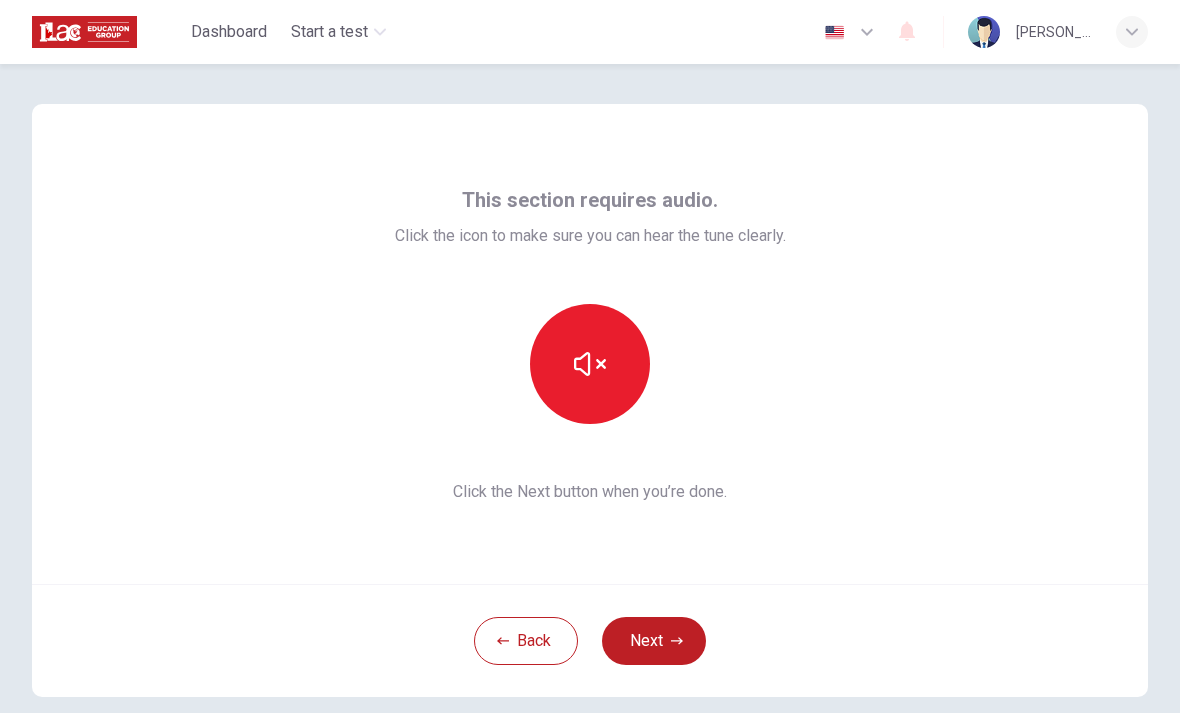 click 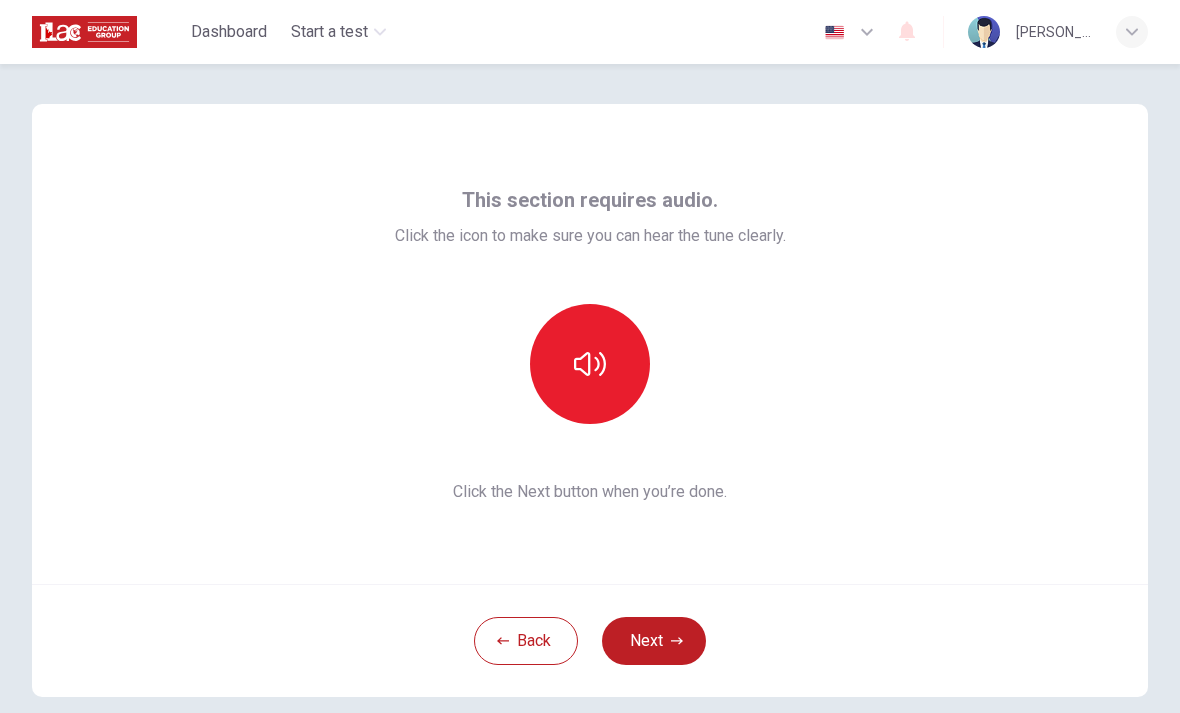 click 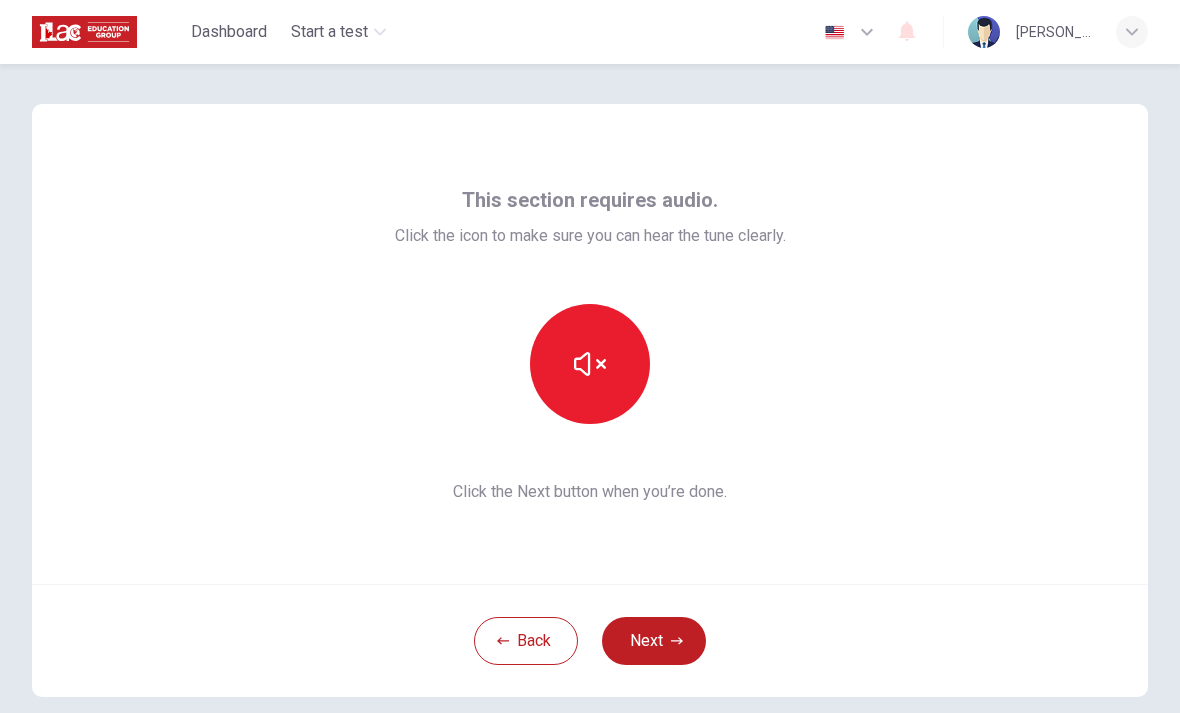 click at bounding box center [590, 364] 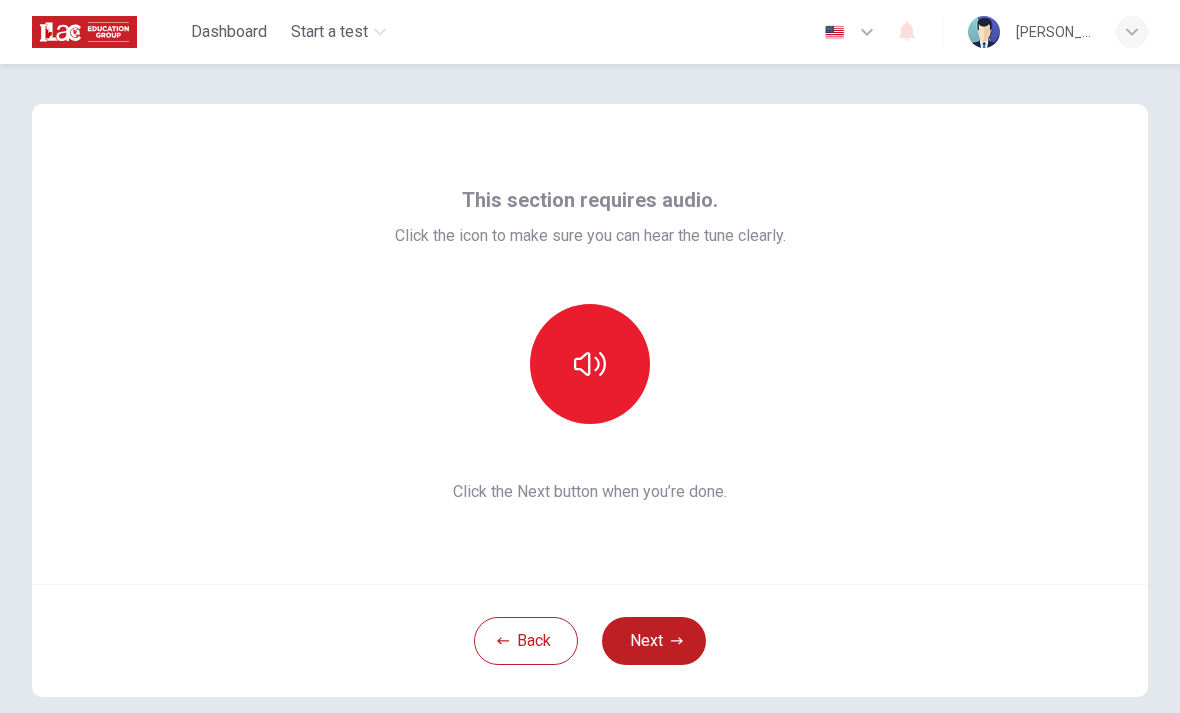 click 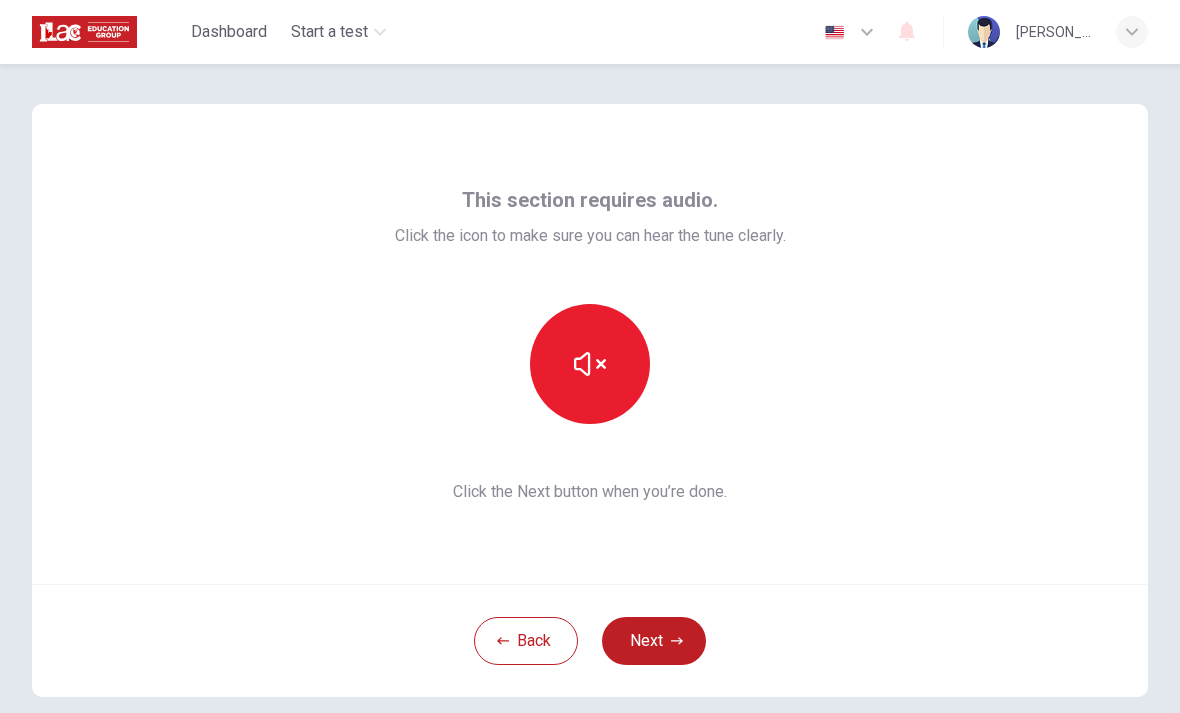 click at bounding box center (590, 364) 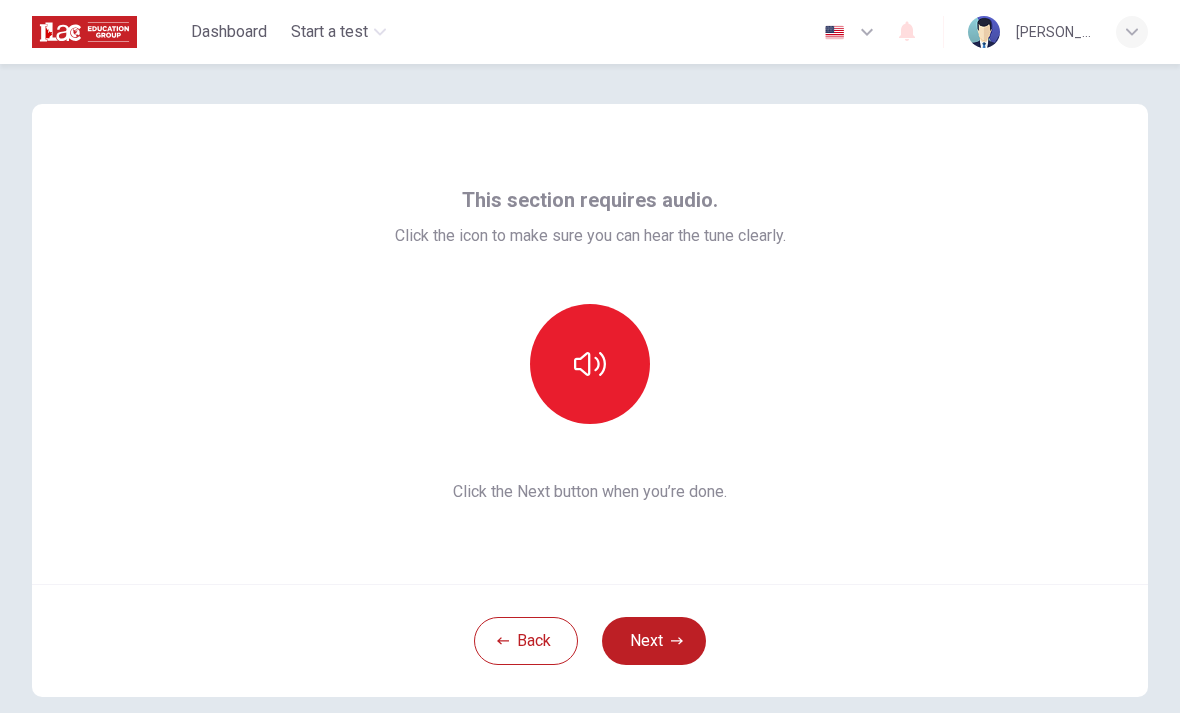 click at bounding box center (590, 364) 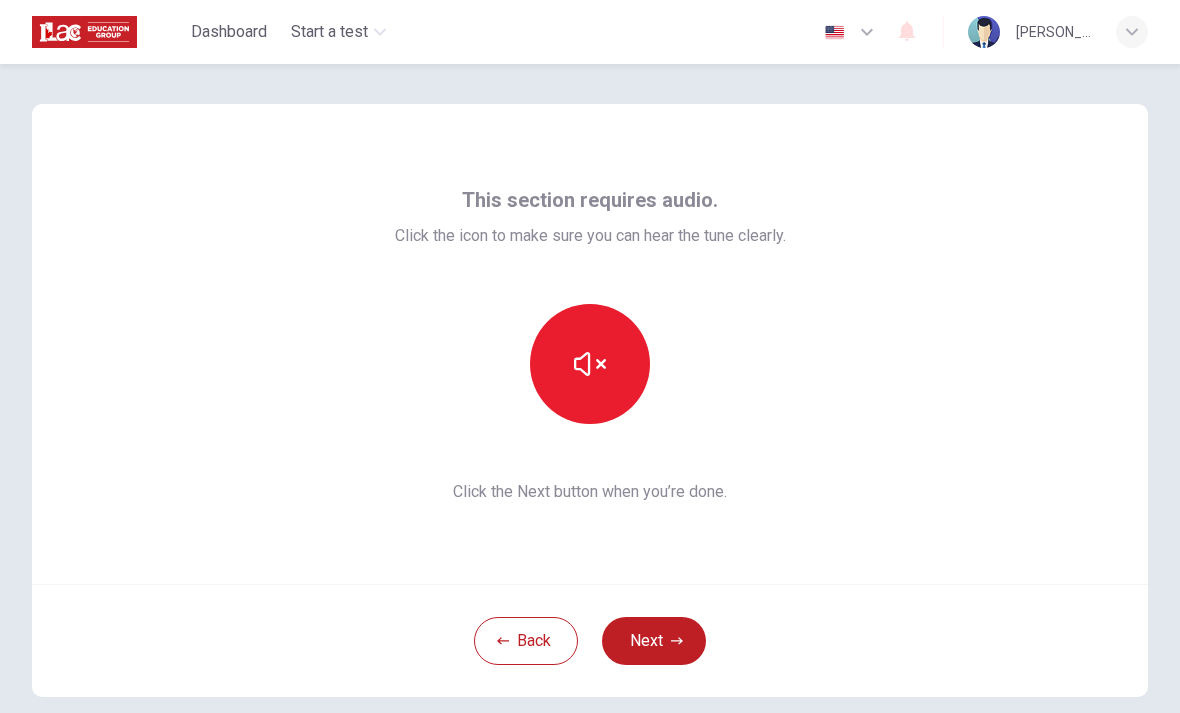 click 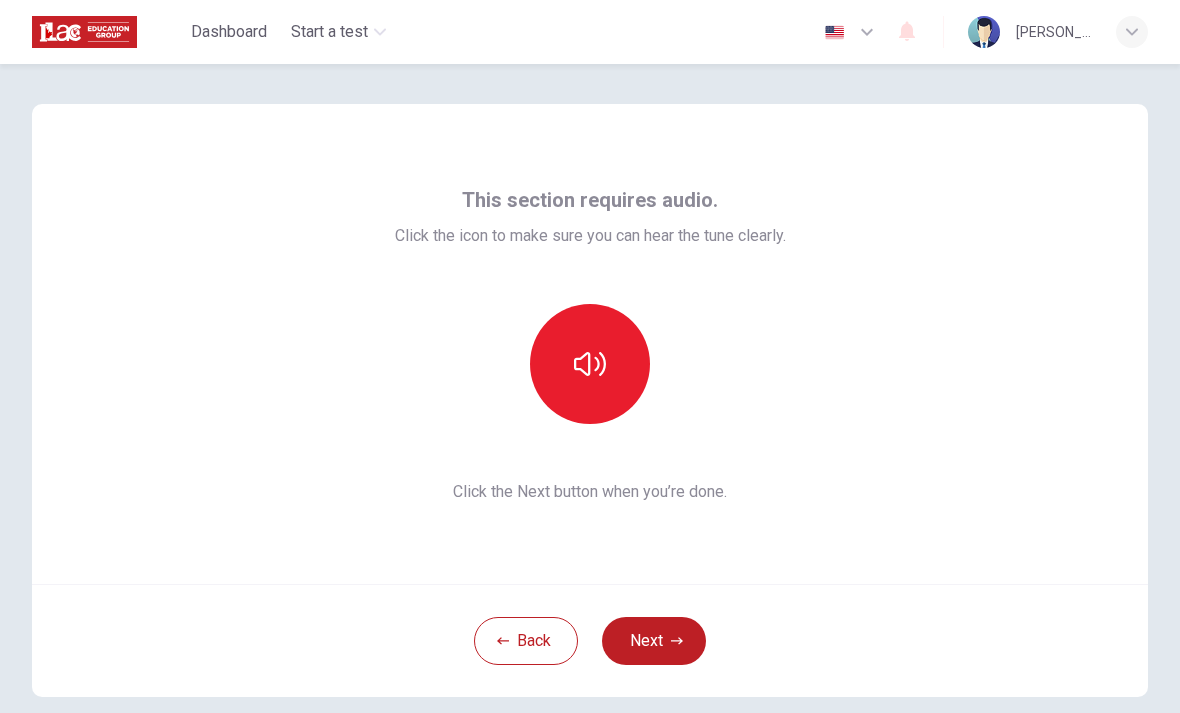 click at bounding box center (590, 364) 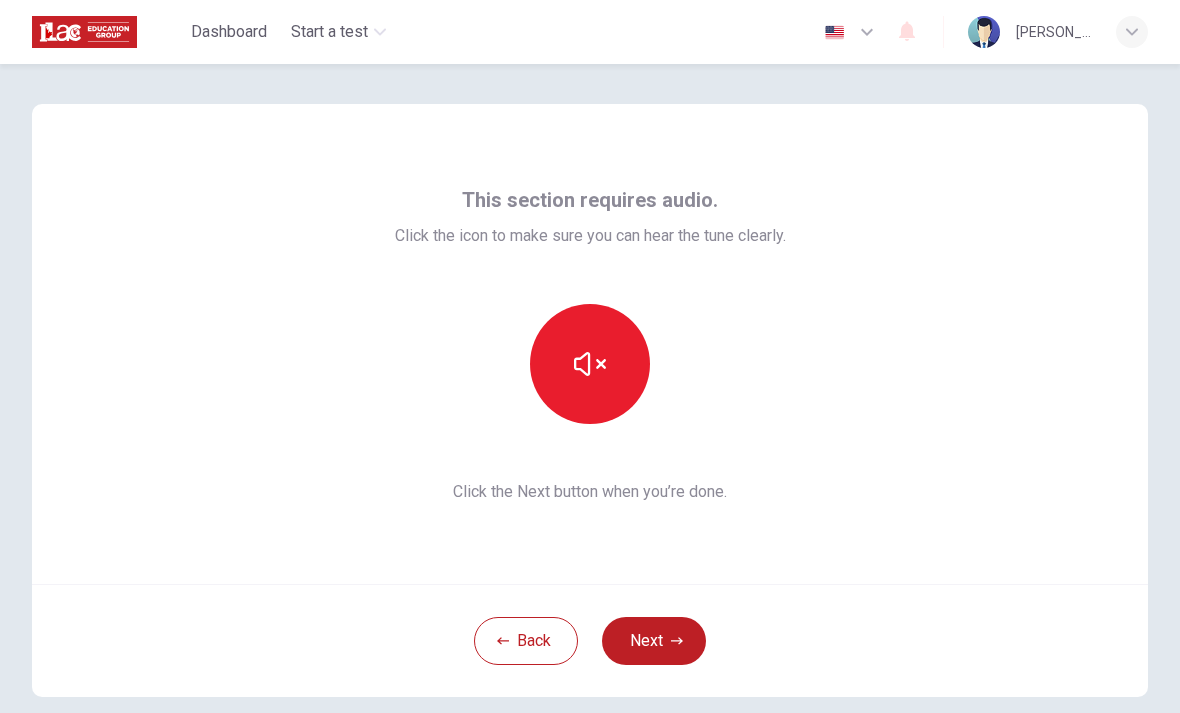 click 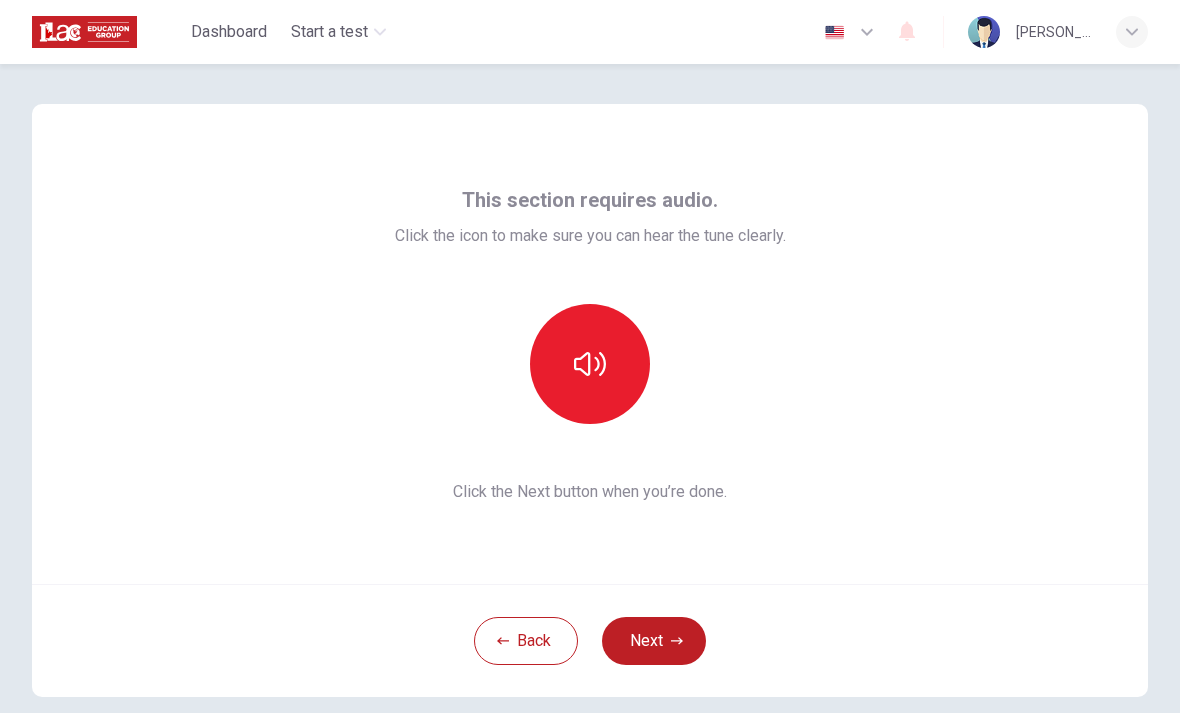 click on "Back" at bounding box center [526, 641] 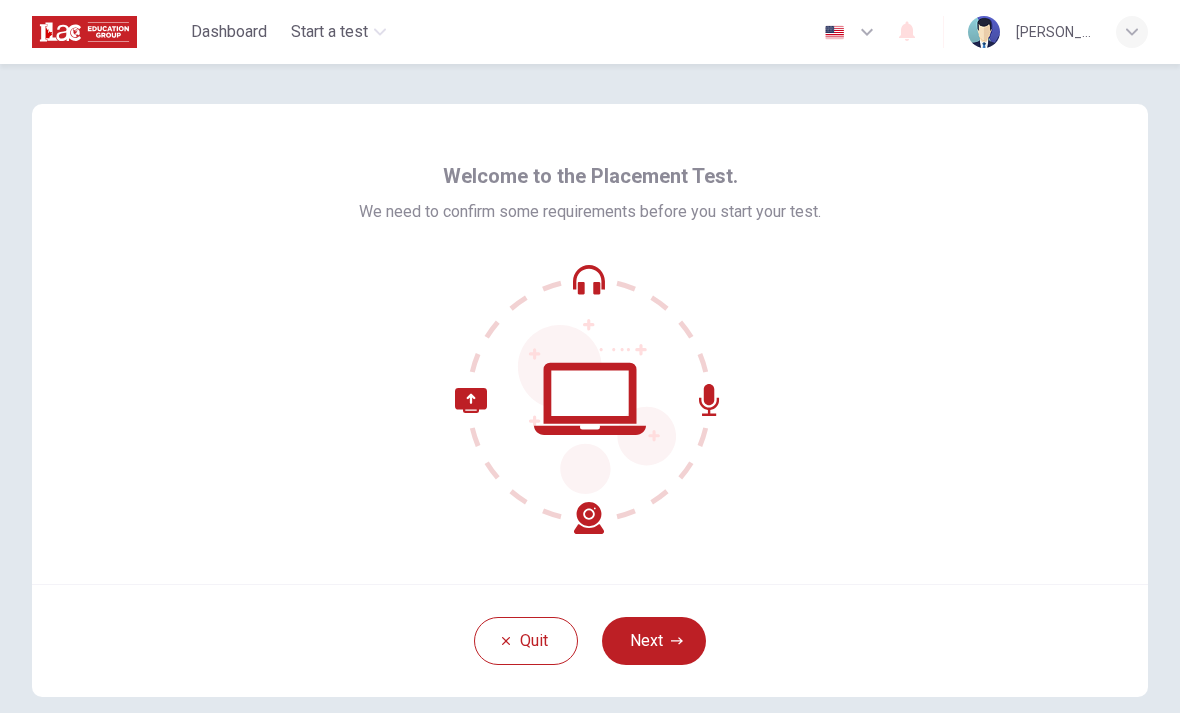 click on "Next" at bounding box center (654, 641) 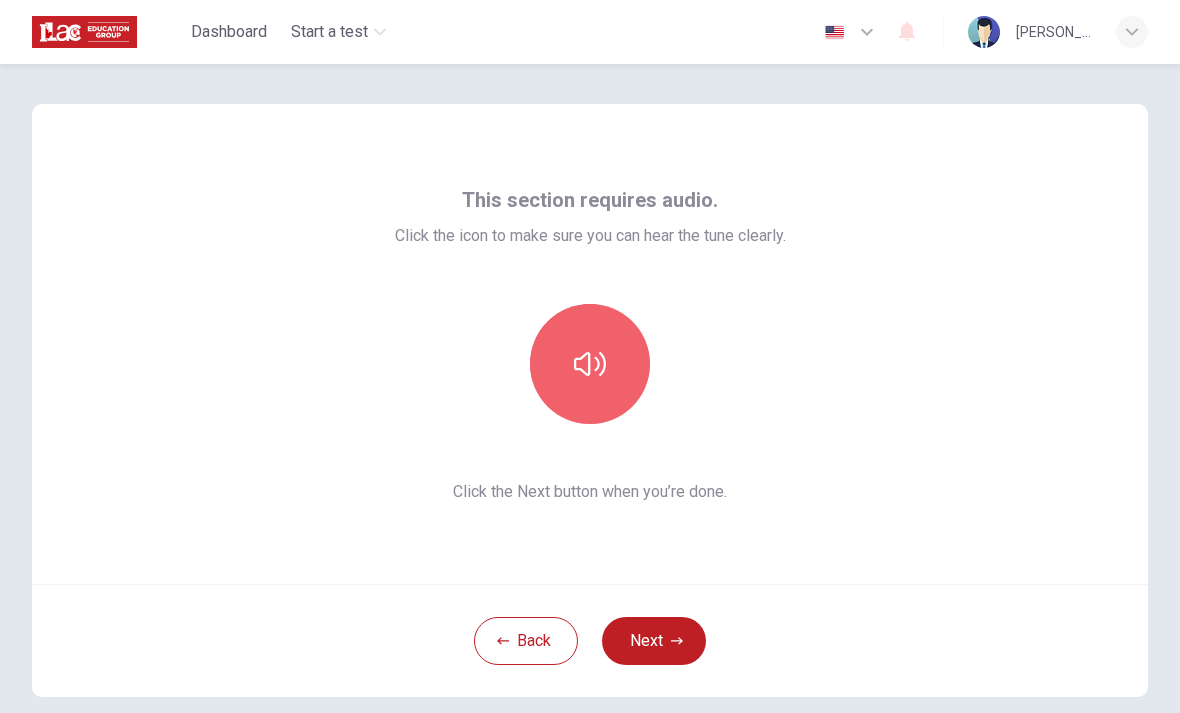 click 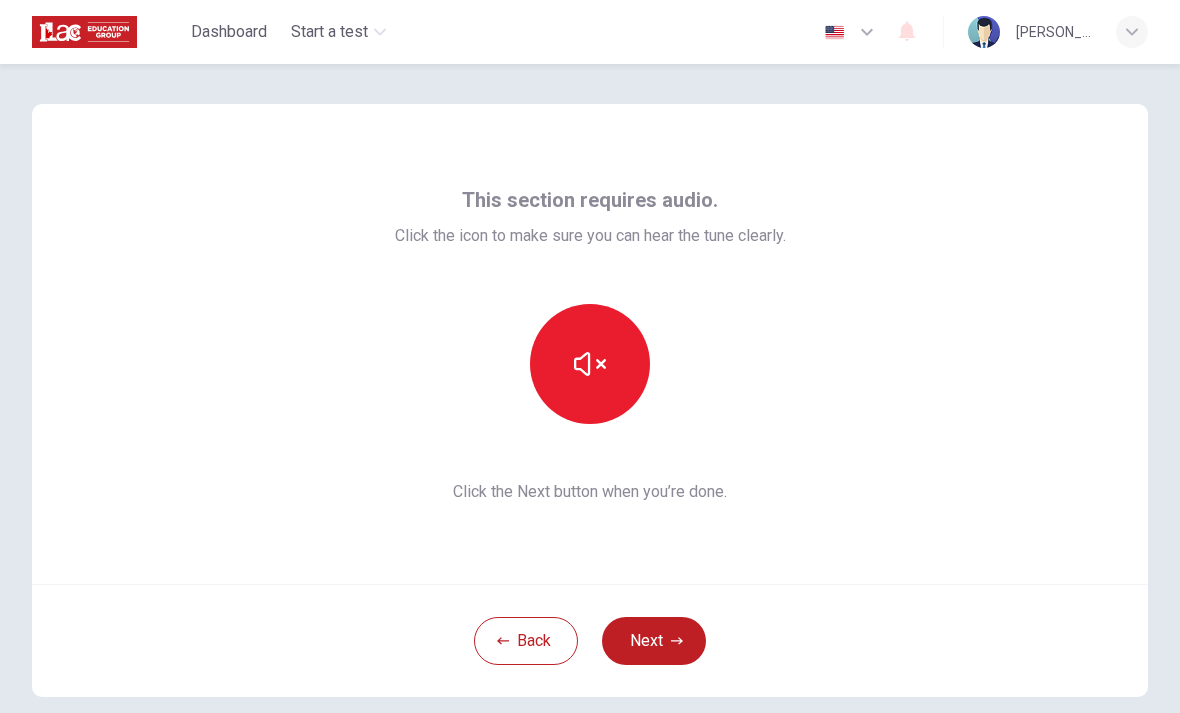 click 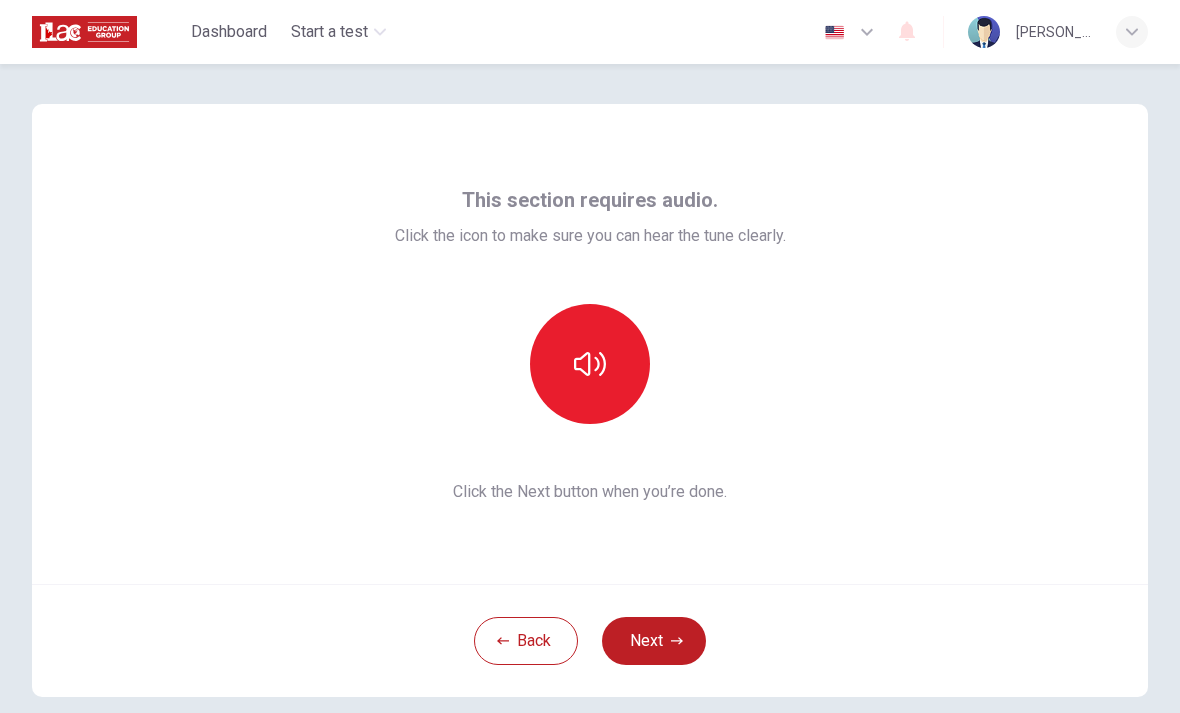 click at bounding box center [590, 364] 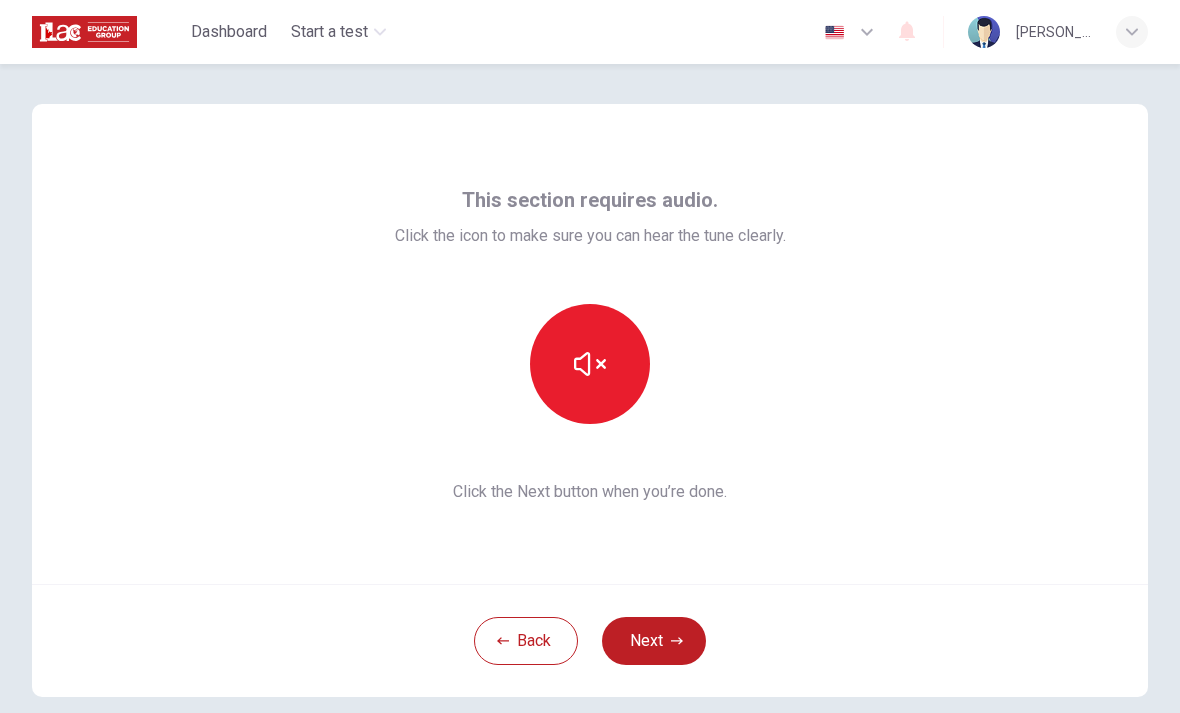 click at bounding box center [590, 364] 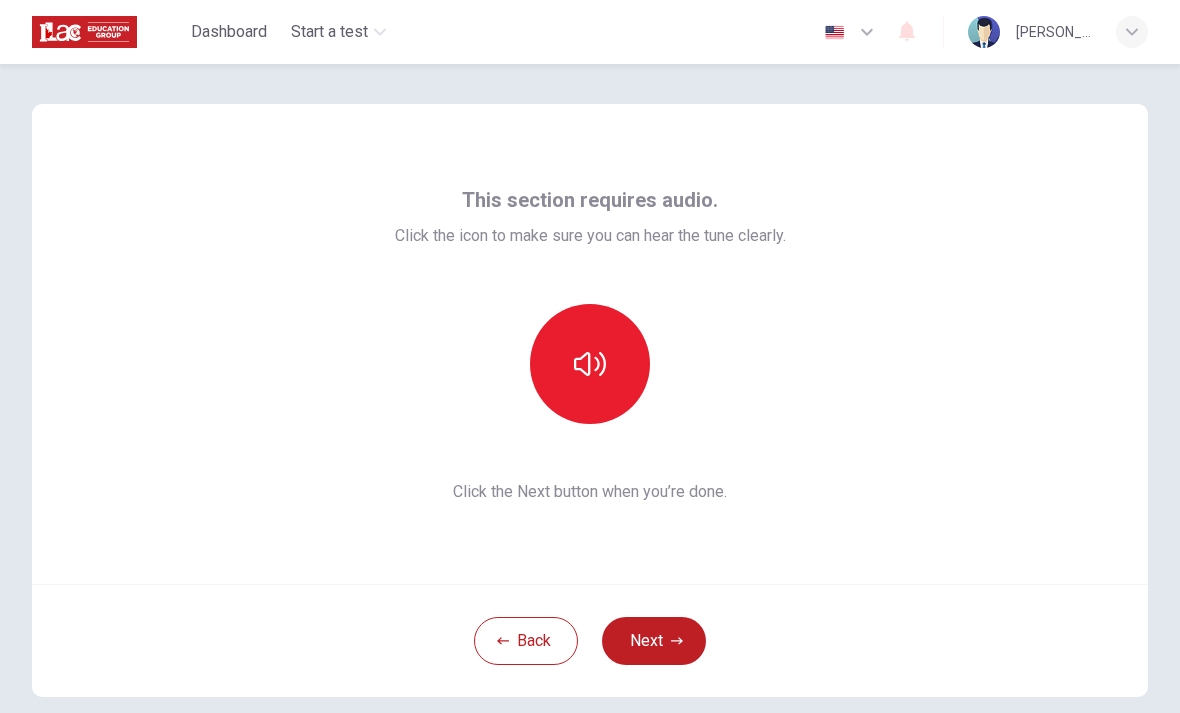 click 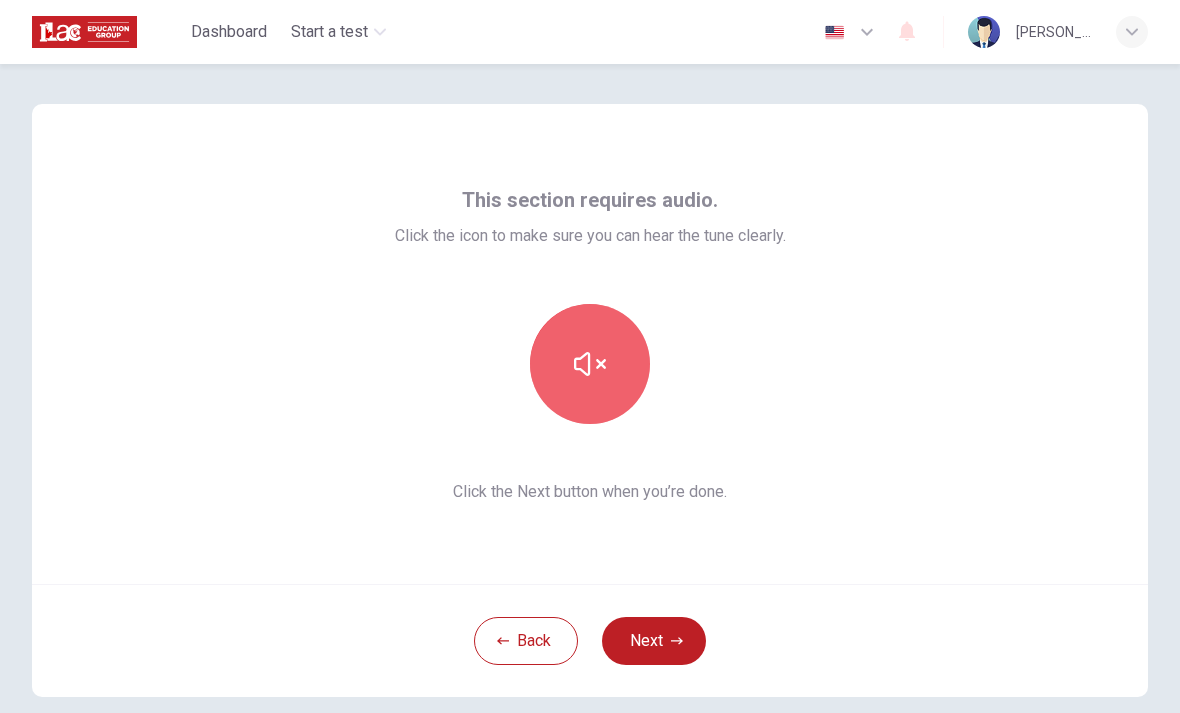 click at bounding box center [590, 364] 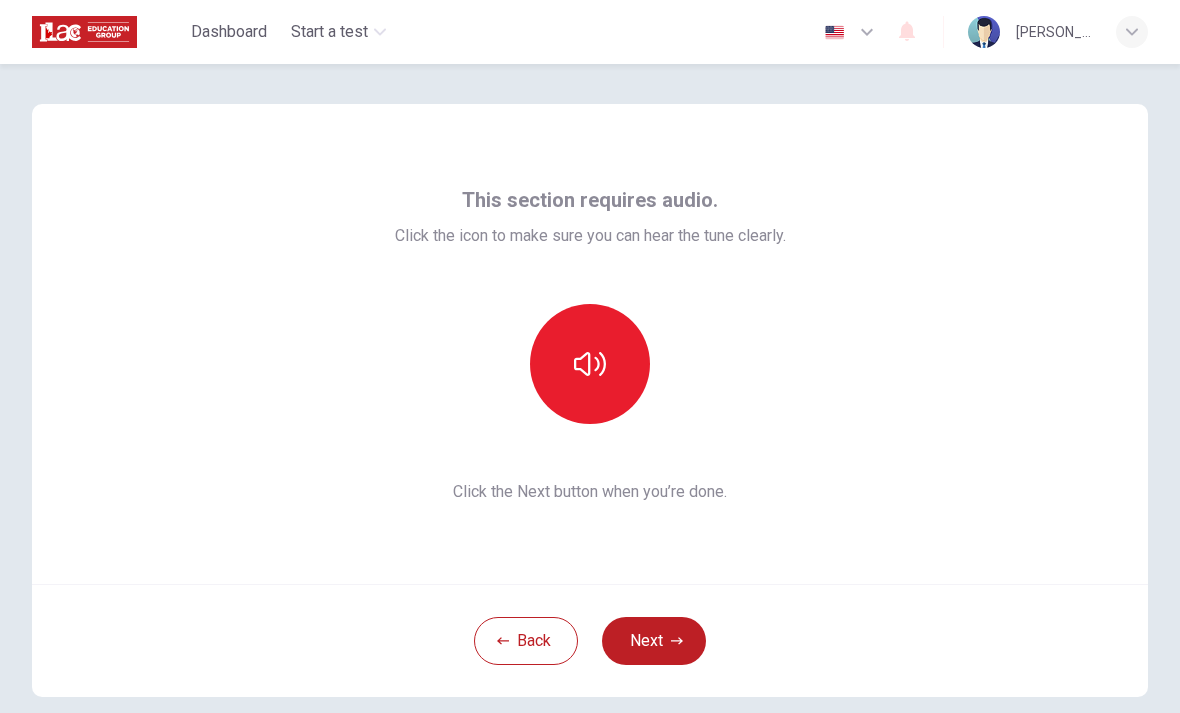 click at bounding box center (590, 364) 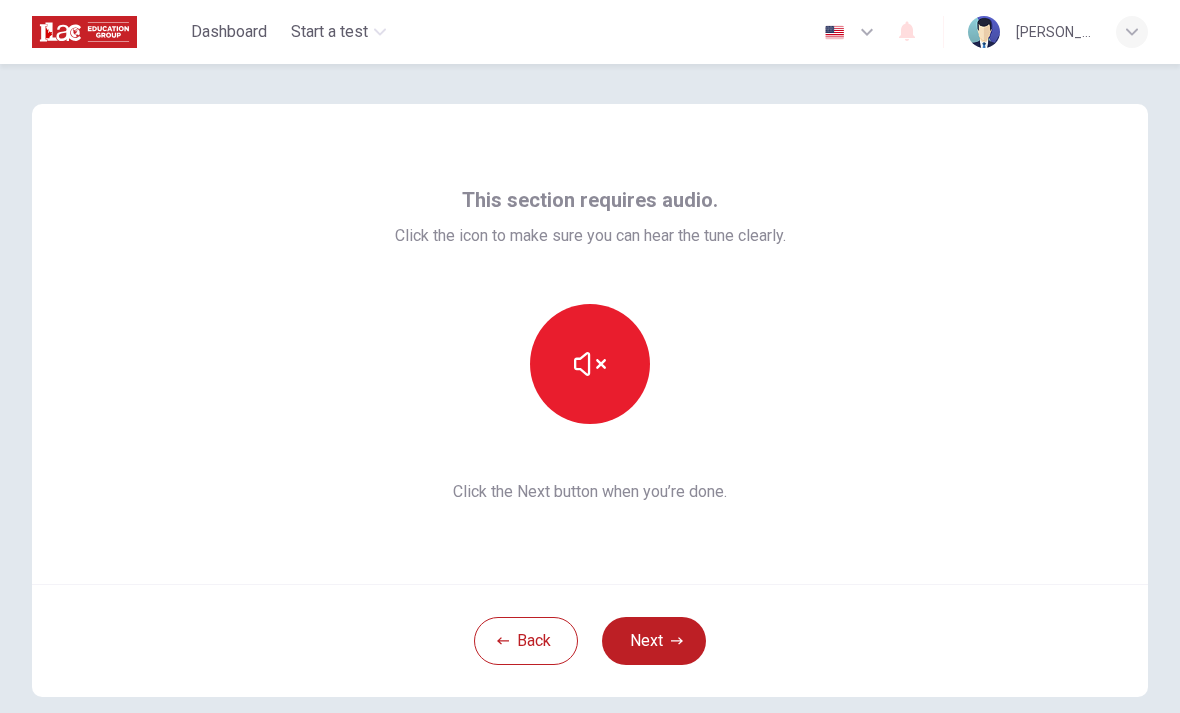 click at bounding box center [590, 364] 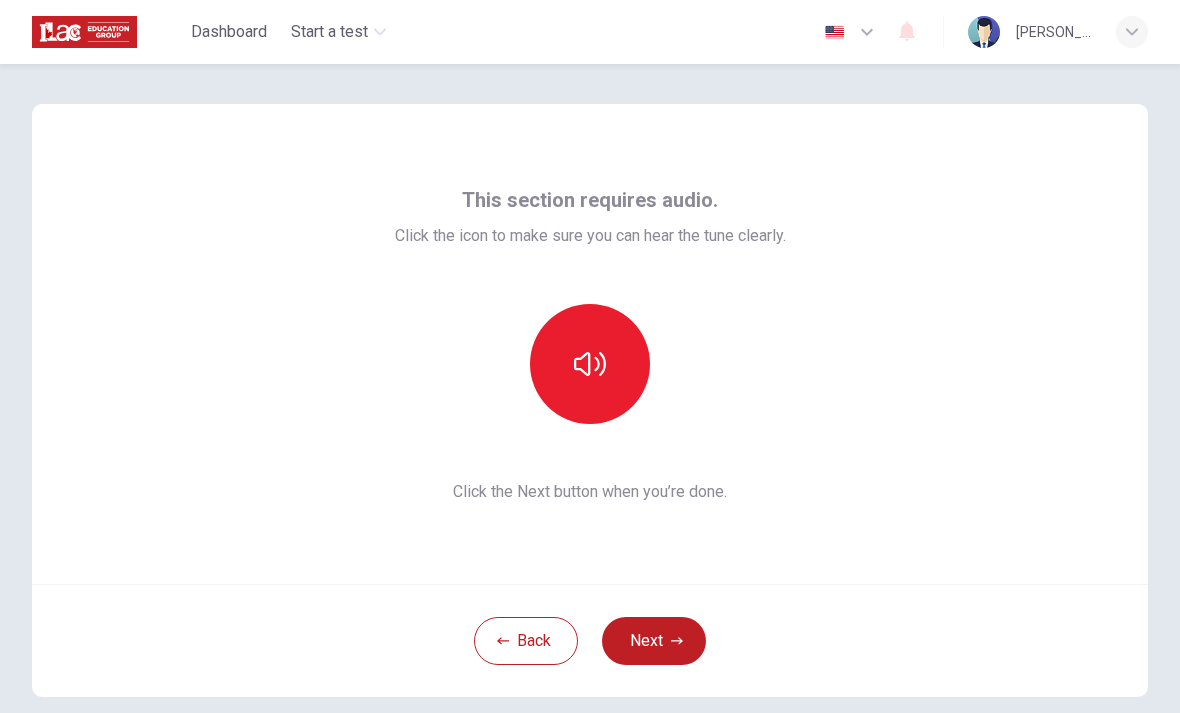 click on "Next" at bounding box center [654, 641] 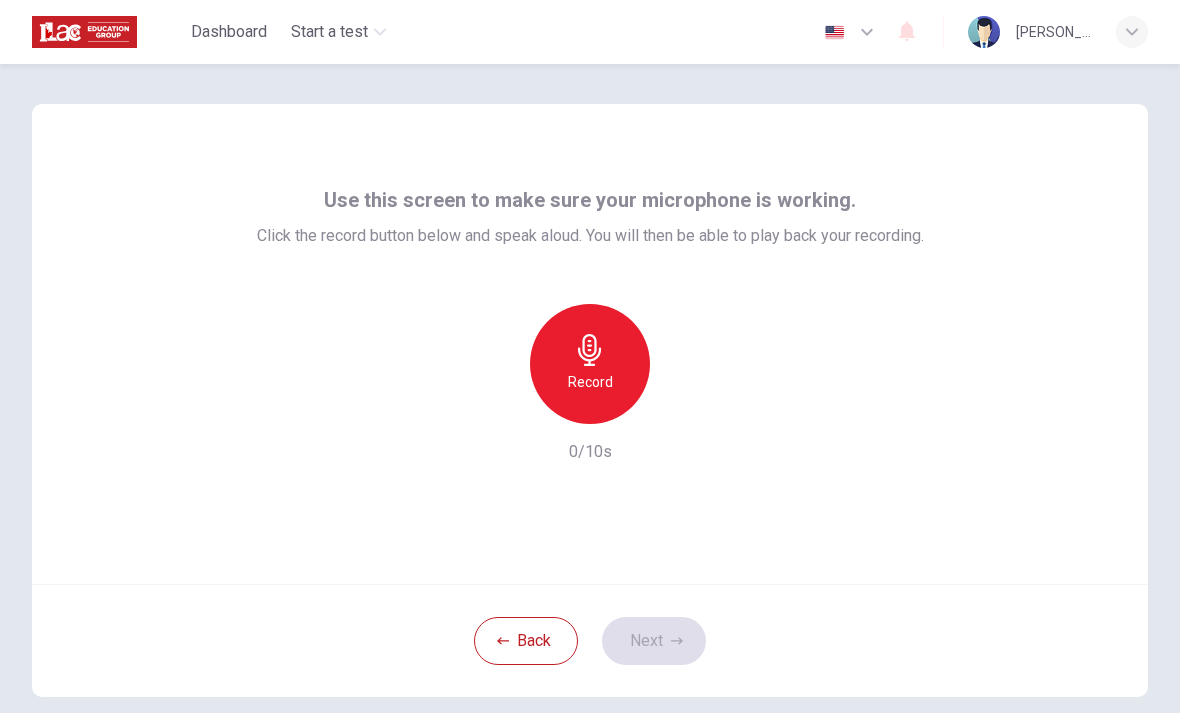 click 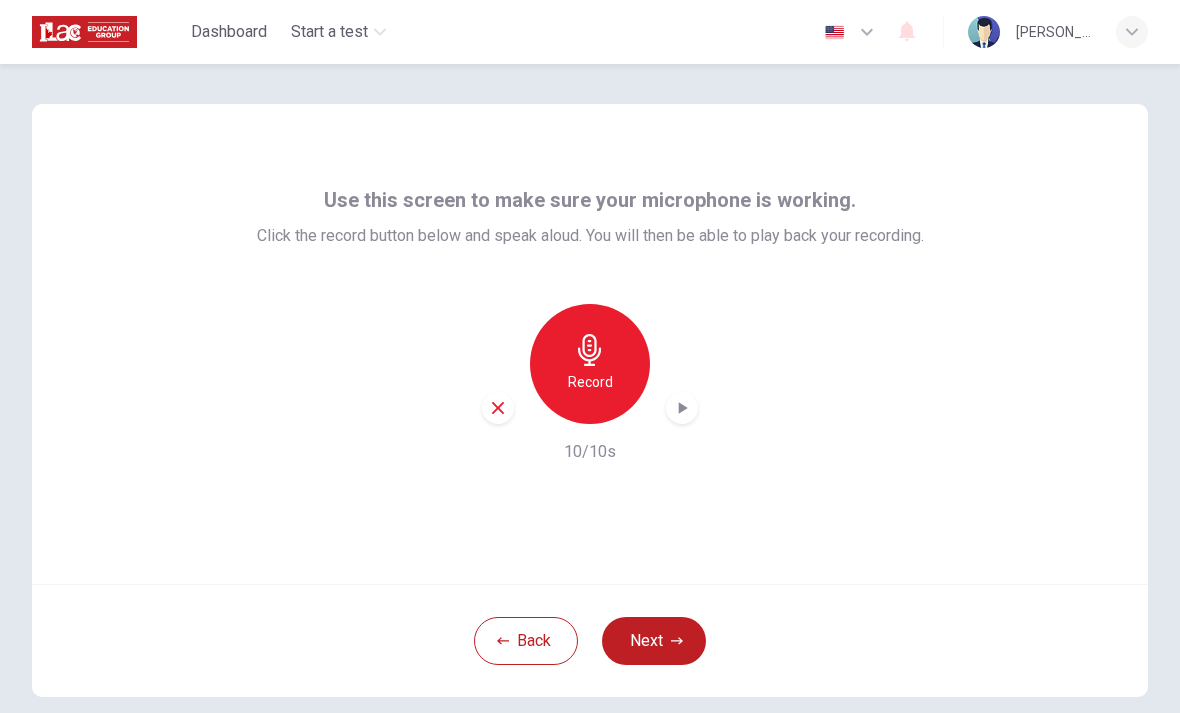 click 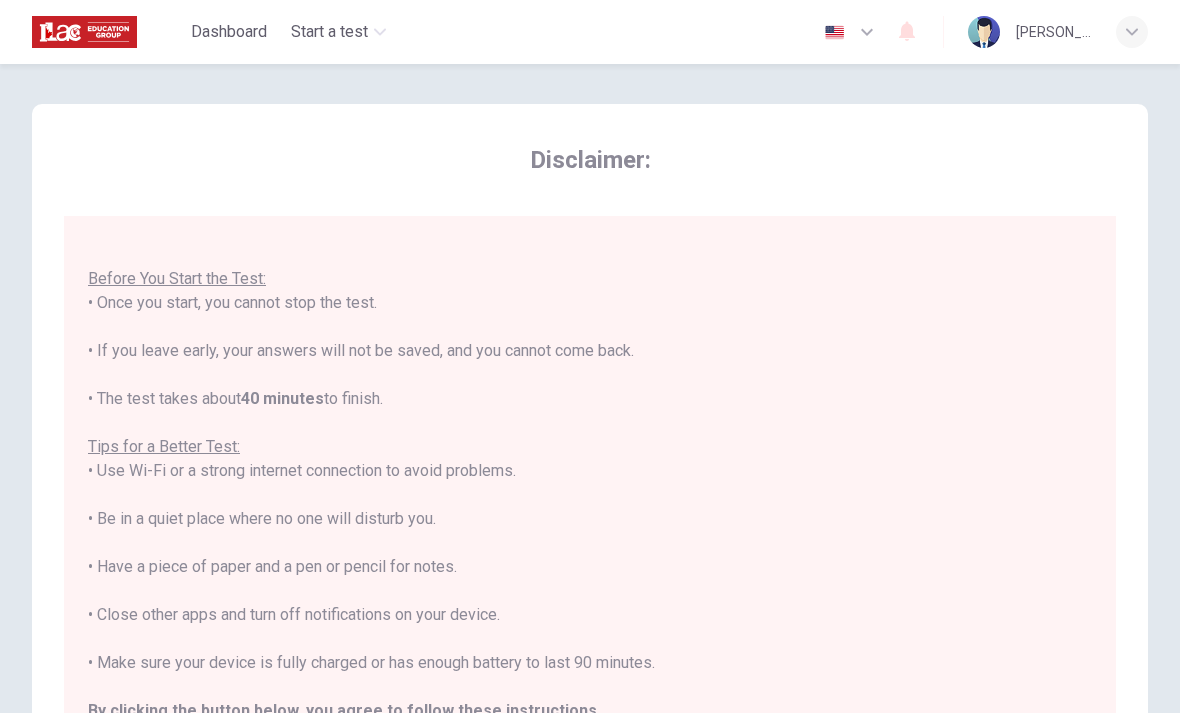 scroll, scrollTop: 21, scrollLeft: 0, axis: vertical 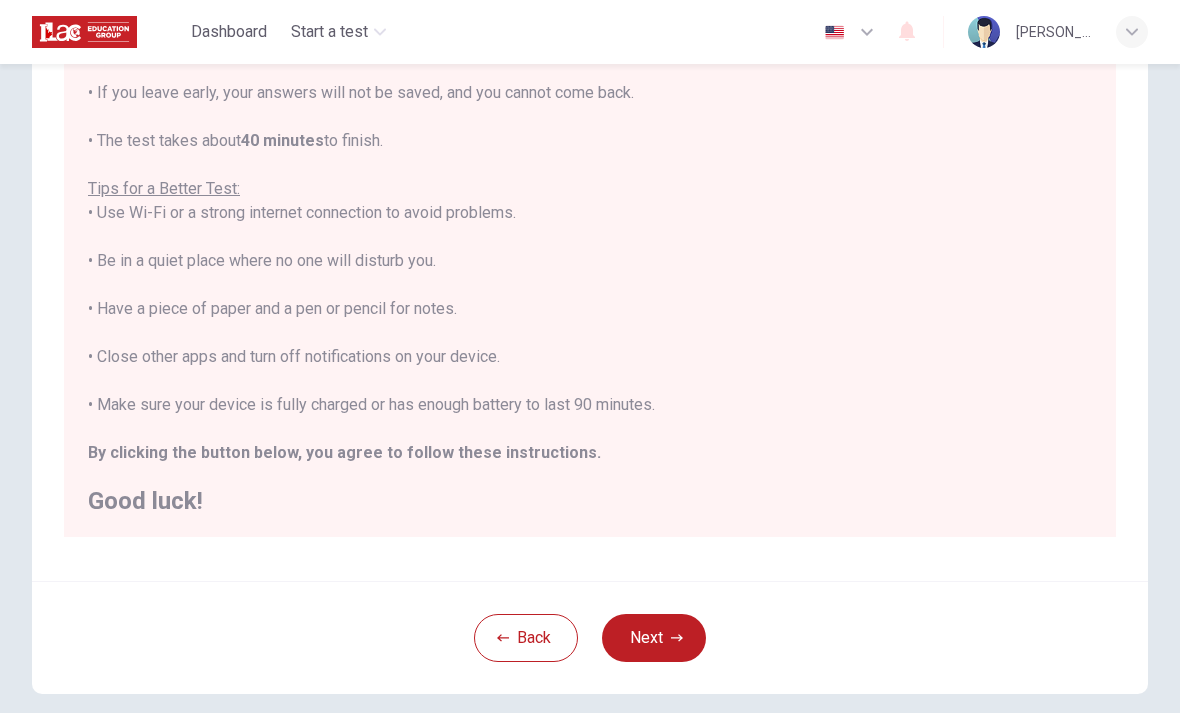 click on "Next" at bounding box center [654, 638] 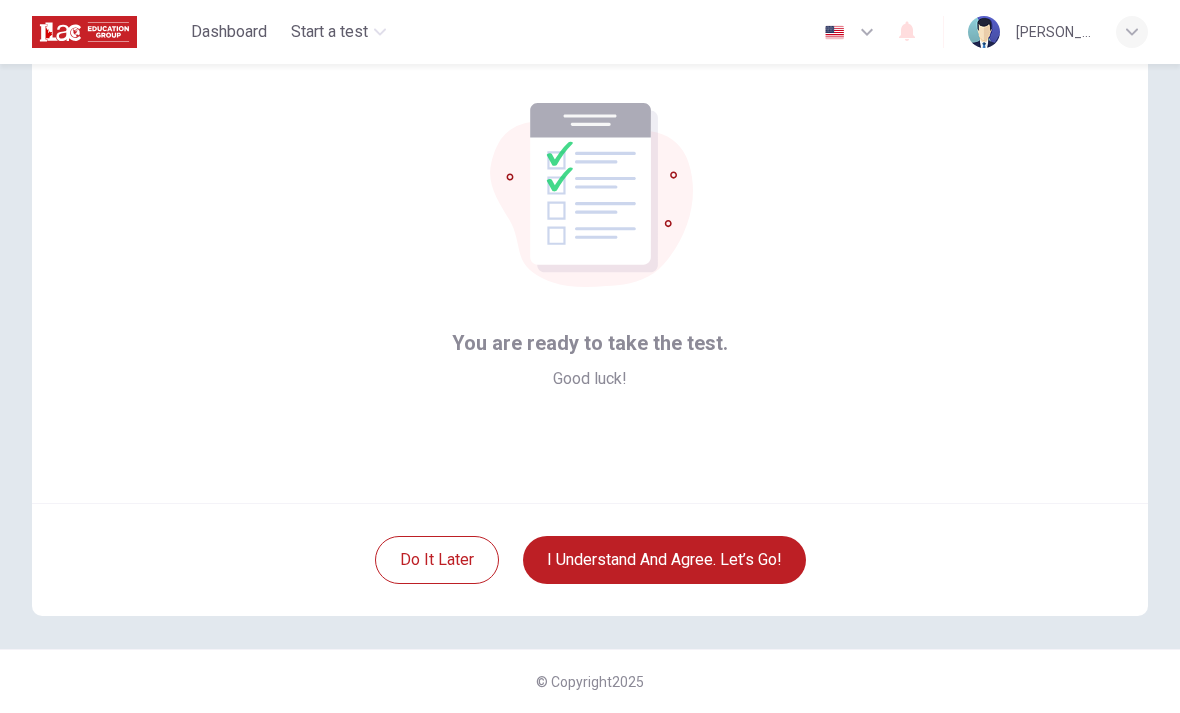 click on "I understand and agree. Let’s go!" at bounding box center [664, 560] 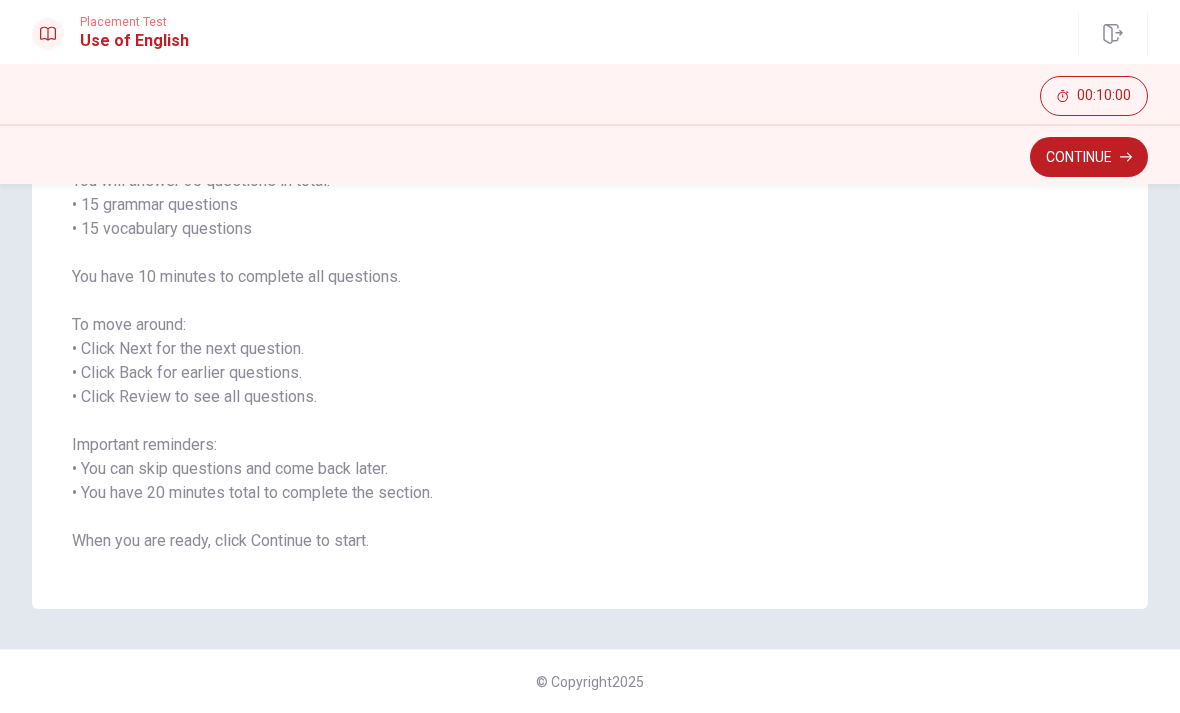 scroll, scrollTop: 183, scrollLeft: 0, axis: vertical 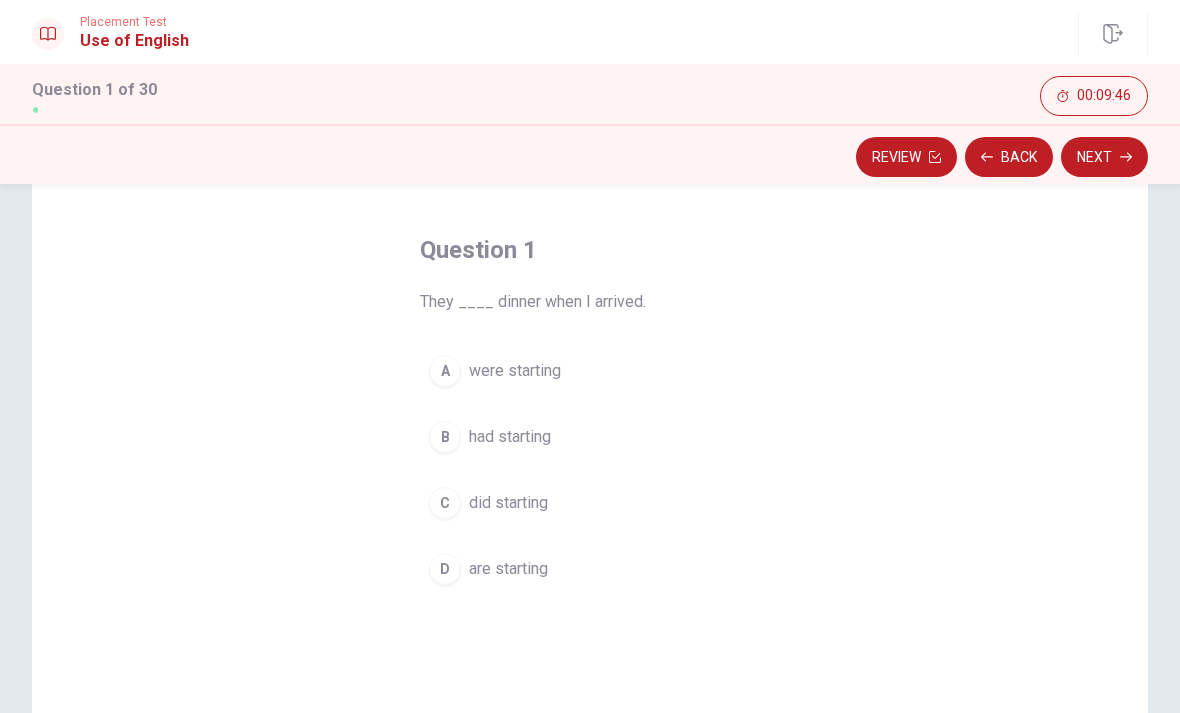 click on "A were starting" at bounding box center (590, 371) 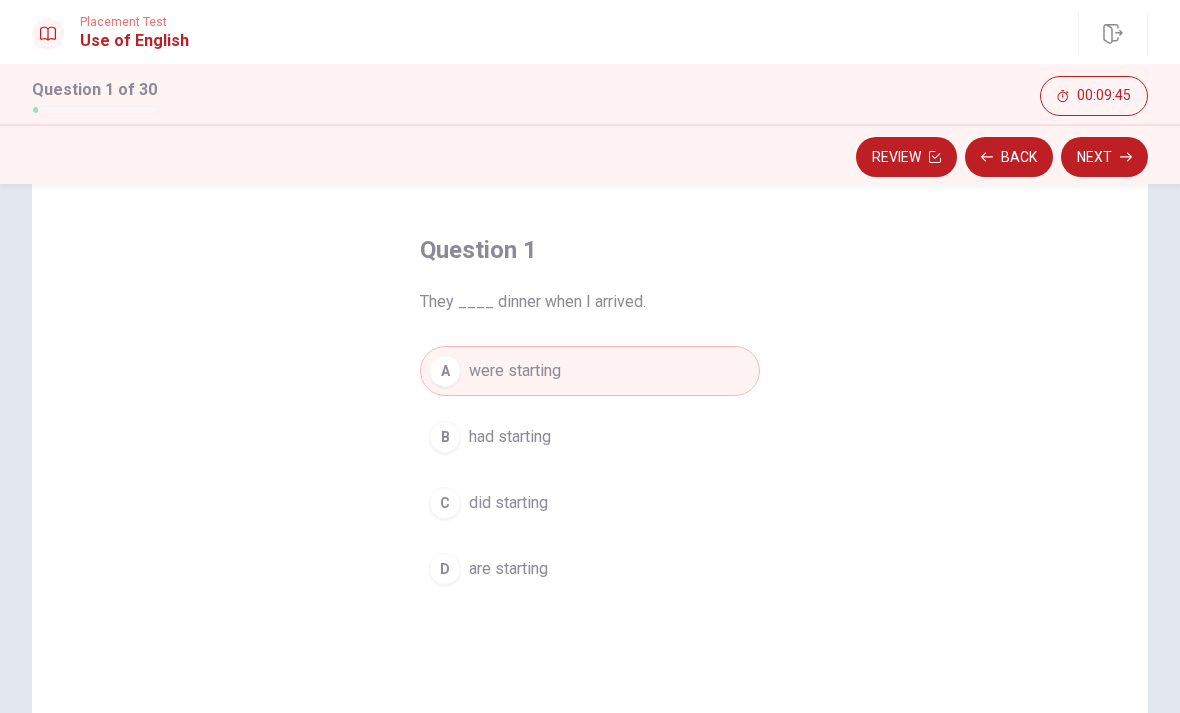 click 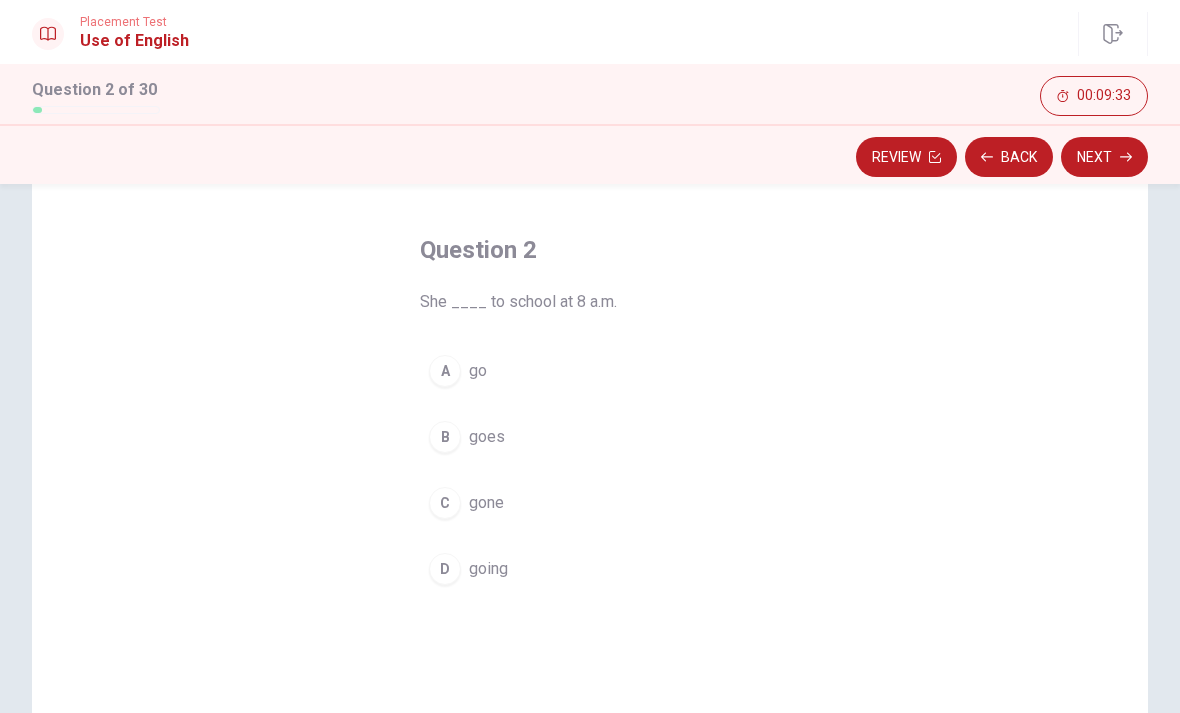 click on "B" at bounding box center (445, 437) 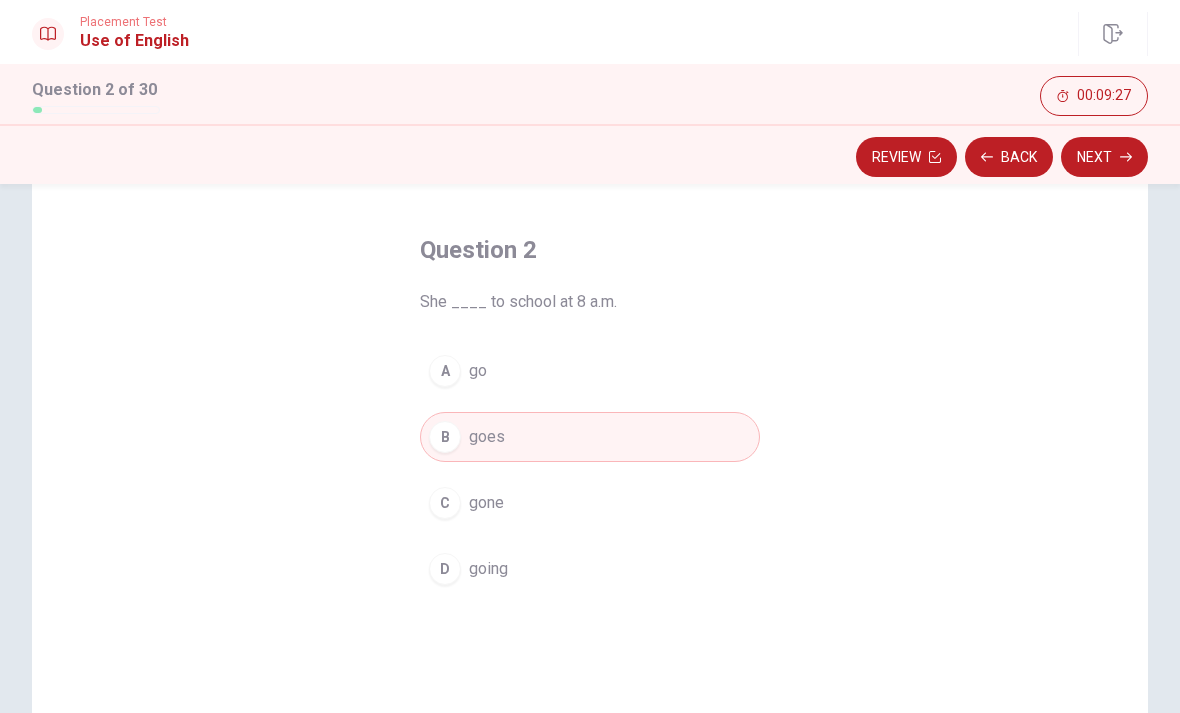 click on "Next" at bounding box center [1104, 157] 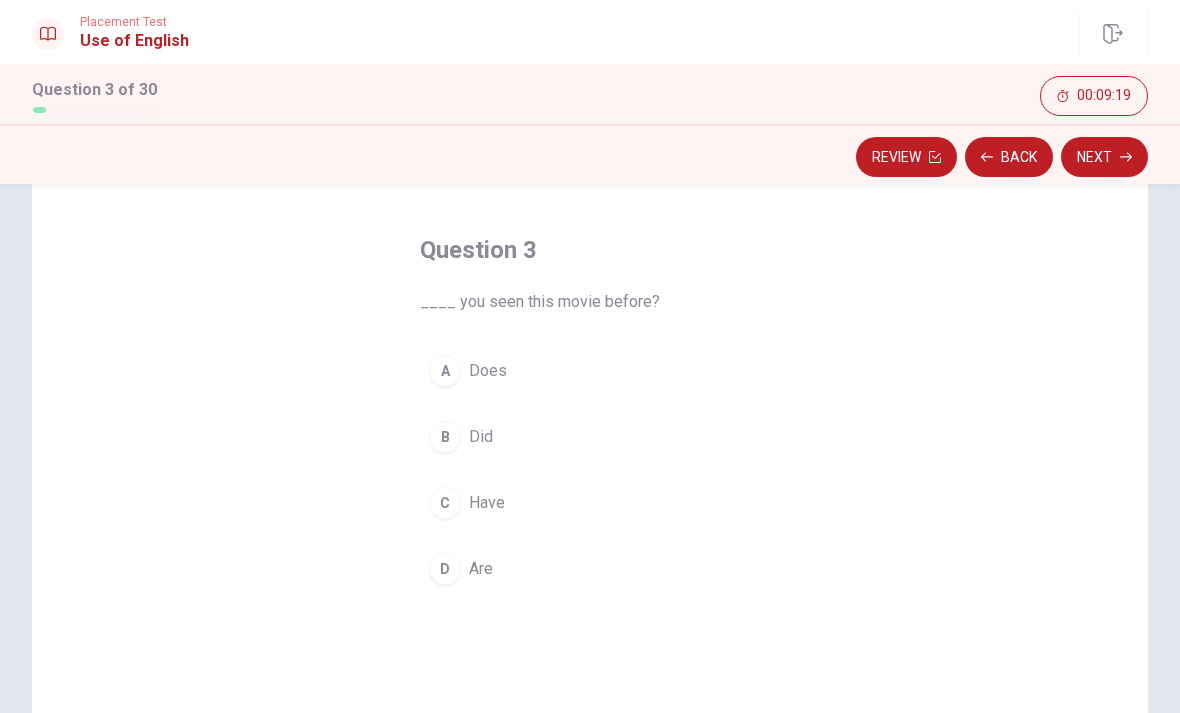 click on "C" at bounding box center [445, 503] 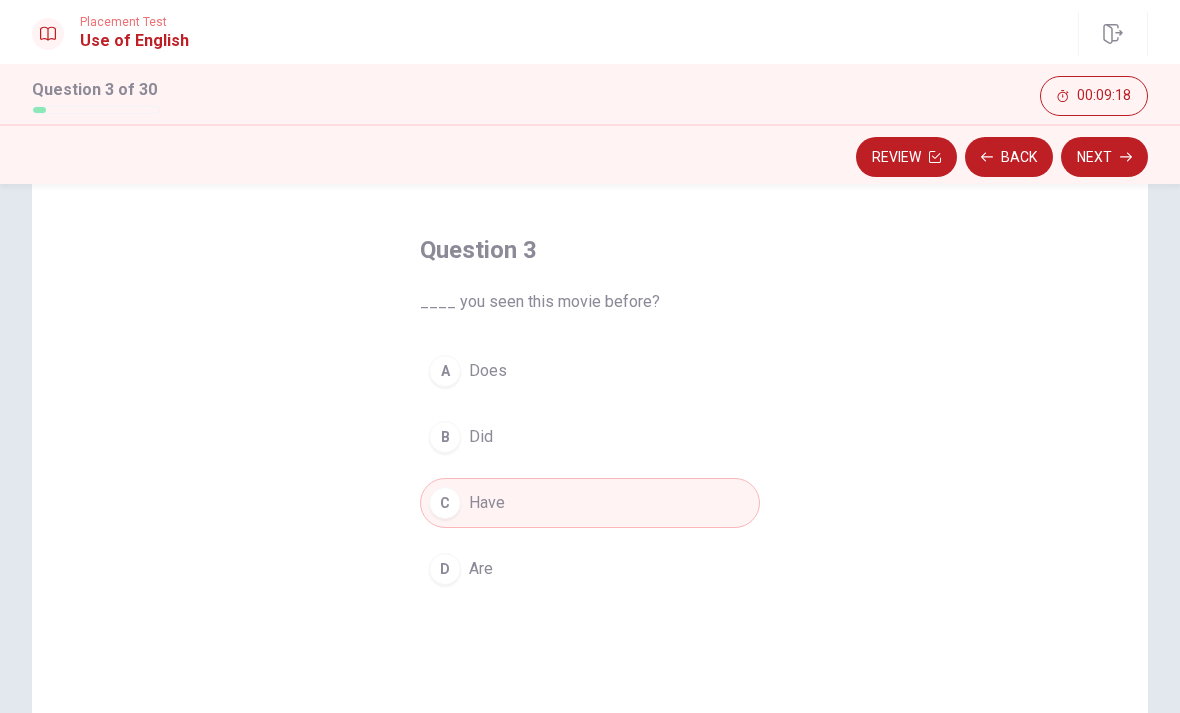 click on "Next" at bounding box center (1104, 157) 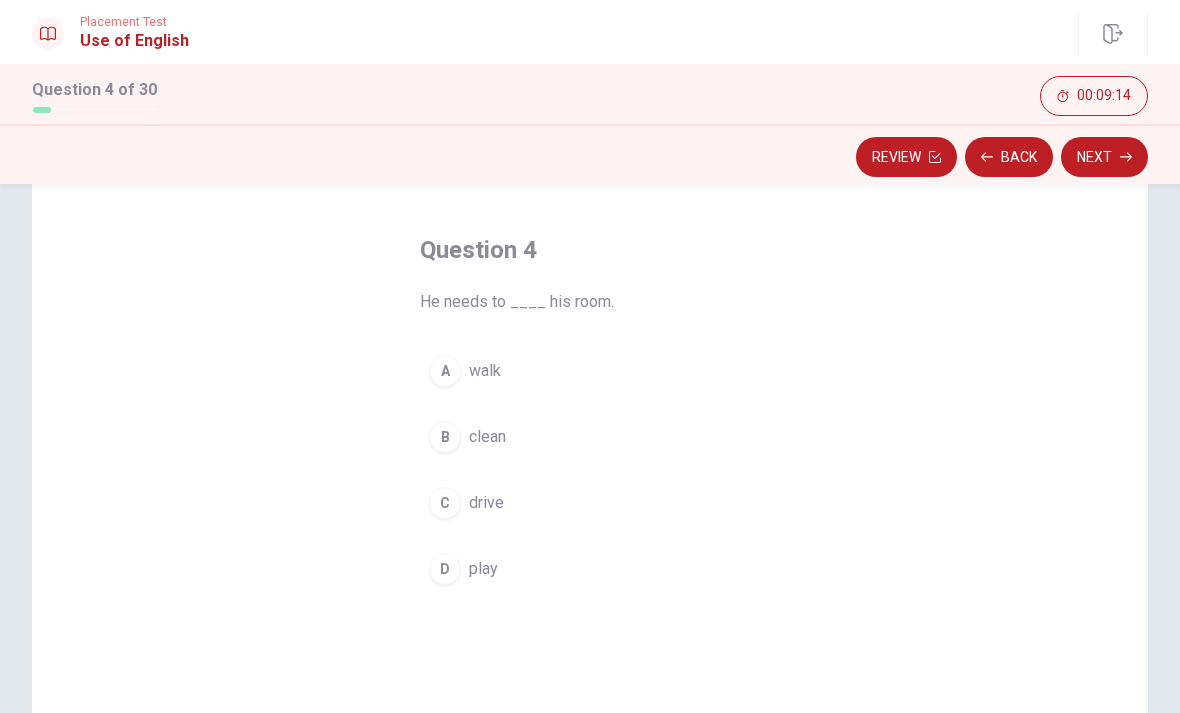 click on "B" at bounding box center (445, 437) 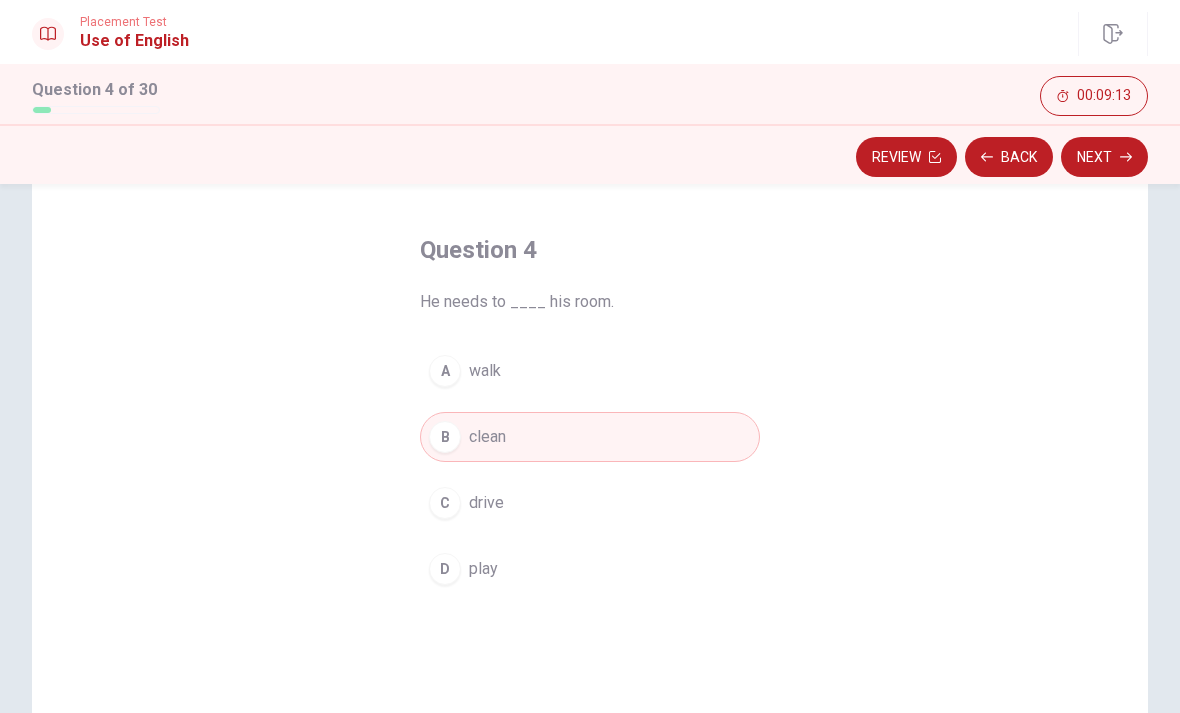 click on "Next" at bounding box center (1104, 157) 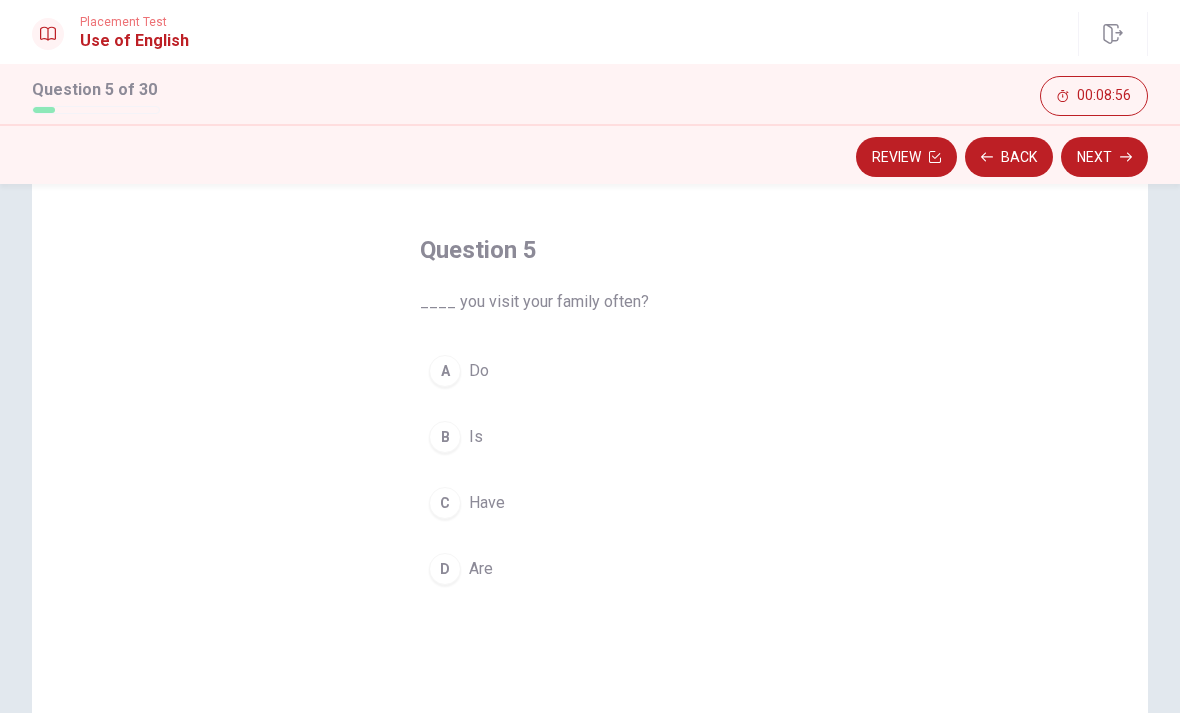click on "A" at bounding box center (445, 371) 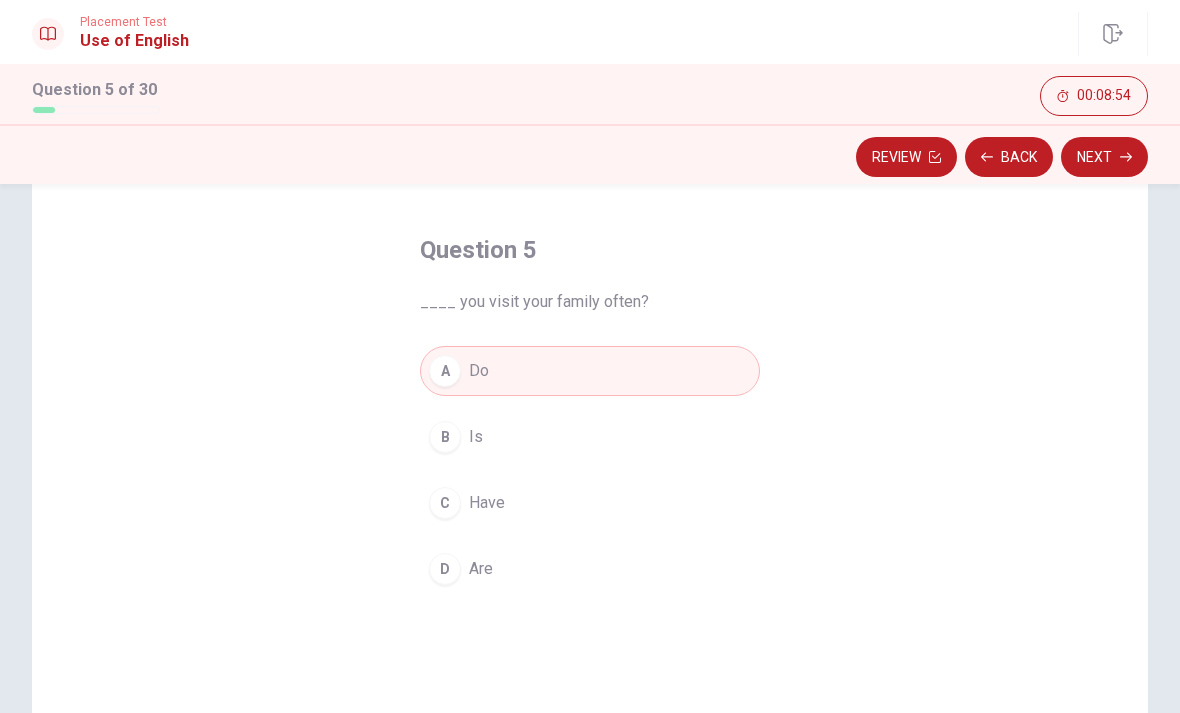 click on "Next" at bounding box center [1104, 157] 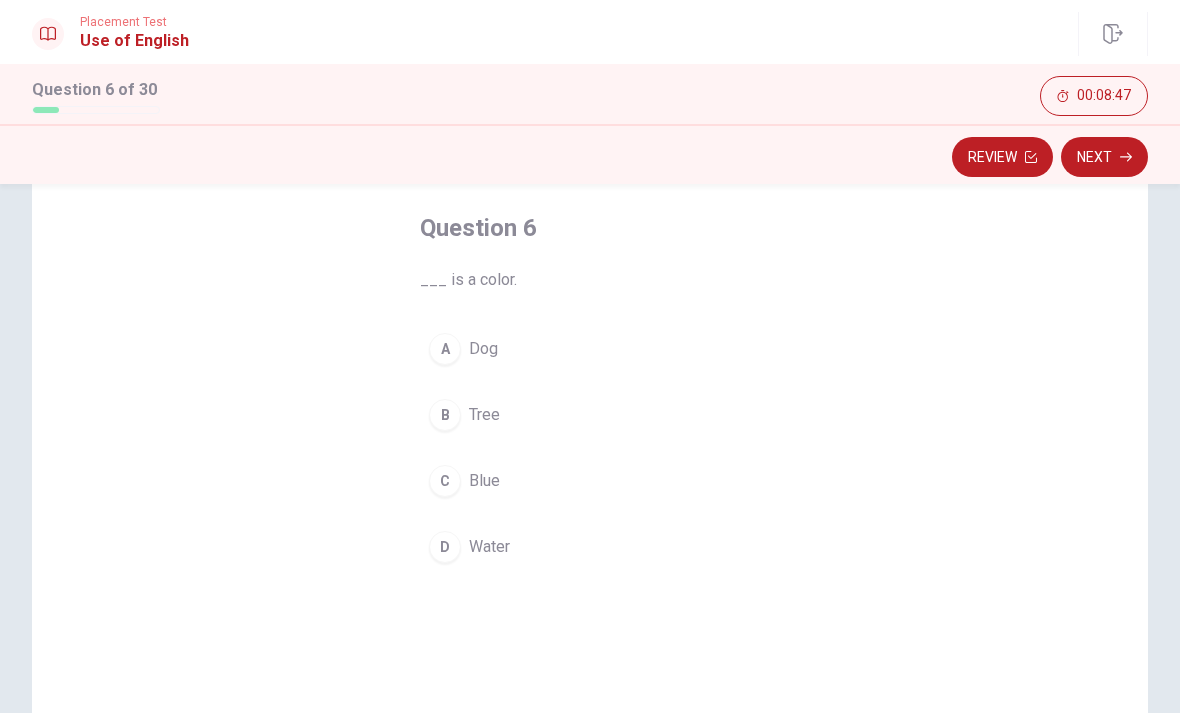 scroll, scrollTop: 95, scrollLeft: 0, axis: vertical 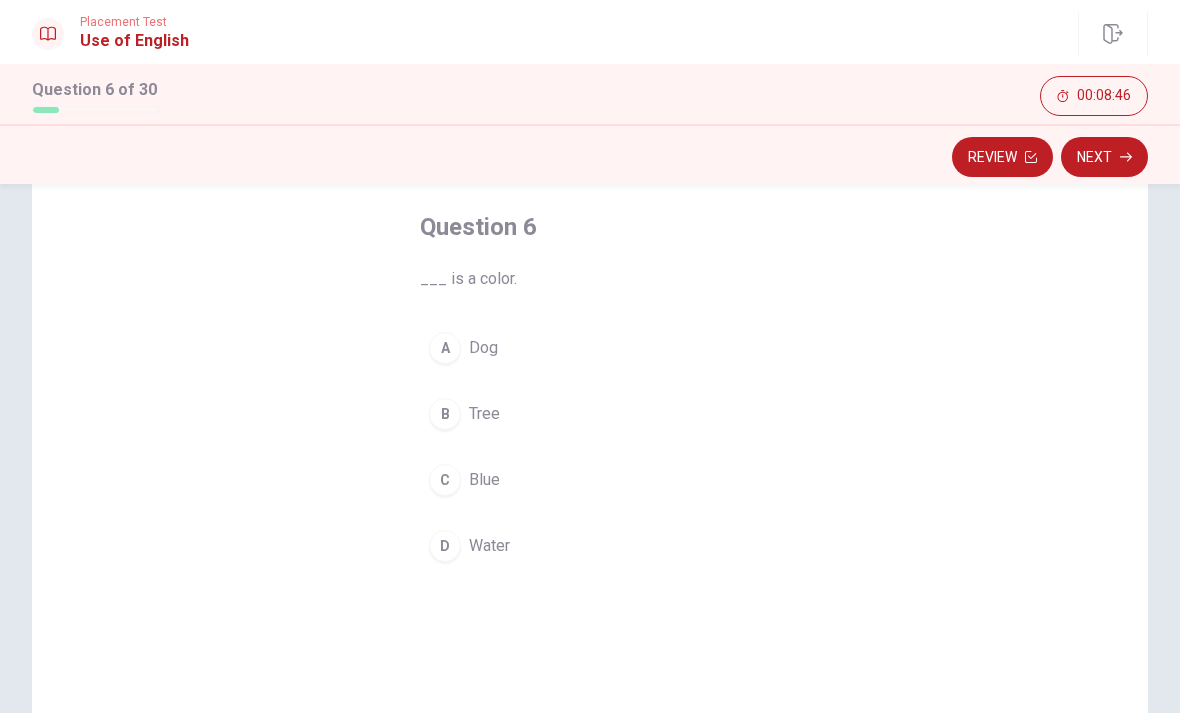 click on "C" at bounding box center [445, 480] 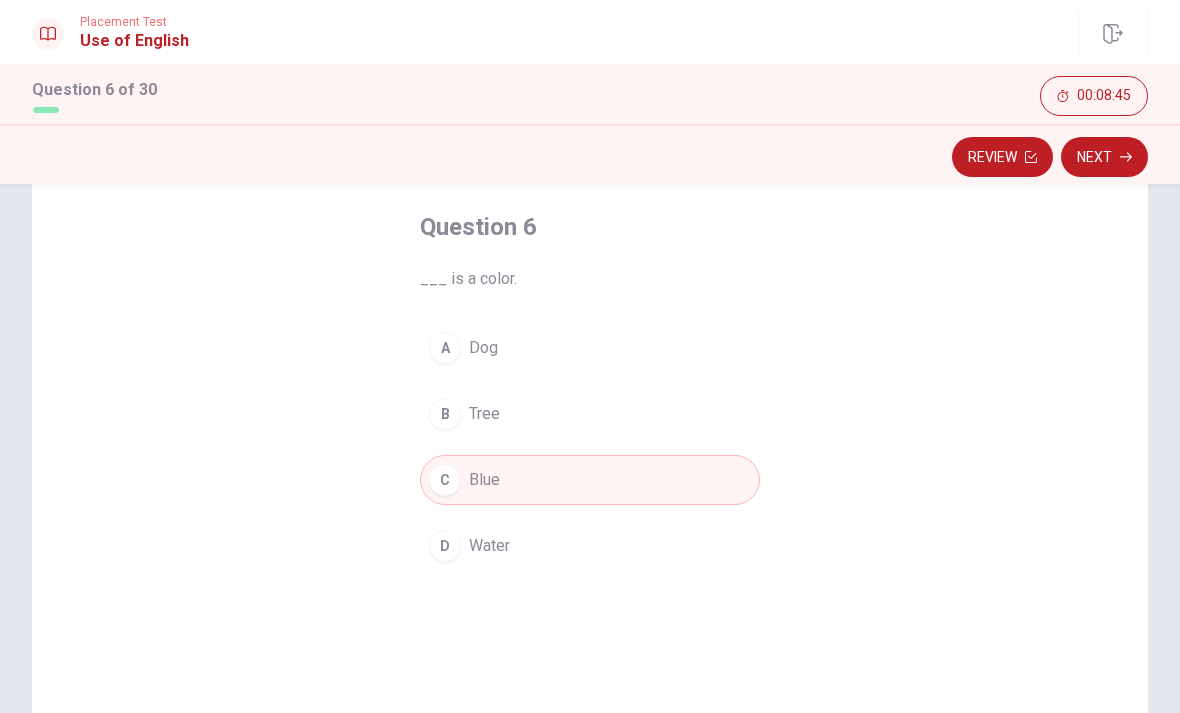 click on "Next" at bounding box center [1104, 157] 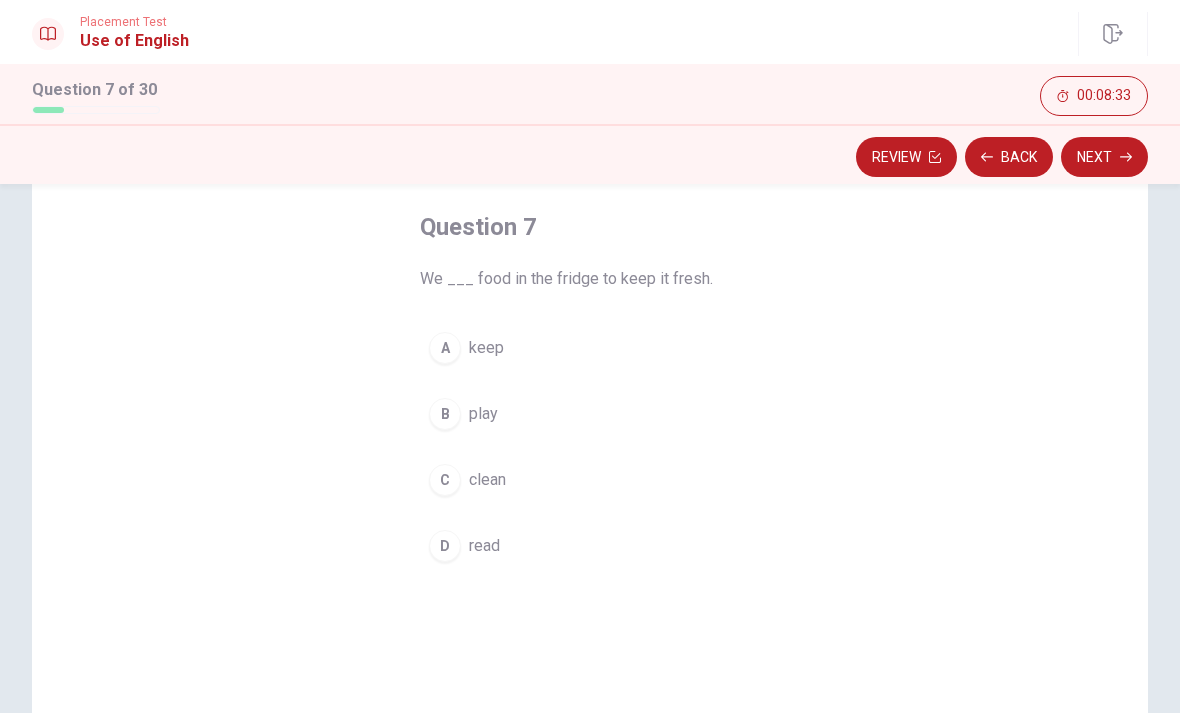 click on "A" at bounding box center (445, 348) 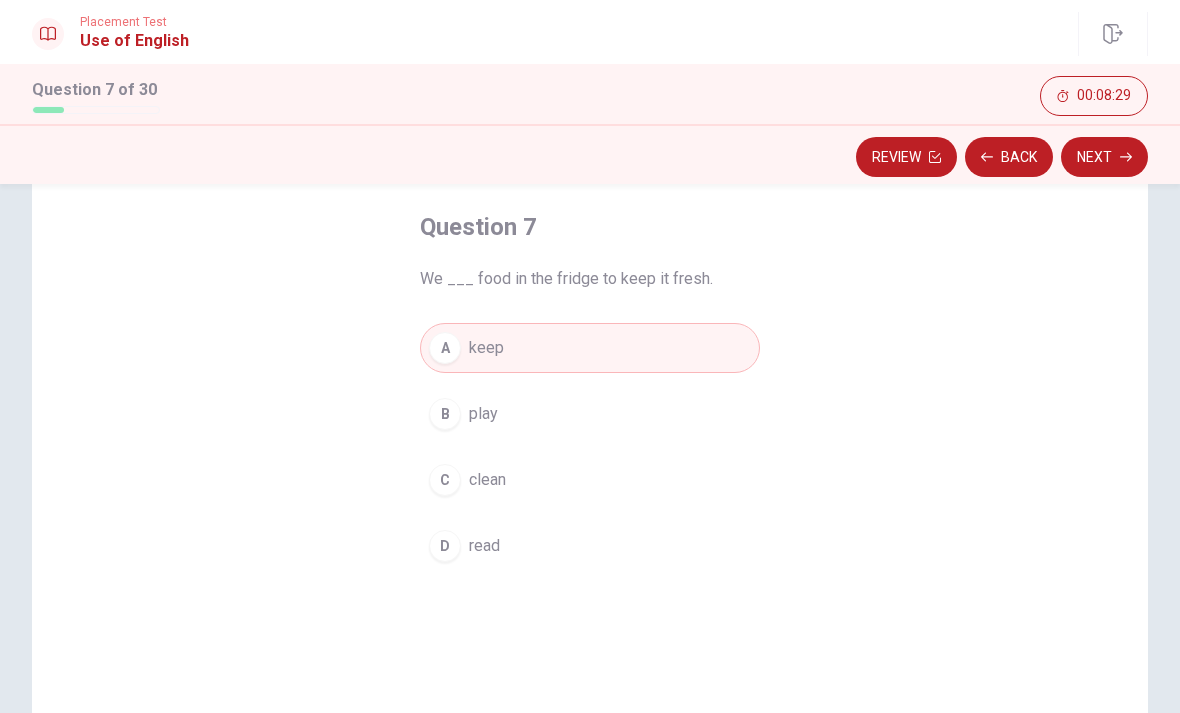 click on "Next" at bounding box center (1104, 157) 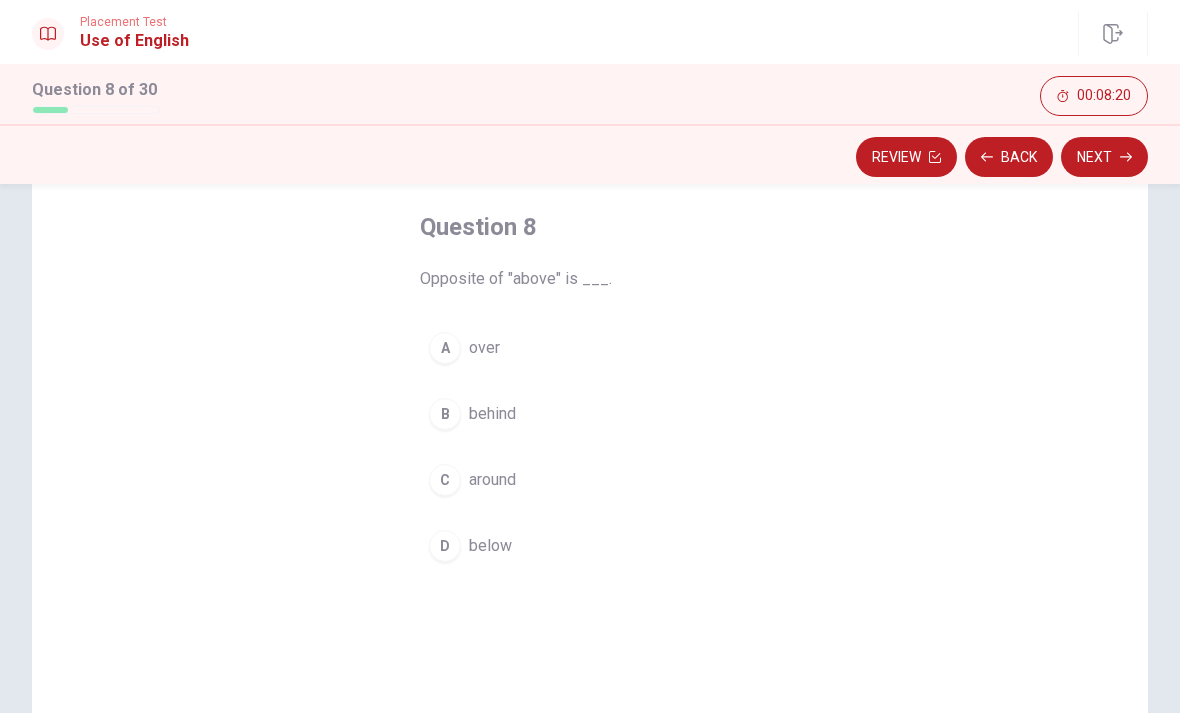click on "D" at bounding box center [445, 546] 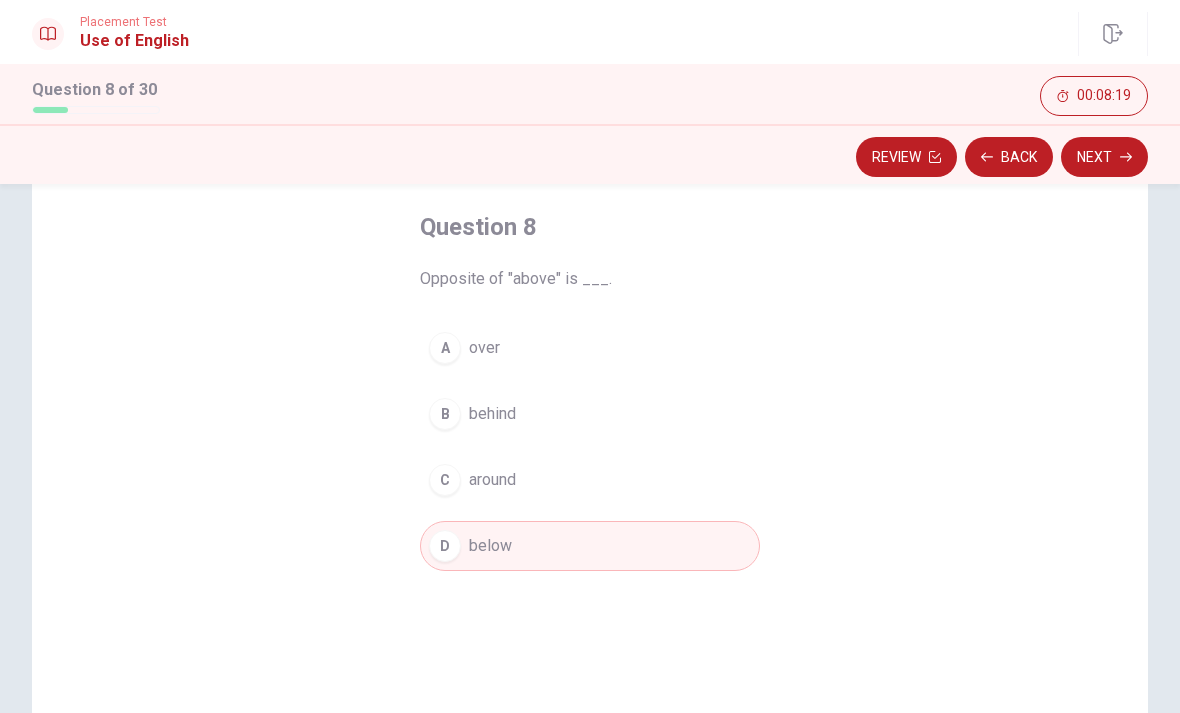 click on "Next" at bounding box center (1104, 157) 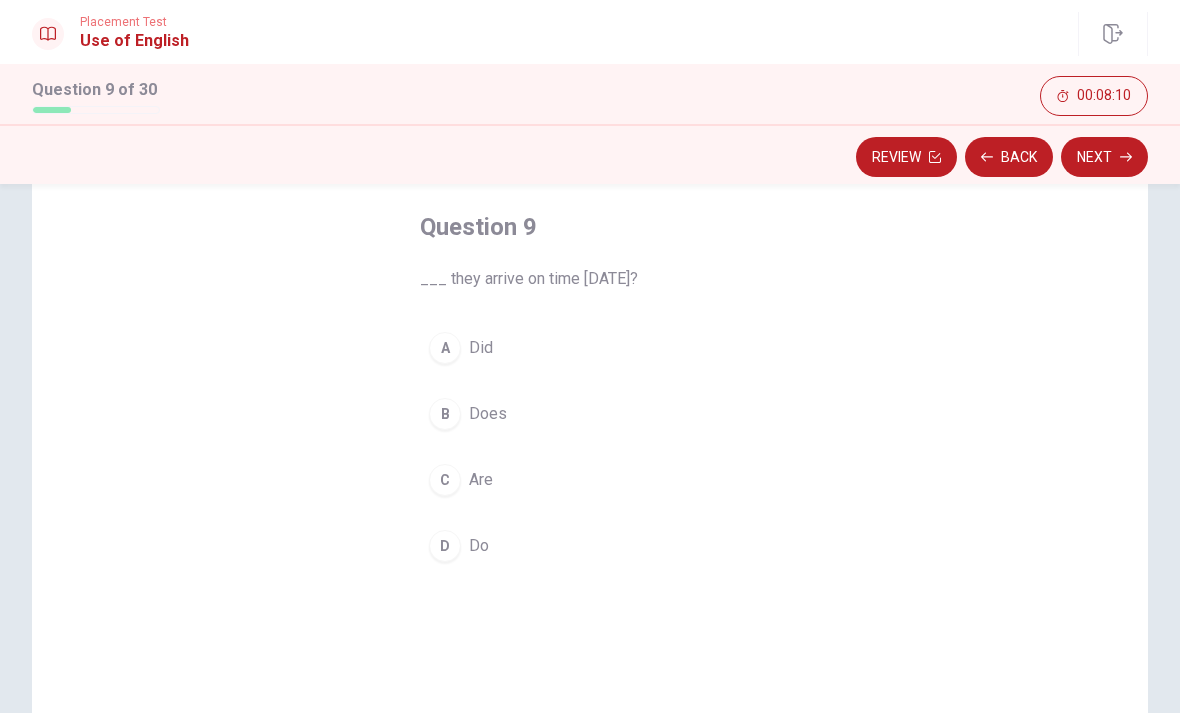 click on "A" at bounding box center [445, 348] 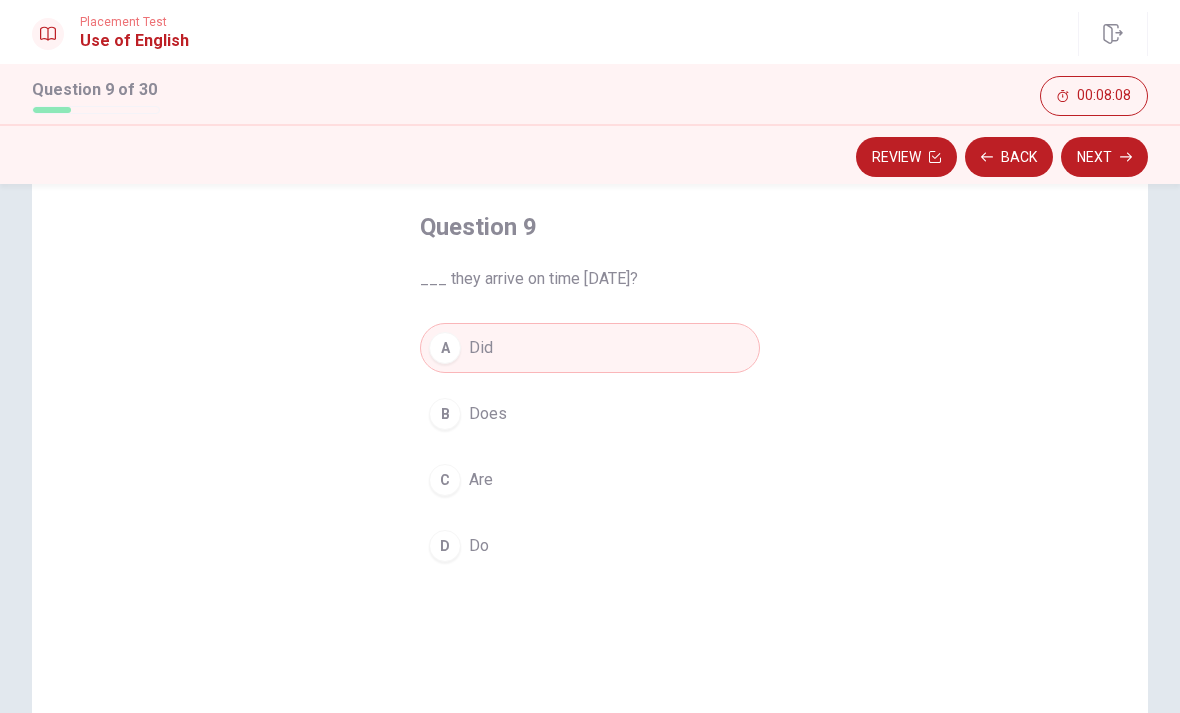 click on "Next" at bounding box center (1104, 157) 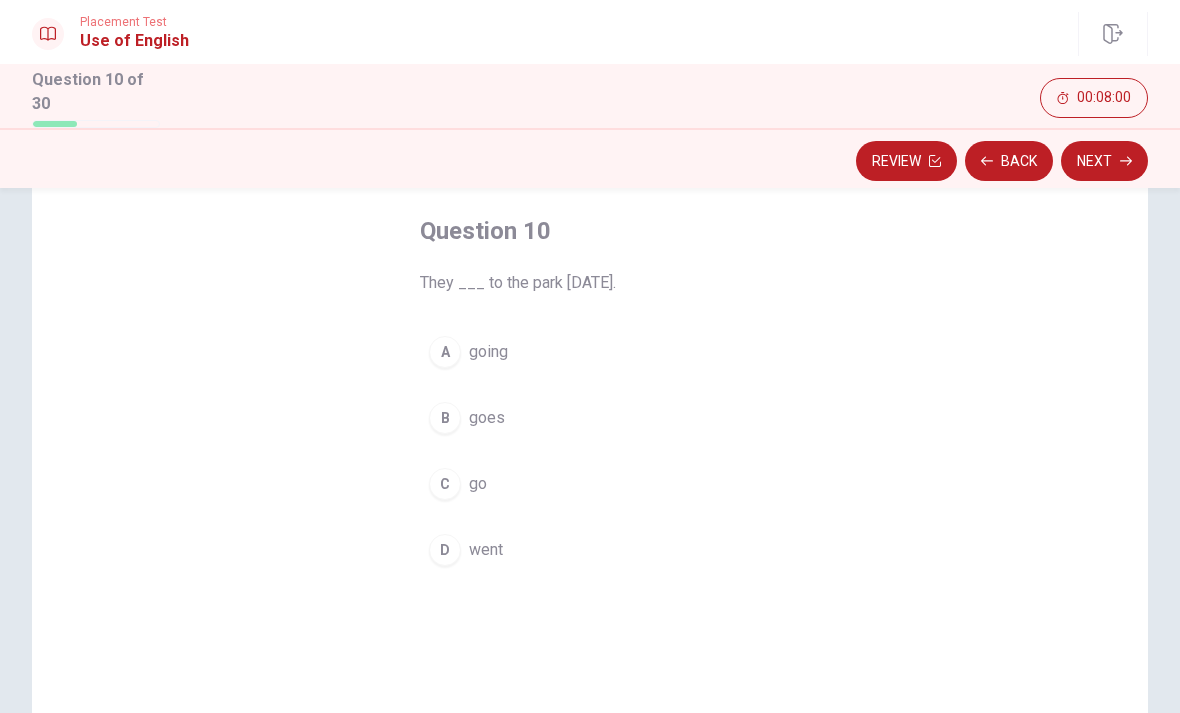click on "D" at bounding box center [445, 550] 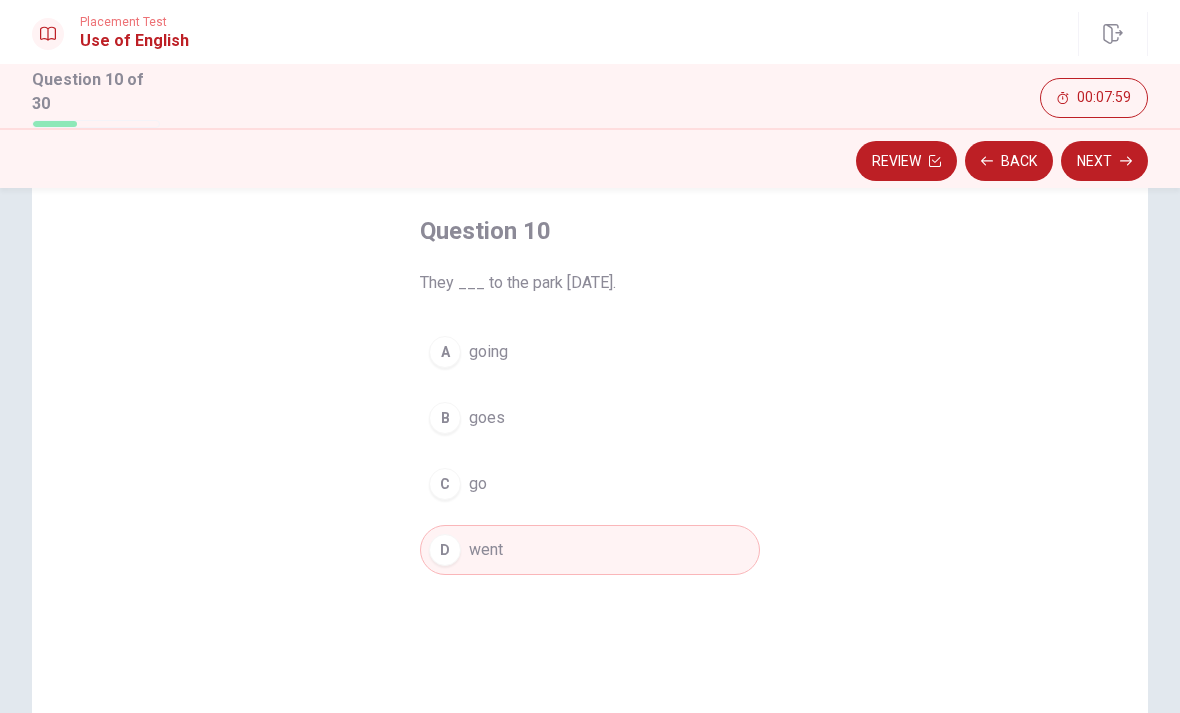 click on "Next" at bounding box center (1104, 161) 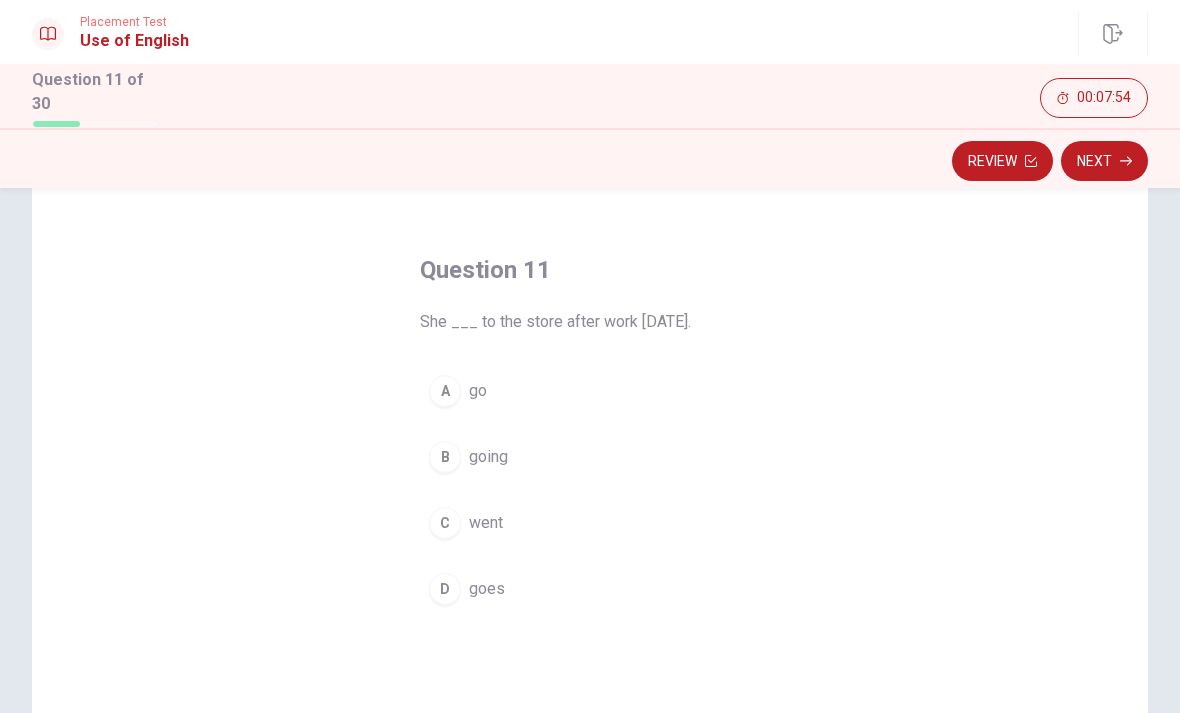 scroll, scrollTop: 80, scrollLeft: 0, axis: vertical 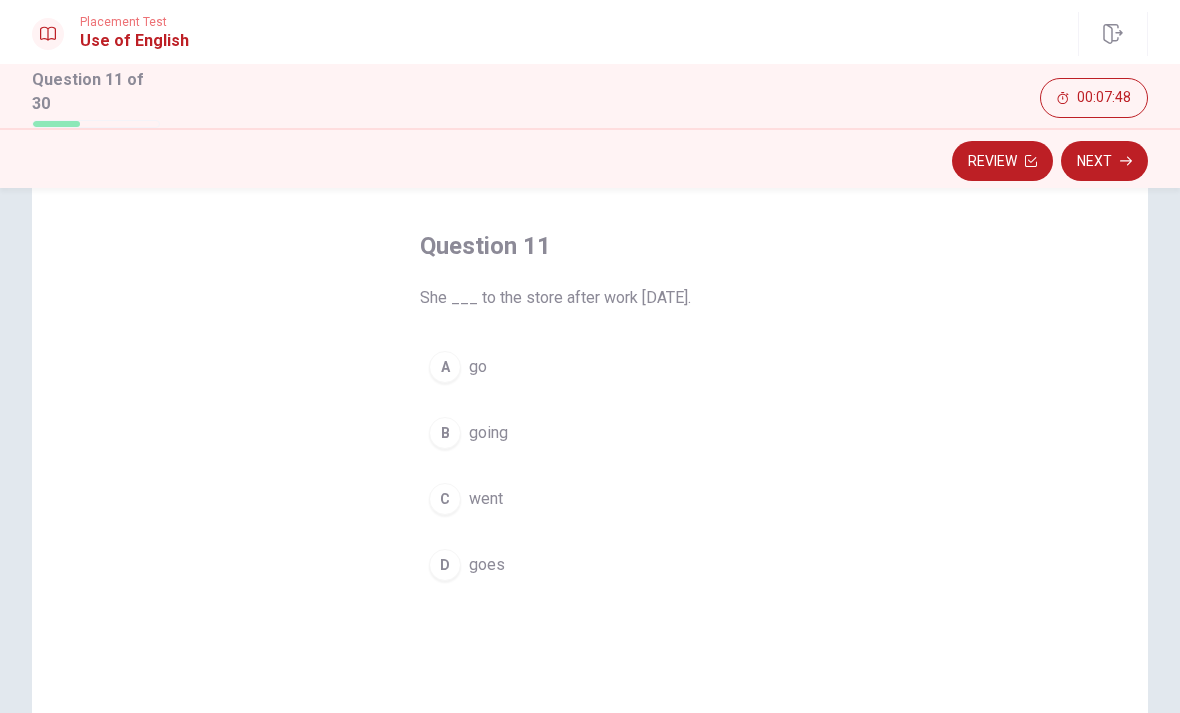 click on "C went" at bounding box center [590, 499] 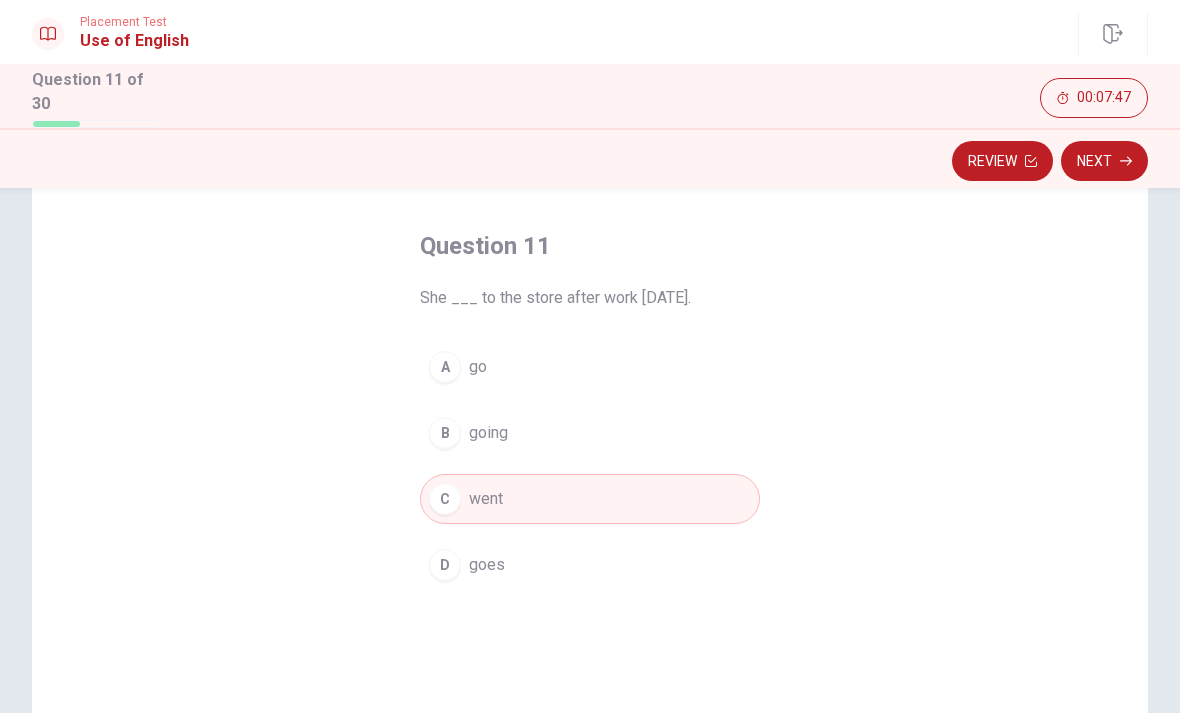 click on "Next" at bounding box center (1104, 161) 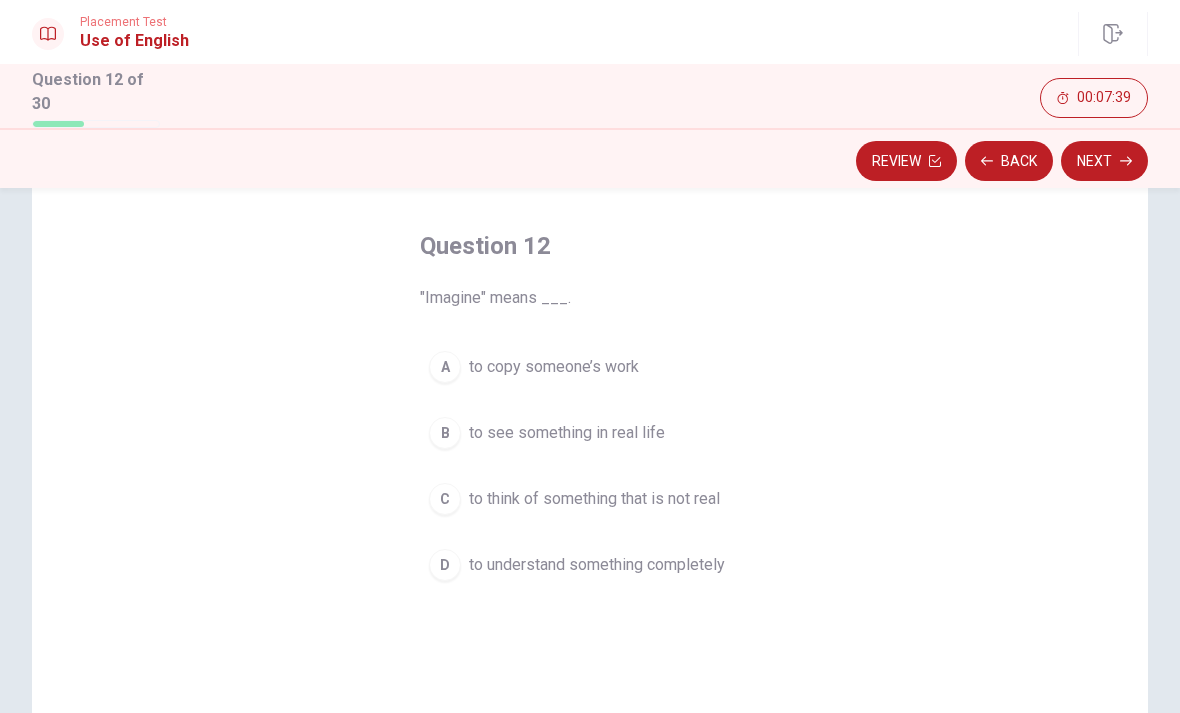 click on "C" at bounding box center (445, 499) 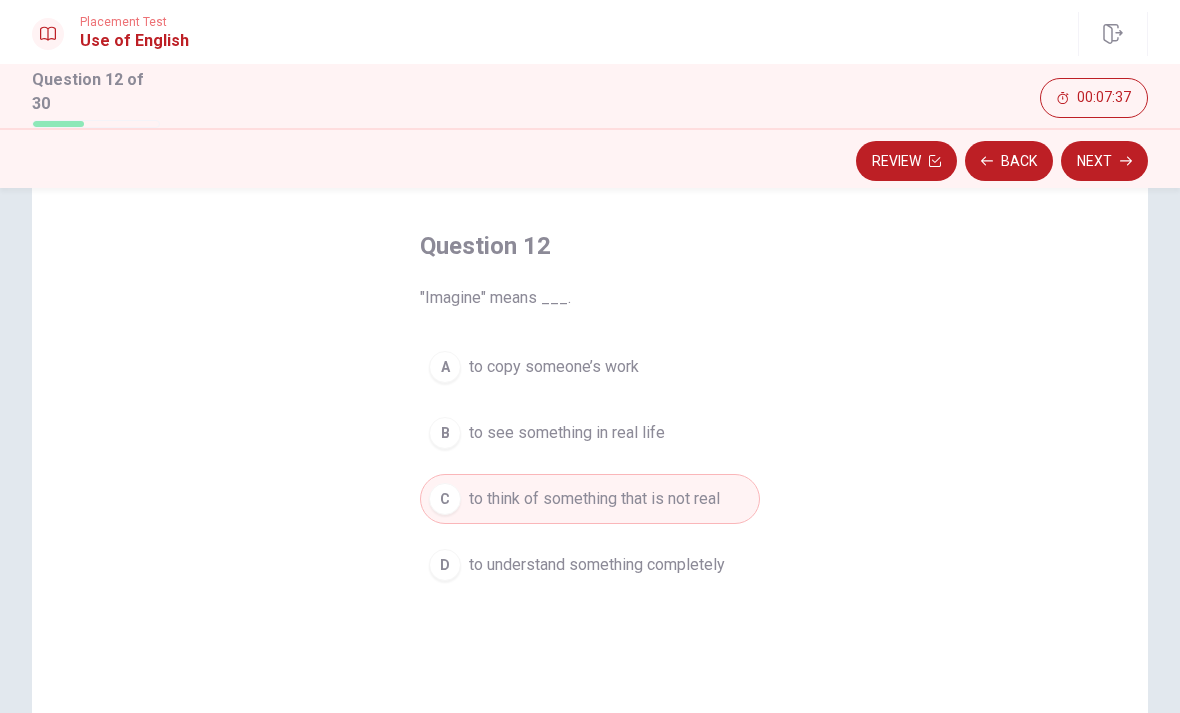 click on "Next" at bounding box center [1104, 161] 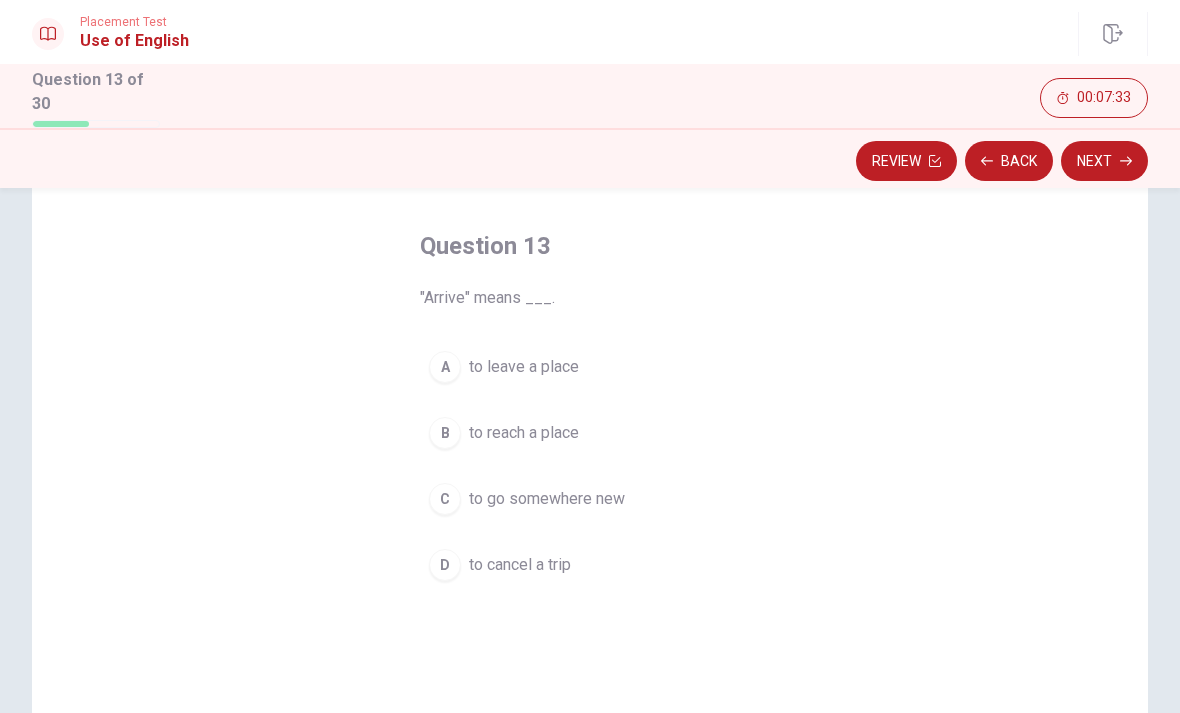 click on "B" at bounding box center (445, 433) 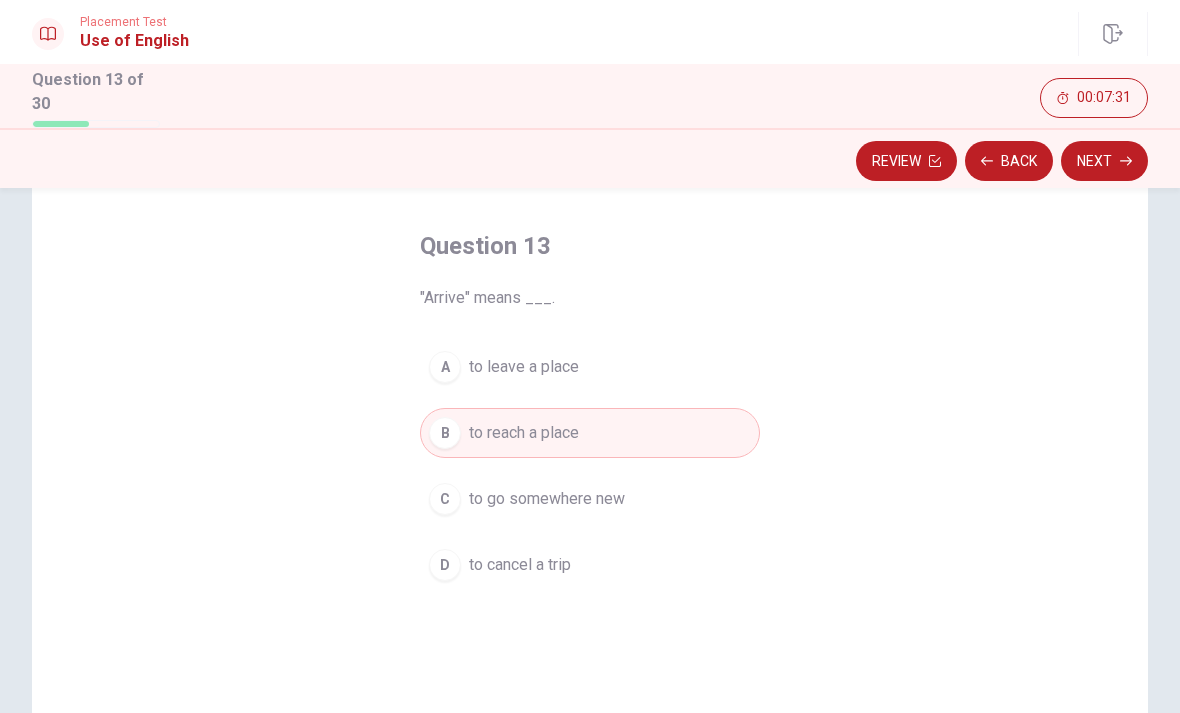 click on "Next" at bounding box center [1104, 161] 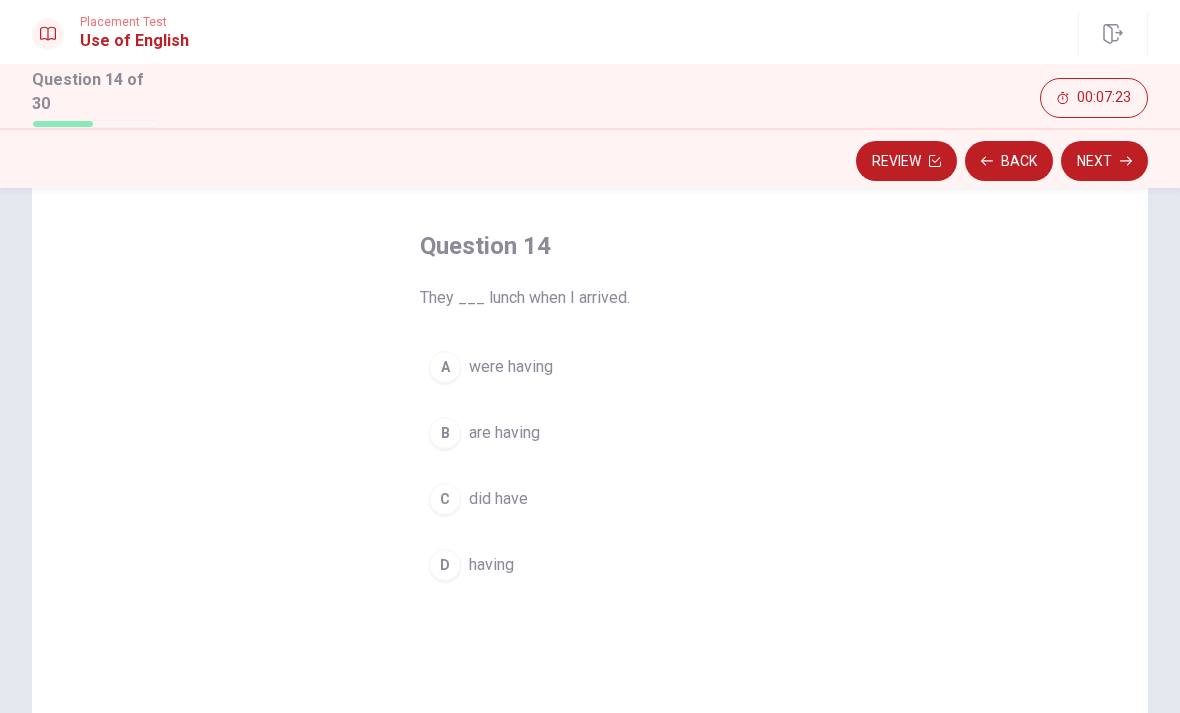 click on "A" at bounding box center [445, 367] 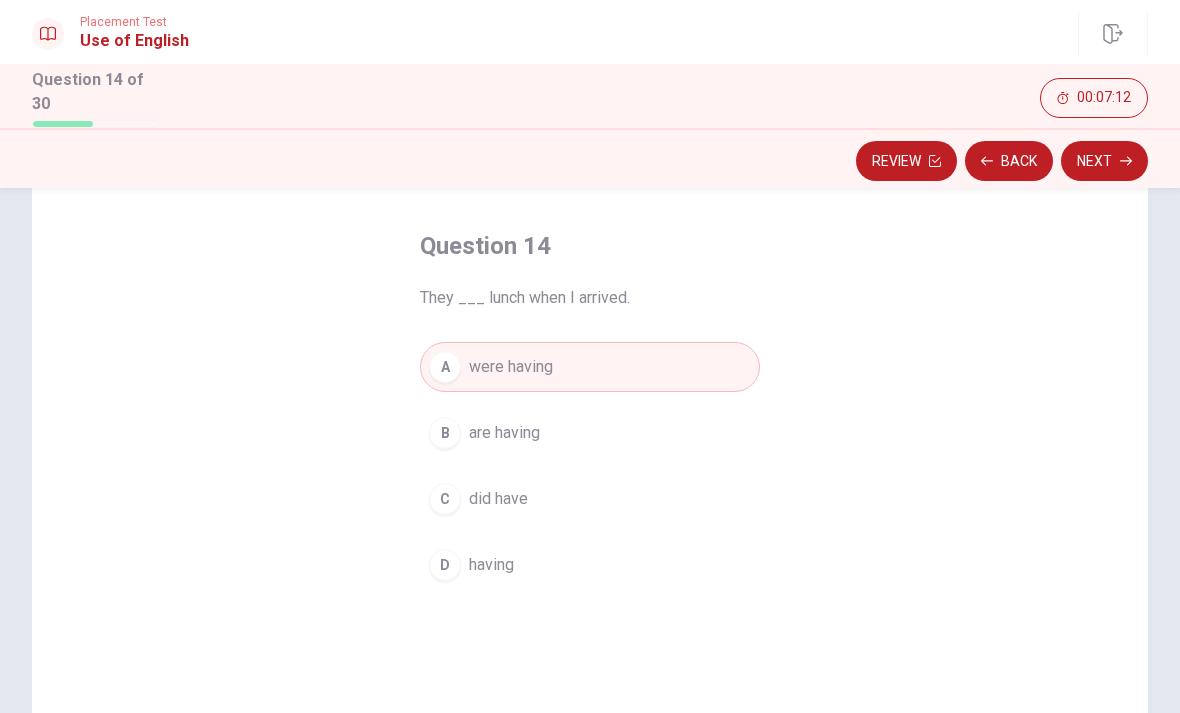 click on "B are having" at bounding box center [590, 433] 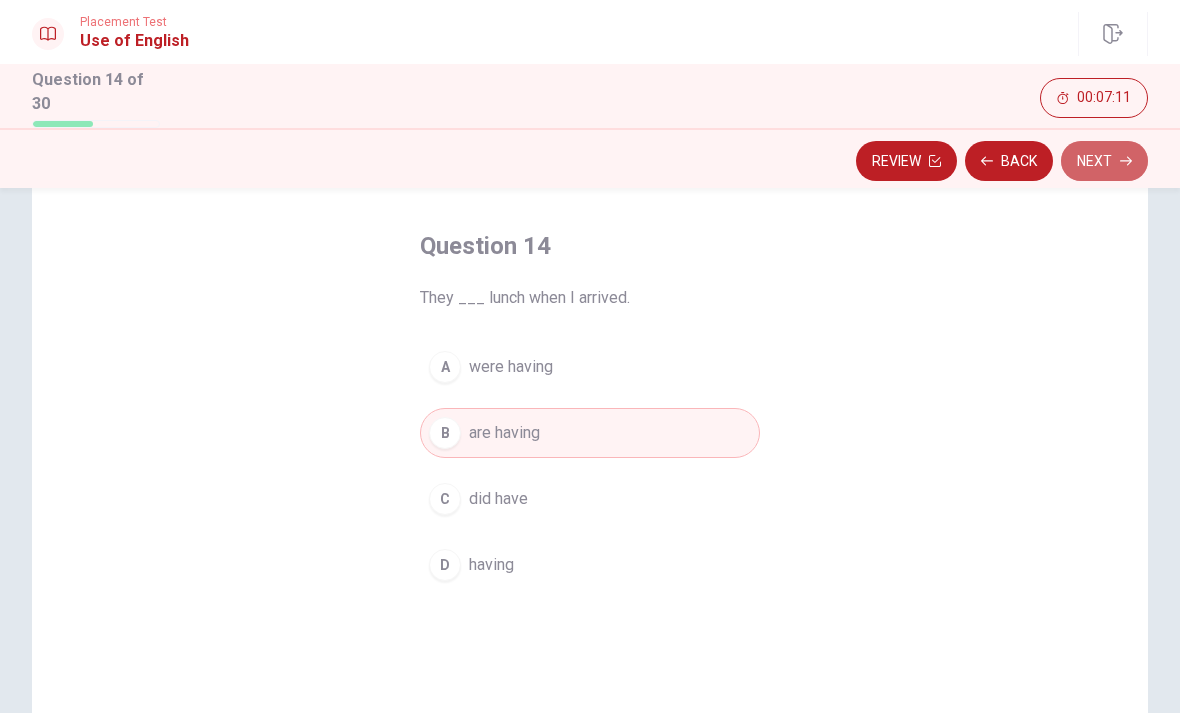 click on "Next" at bounding box center [1104, 161] 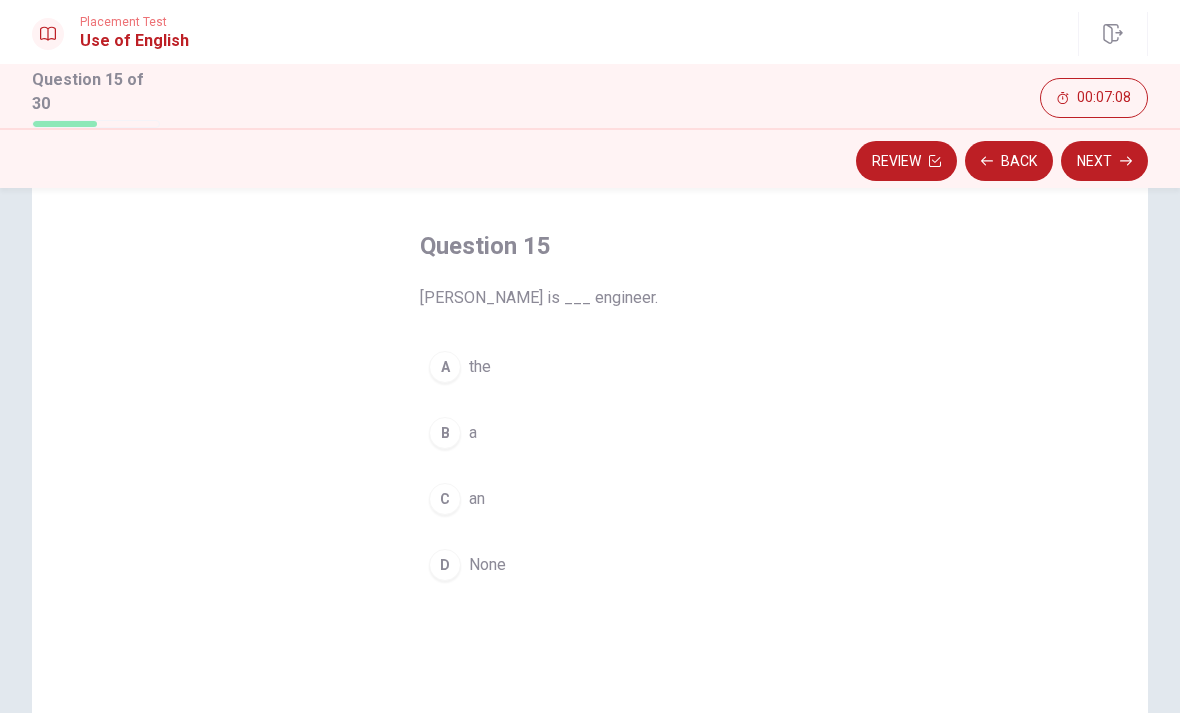 click on "C" at bounding box center (445, 499) 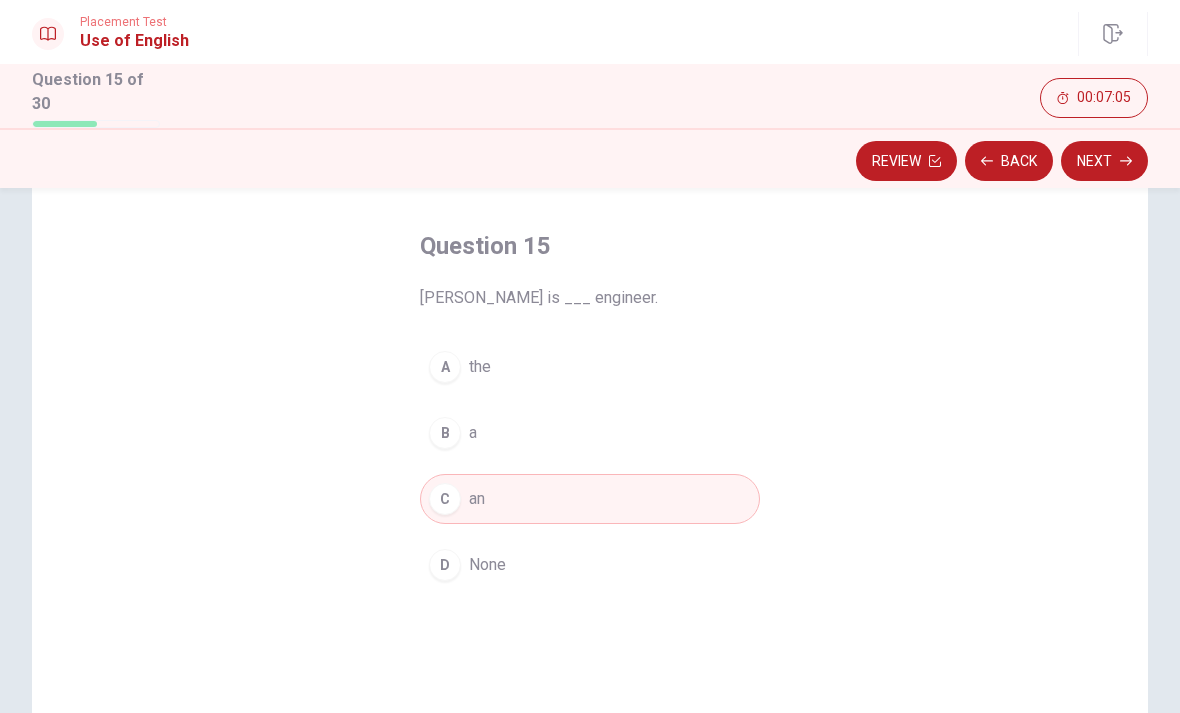 click on "Next" at bounding box center [1104, 161] 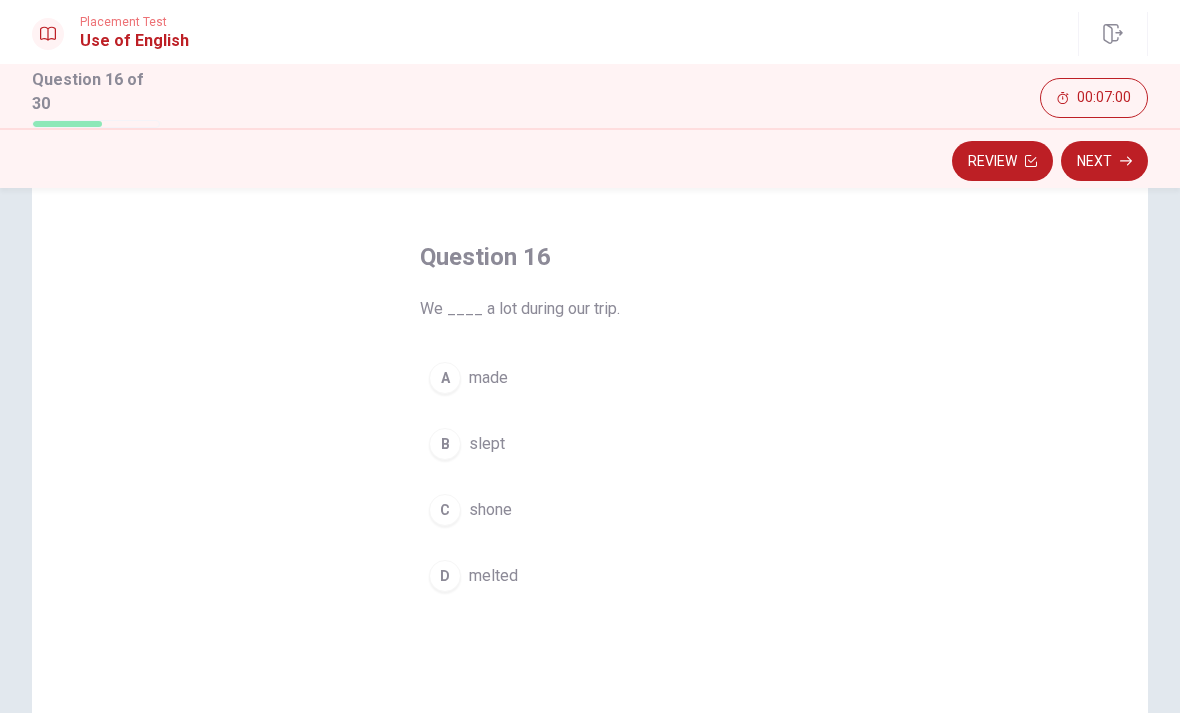 scroll, scrollTop: 97, scrollLeft: 0, axis: vertical 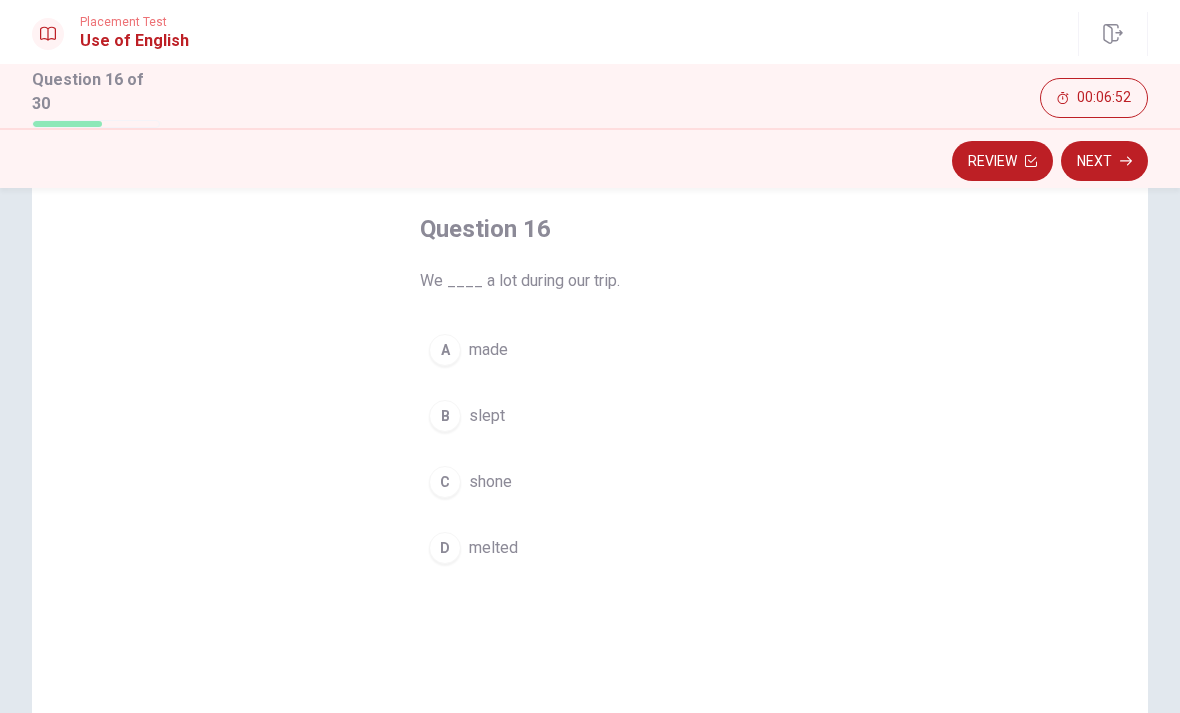 click on "B slept" at bounding box center [590, 416] 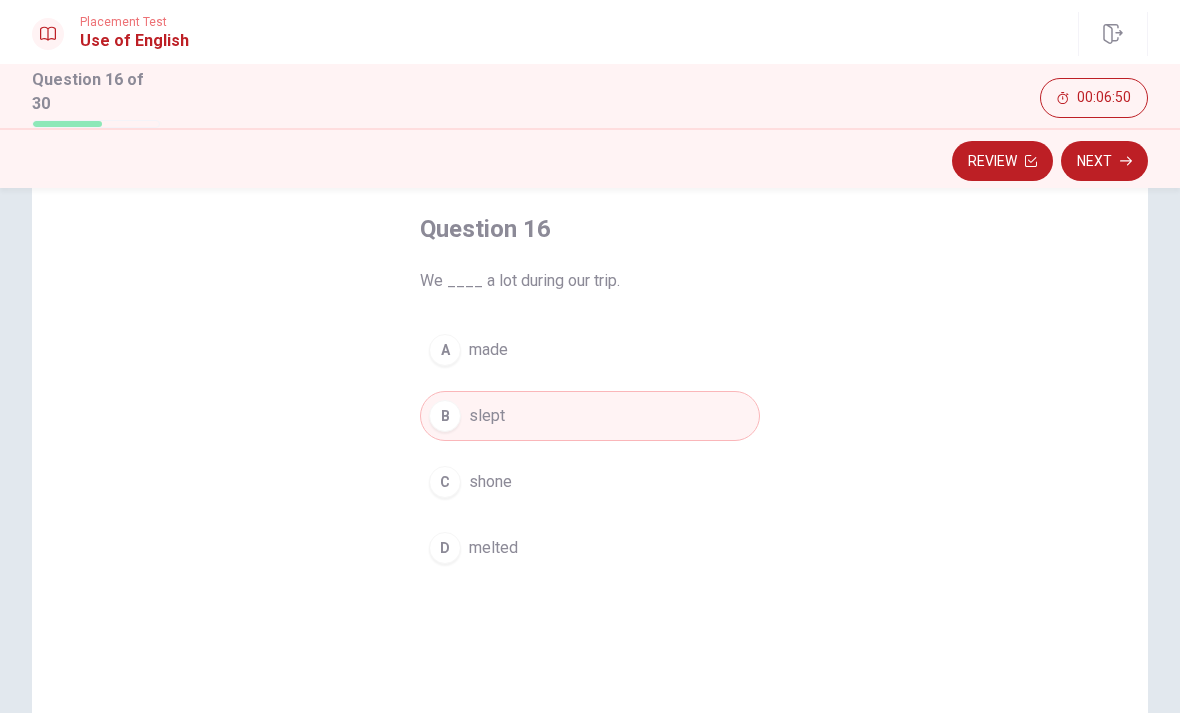 click 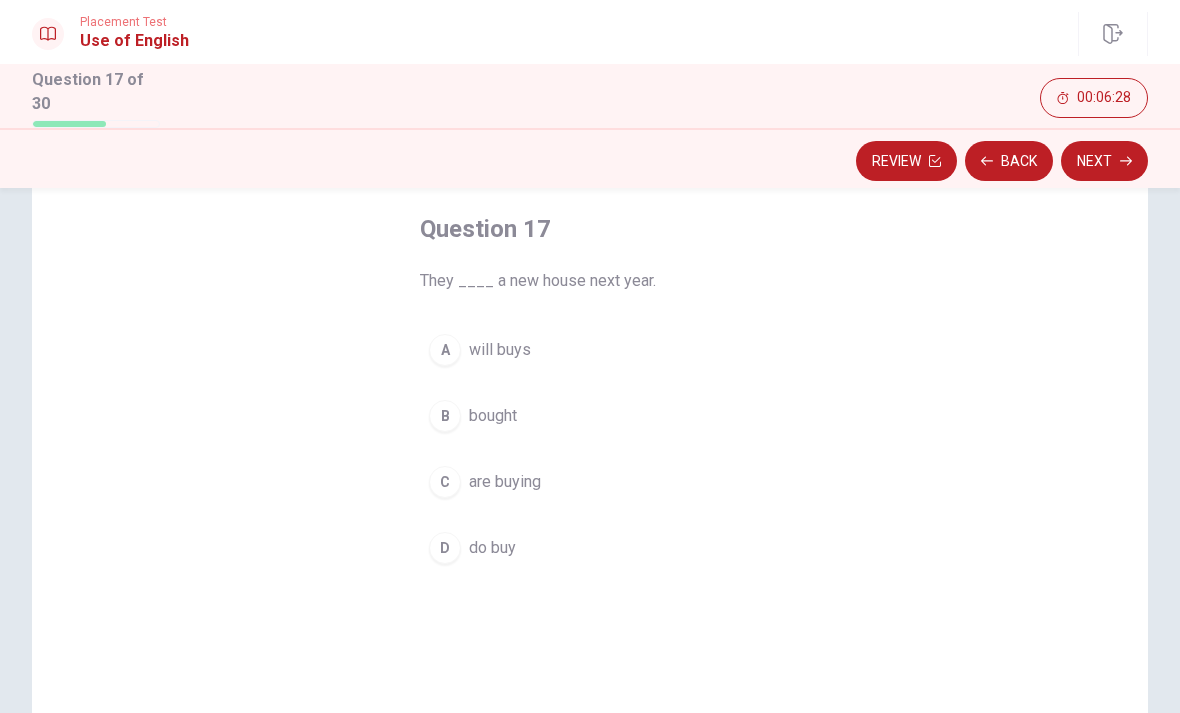 click on "do buy" at bounding box center [492, 548] 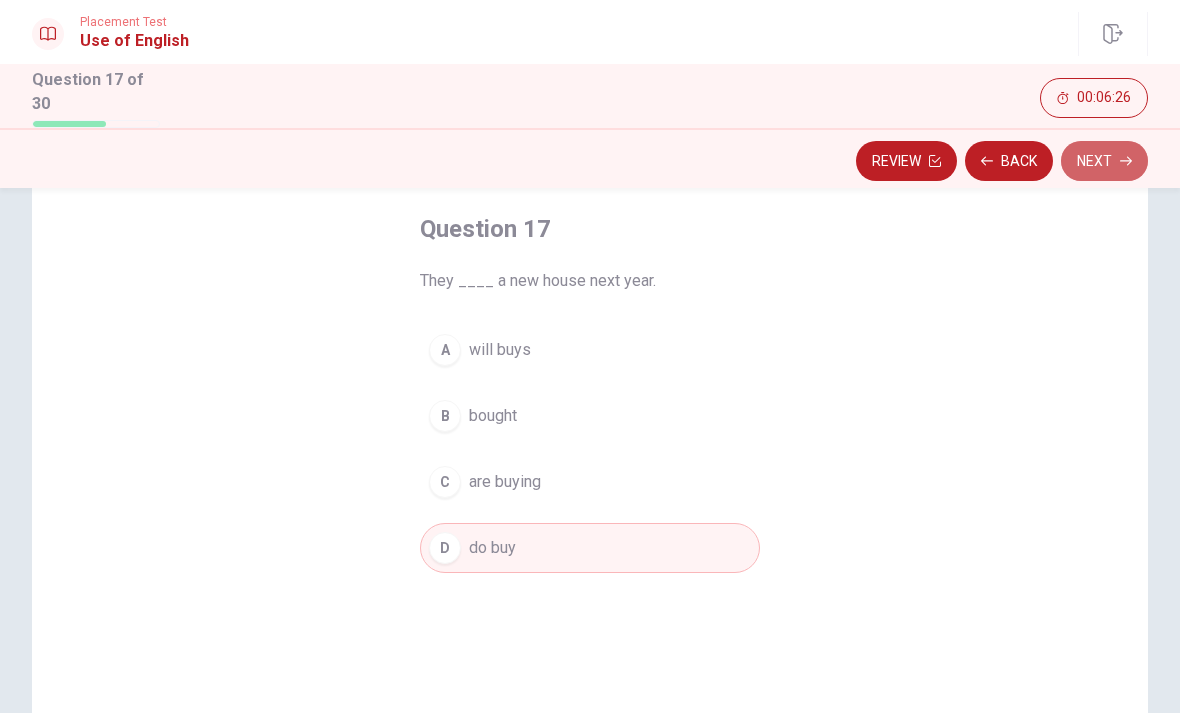 click on "Next" at bounding box center (1104, 161) 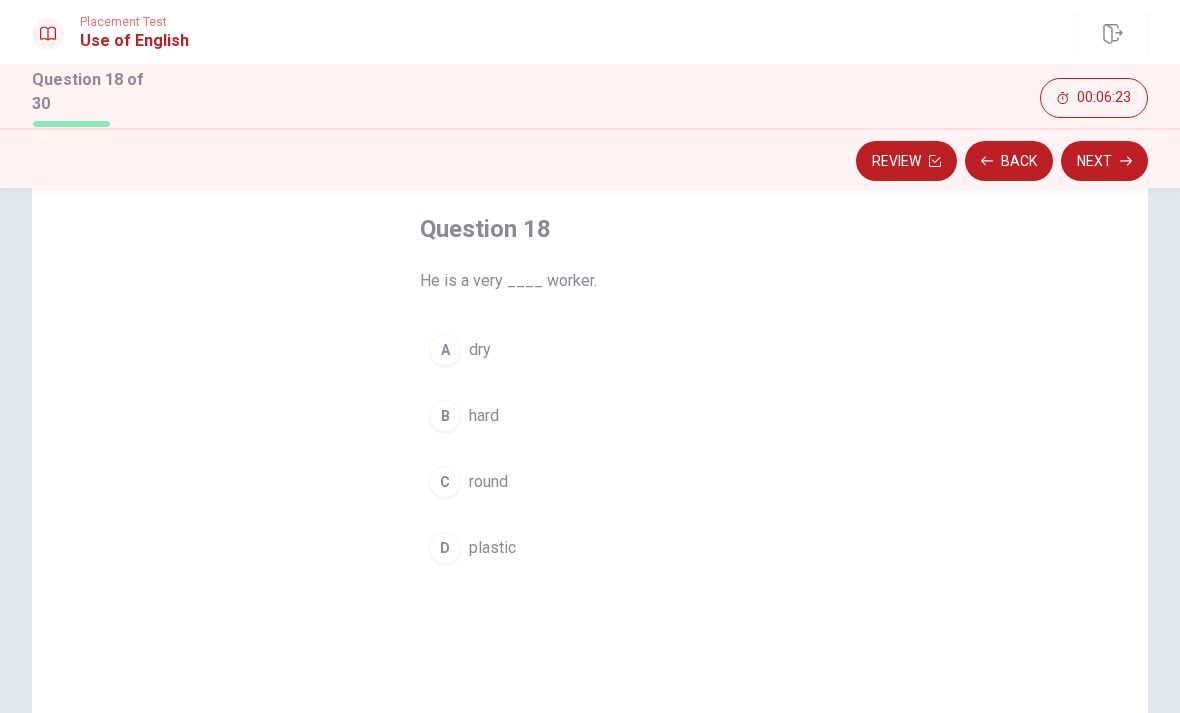 click on "hard" at bounding box center (484, 416) 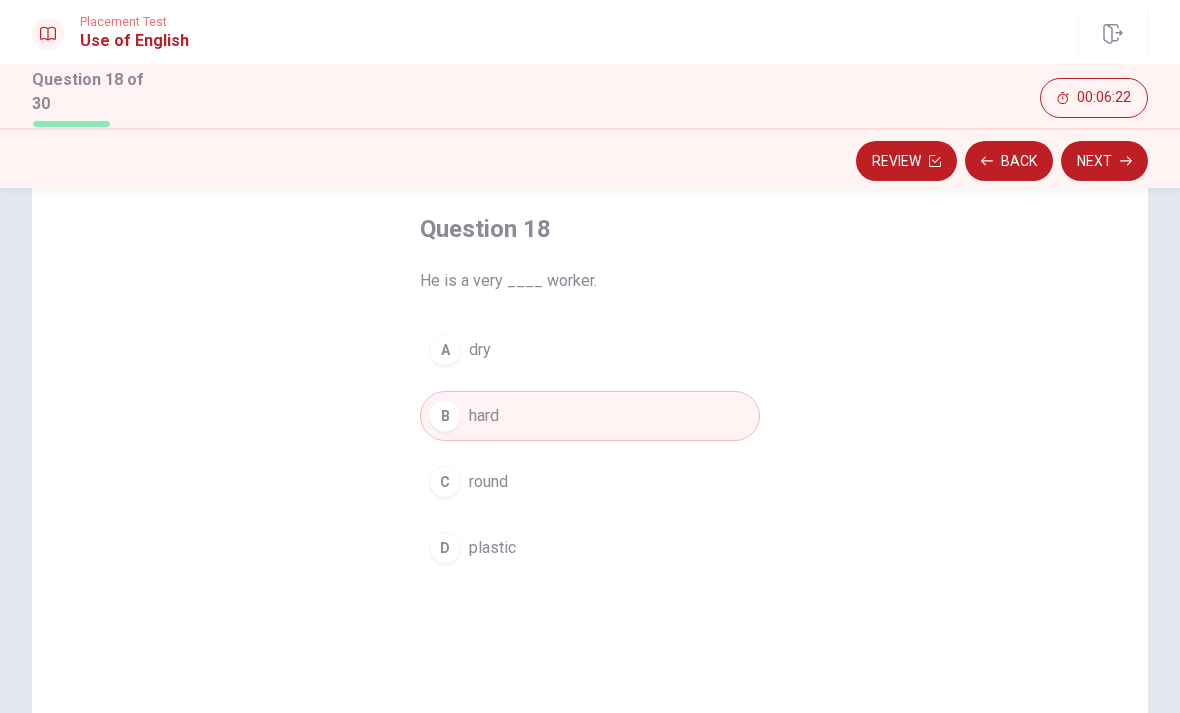 click on "Next" at bounding box center (1104, 161) 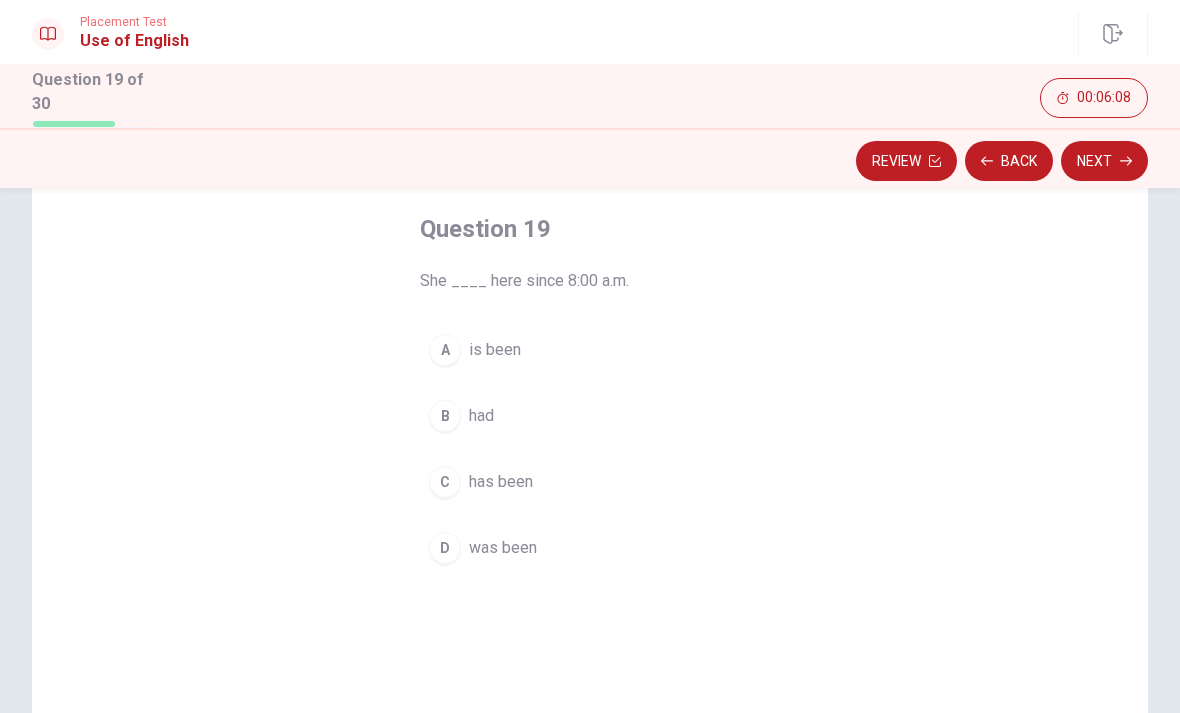 click on "D was been" at bounding box center [590, 548] 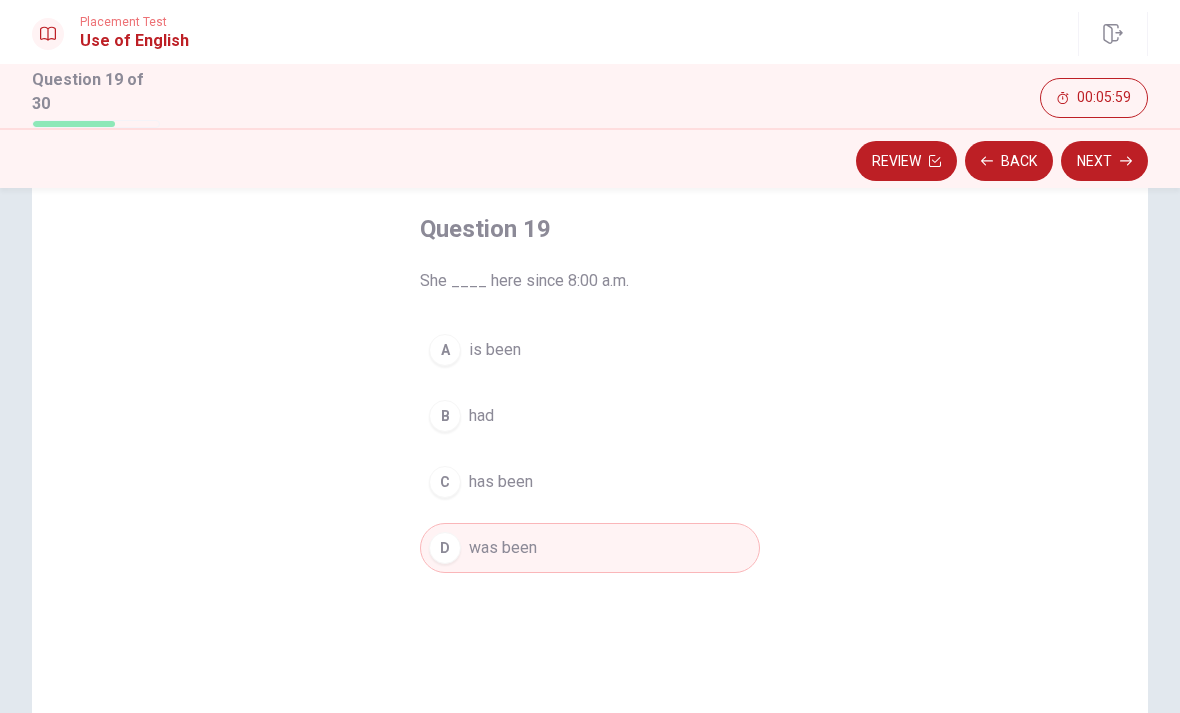 click on "Next" at bounding box center [1104, 161] 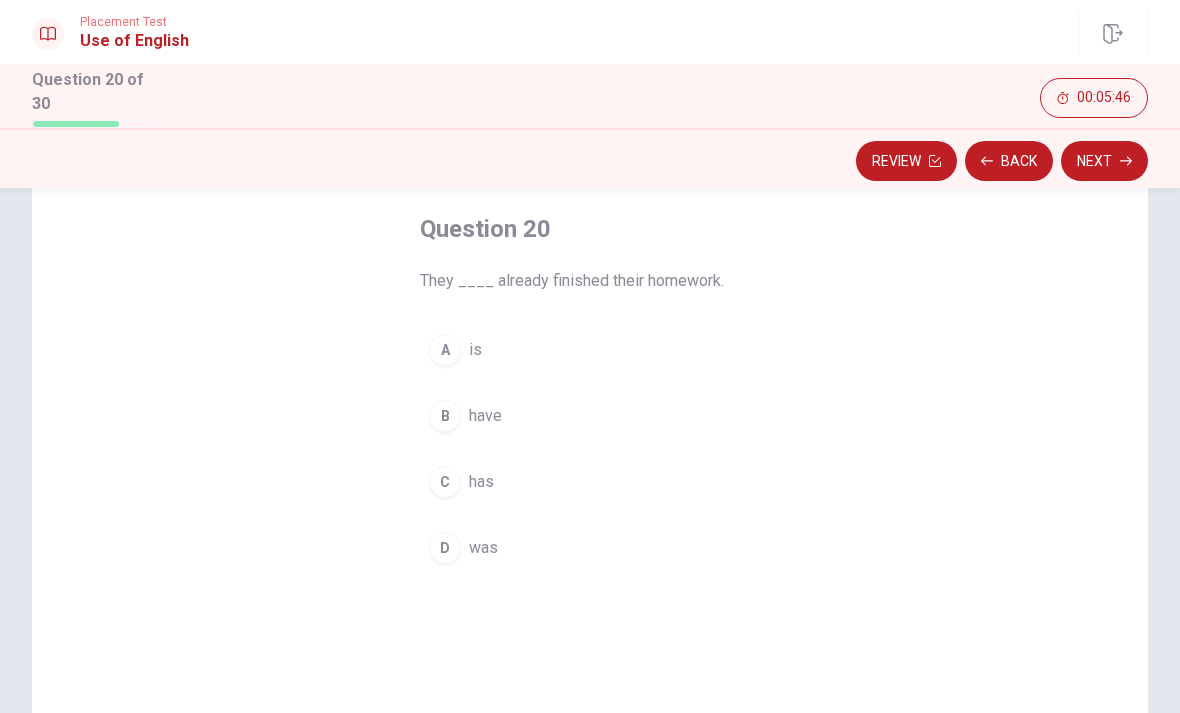 click on "B have" at bounding box center (590, 416) 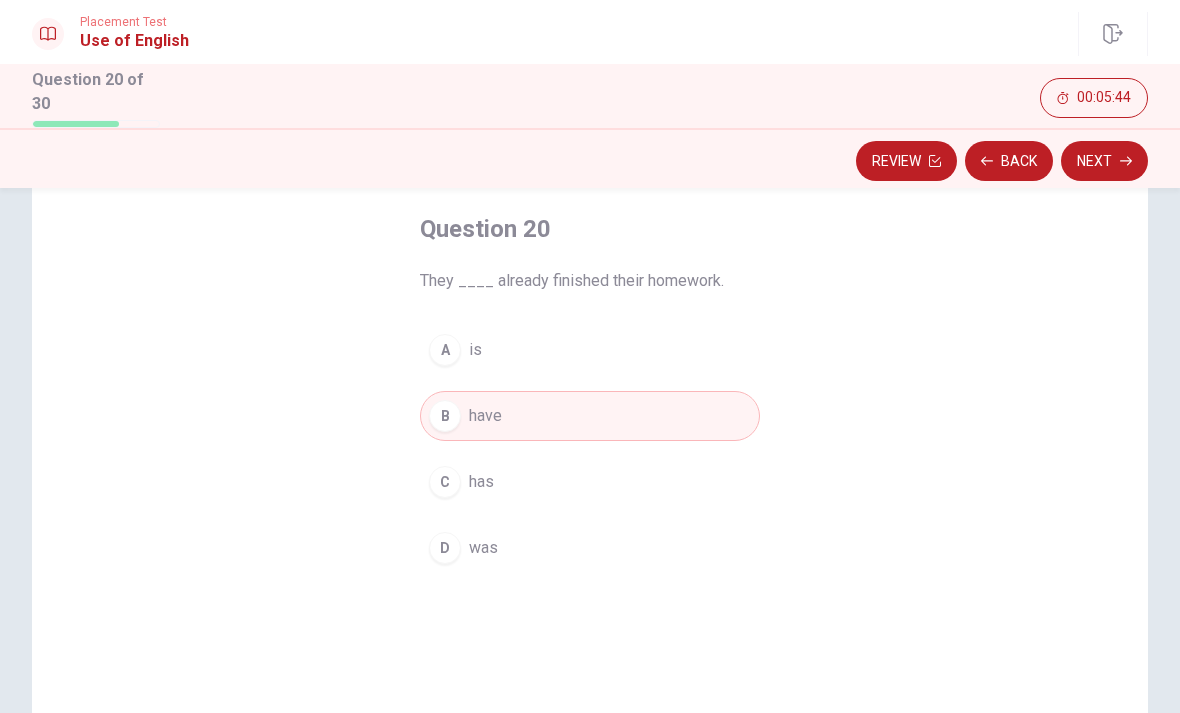 click on "Next" at bounding box center [1104, 161] 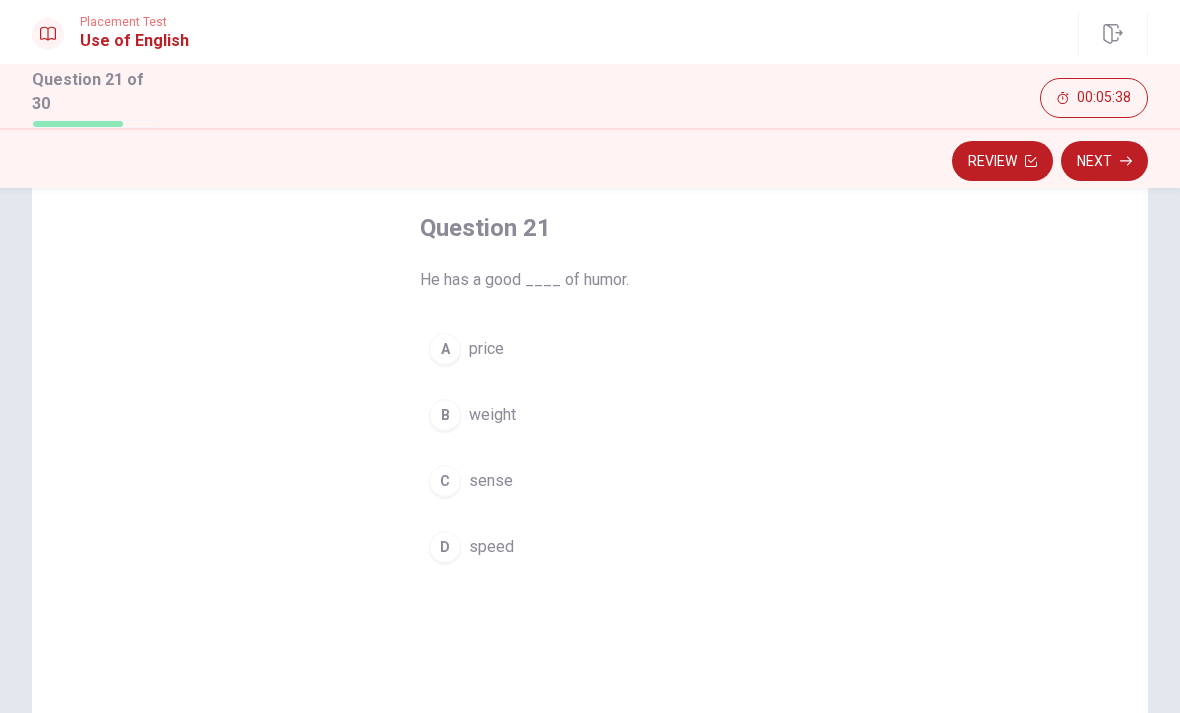scroll, scrollTop: 101, scrollLeft: 0, axis: vertical 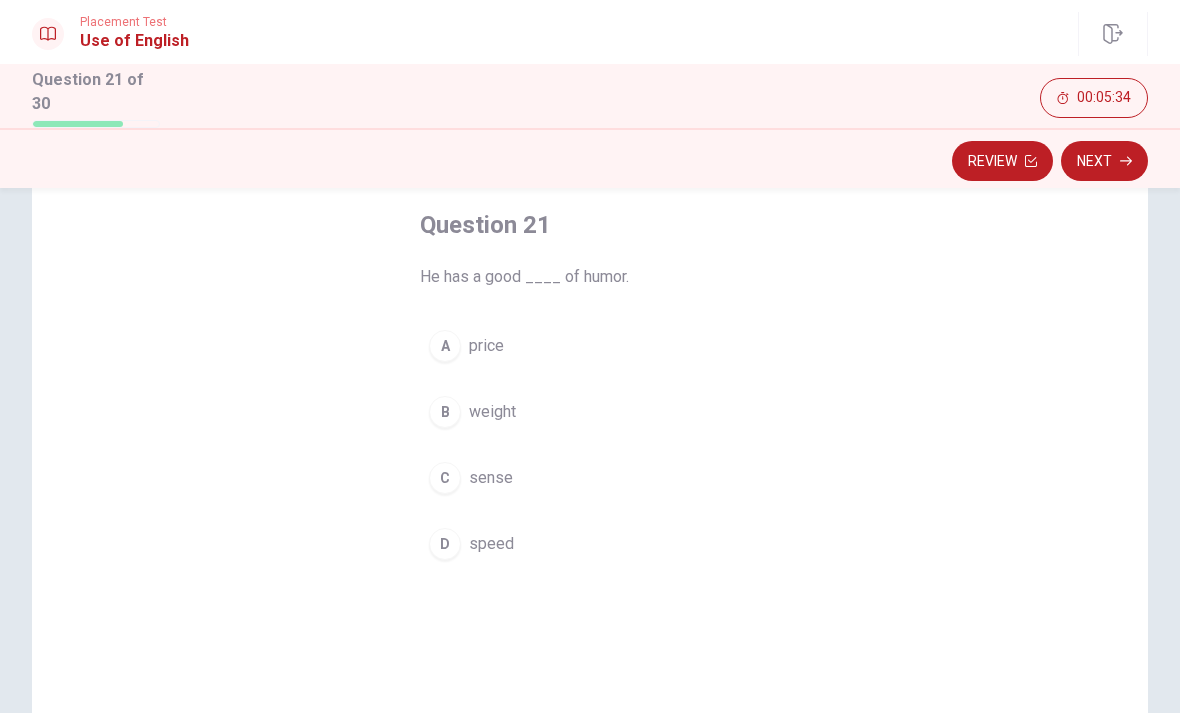 click on "sense" at bounding box center [491, 478] 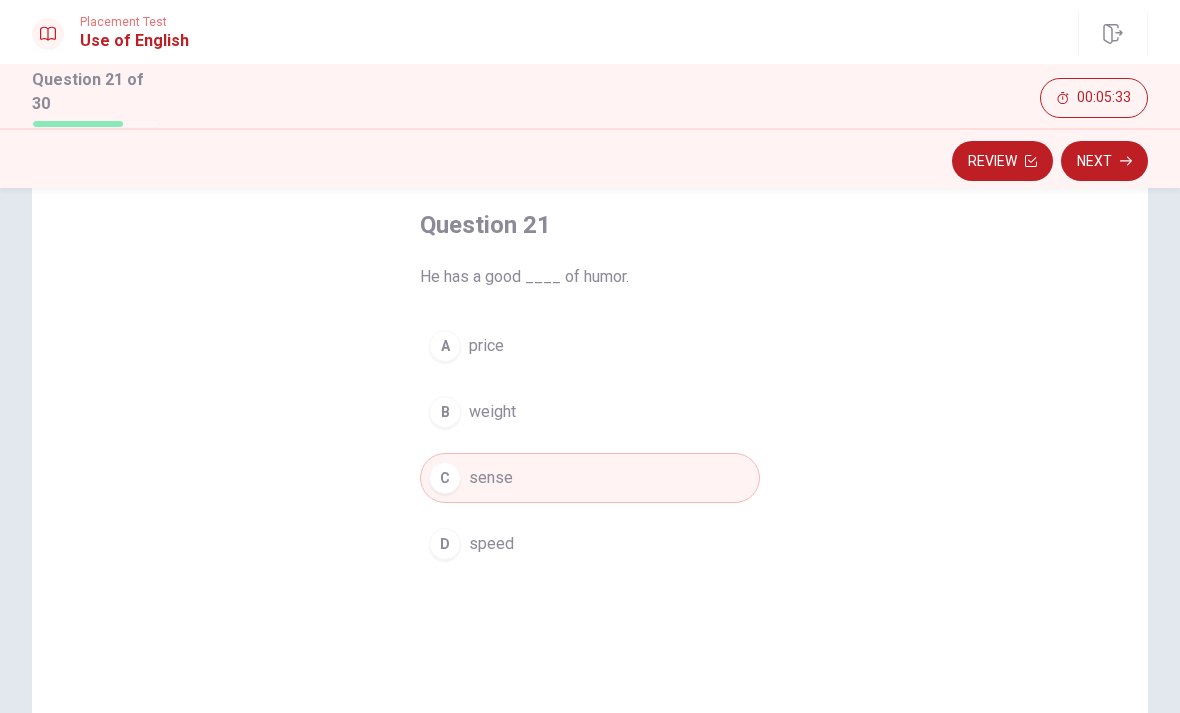 click on "Next" at bounding box center (1104, 161) 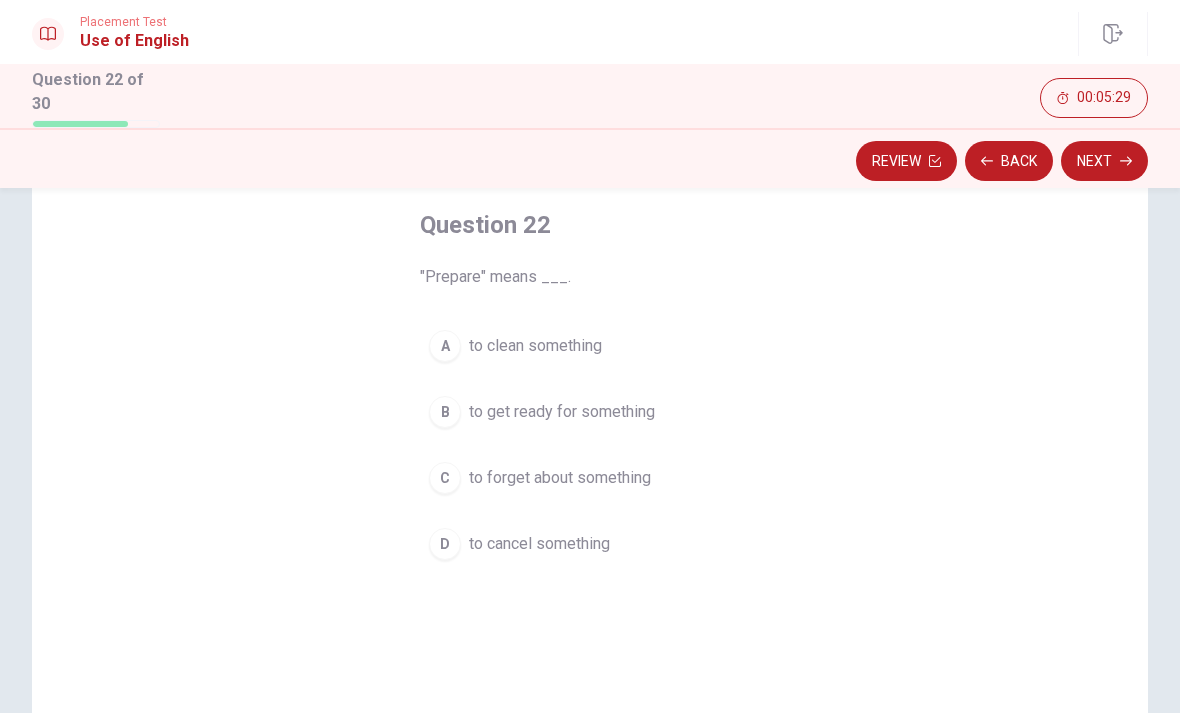 click on "to get ready for something" at bounding box center [562, 412] 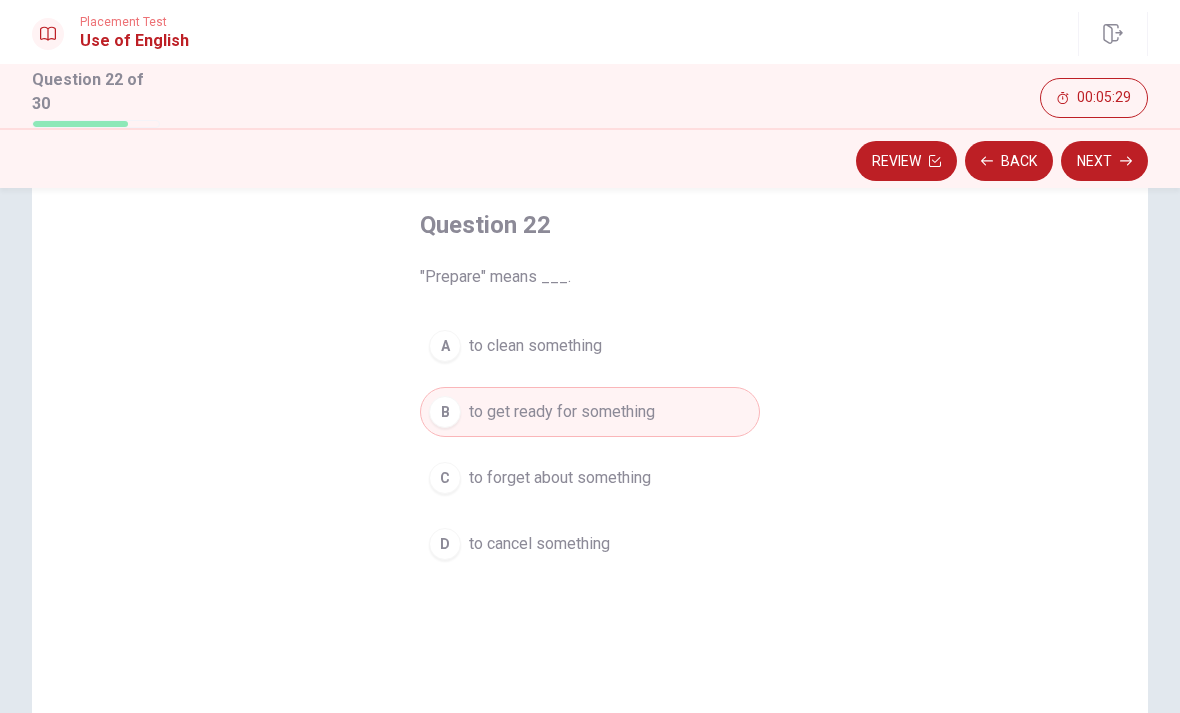 click on "Next" at bounding box center [1104, 161] 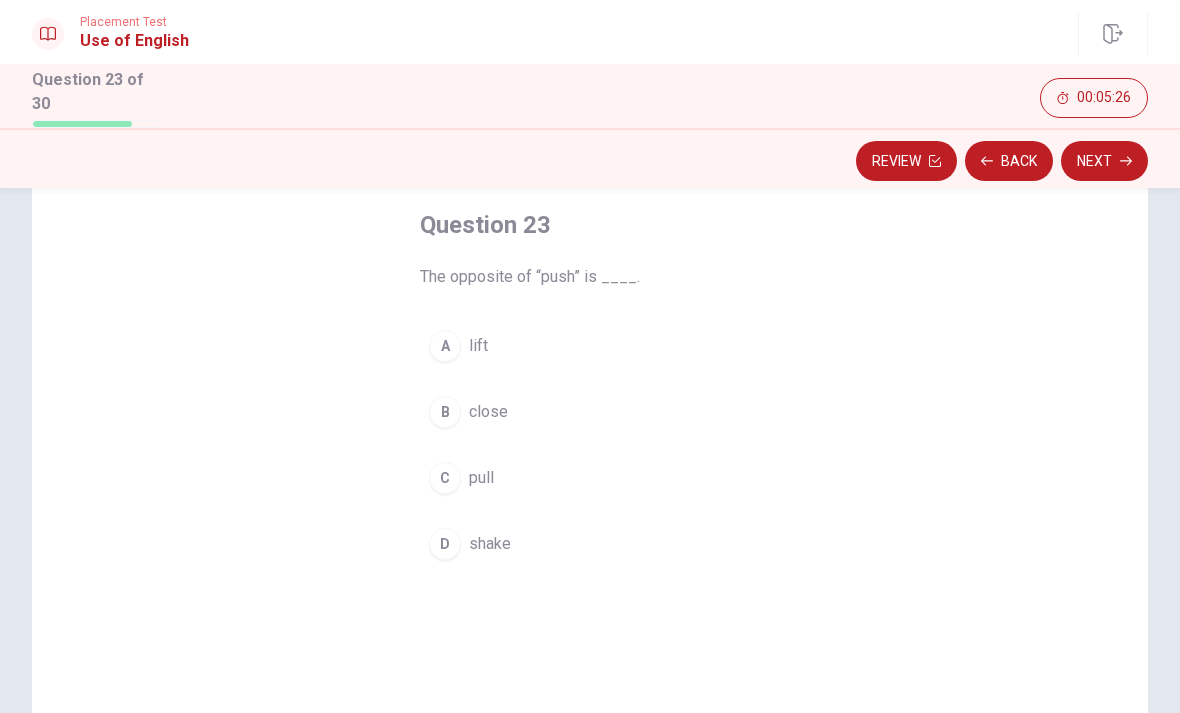 click on "pull" at bounding box center (481, 478) 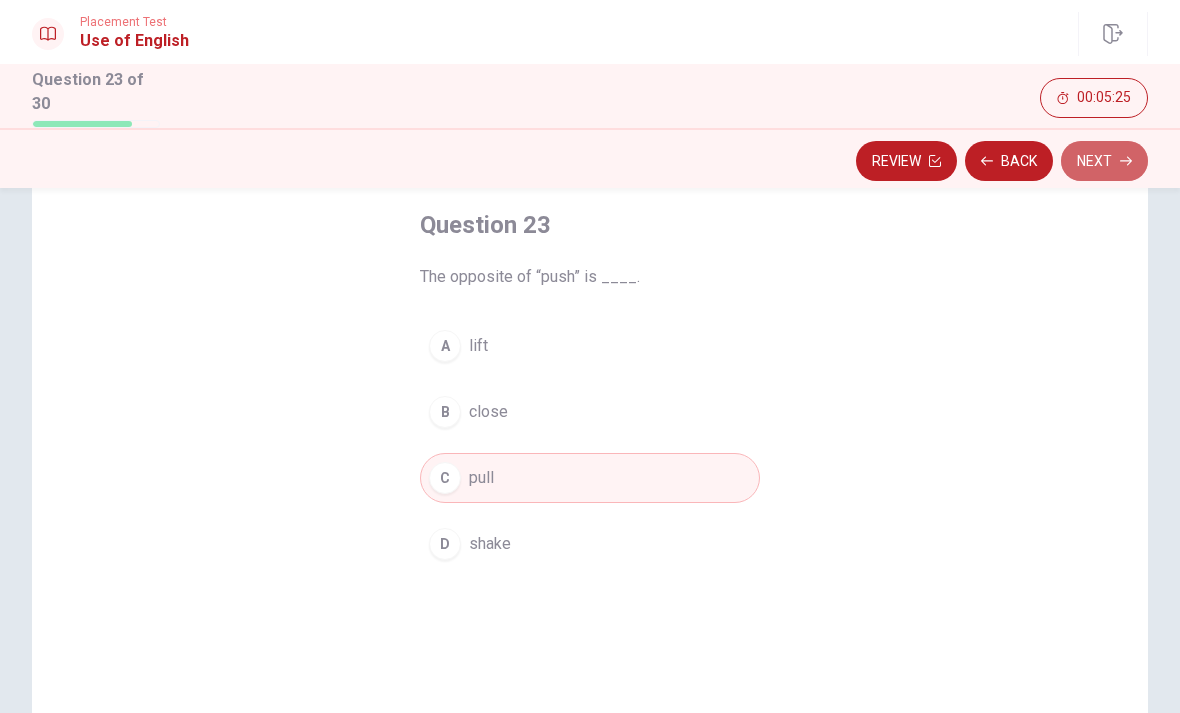 click on "Next" at bounding box center (1104, 161) 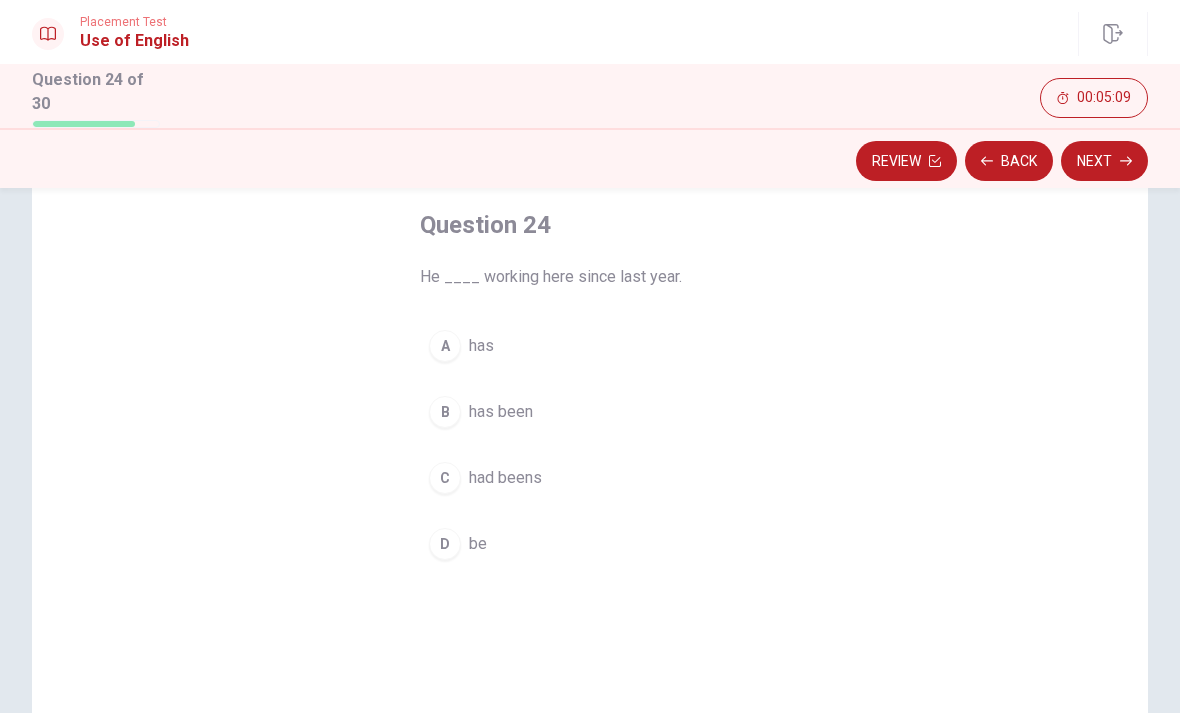 click on "had beens" at bounding box center (505, 478) 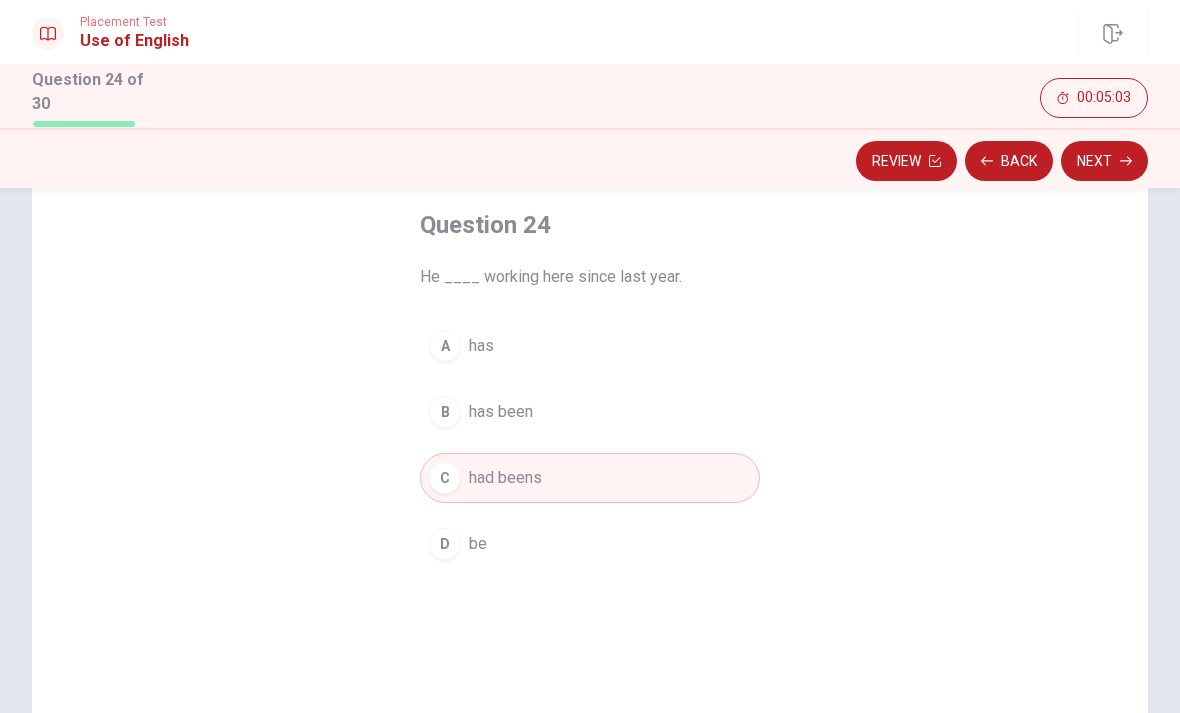 click on "B has been" at bounding box center [590, 412] 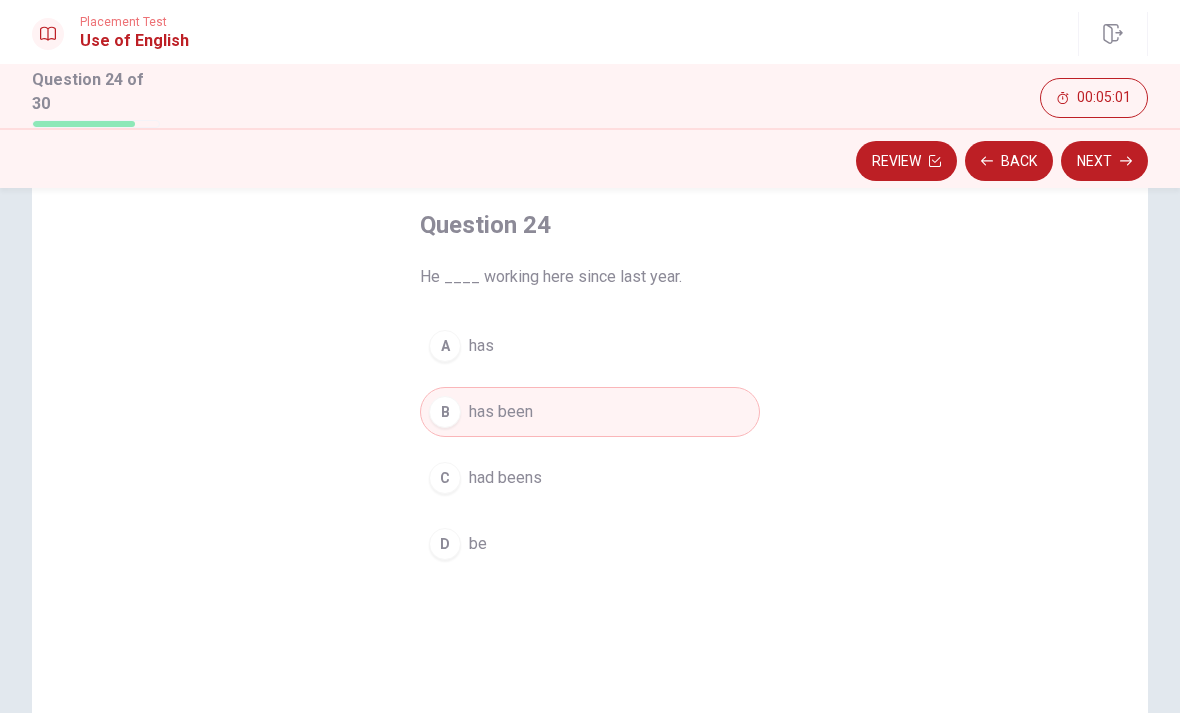 click on "Next" at bounding box center (1104, 161) 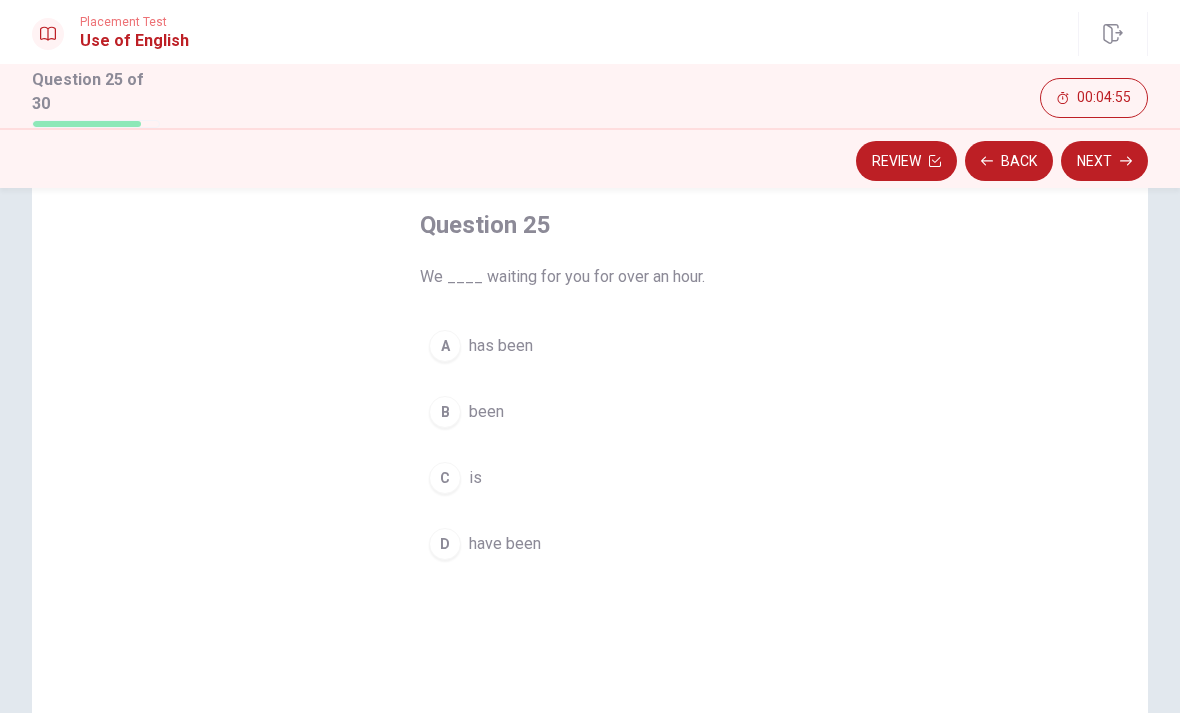 click on "D have been" at bounding box center (590, 544) 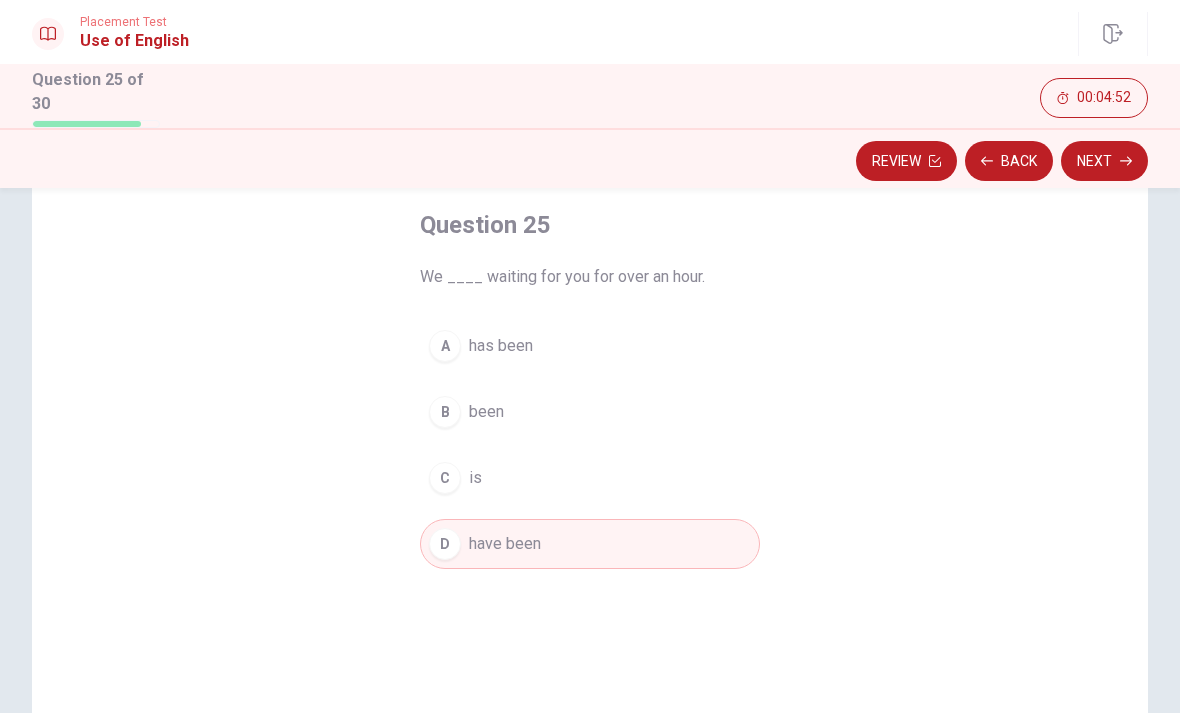 click on "Next" at bounding box center (1104, 161) 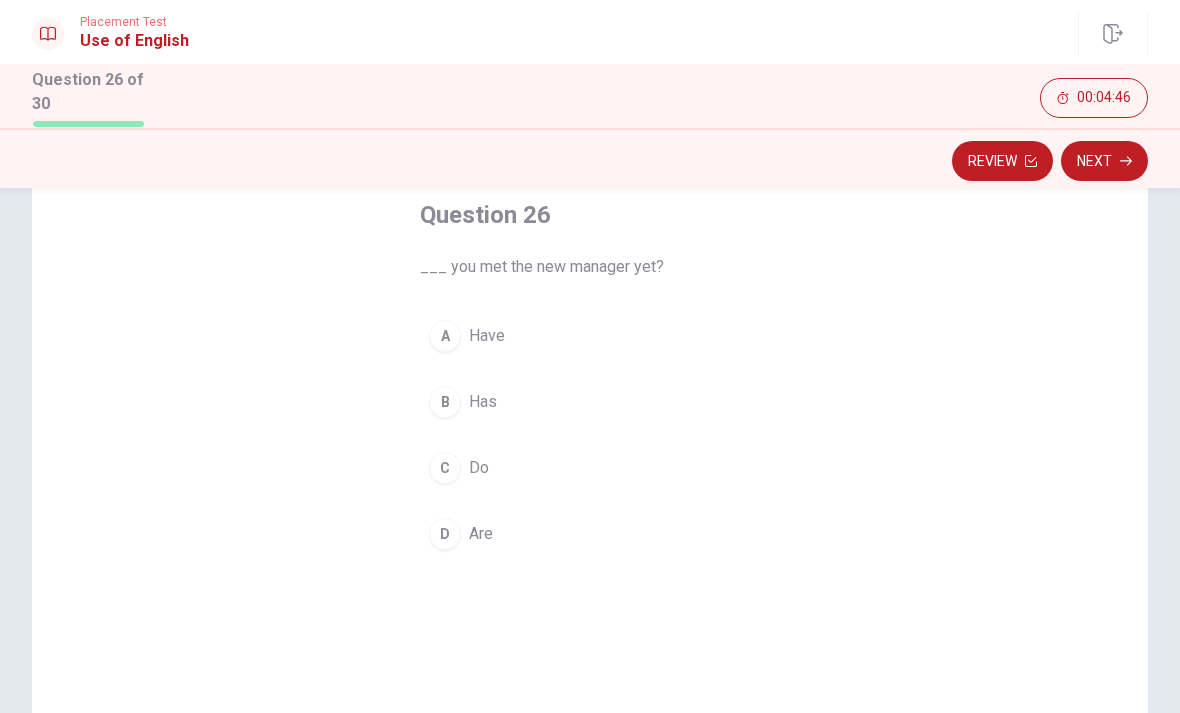 scroll, scrollTop: 107, scrollLeft: 0, axis: vertical 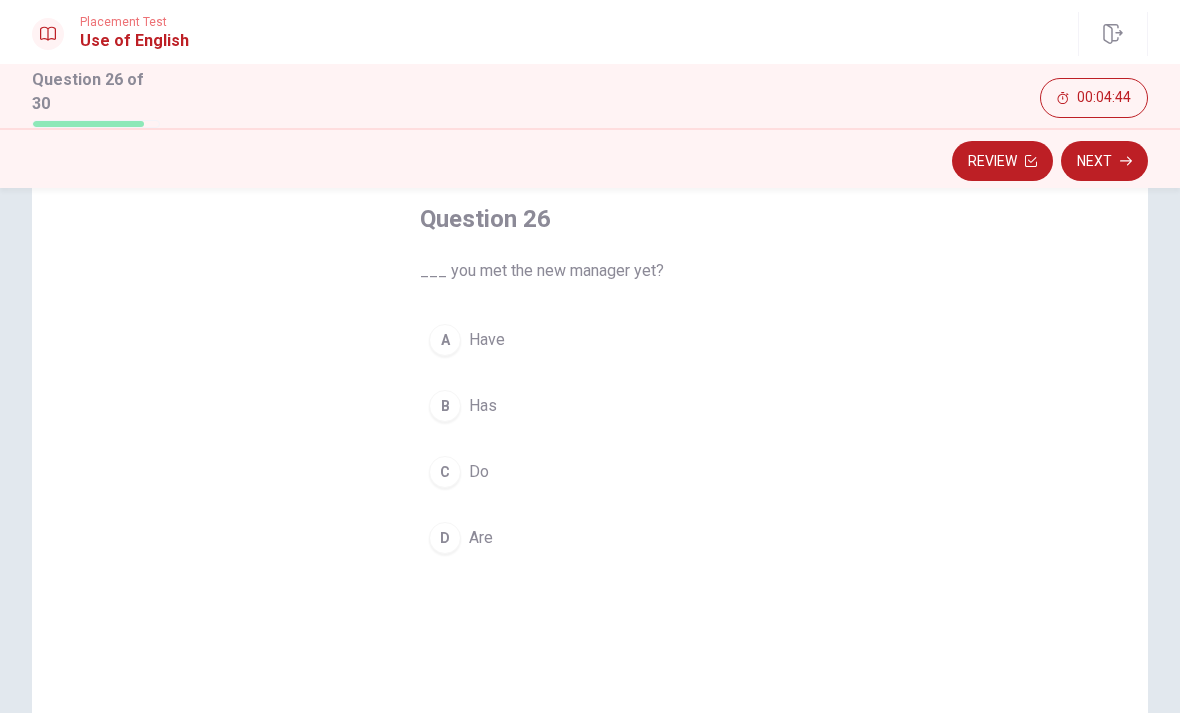 click on "Have" at bounding box center [487, 340] 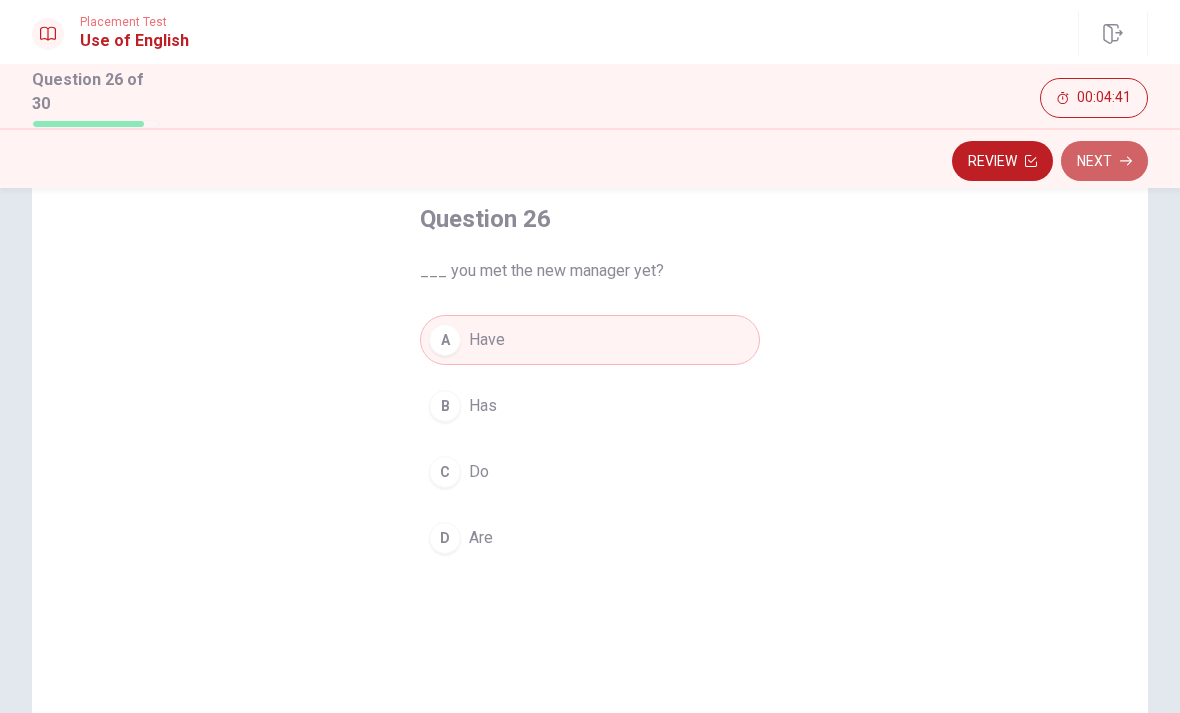 click on "Next" at bounding box center (1104, 161) 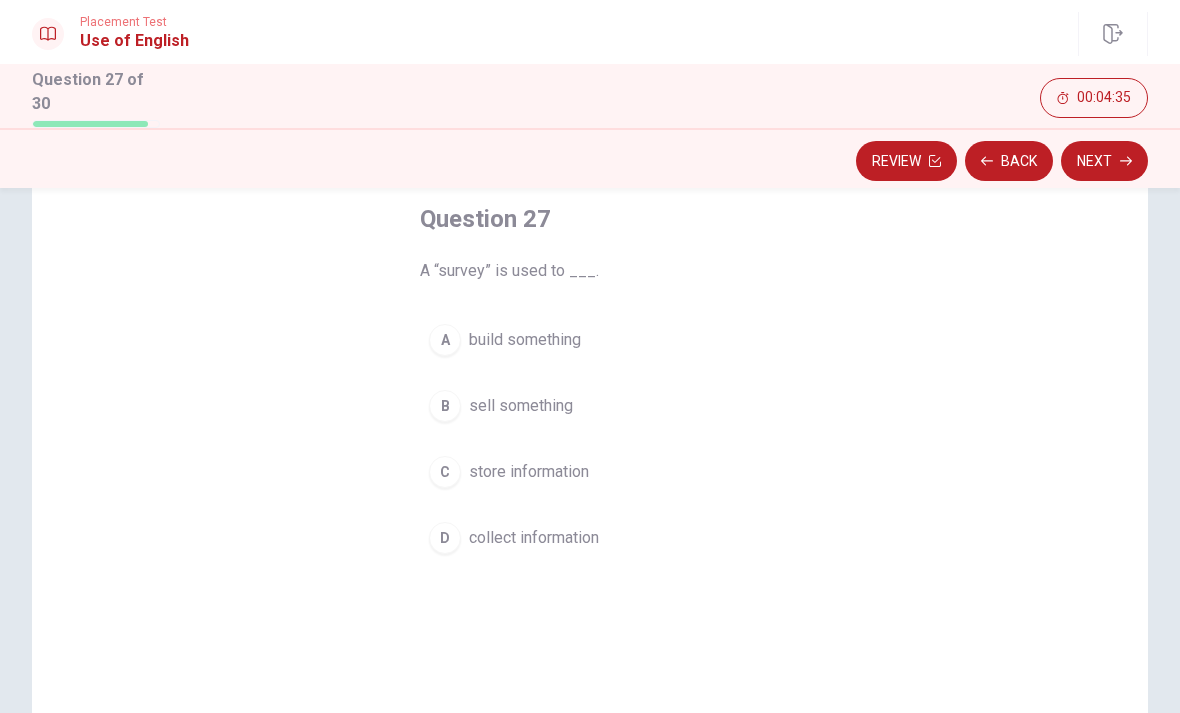 click on "collect information" at bounding box center (534, 538) 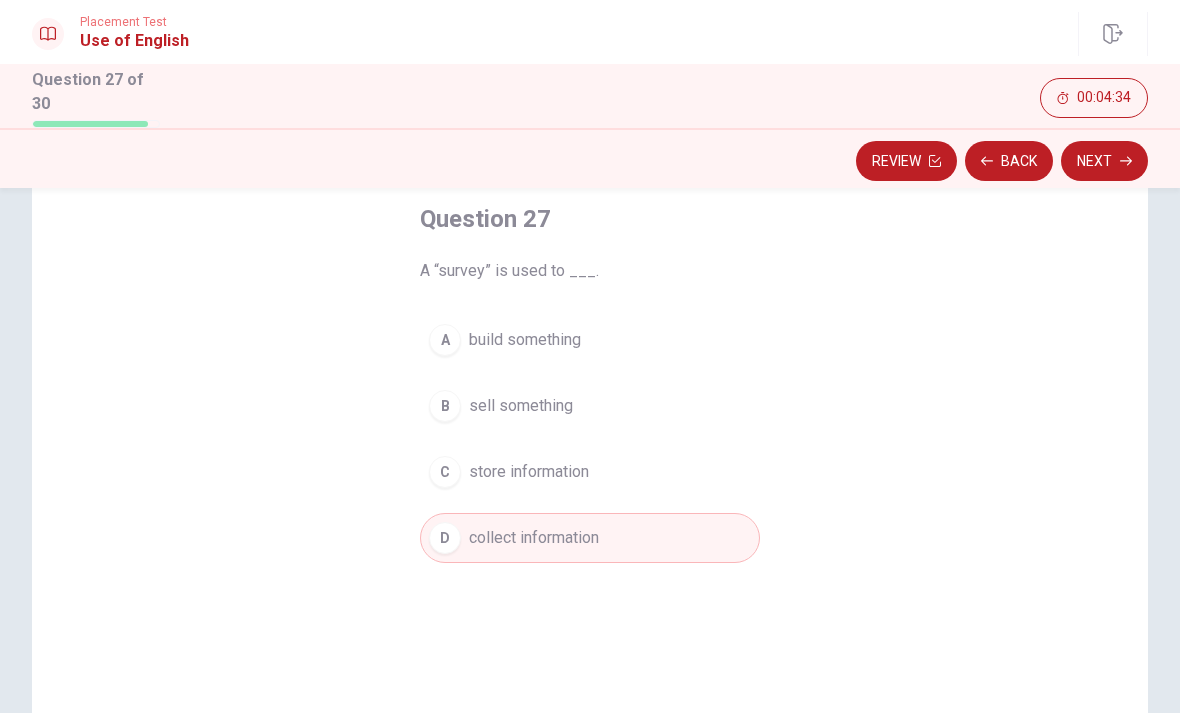 click on "Next" at bounding box center (1104, 161) 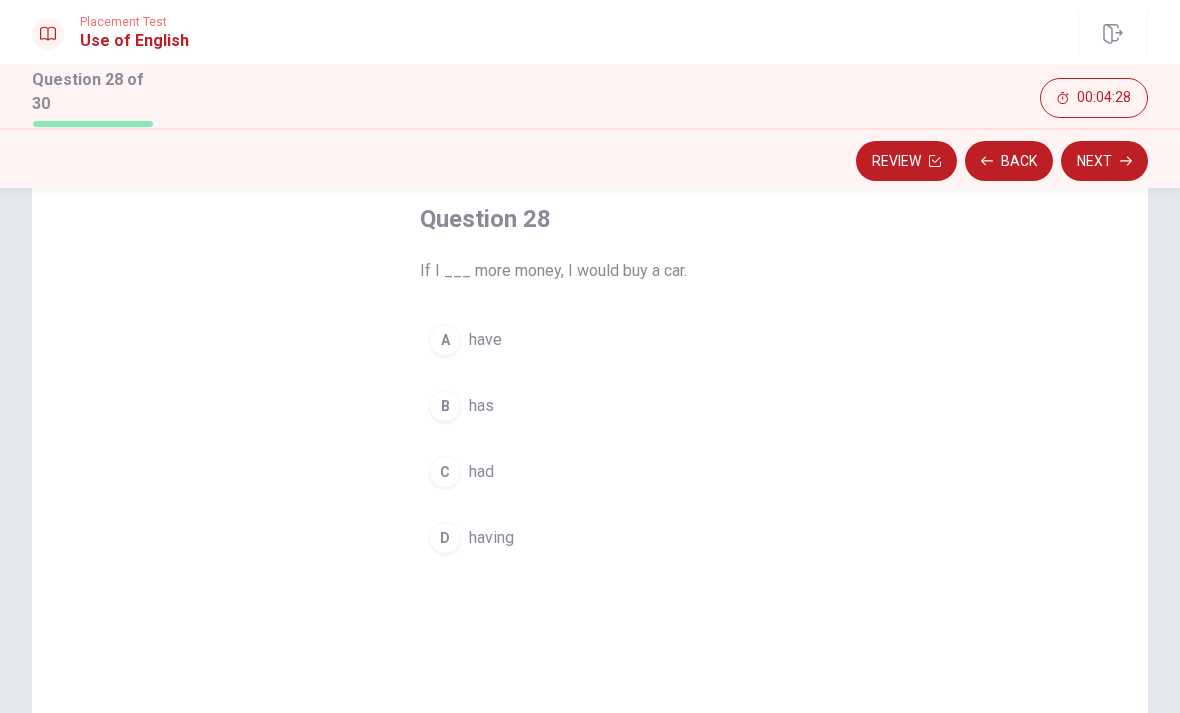 click on "C had" at bounding box center [590, 472] 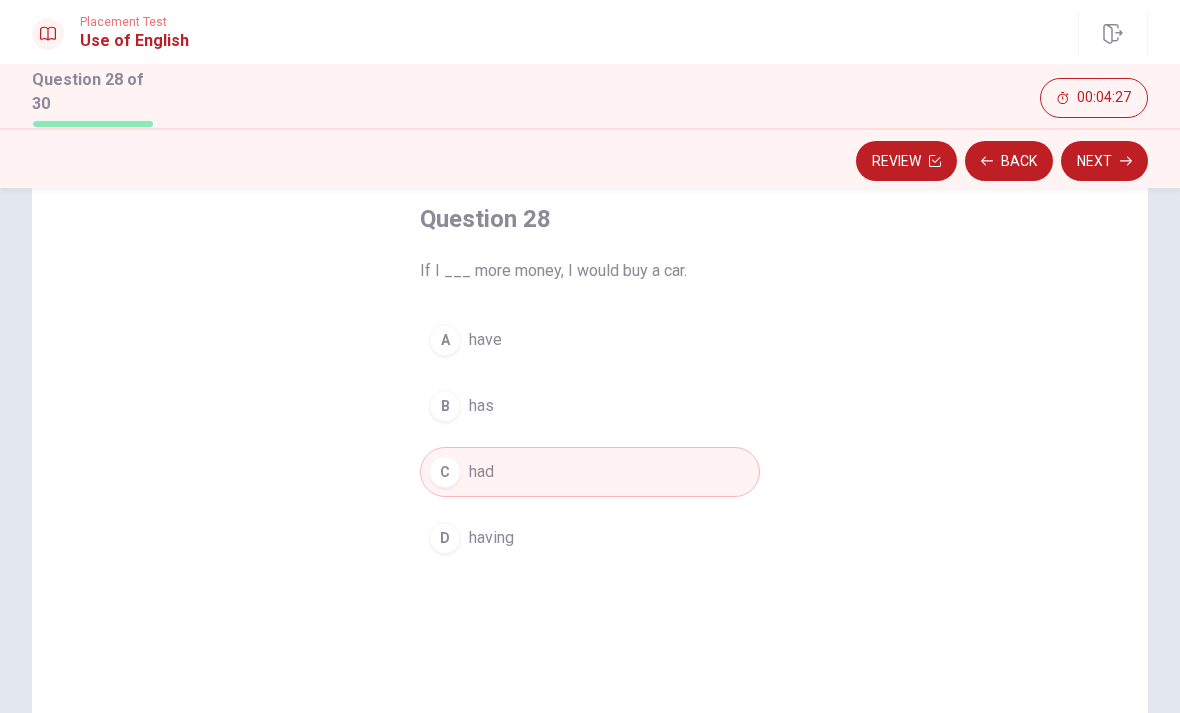 click on "Next" at bounding box center [1104, 161] 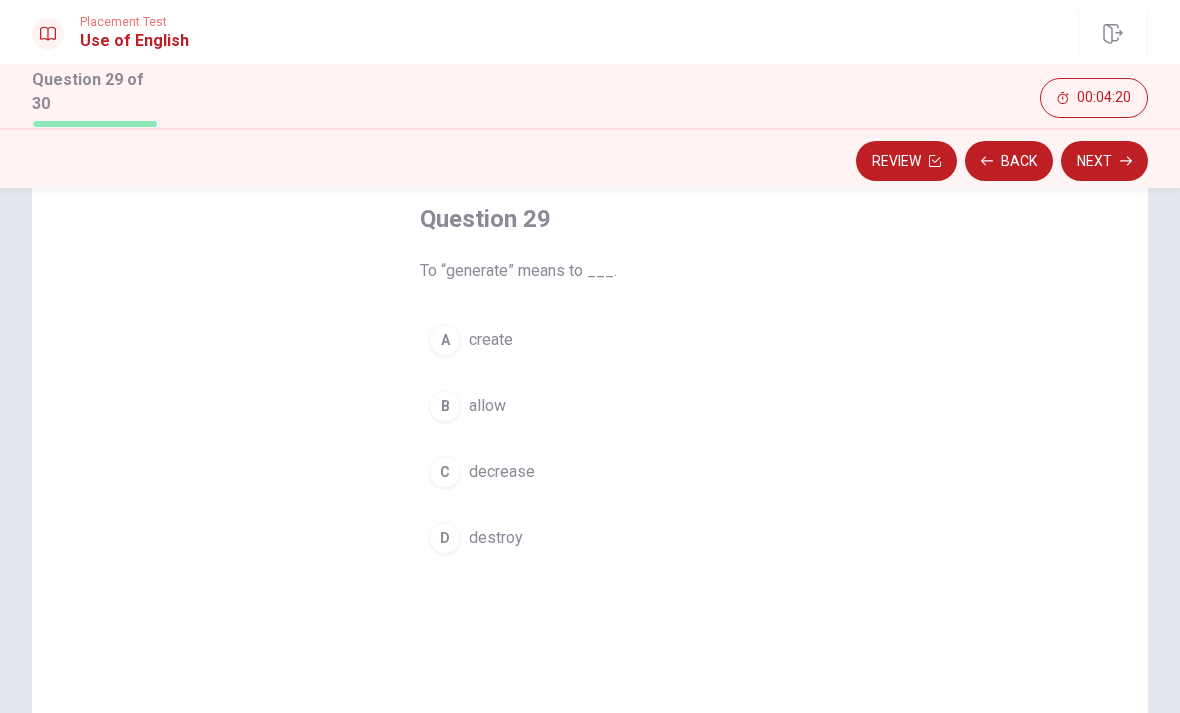 click on "A create" at bounding box center (590, 340) 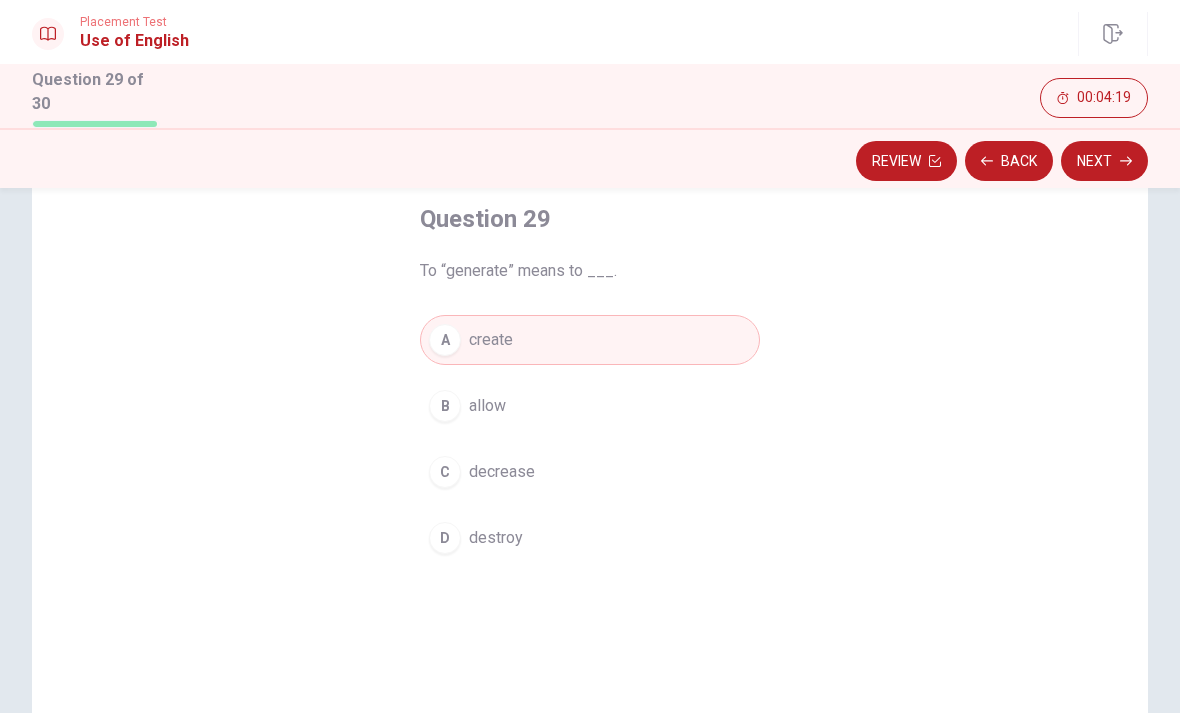 click on "Next" at bounding box center [1104, 161] 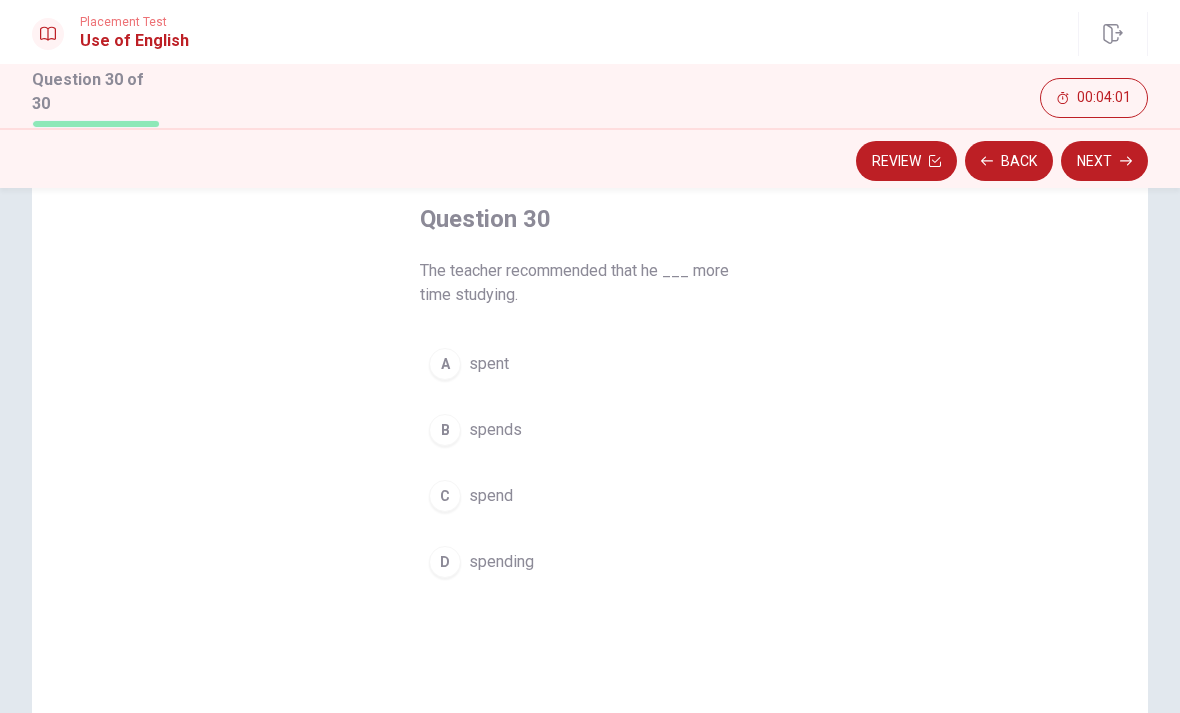 click on "spent" at bounding box center [489, 364] 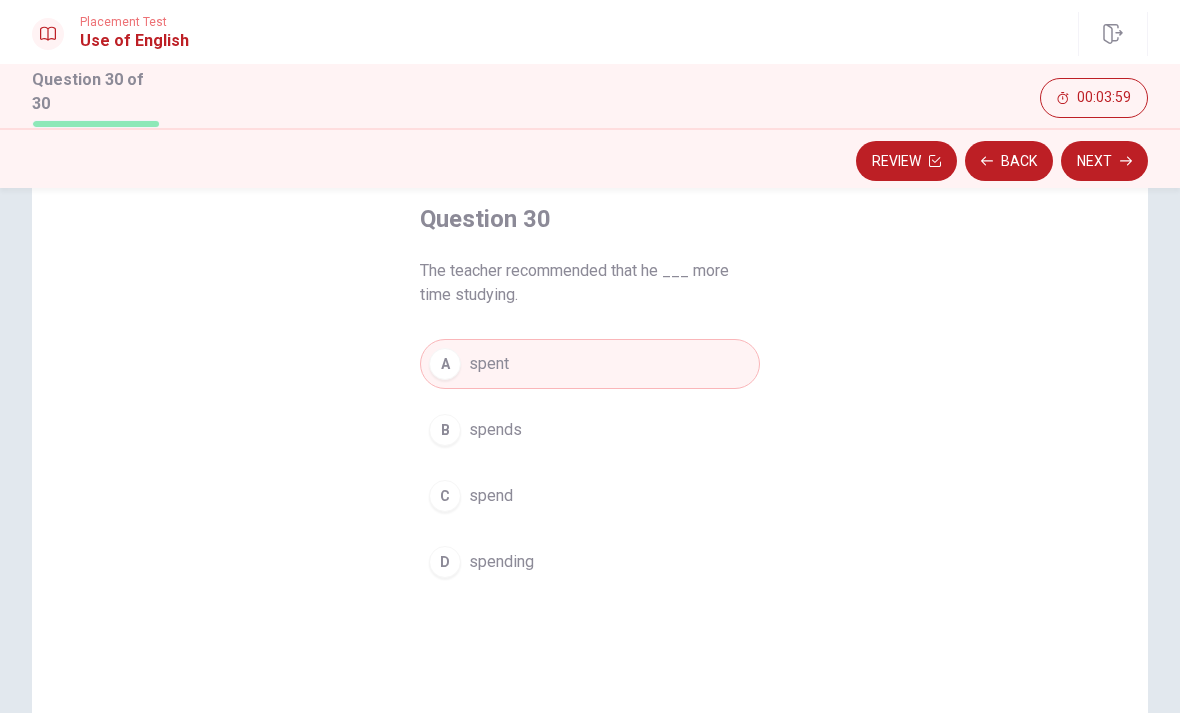 click on "Next" at bounding box center (1104, 161) 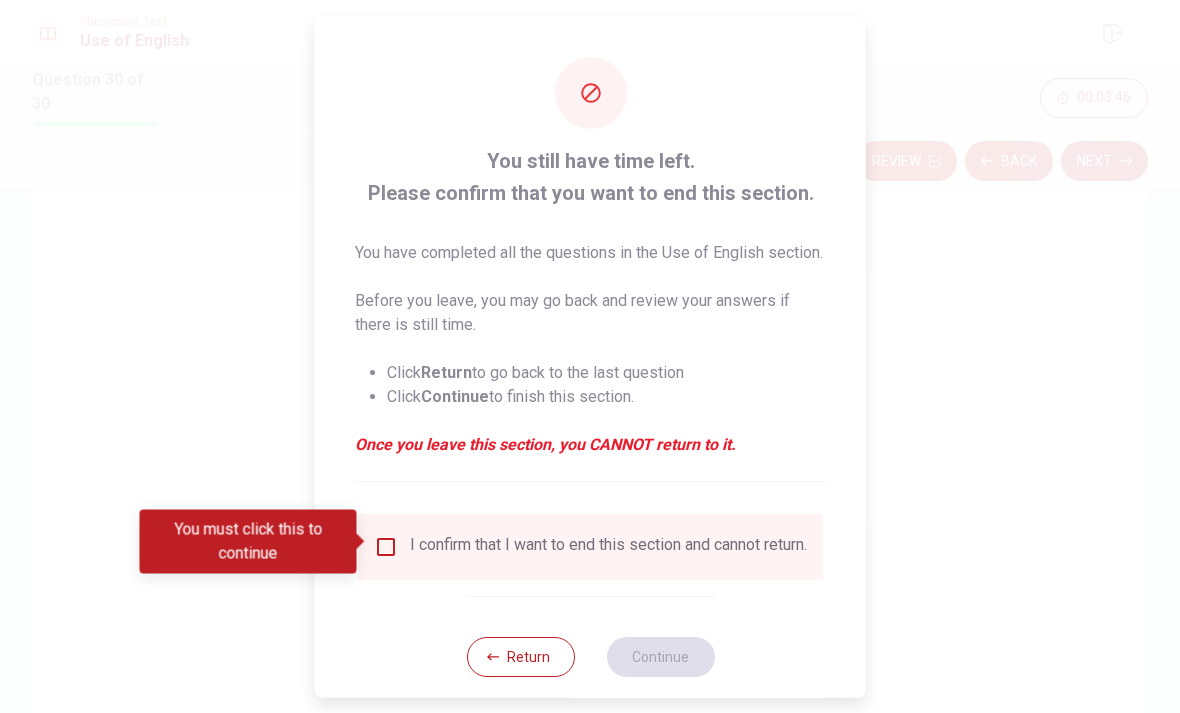 click at bounding box center [386, 546] 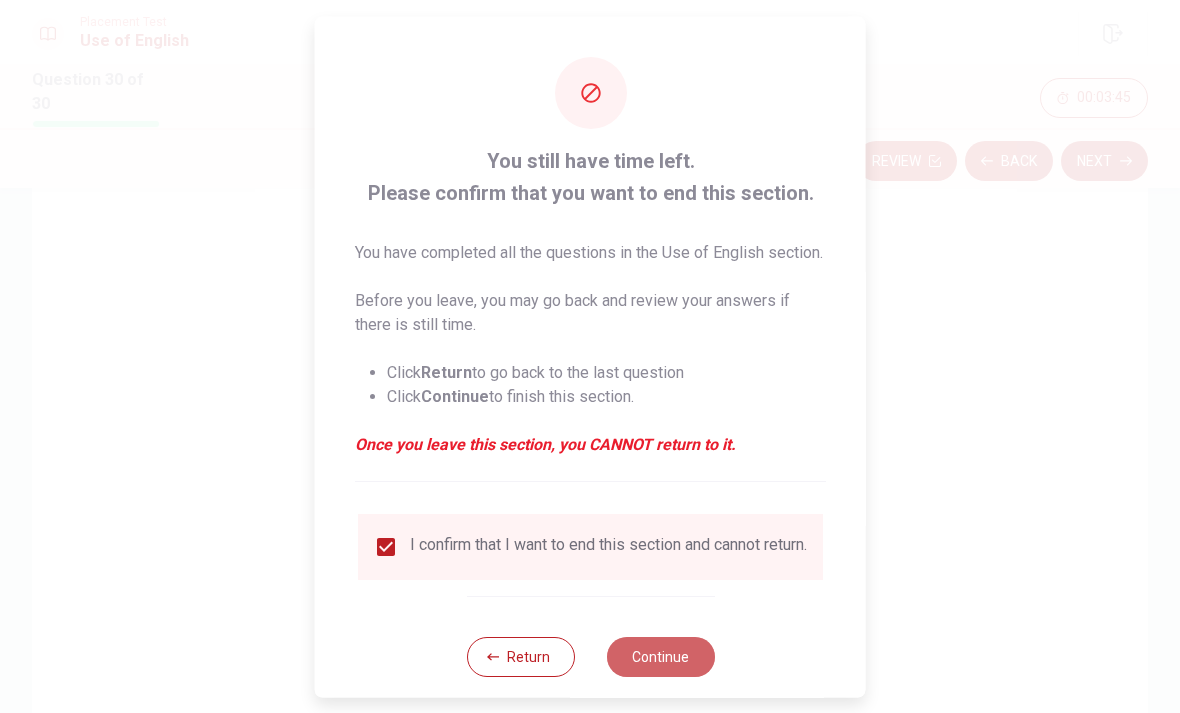 click on "Continue" at bounding box center [660, 656] 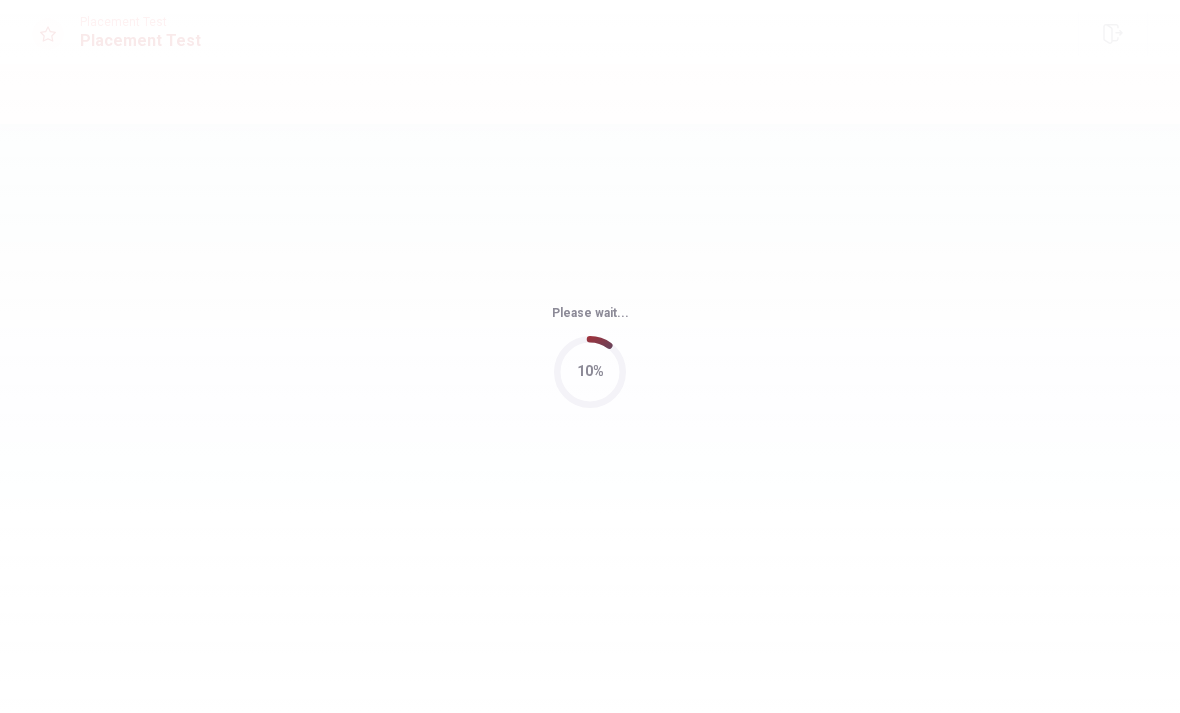 scroll, scrollTop: 0, scrollLeft: 0, axis: both 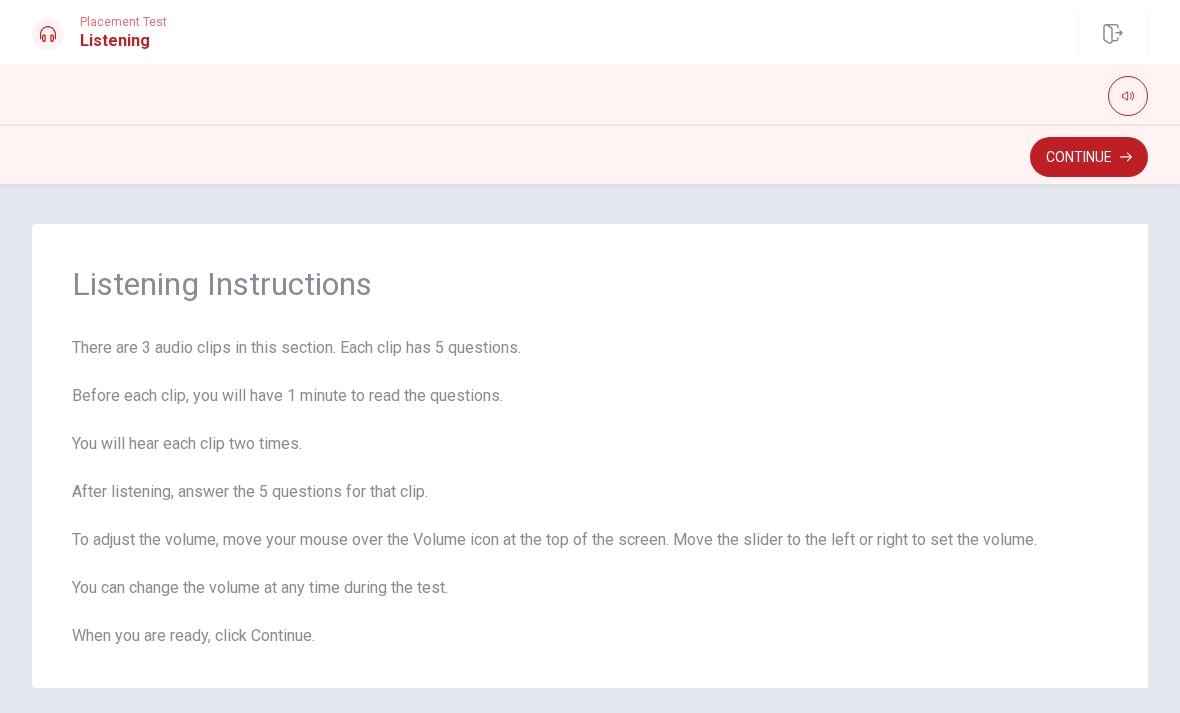 click on "Continue" at bounding box center (1089, 157) 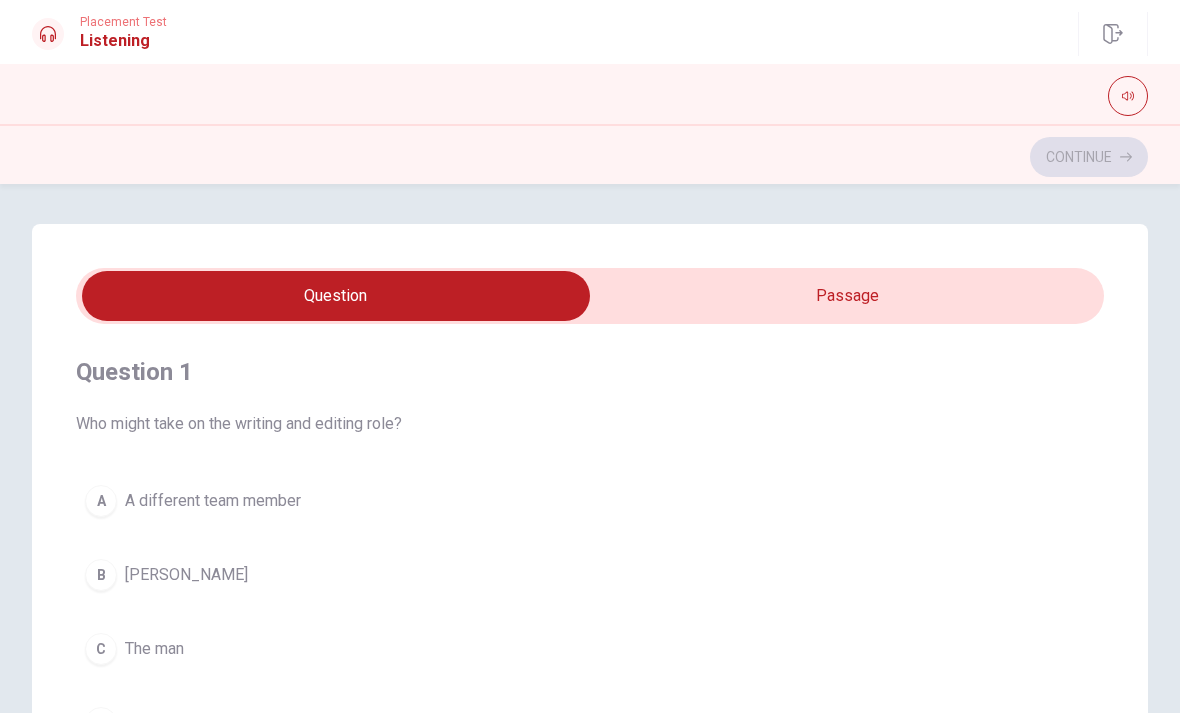 click 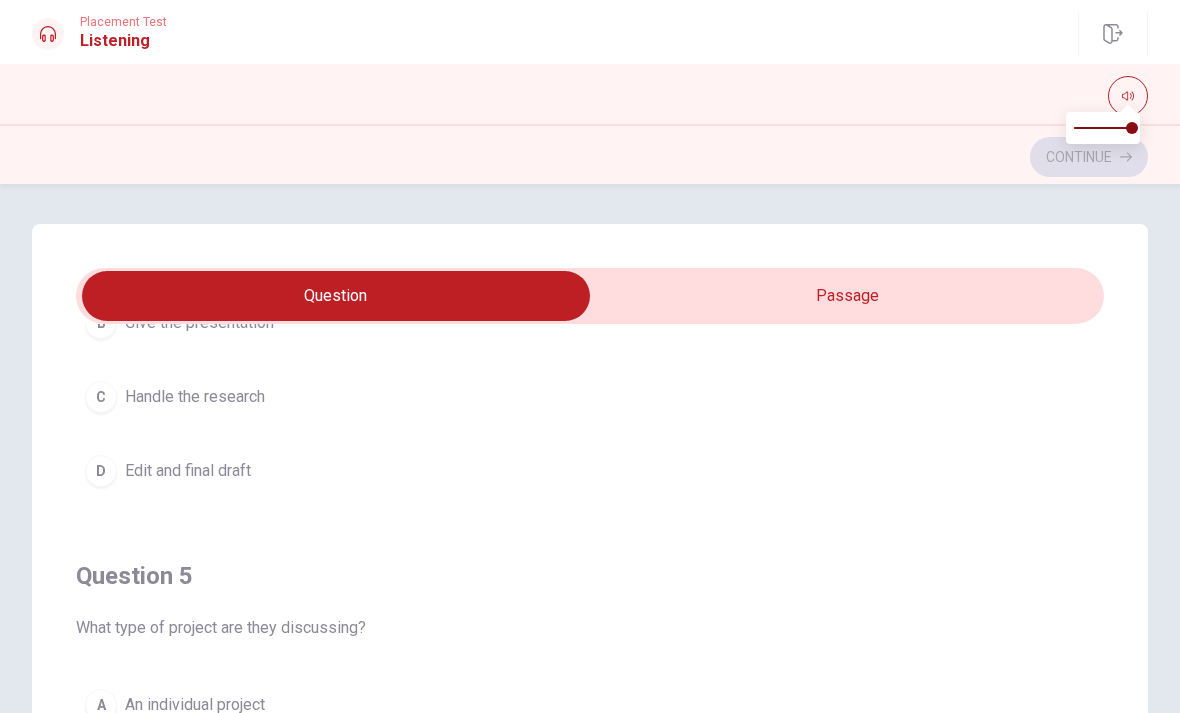 scroll, scrollTop: 1620, scrollLeft: 0, axis: vertical 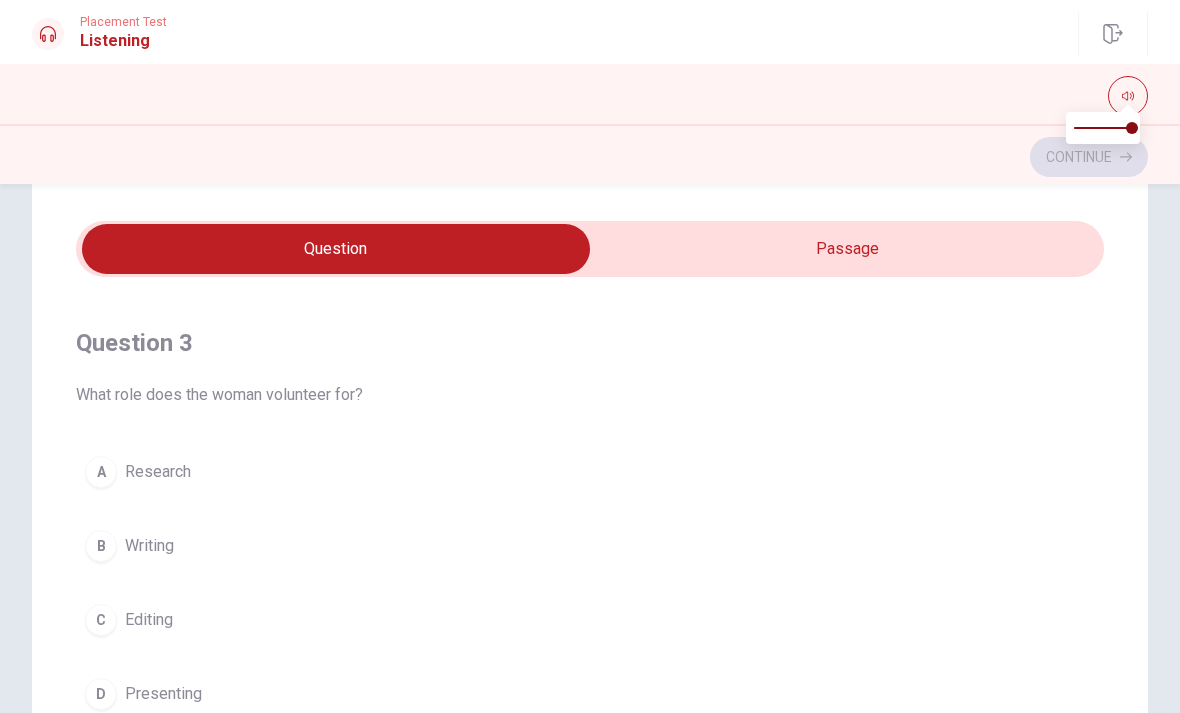 click on "A Research" at bounding box center (590, 472) 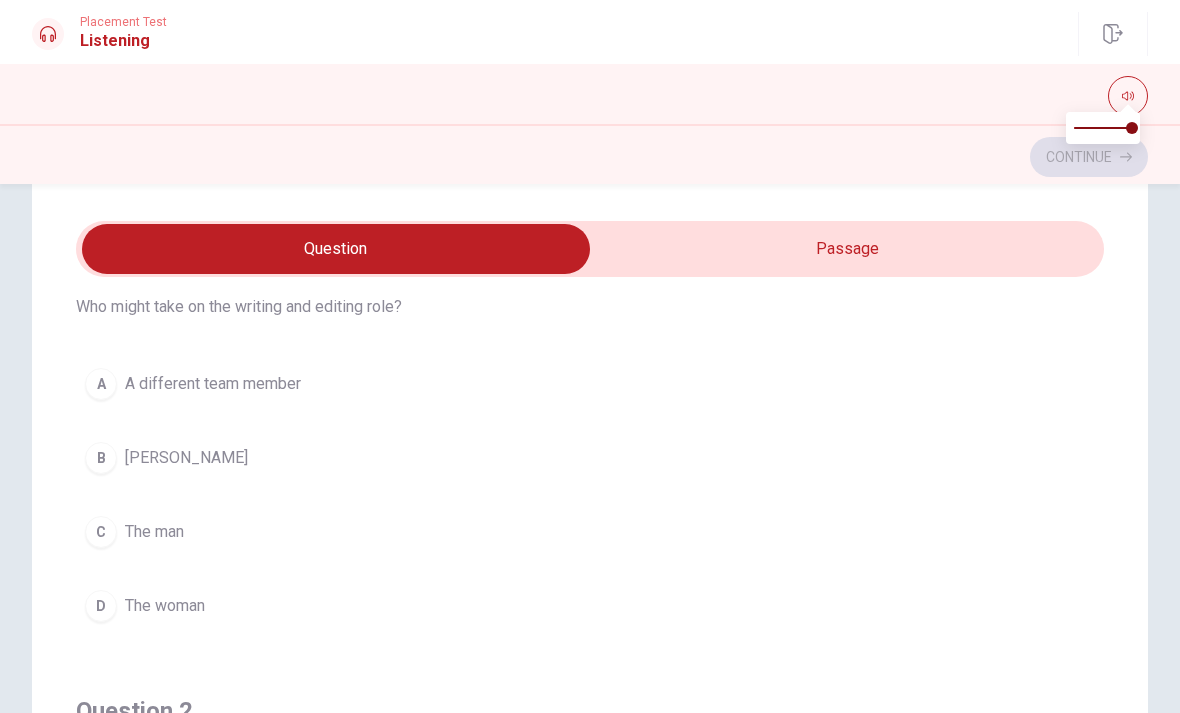 scroll, scrollTop: 72, scrollLeft: 0, axis: vertical 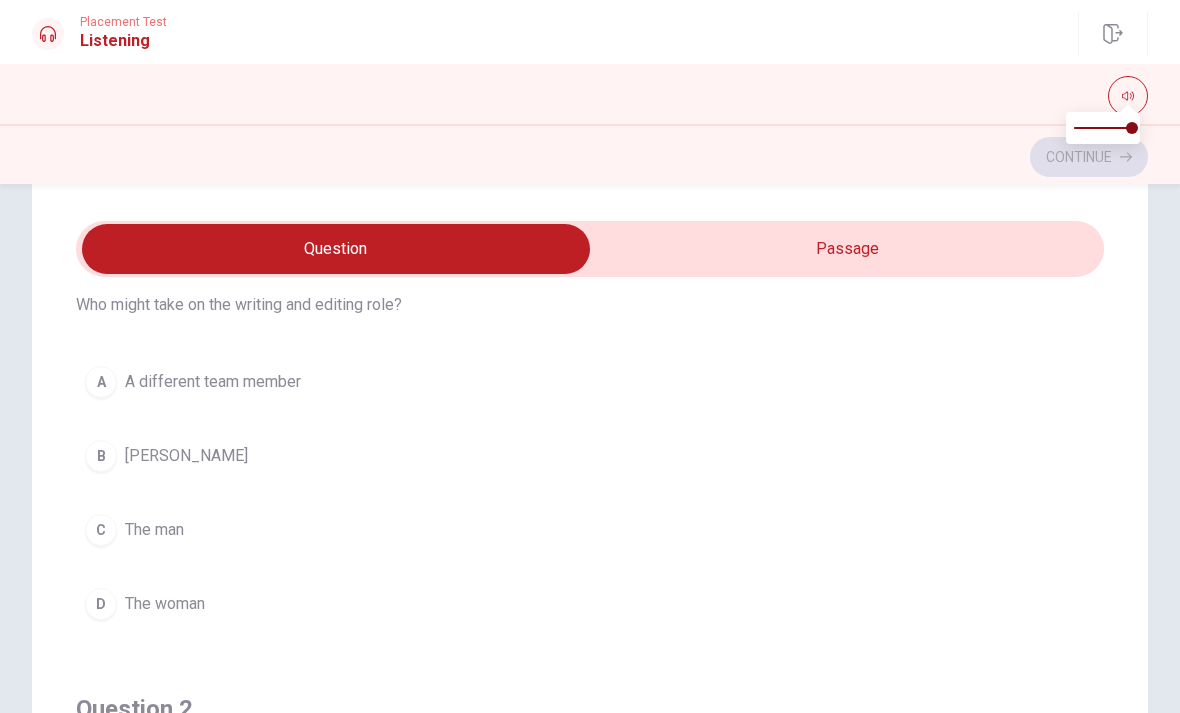 click on "B [PERSON_NAME]" at bounding box center (590, 456) 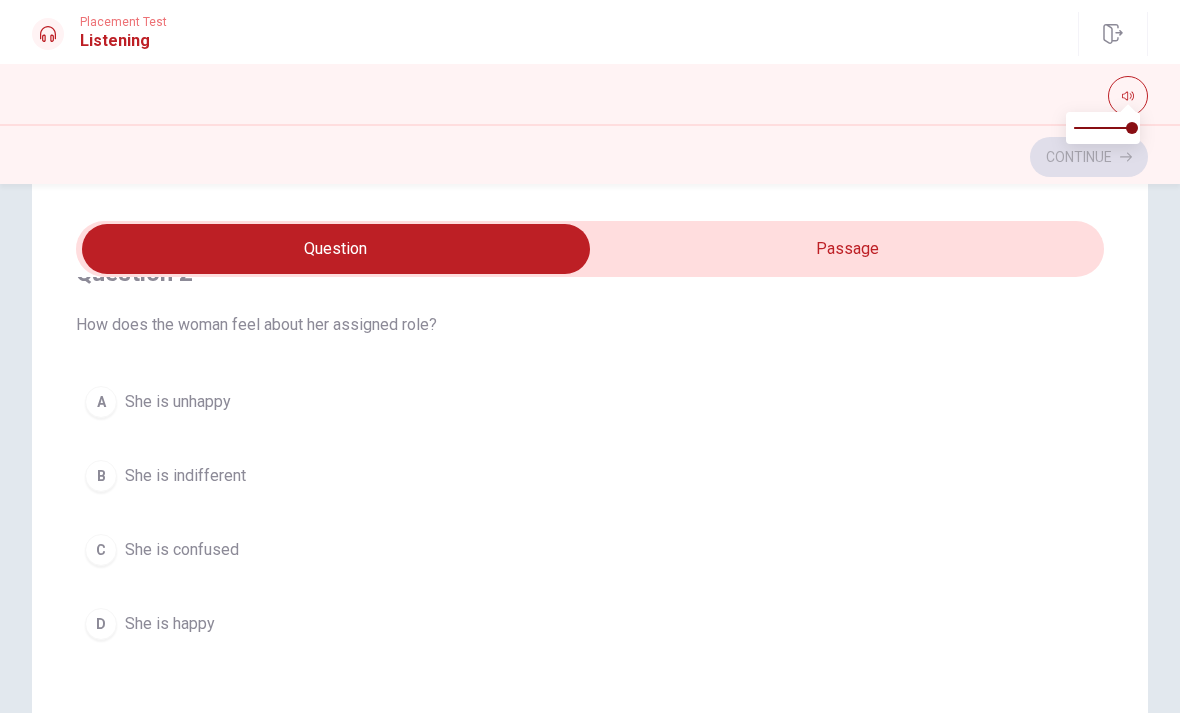 scroll, scrollTop: 517, scrollLeft: 0, axis: vertical 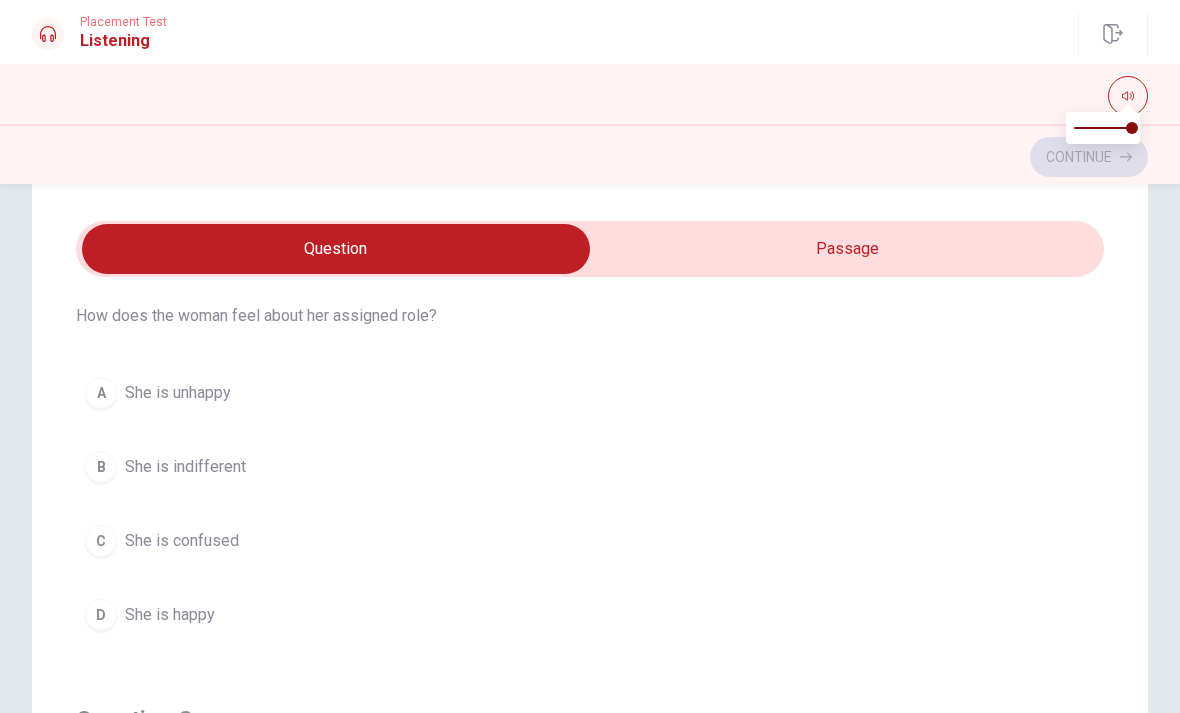 click on "D She is happy" at bounding box center [590, 615] 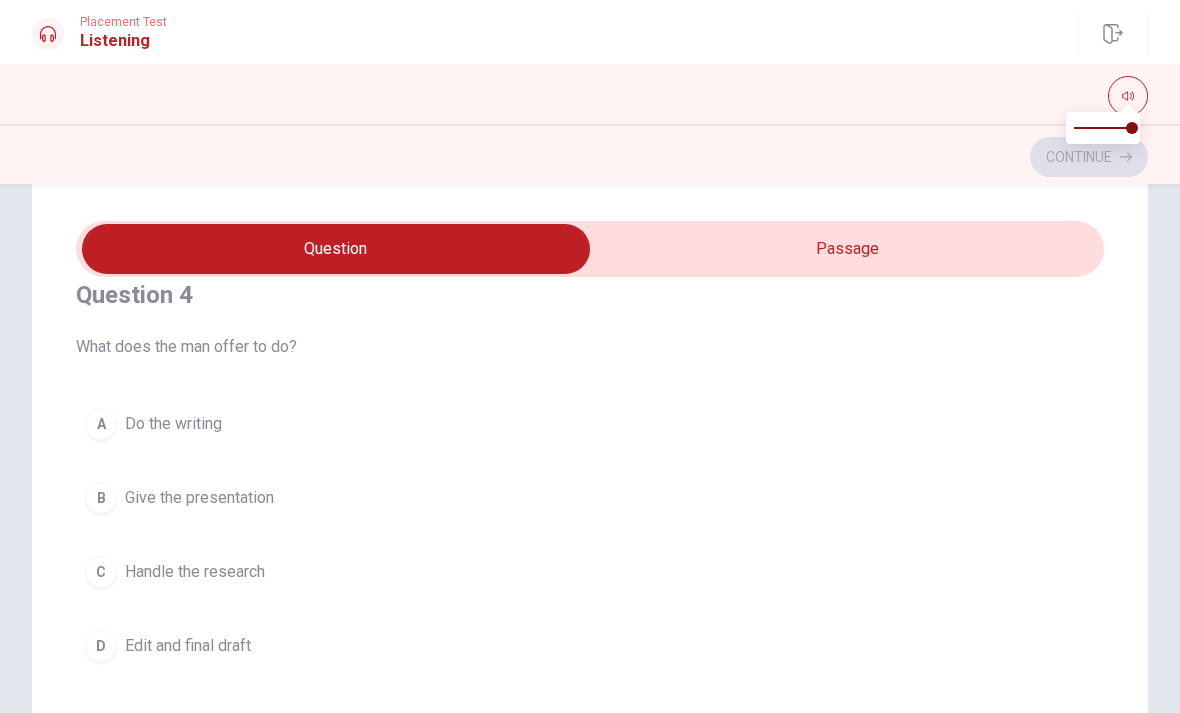 scroll, scrollTop: 1405, scrollLeft: 0, axis: vertical 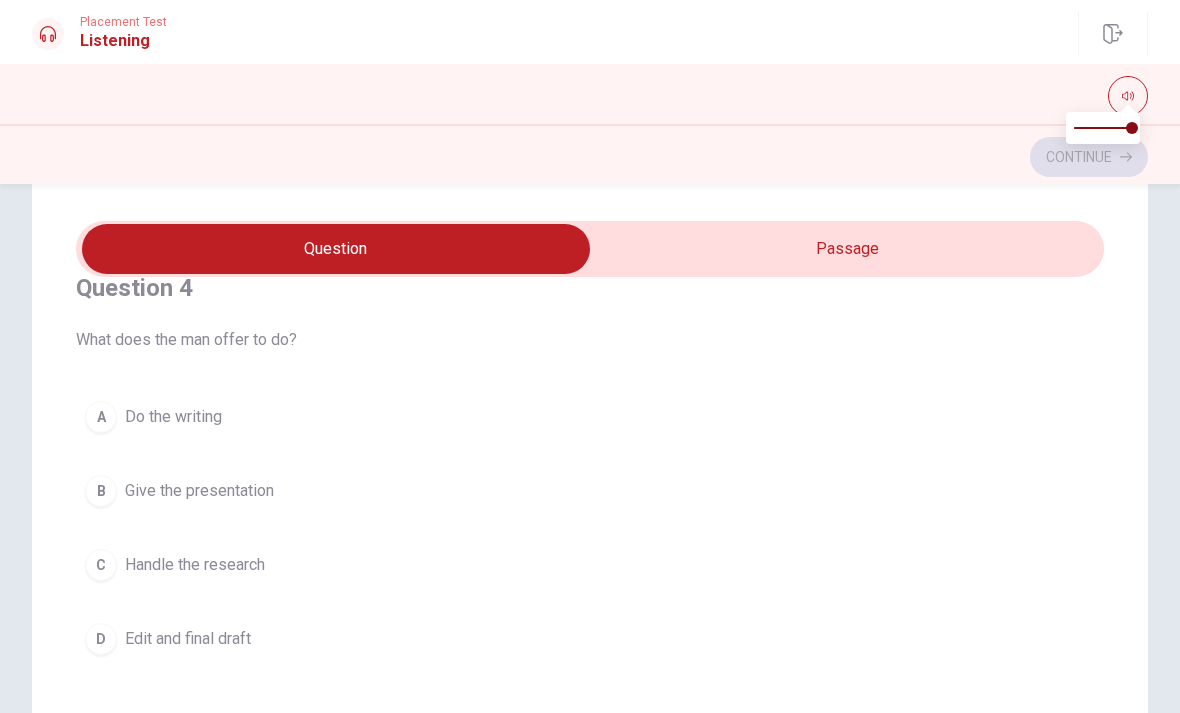 click on "B Give the presentation" at bounding box center [590, 491] 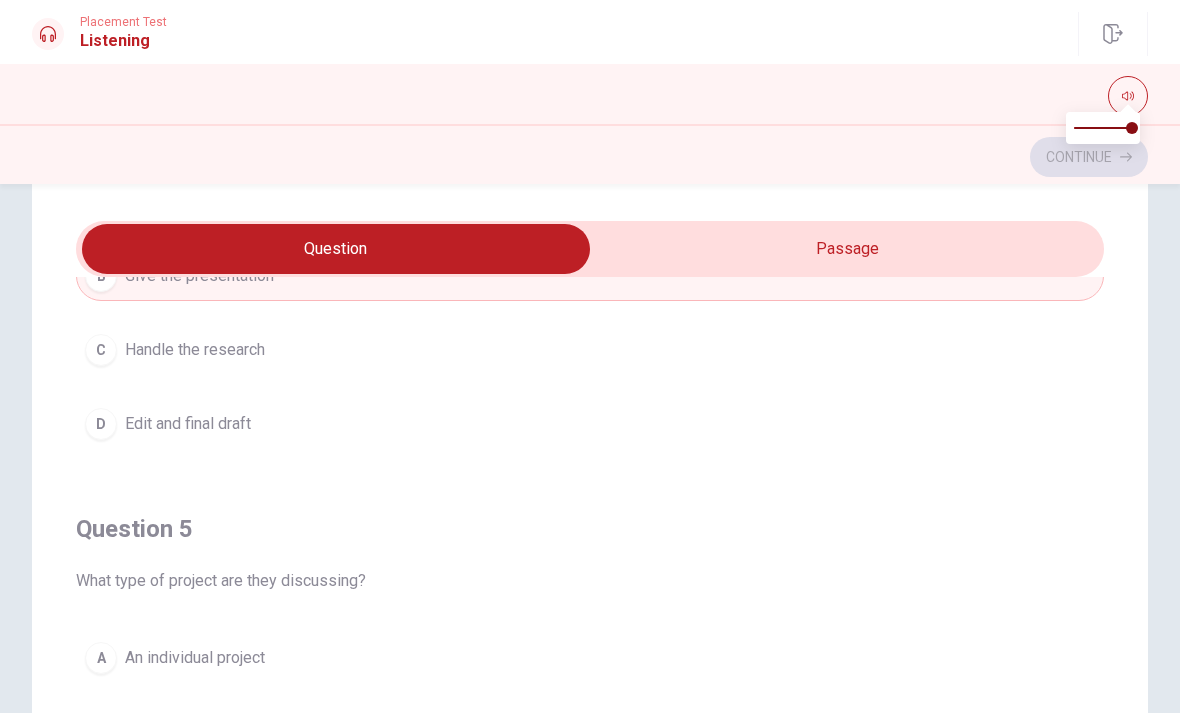 scroll, scrollTop: 1620, scrollLeft: 0, axis: vertical 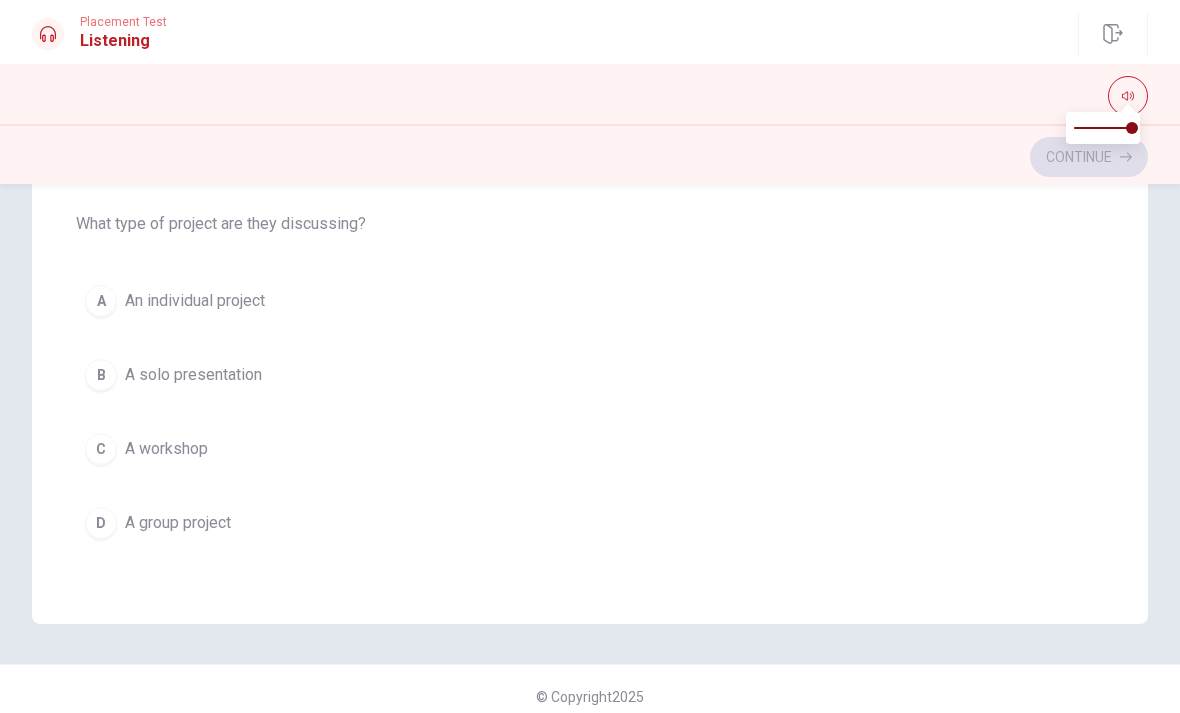 click on "D A group project" at bounding box center [590, 523] 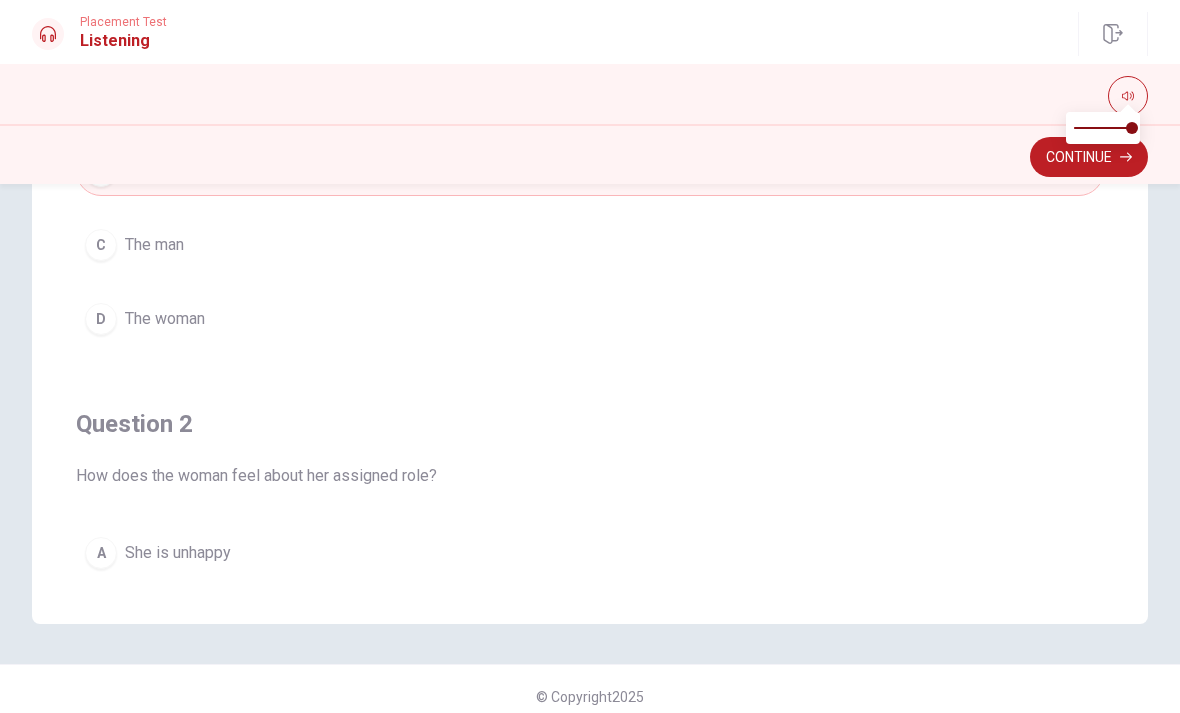 scroll, scrollTop: 0, scrollLeft: 0, axis: both 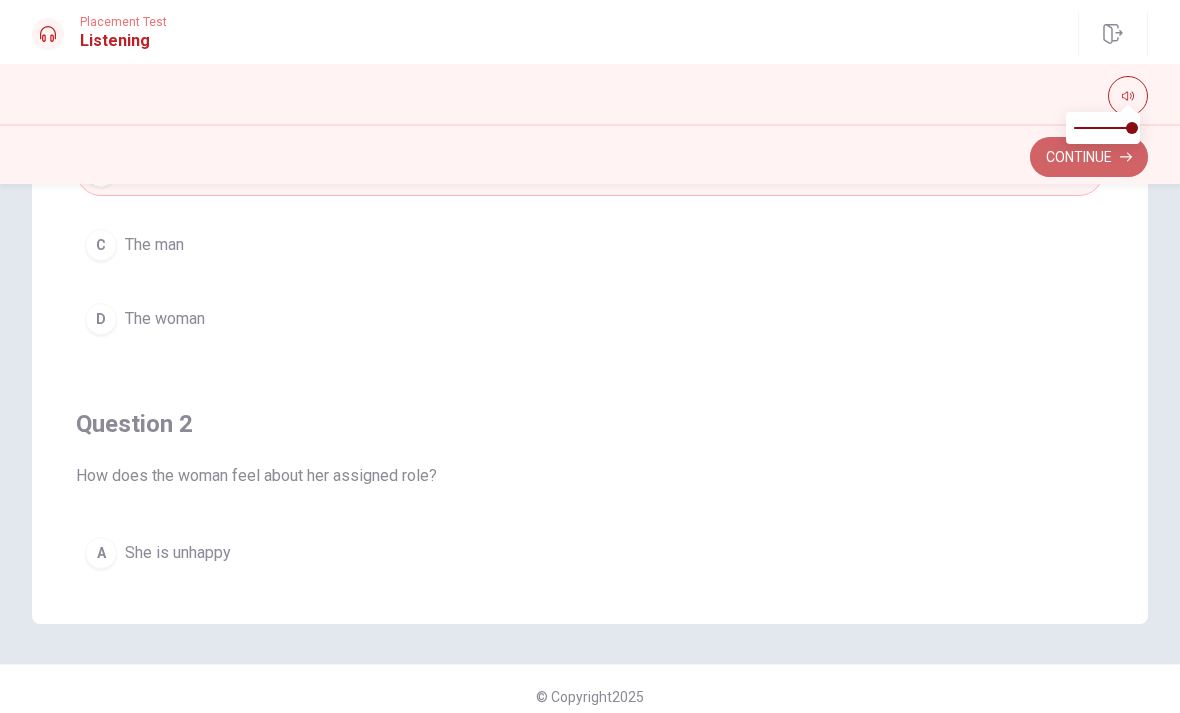 click on "Continue" at bounding box center [1089, 157] 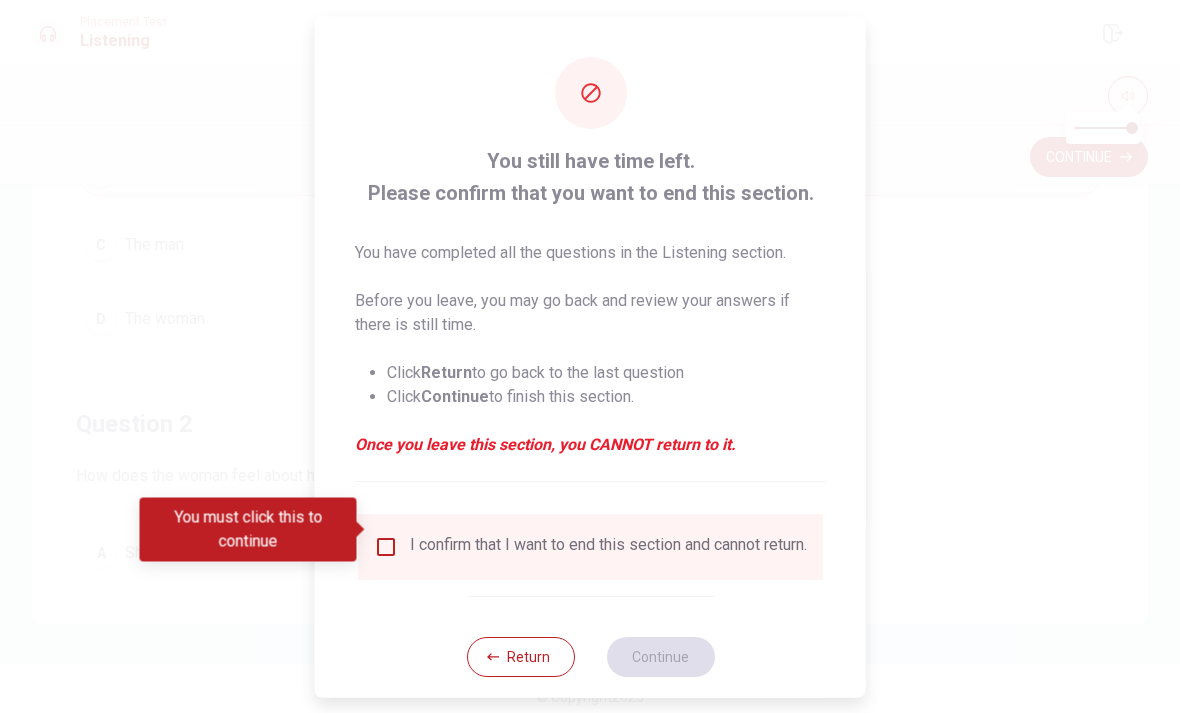 click at bounding box center (386, 546) 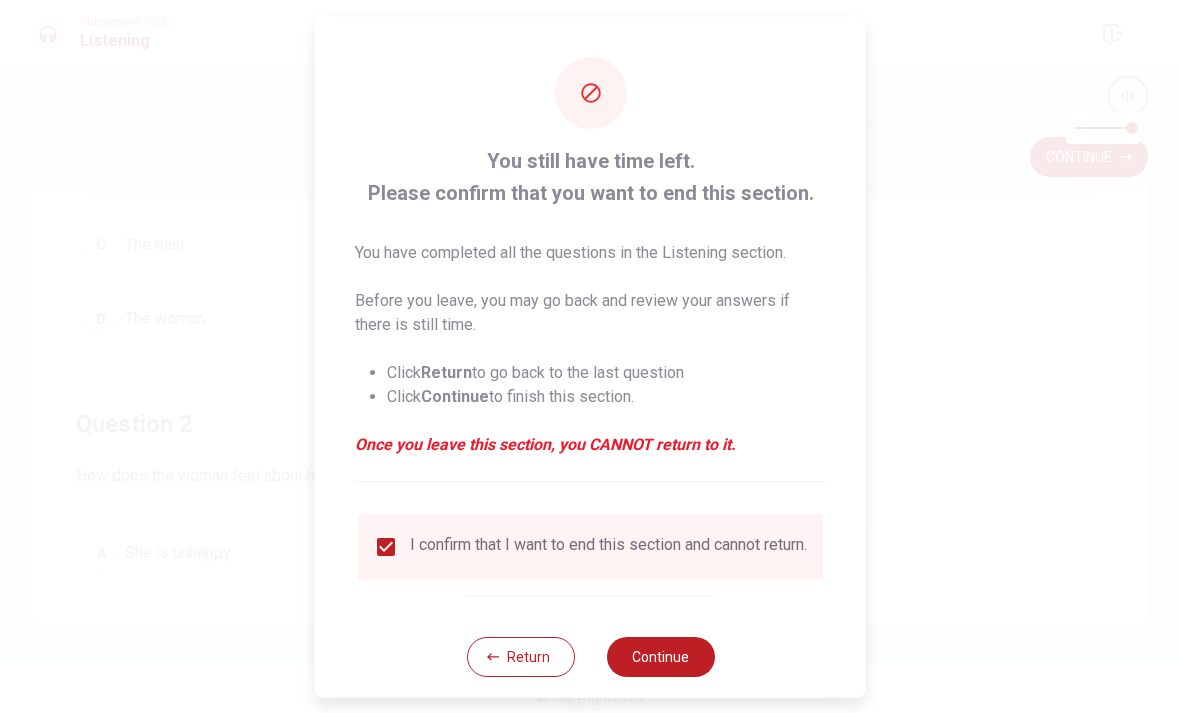 click on "Return" at bounding box center [520, 656] 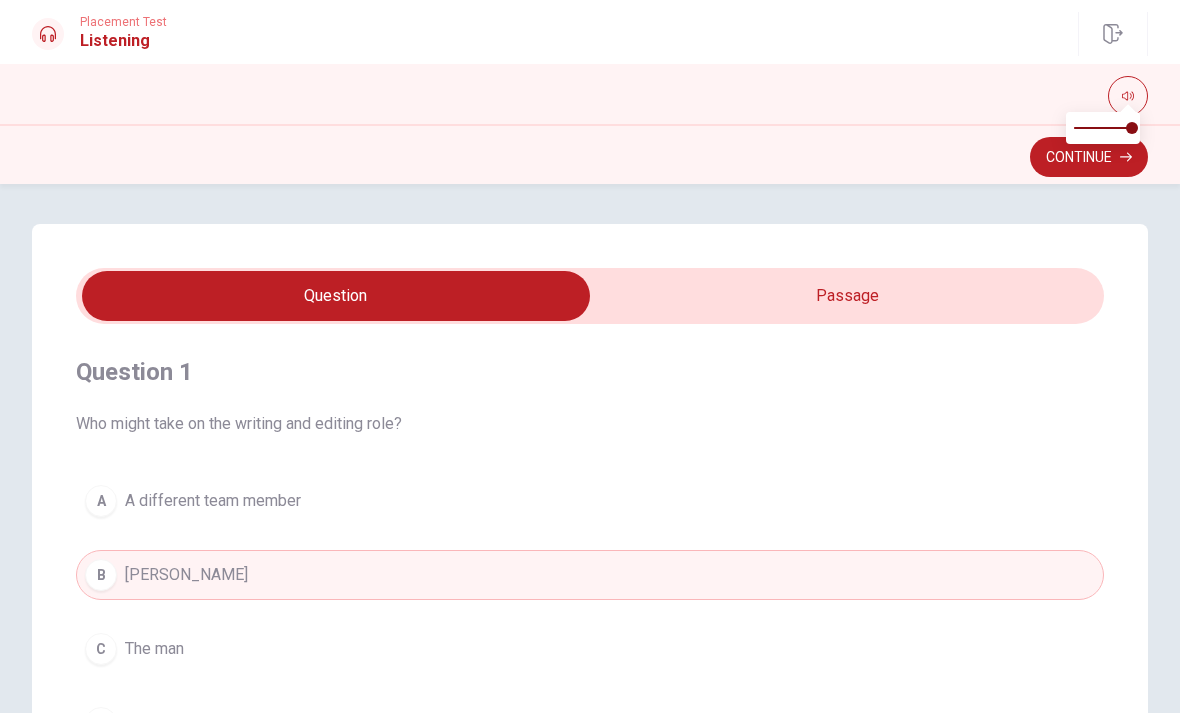 scroll, scrollTop: 0, scrollLeft: 0, axis: both 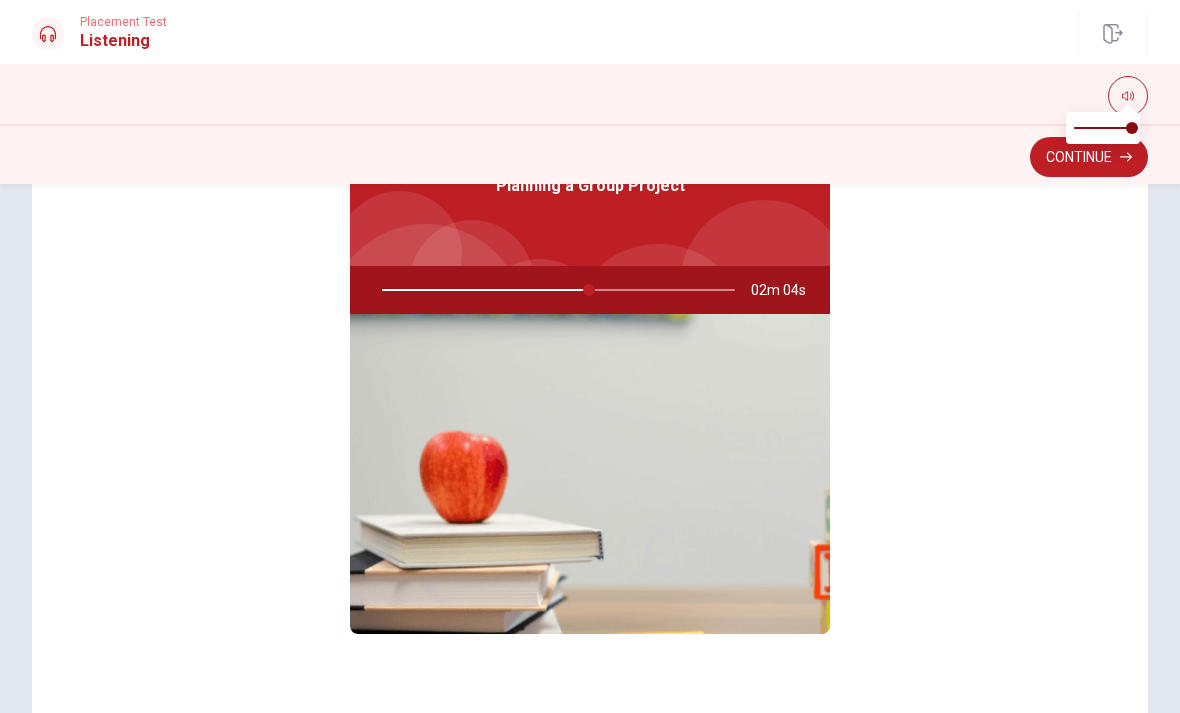 type on "59" 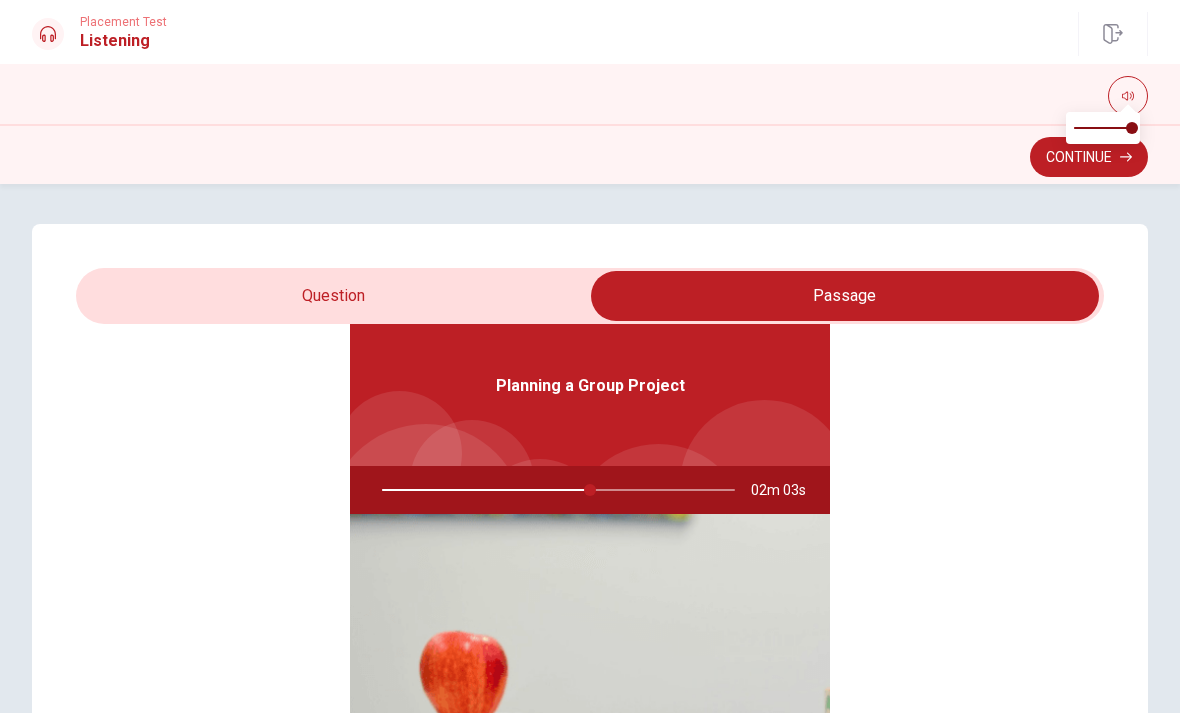 scroll, scrollTop: 0, scrollLeft: 0, axis: both 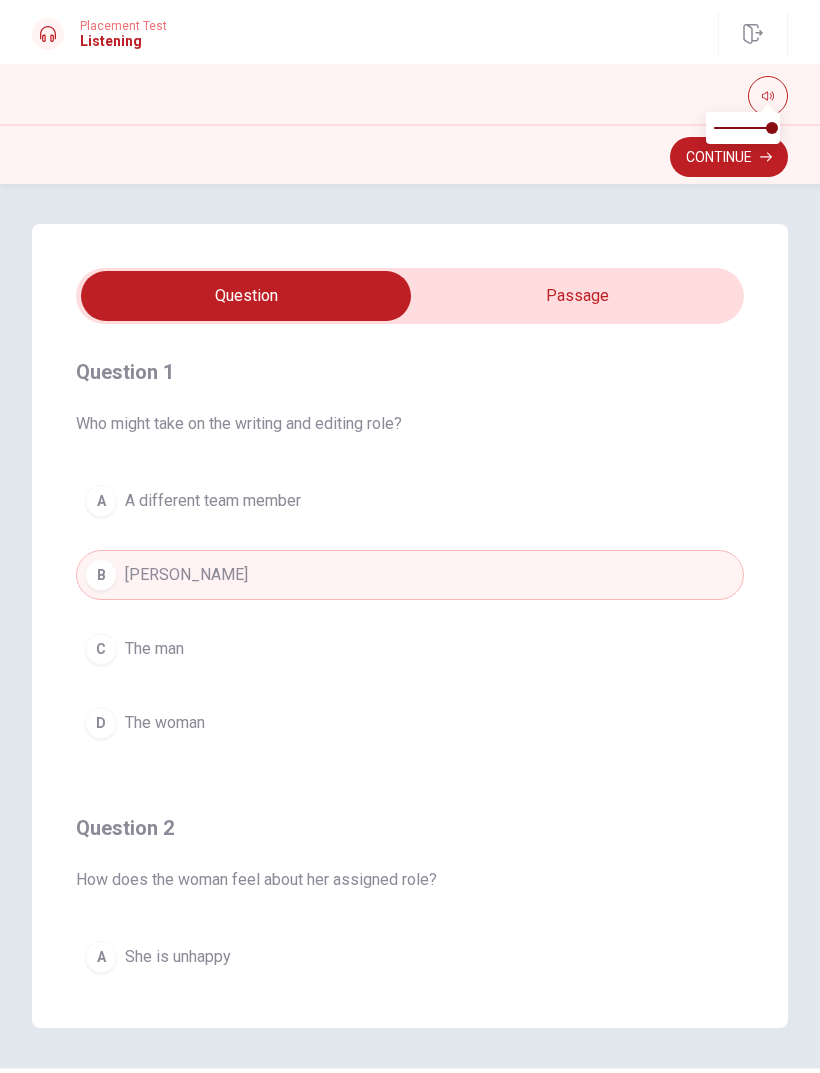 click on "Continue" at bounding box center (729, 157) 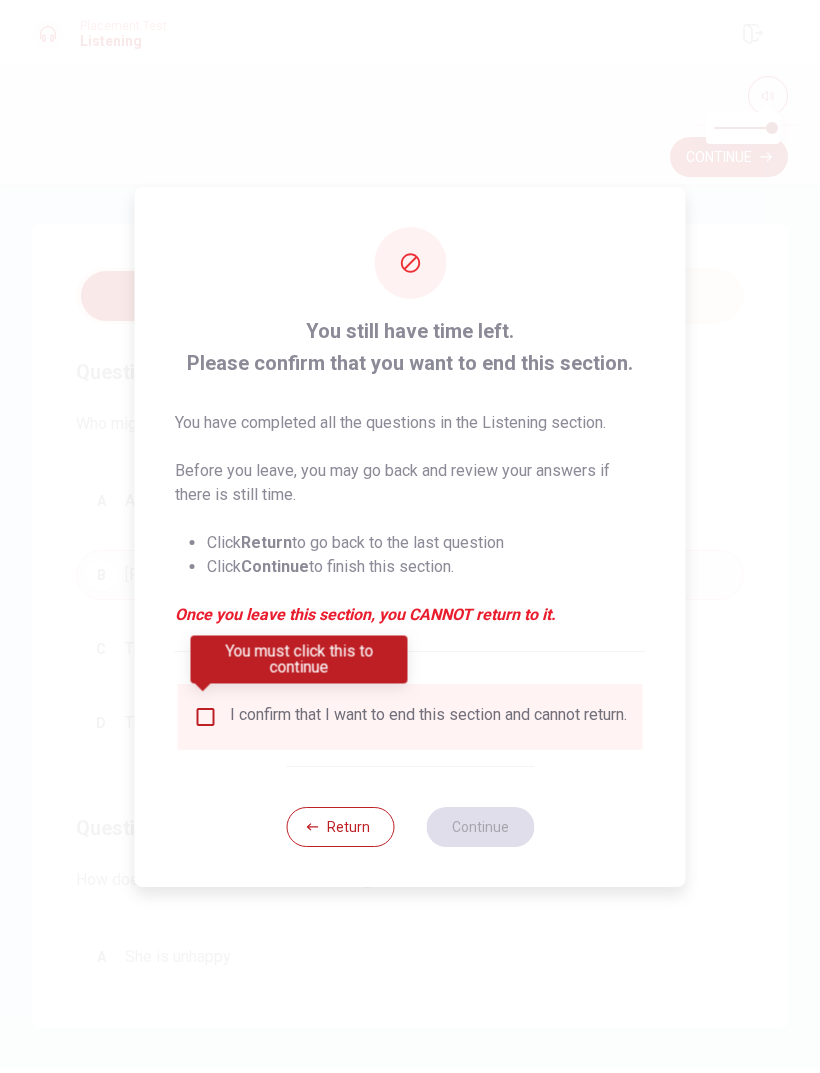 click on "I confirm that I want to end this section and cannot return." at bounding box center [428, 717] 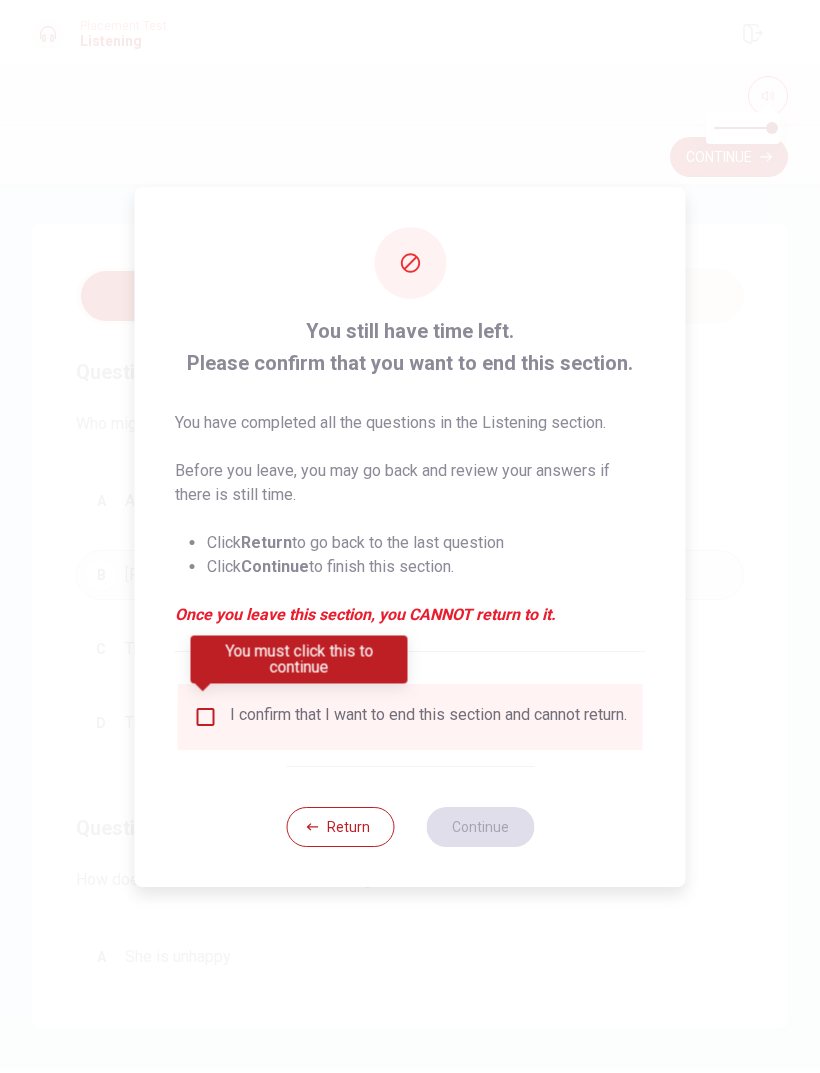 click on "Return" at bounding box center (340, 827) 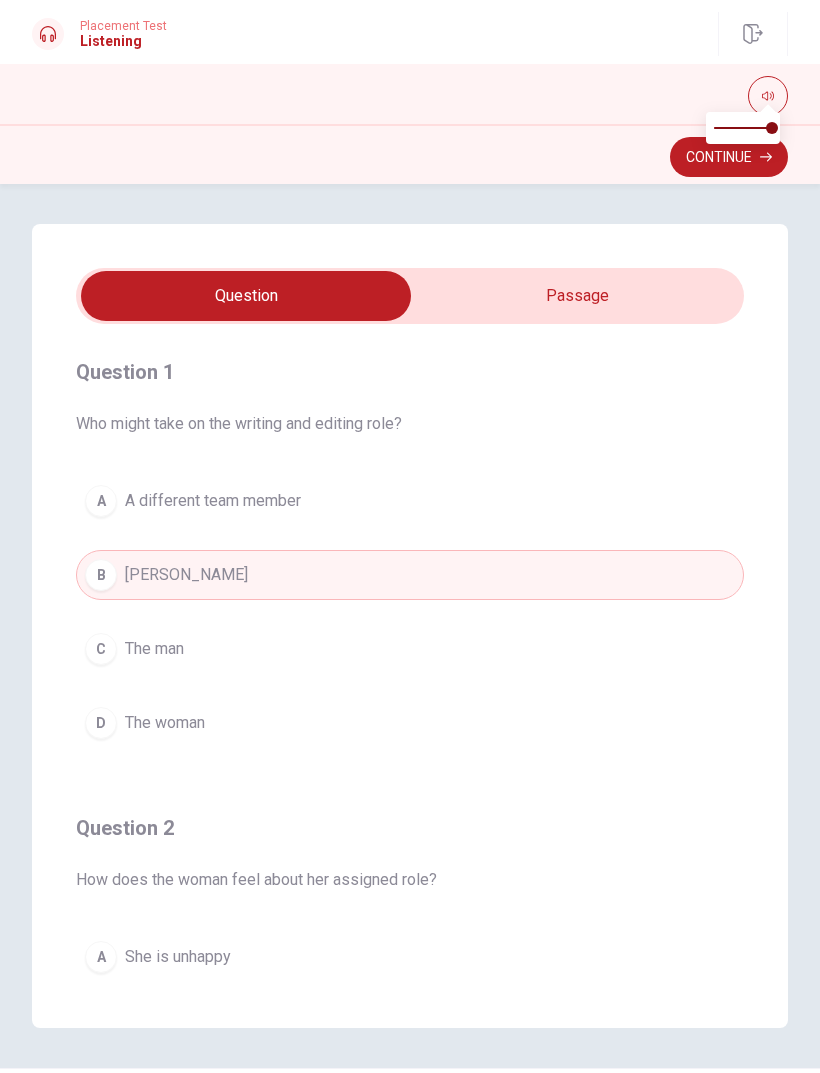 type on "68" 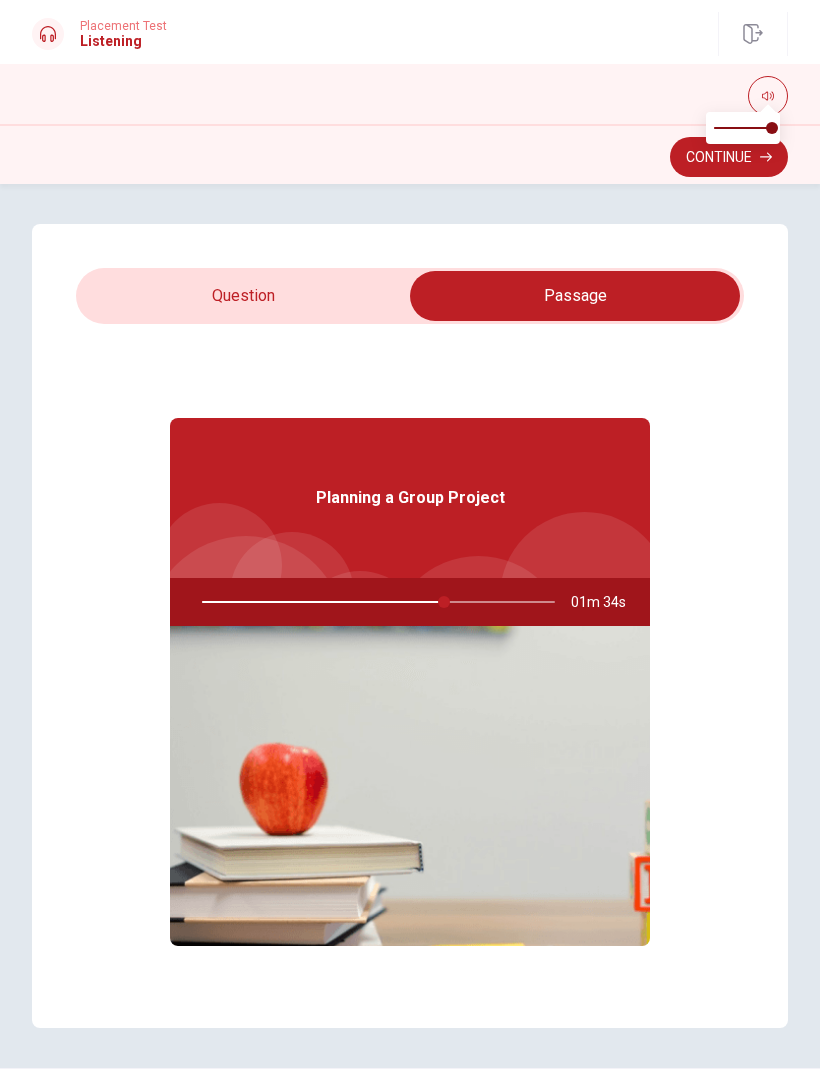 click at bounding box center (374, 602) 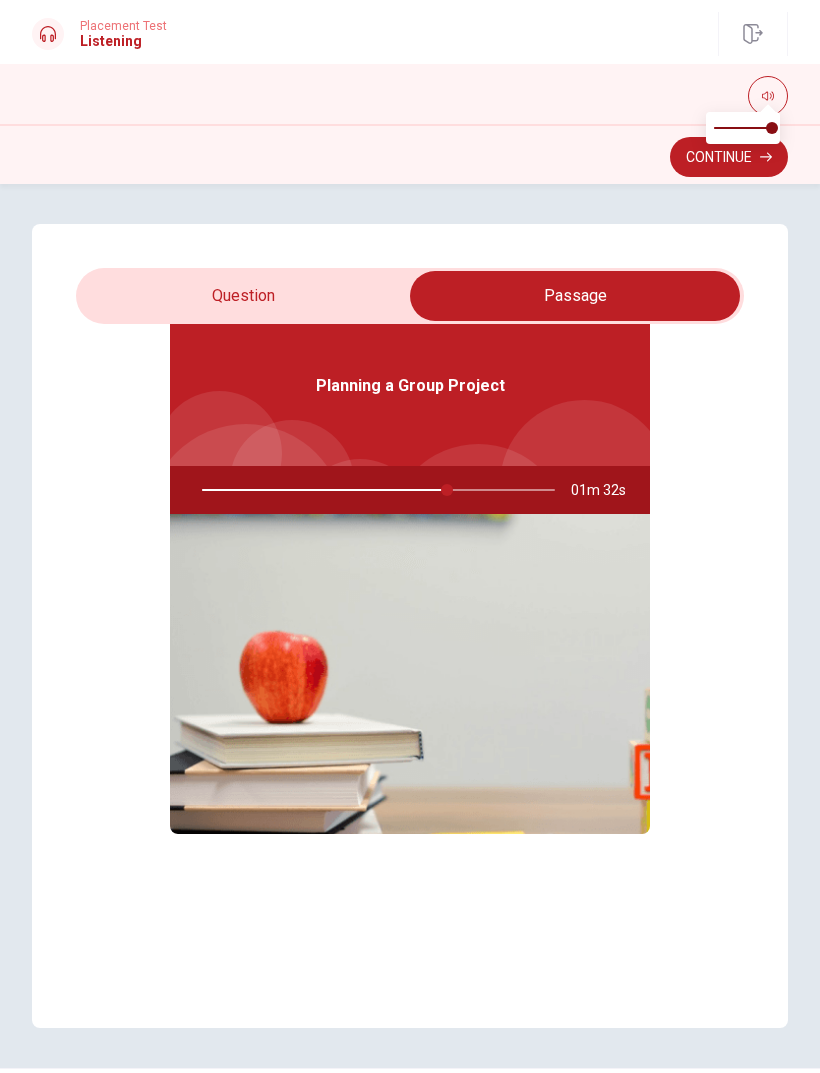 scroll, scrollTop: 112, scrollLeft: 0, axis: vertical 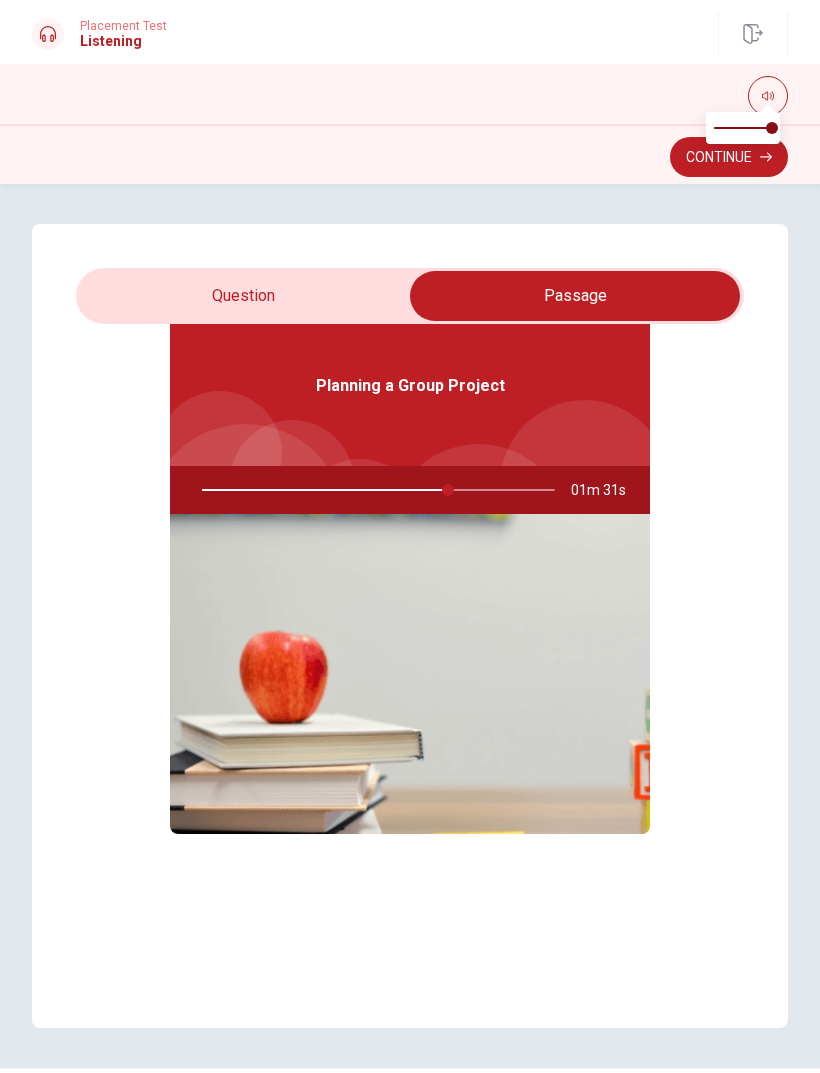 click on "Continue" at bounding box center (729, 157) 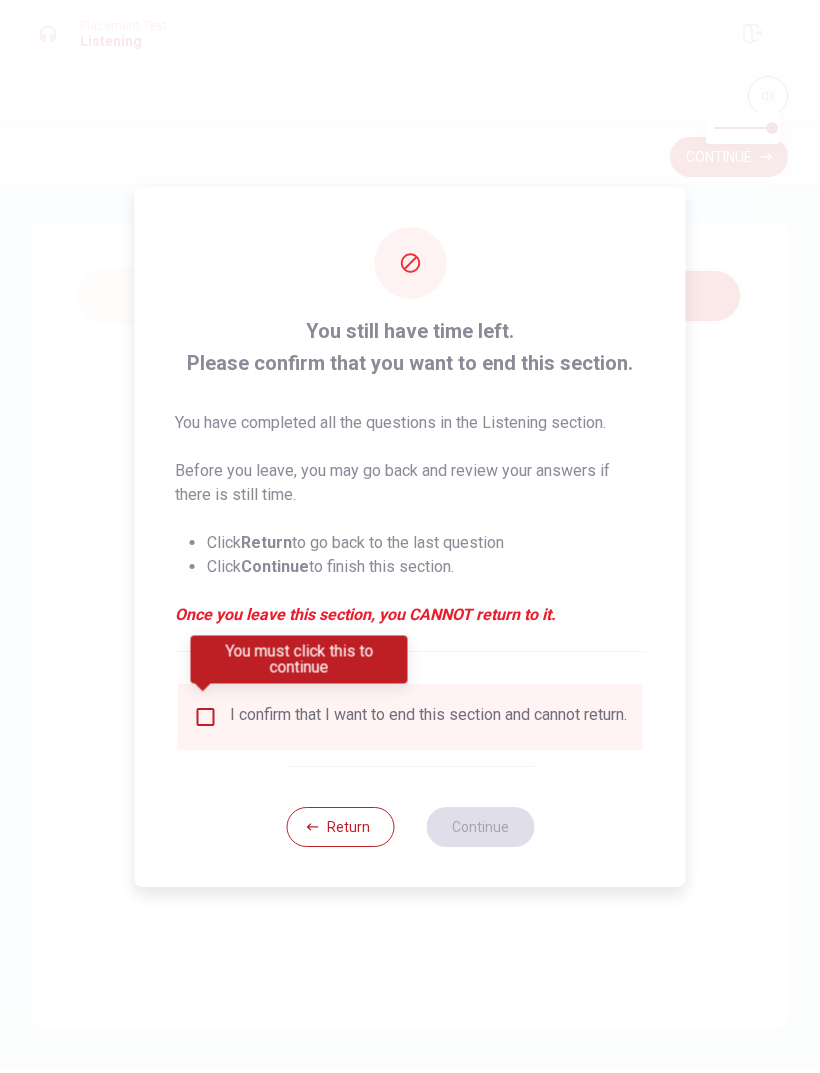 click at bounding box center (206, 717) 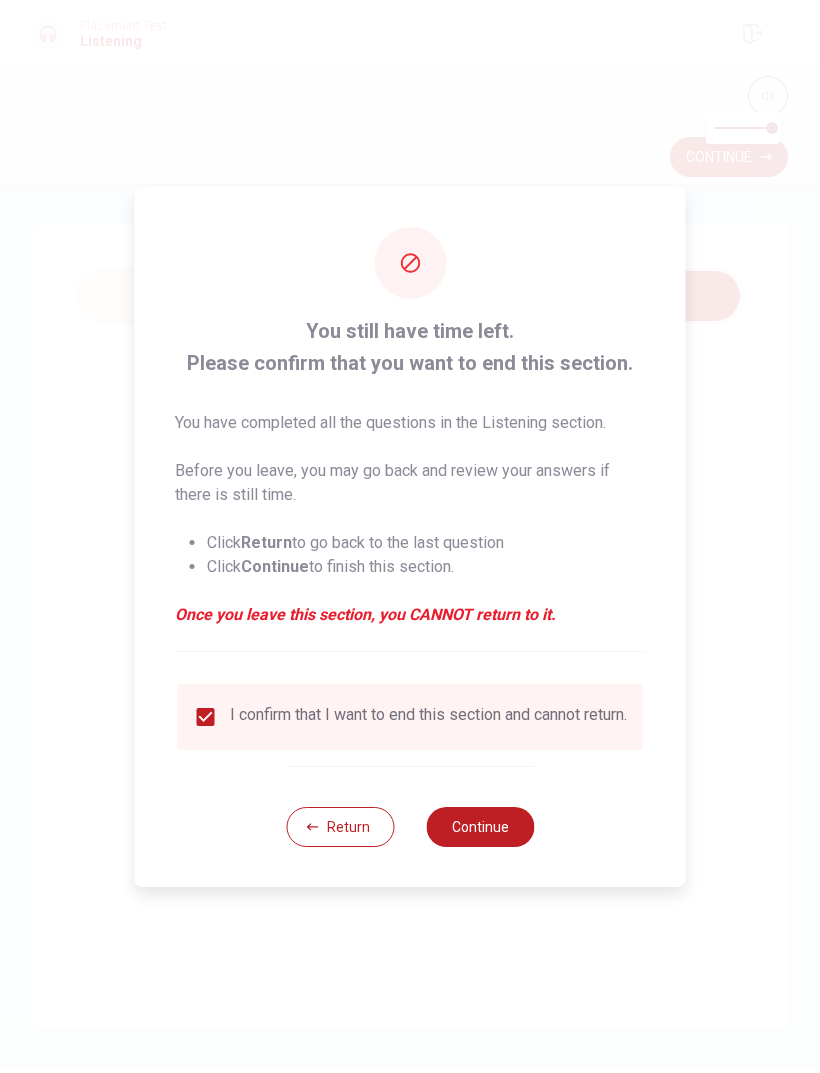 click on "Continue" at bounding box center [480, 827] 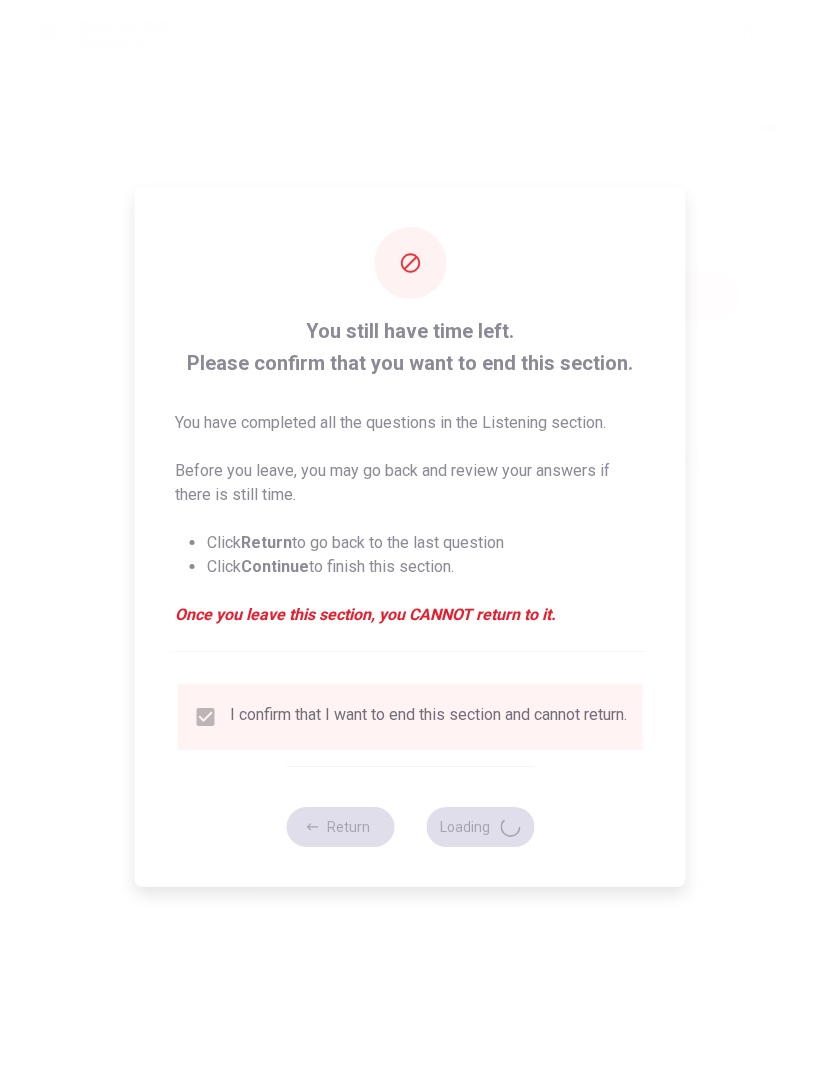 type on "72" 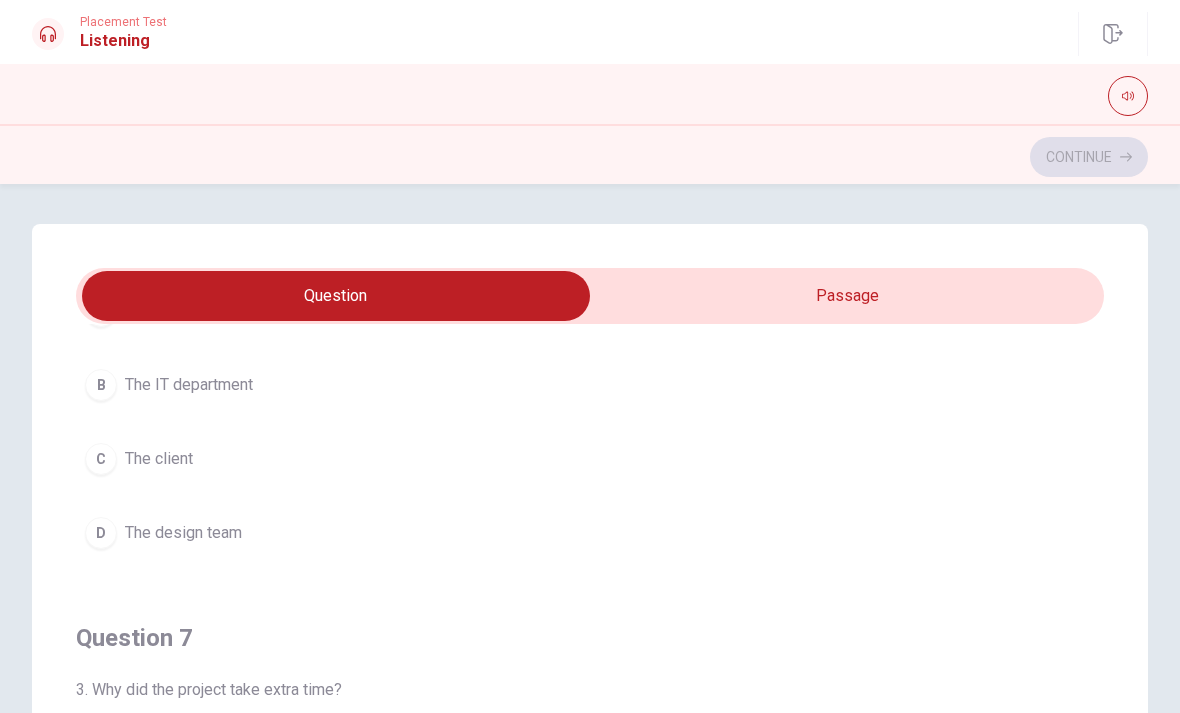 scroll, scrollTop: 189, scrollLeft: 0, axis: vertical 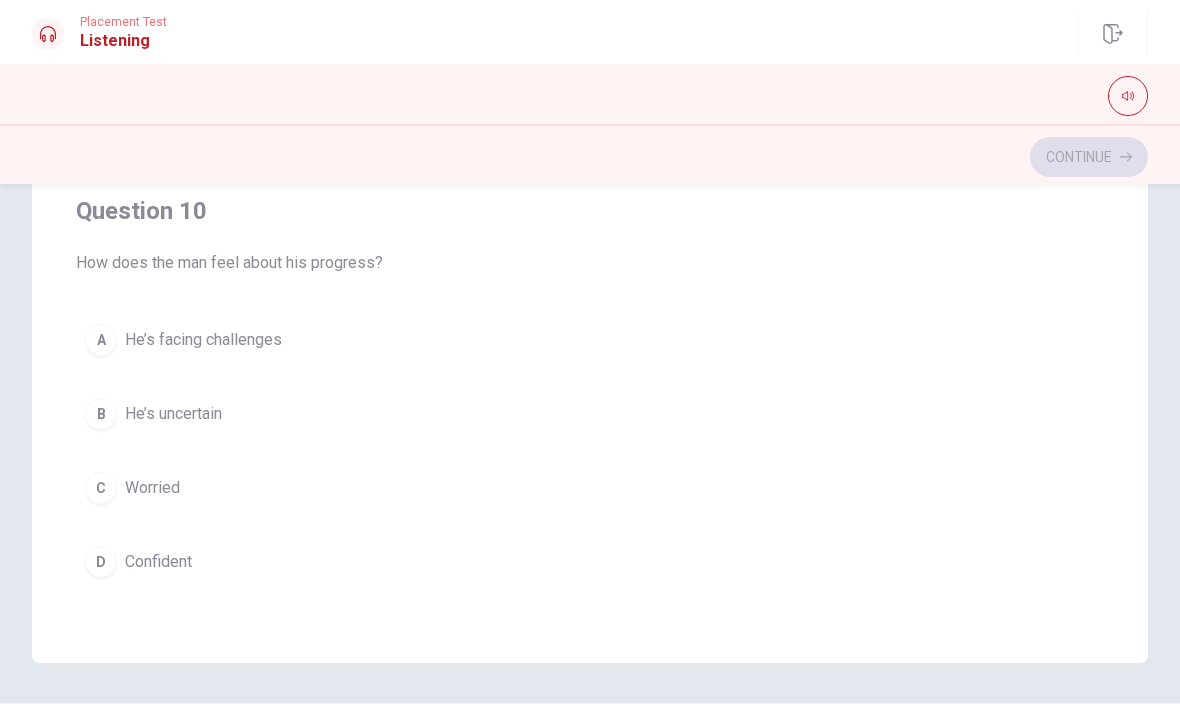 click on "D Confident" at bounding box center [590, 562] 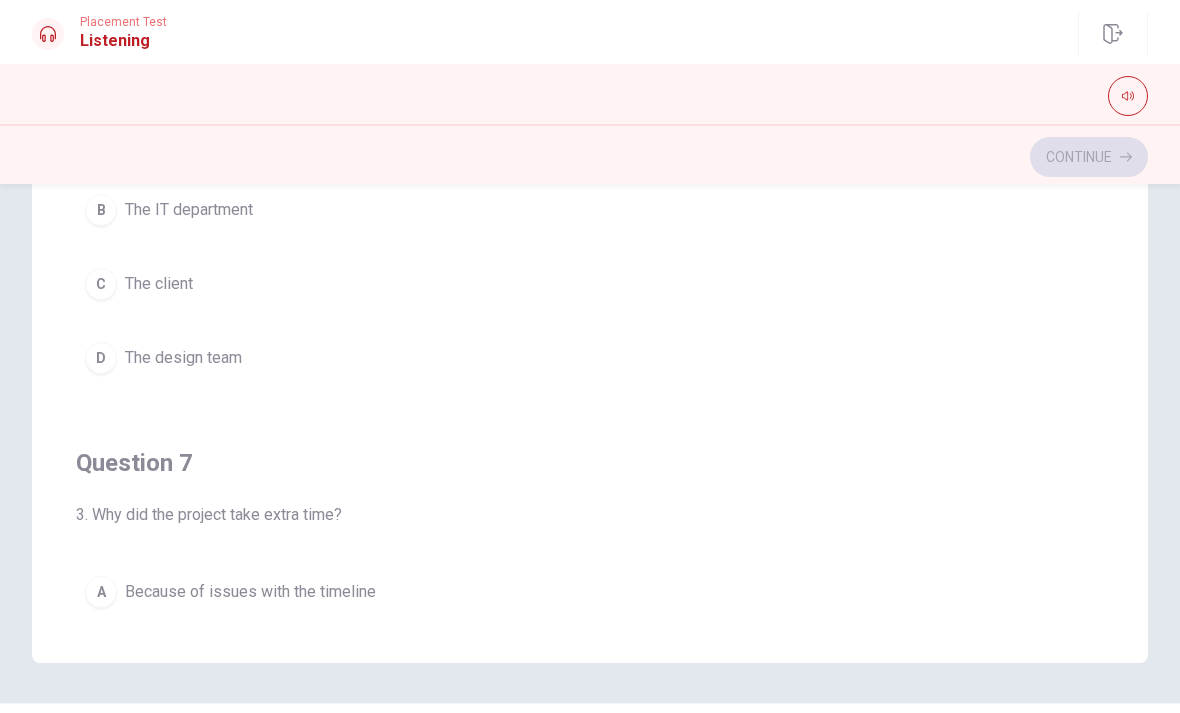 scroll, scrollTop: -2, scrollLeft: 0, axis: vertical 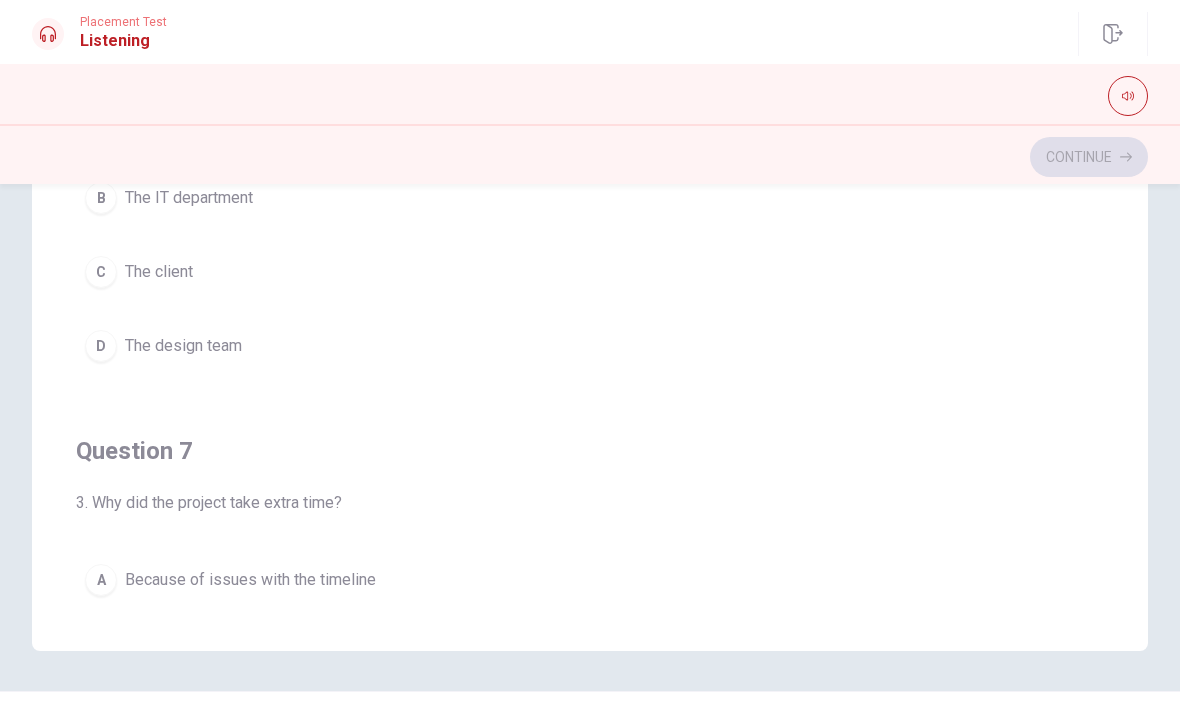 click on "D The design team" at bounding box center [590, 346] 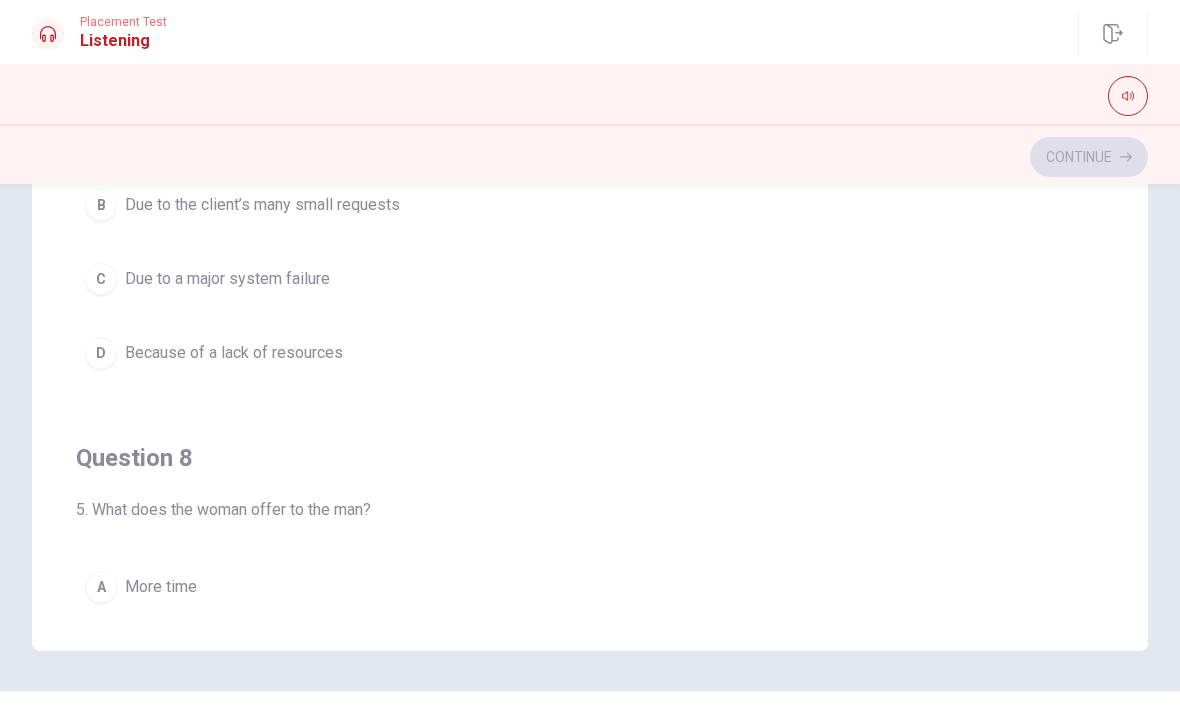 scroll, scrollTop: 450, scrollLeft: 0, axis: vertical 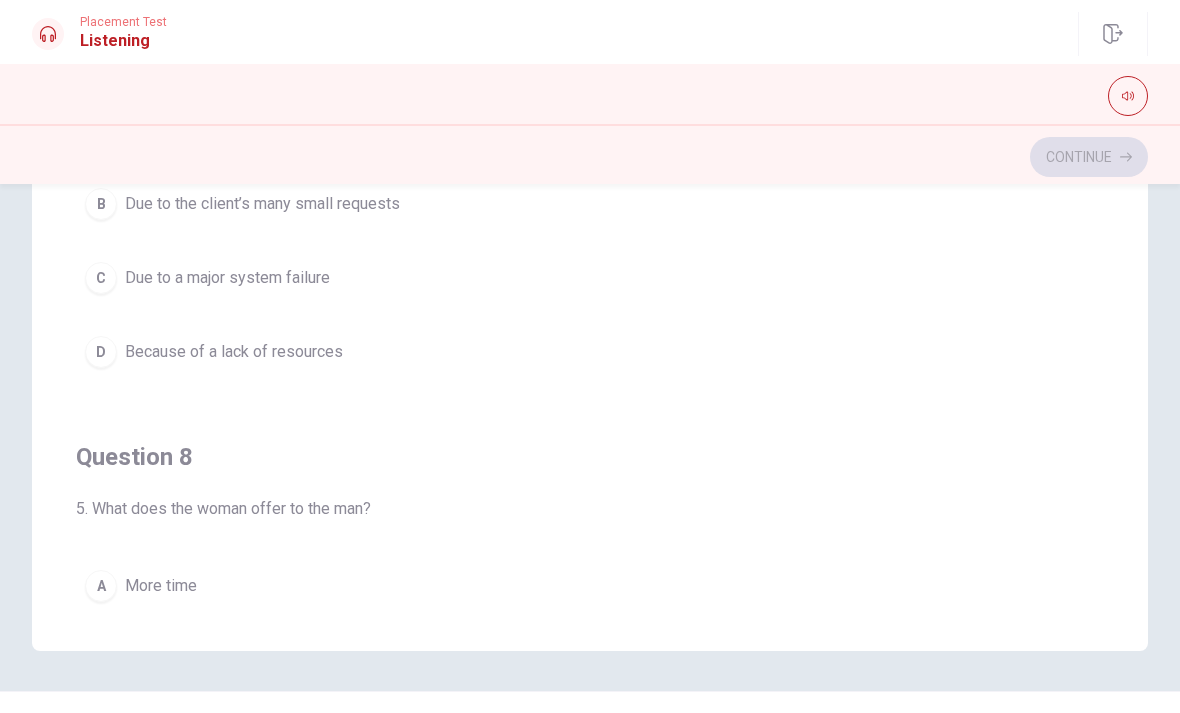 click on "D Because of a lack of resources" at bounding box center [590, 352] 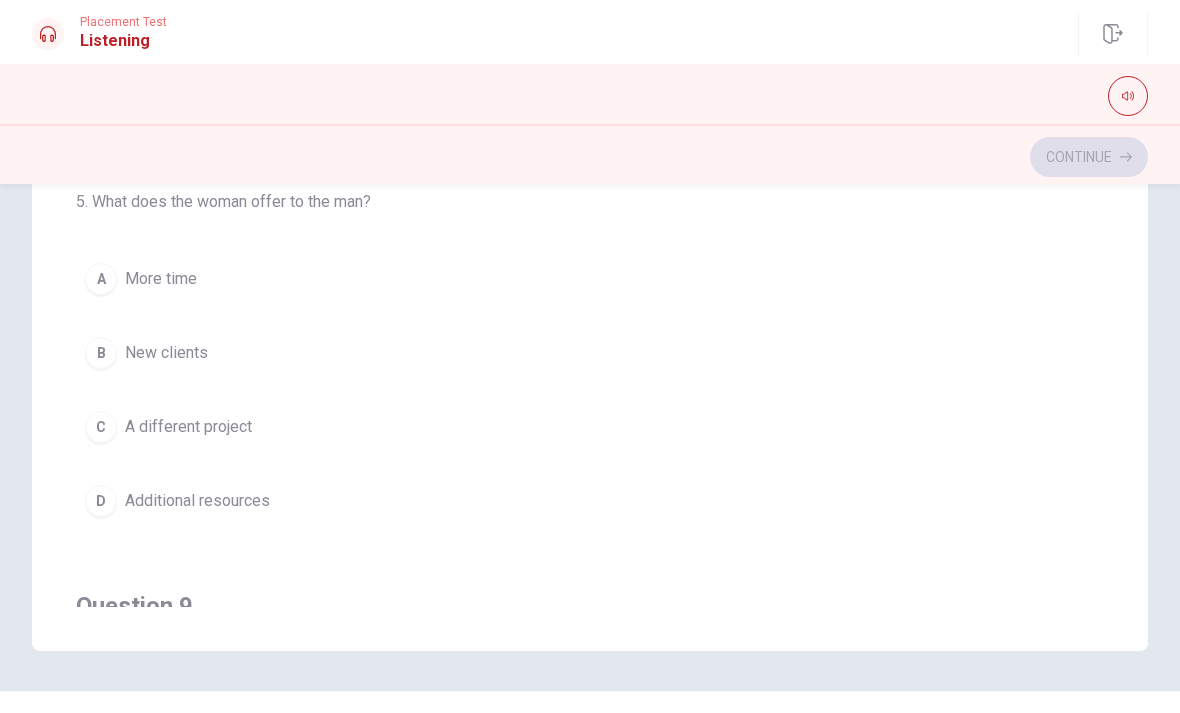 scroll, scrollTop: 758, scrollLeft: 0, axis: vertical 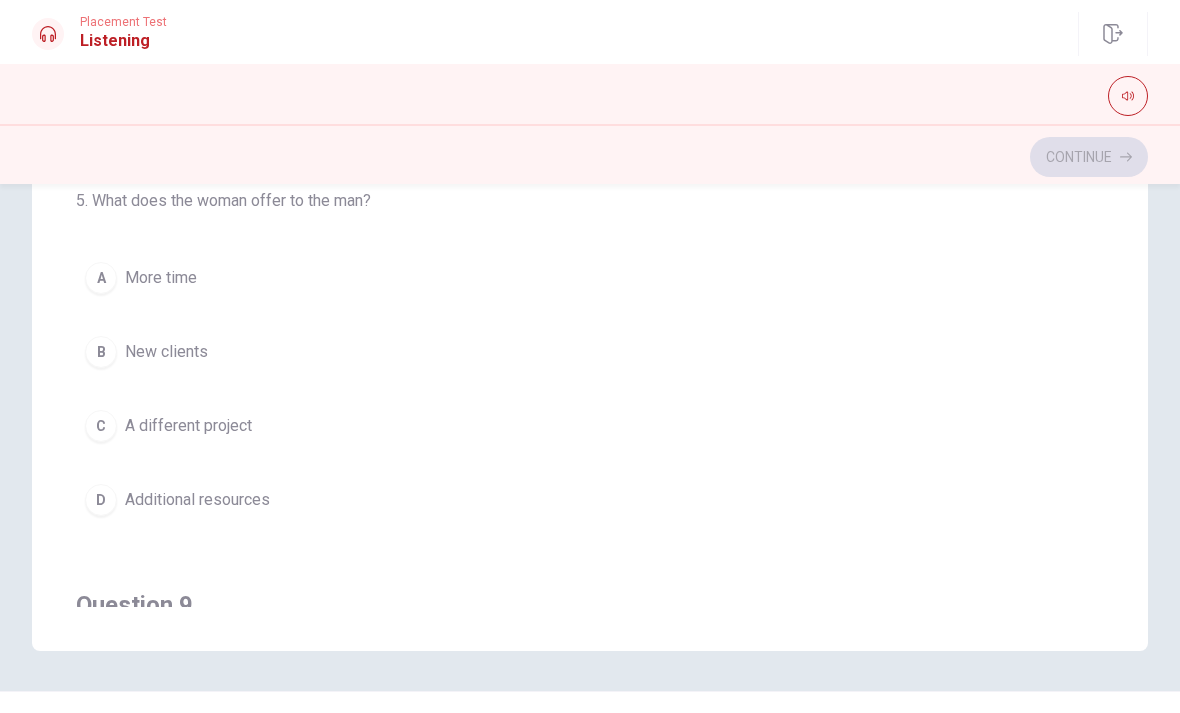 click on "Additional resources" at bounding box center [197, 500] 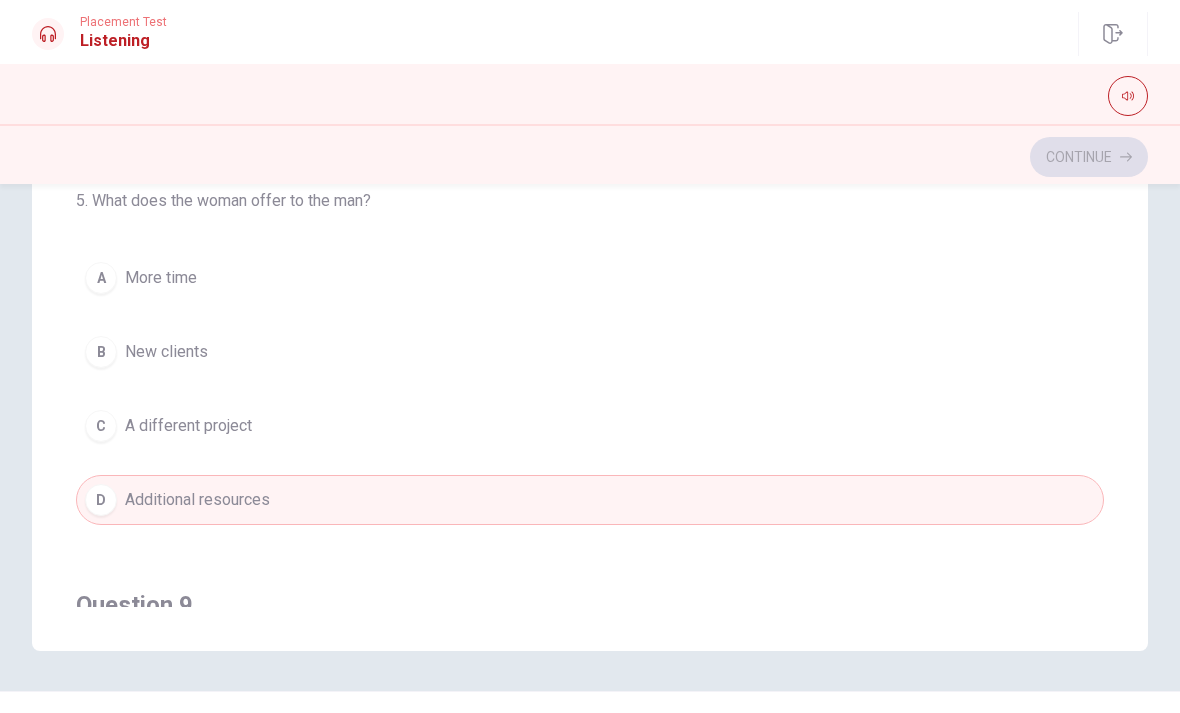 click on "New clients" at bounding box center (166, 352) 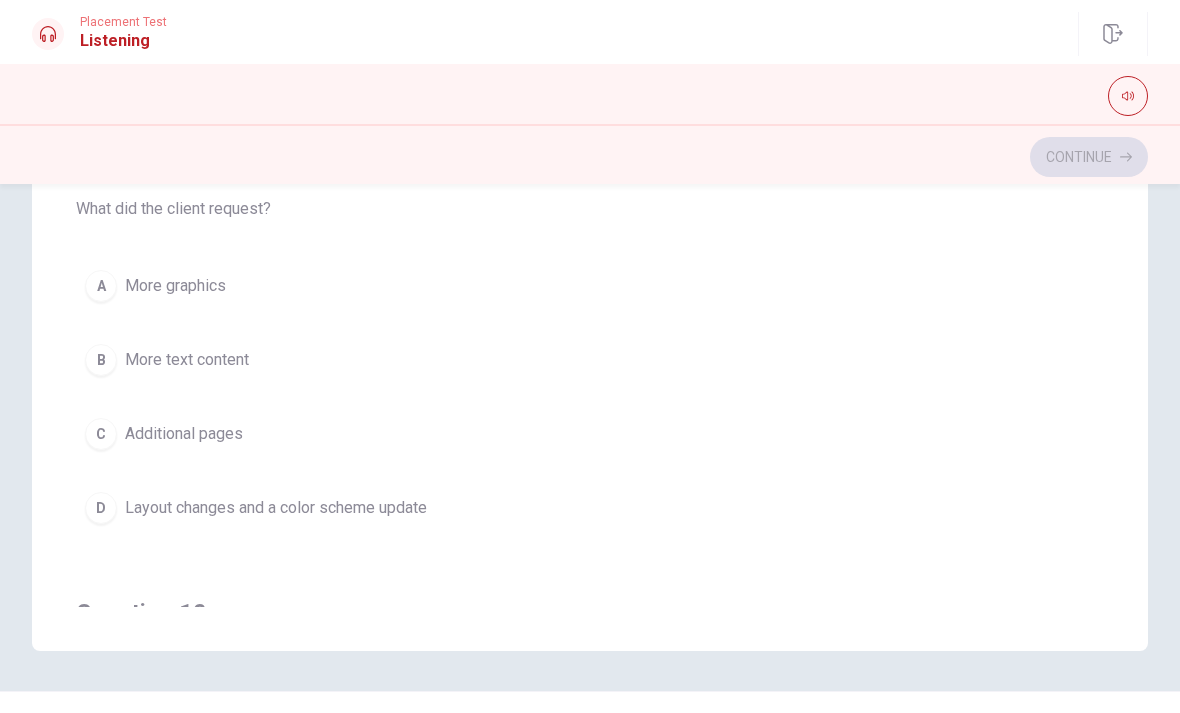 scroll, scrollTop: 1207, scrollLeft: 0, axis: vertical 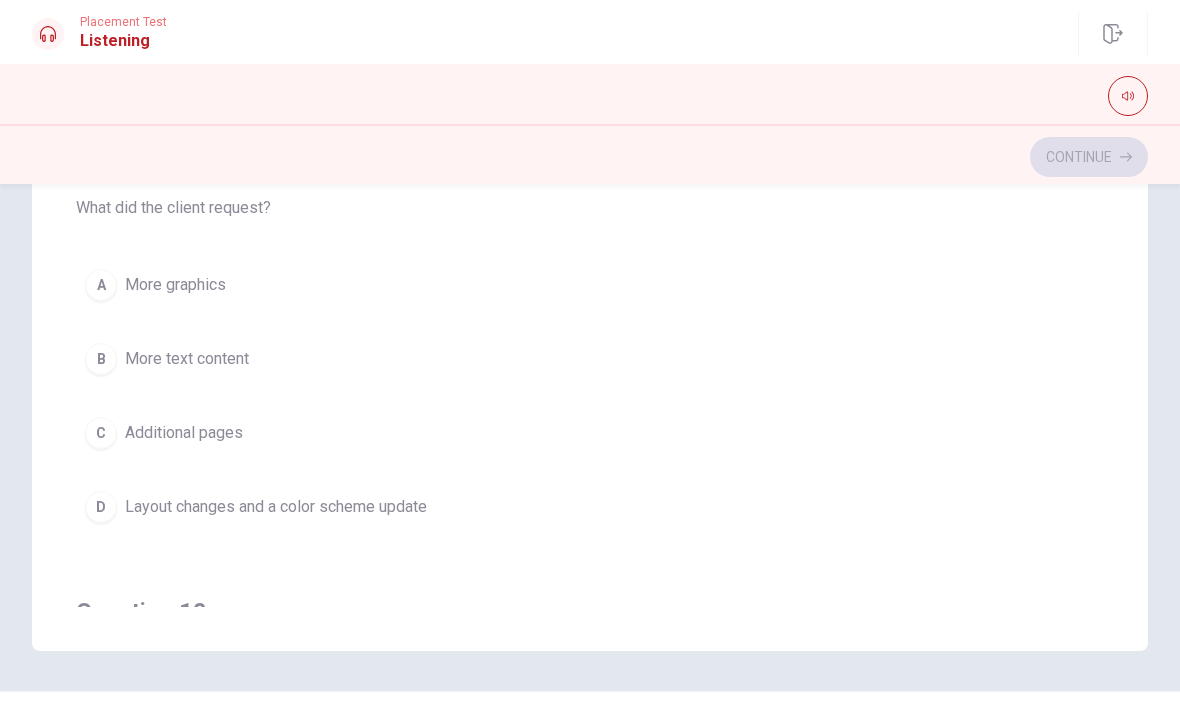 click on "Layout changes and a color scheme update" at bounding box center (276, 507) 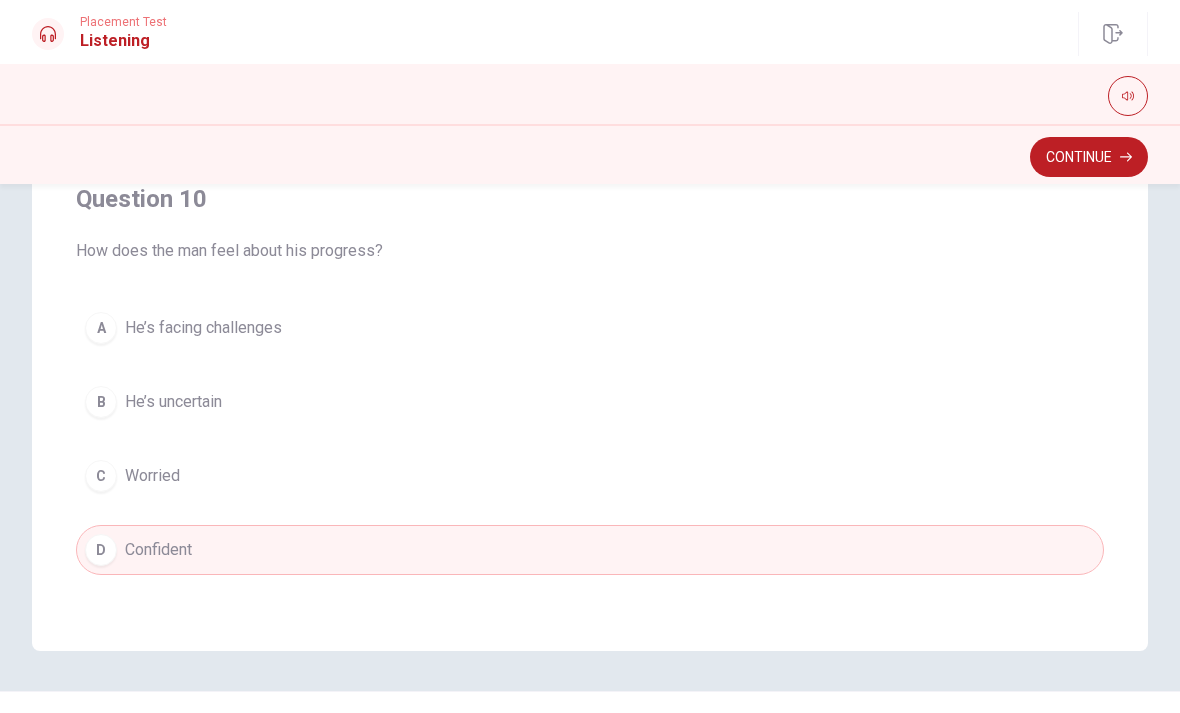 scroll, scrollTop: 1620, scrollLeft: 0, axis: vertical 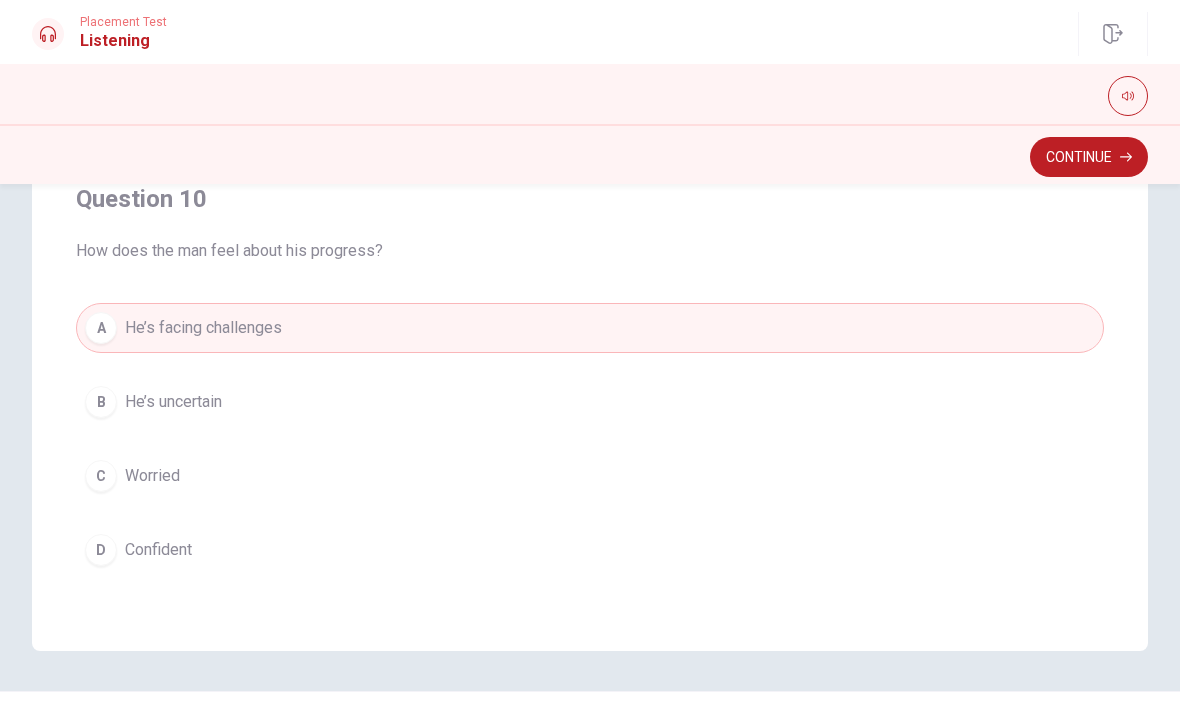 click 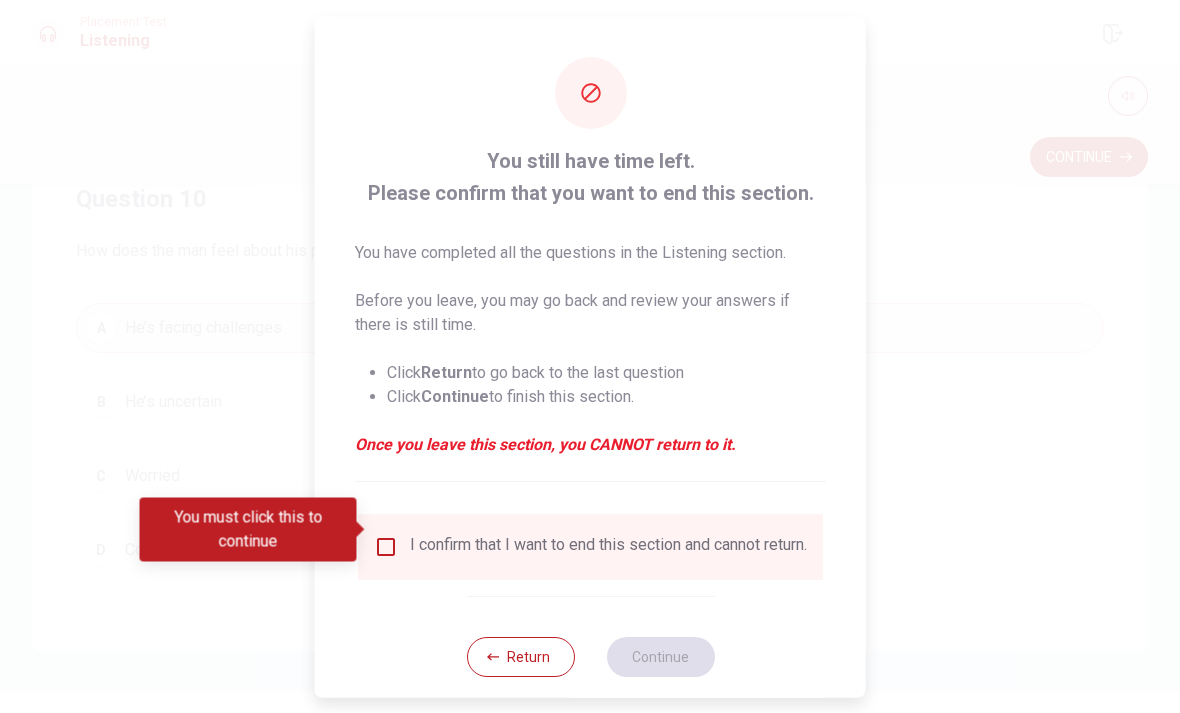 click at bounding box center (386, 546) 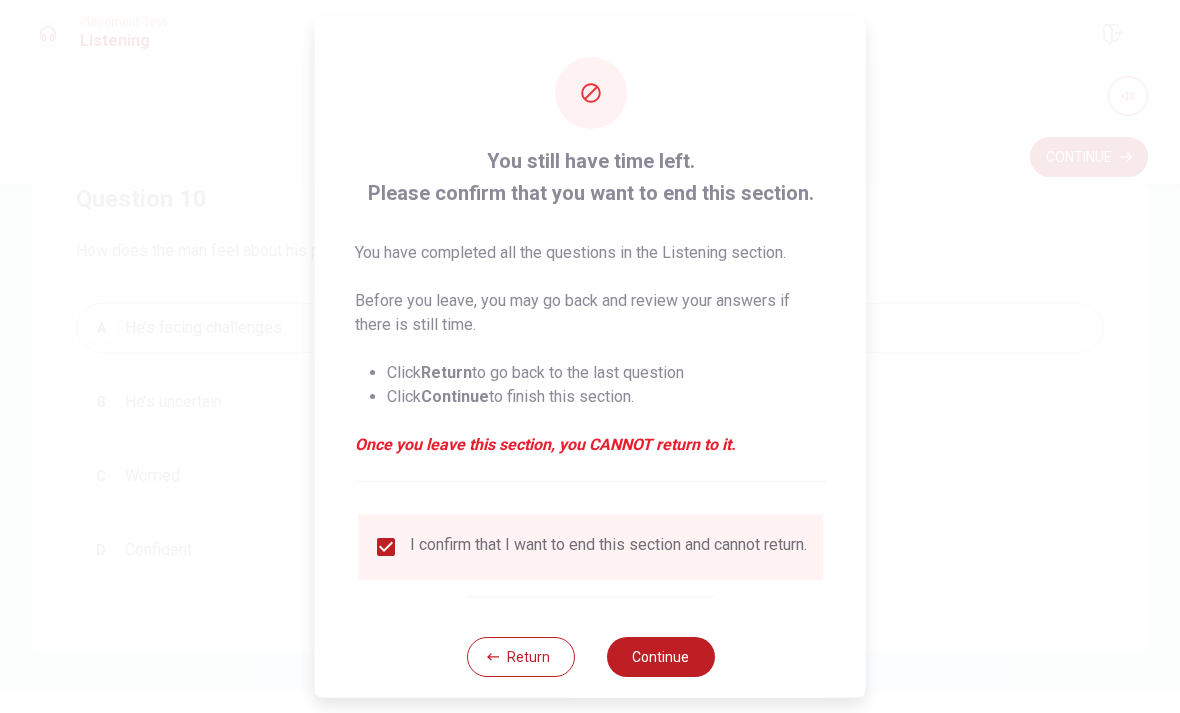 click on "Continue" at bounding box center (660, 656) 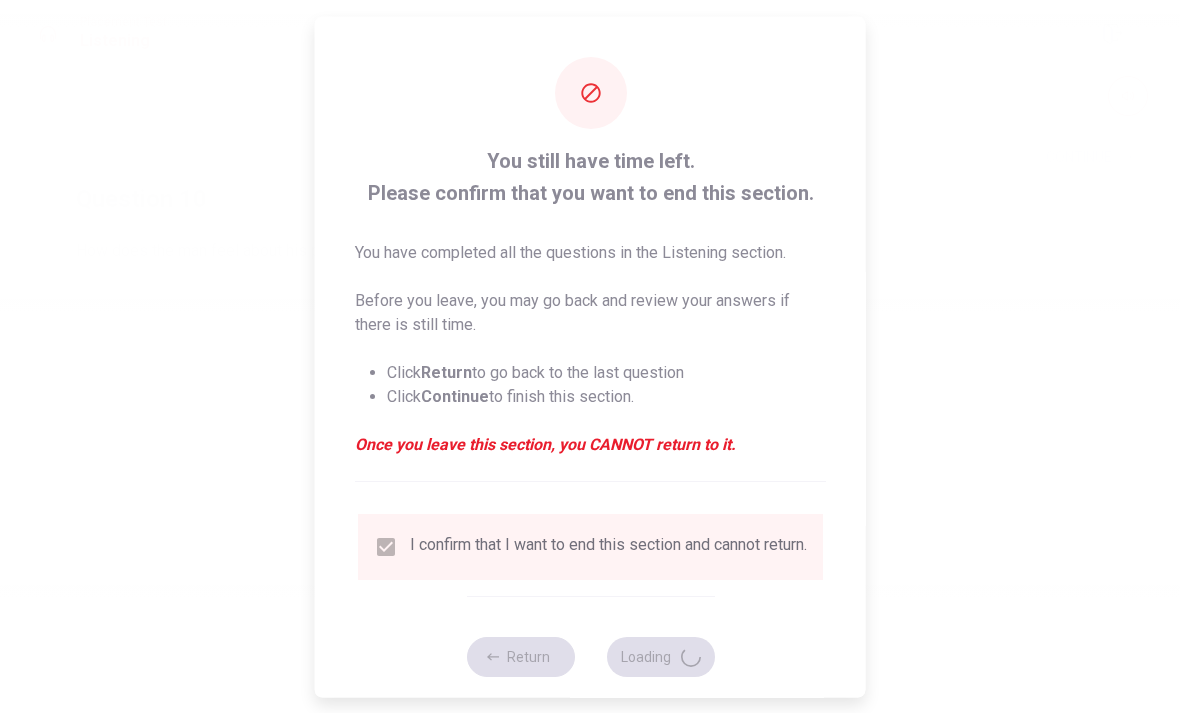 scroll, scrollTop: 0, scrollLeft: 0, axis: both 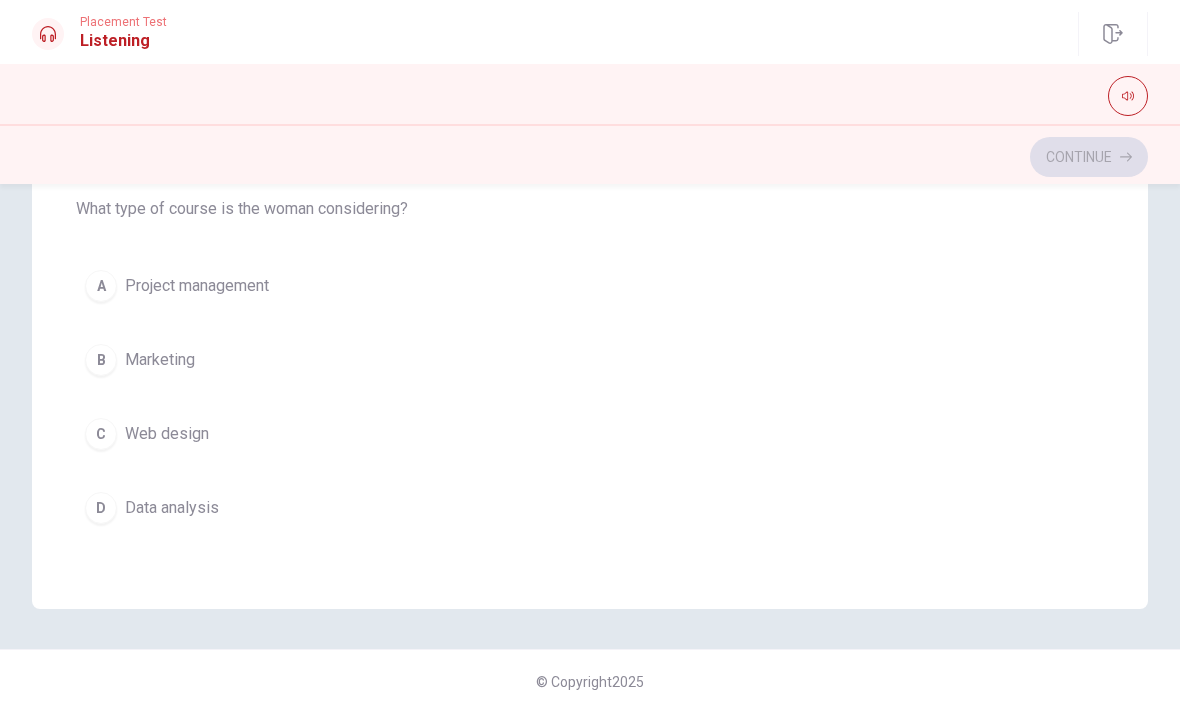 click on "C Web design" at bounding box center (590, 434) 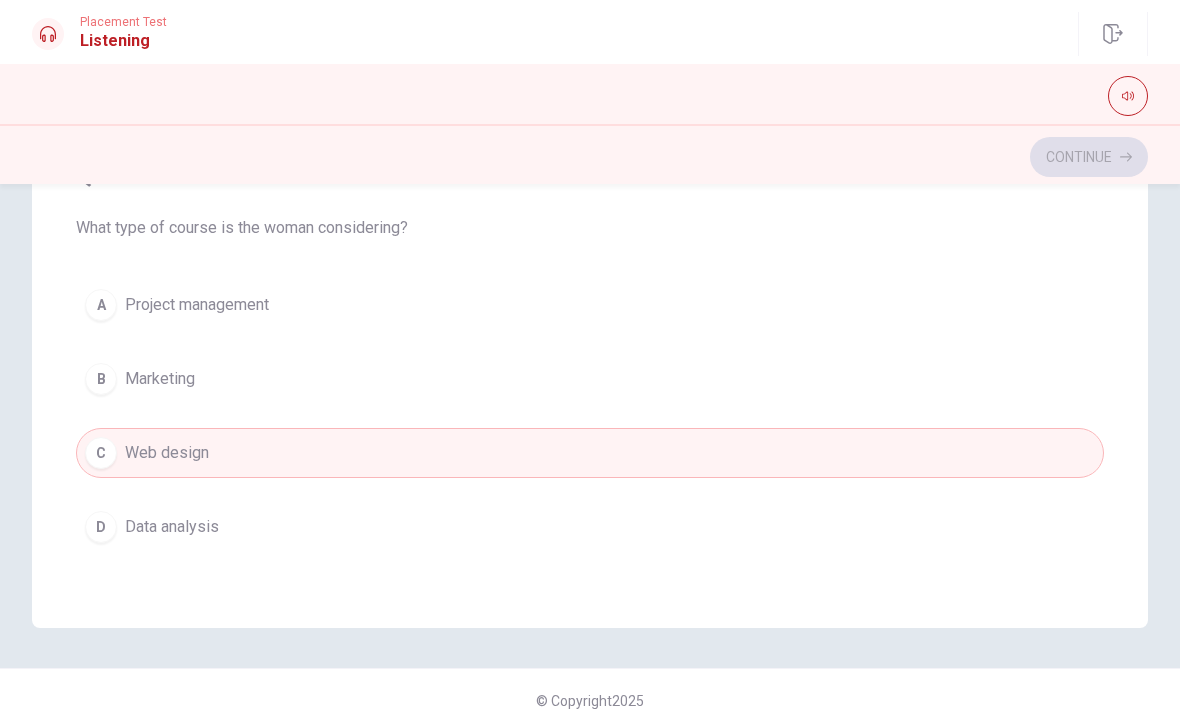 scroll, scrollTop: 395, scrollLeft: 0, axis: vertical 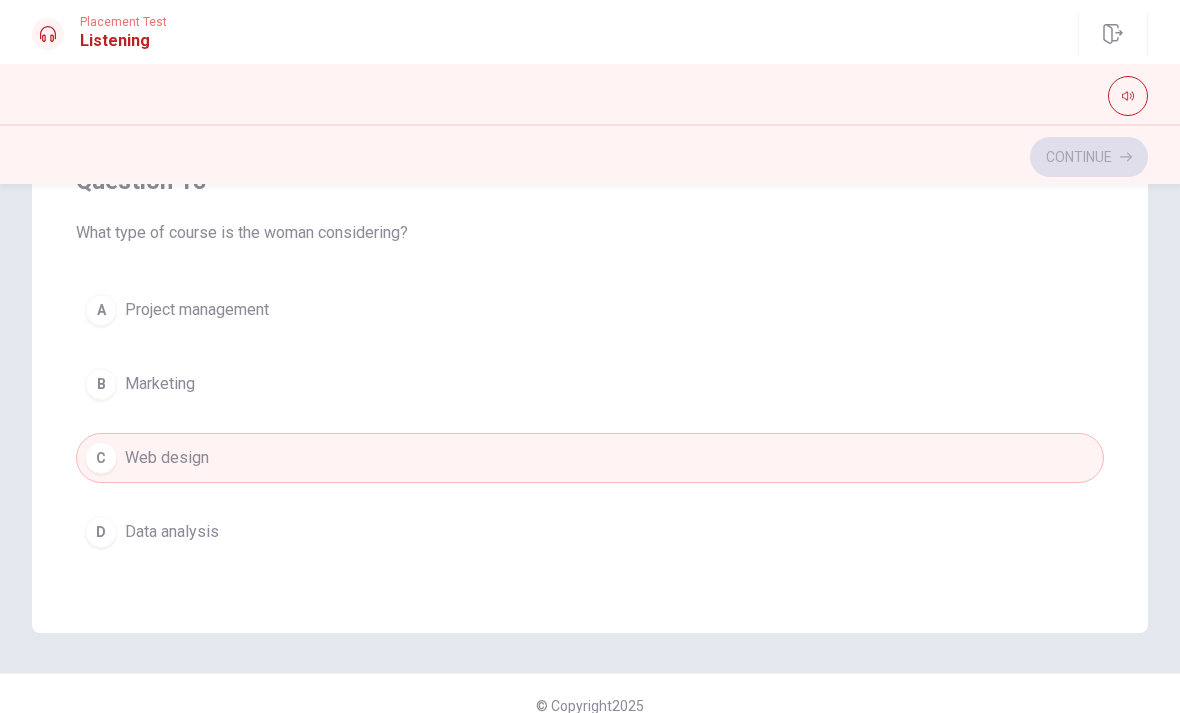 click on "Data analysis" at bounding box center (172, 532) 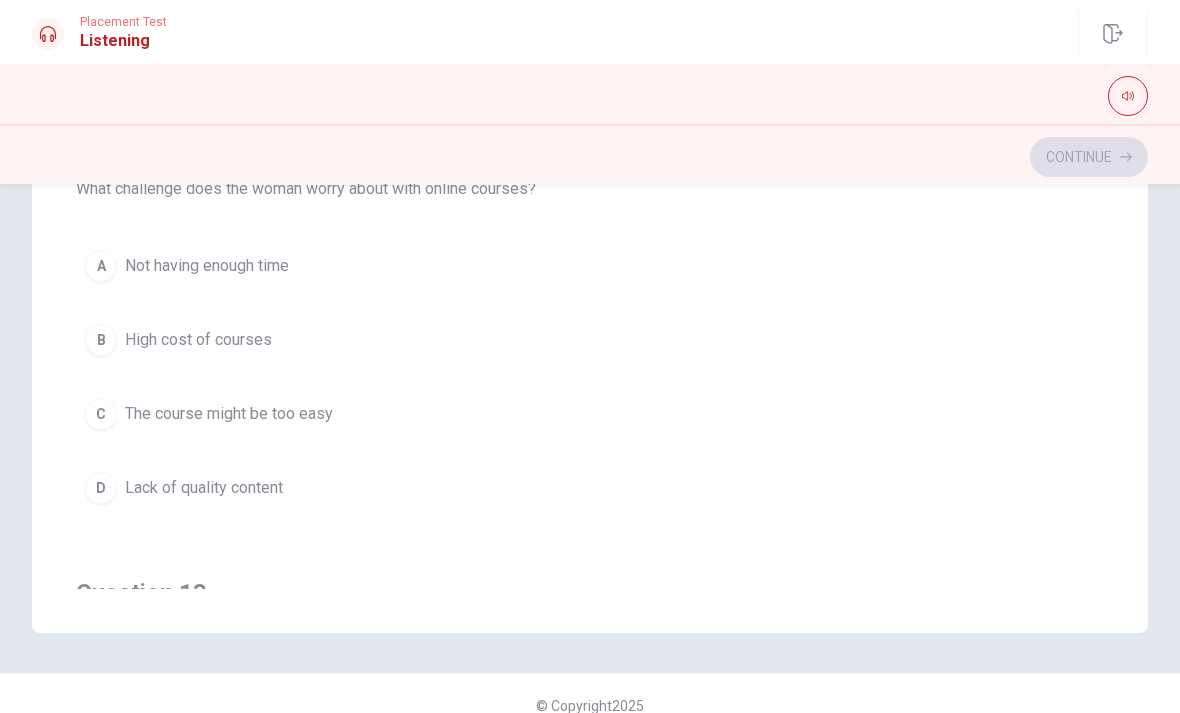 scroll, scrollTop: 293, scrollLeft: 0, axis: vertical 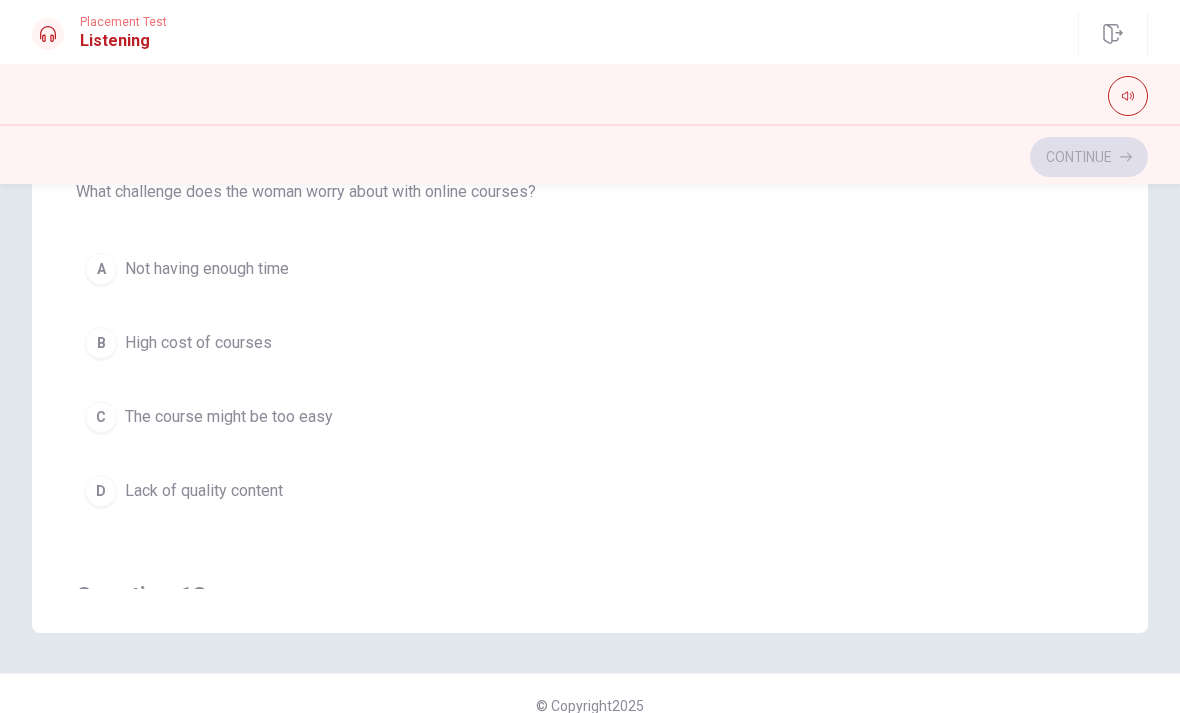 click on "Not having enough time" at bounding box center (207, 269) 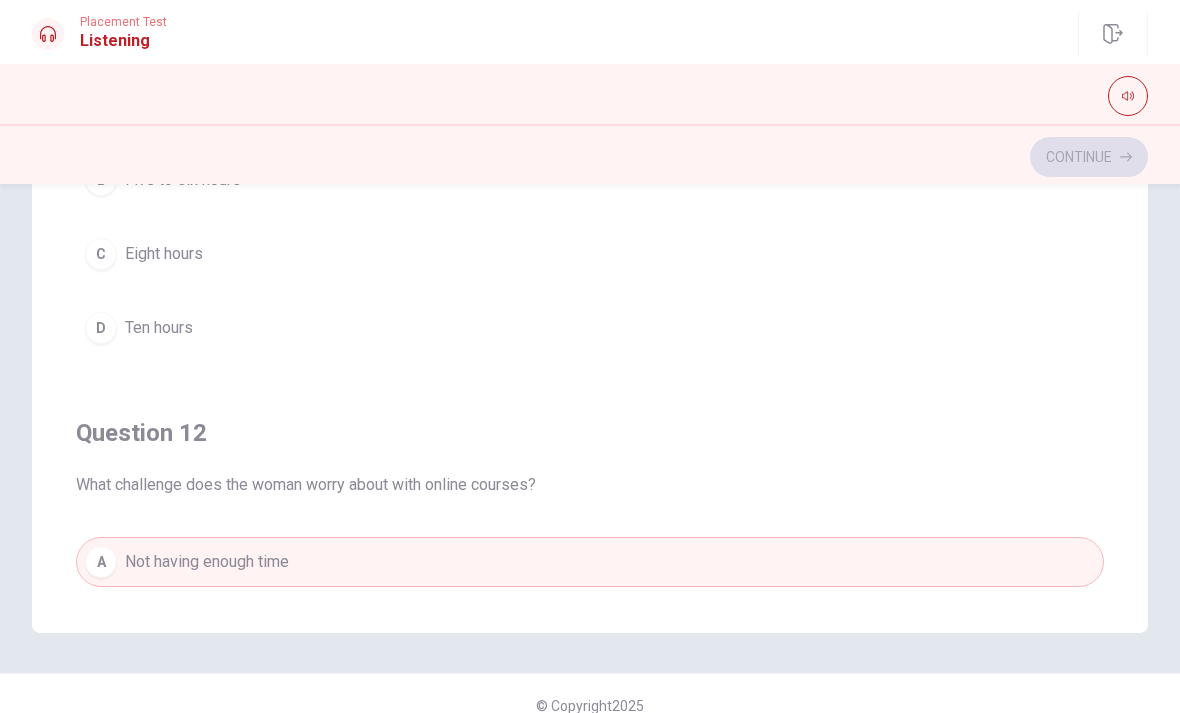 scroll, scrollTop: 0, scrollLeft: 0, axis: both 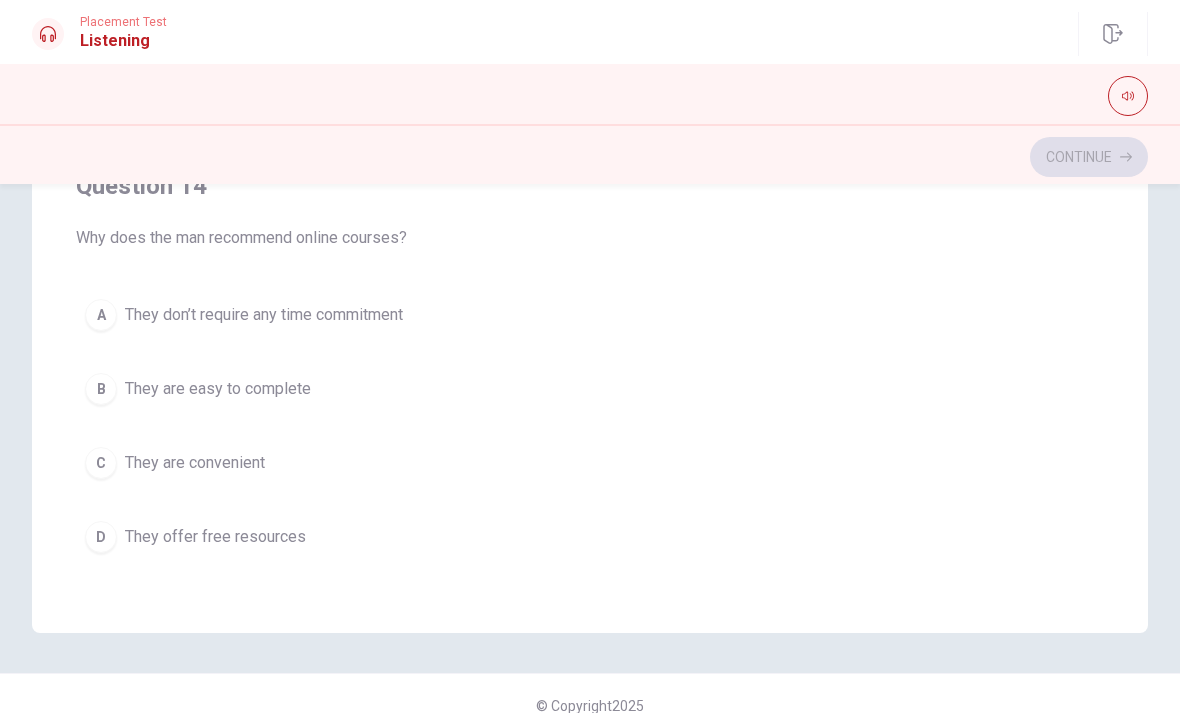 click on "D They offer free resources" at bounding box center (590, 537) 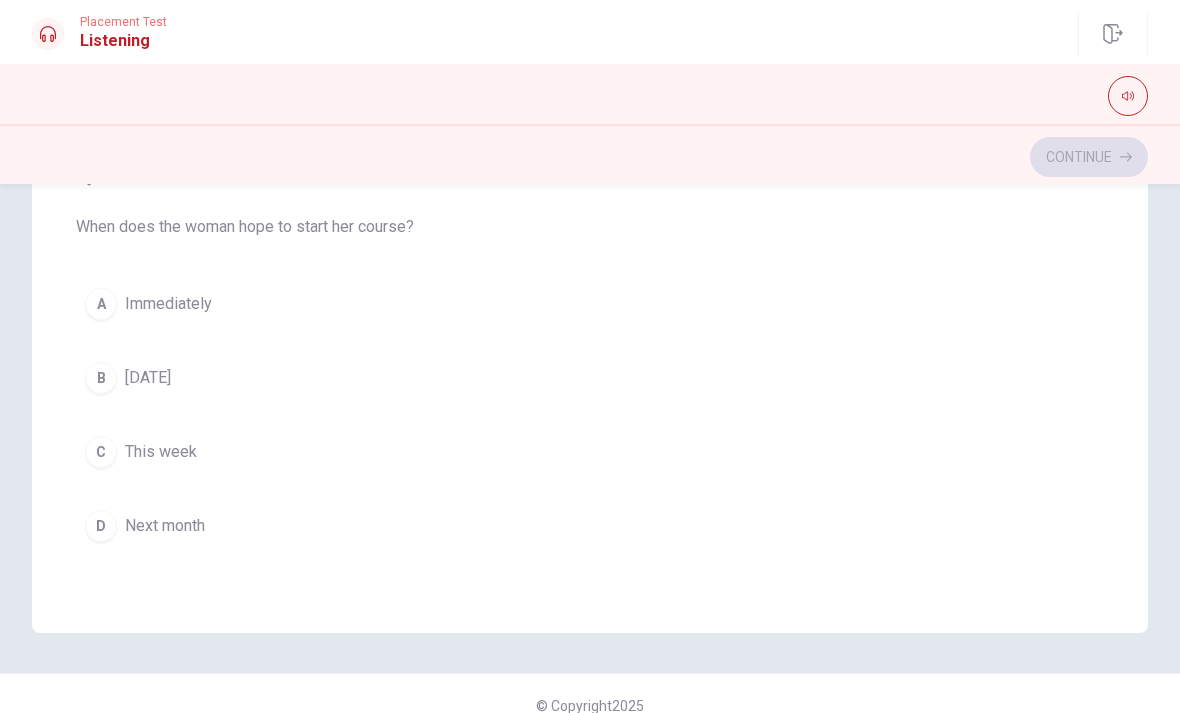 scroll, scrollTop: 744, scrollLeft: 0, axis: vertical 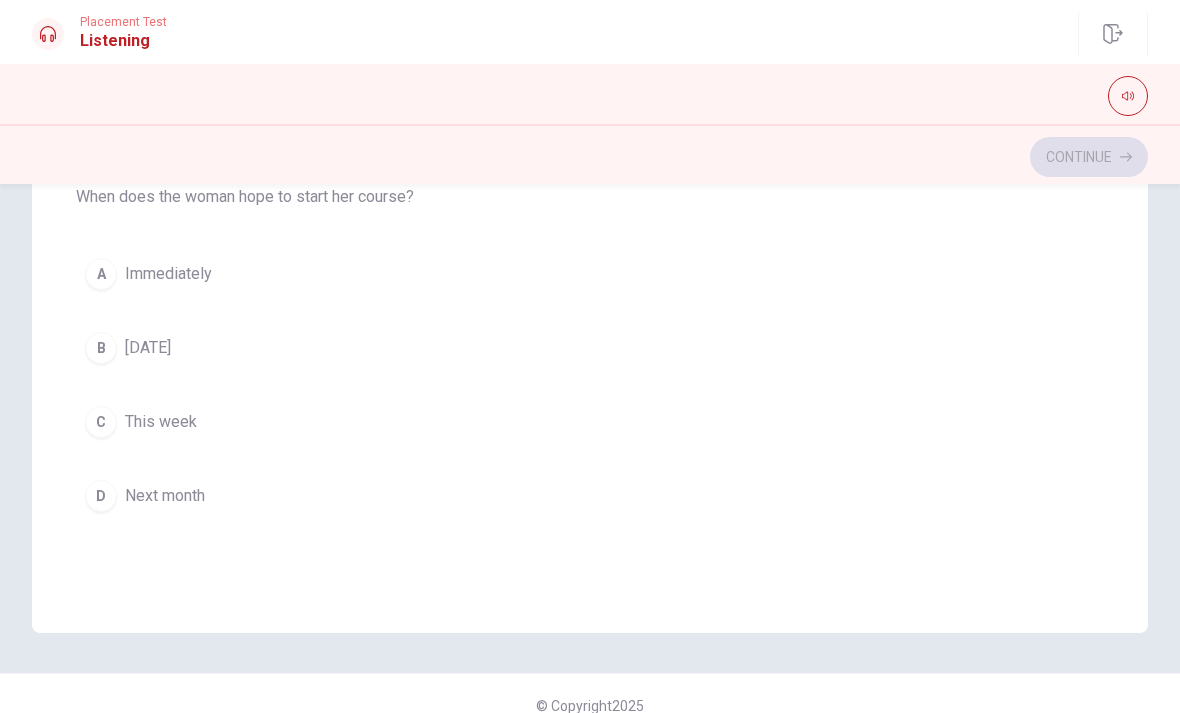 click on "D Next month" at bounding box center [590, 496] 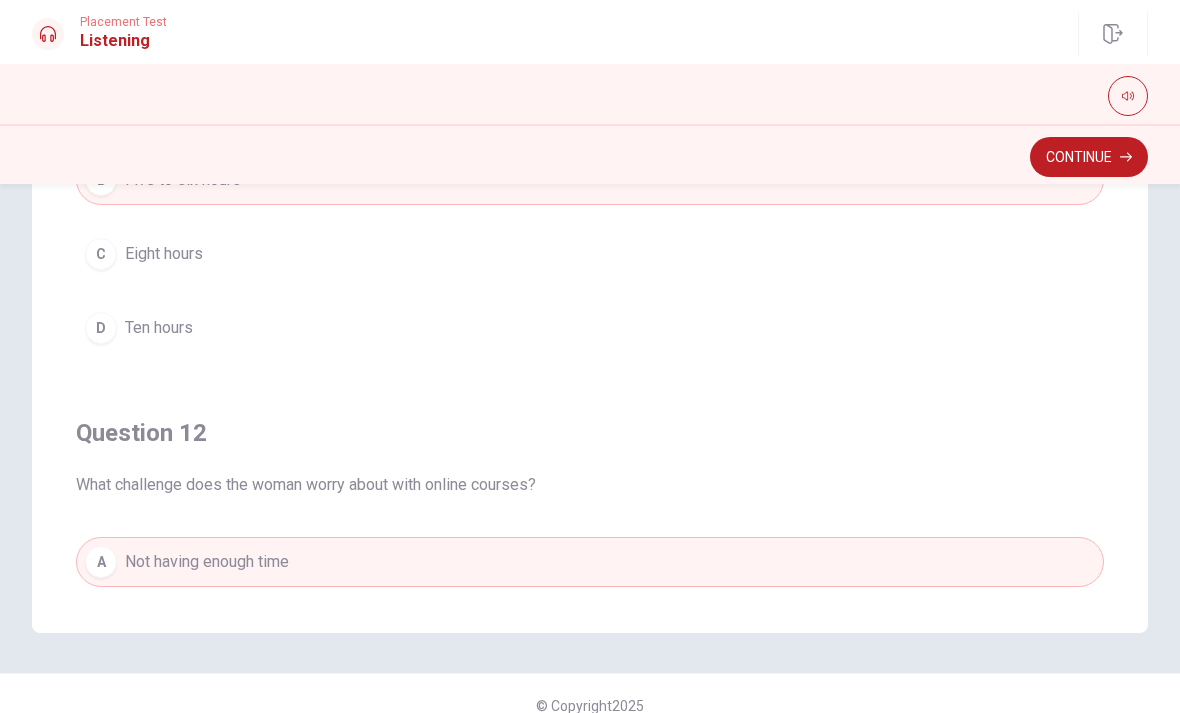 scroll, scrollTop: 0, scrollLeft: 0, axis: both 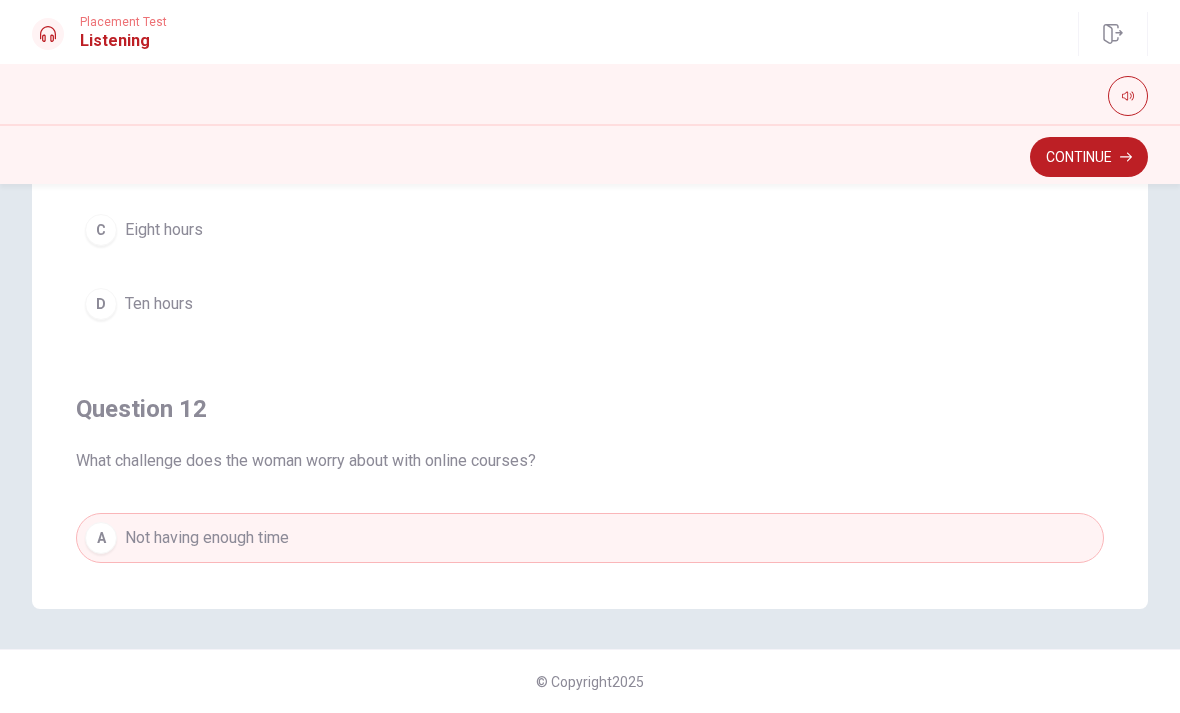 click on "Continue" at bounding box center [1089, 157] 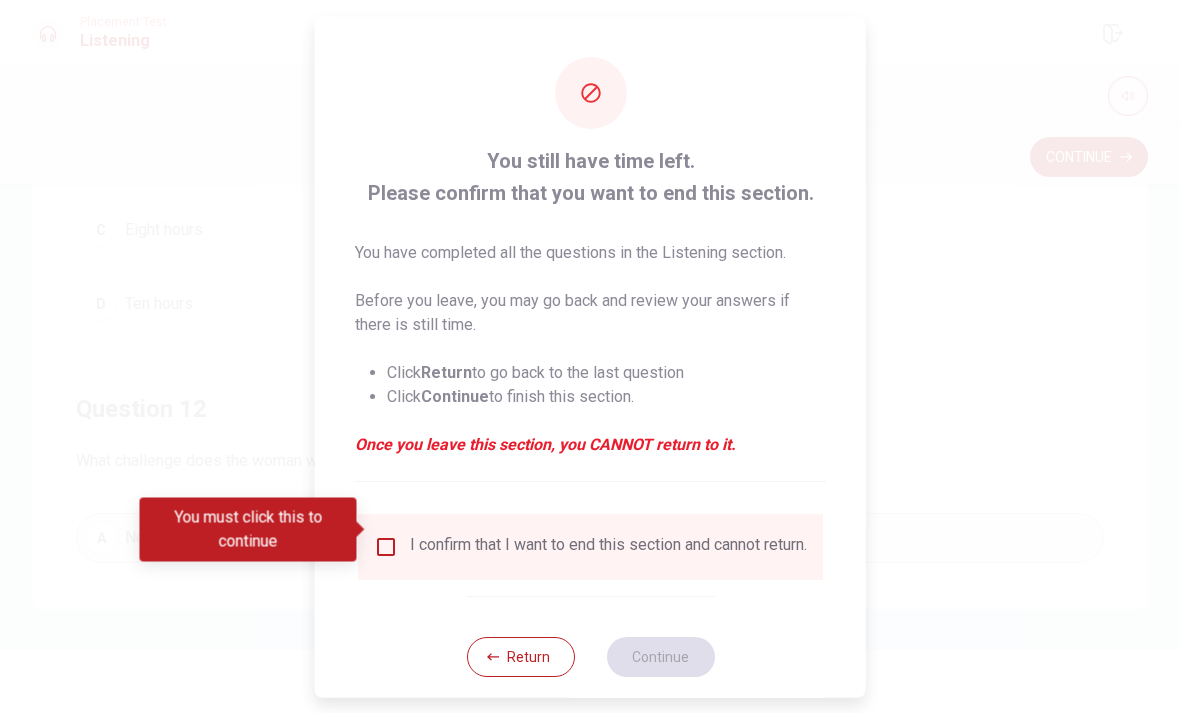click on "I confirm that I want to end this section and cannot return." at bounding box center (608, 546) 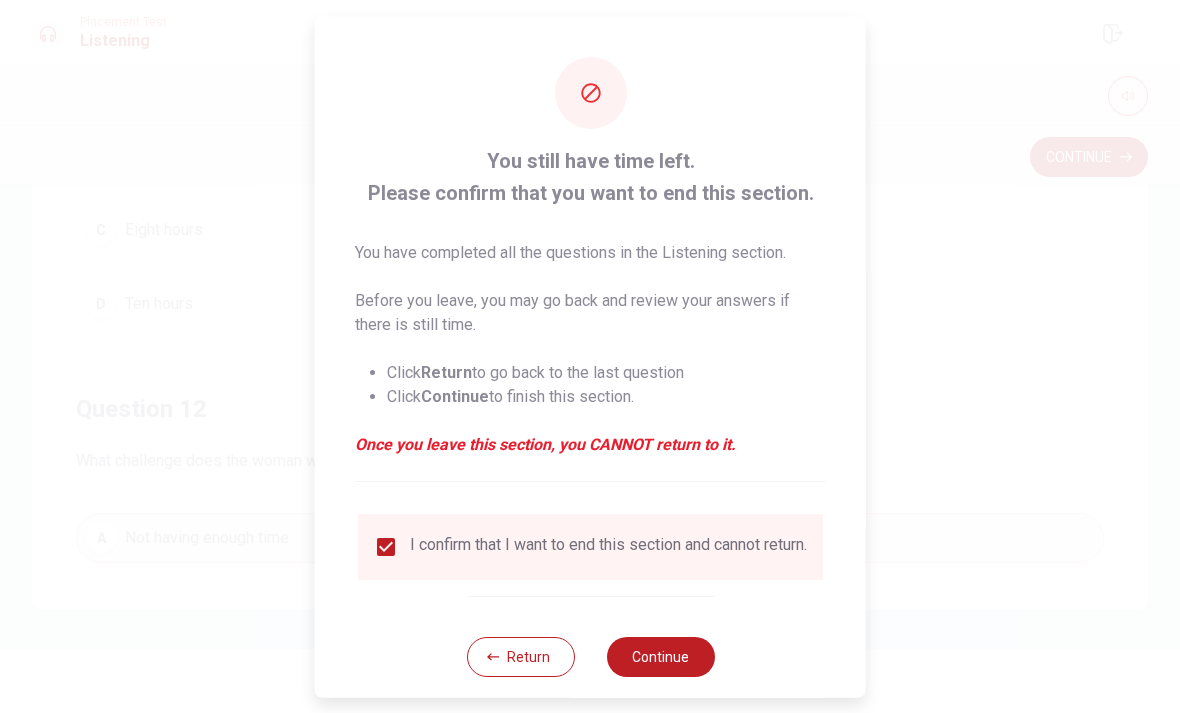 click on "Continue" at bounding box center [660, 656] 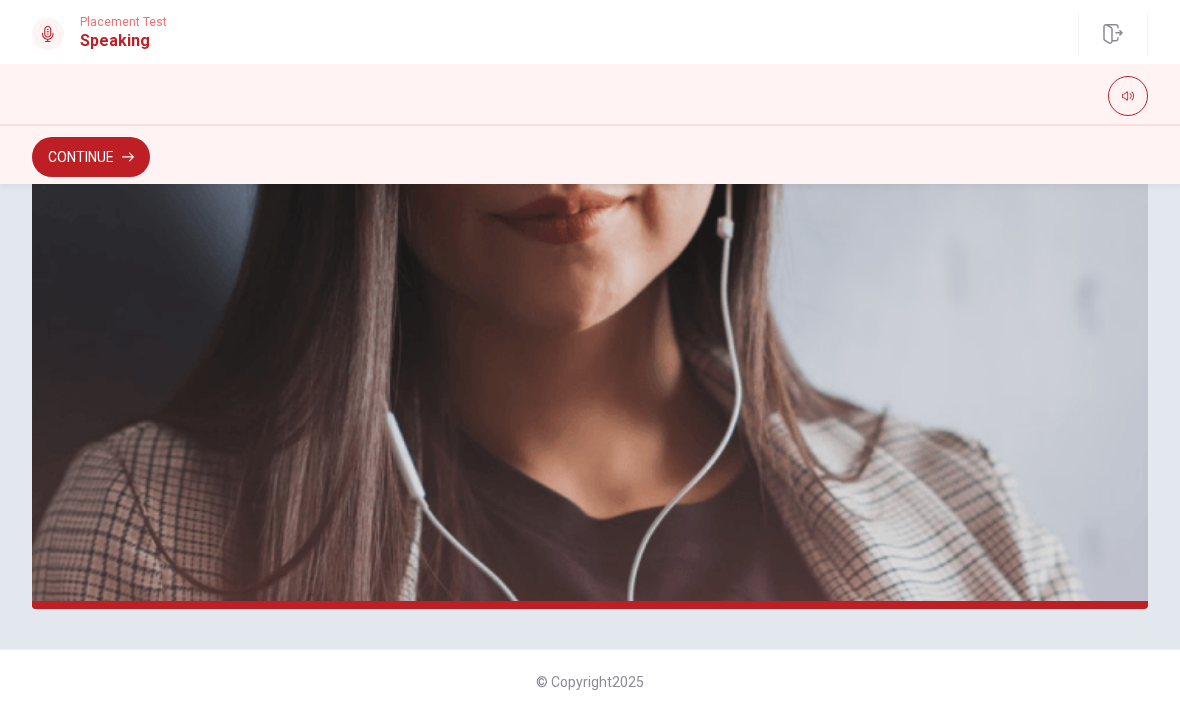scroll, scrollTop: 487, scrollLeft: 0, axis: vertical 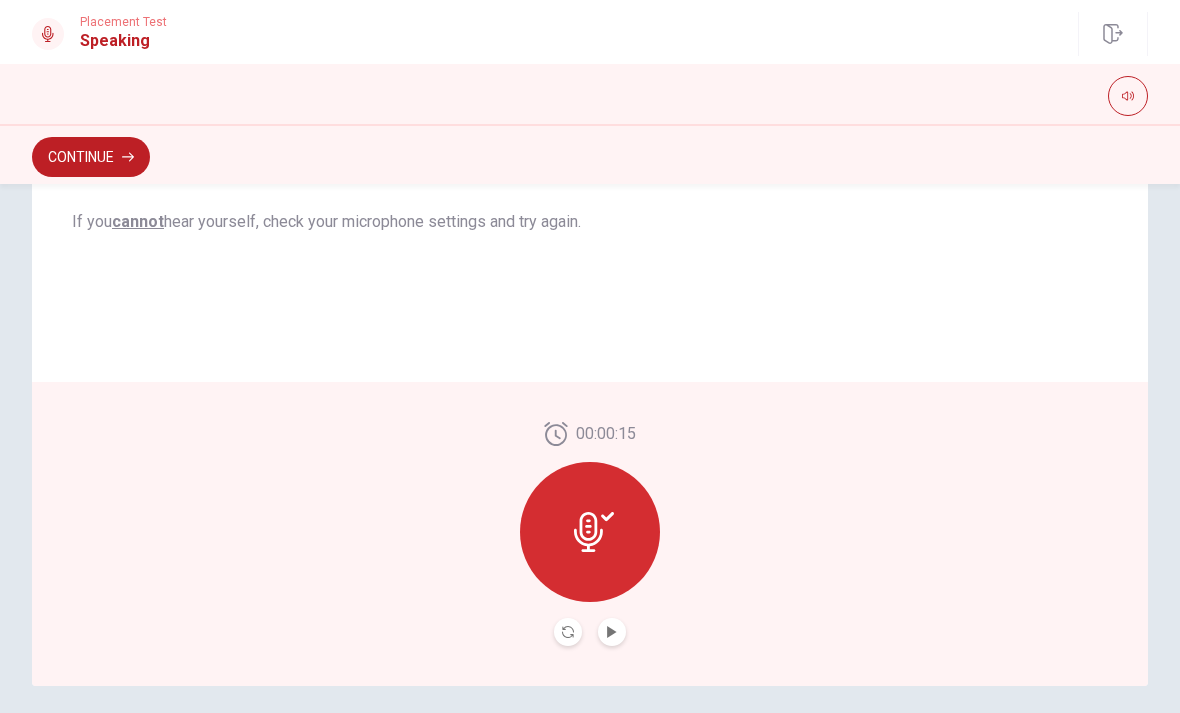 click at bounding box center [612, 632] 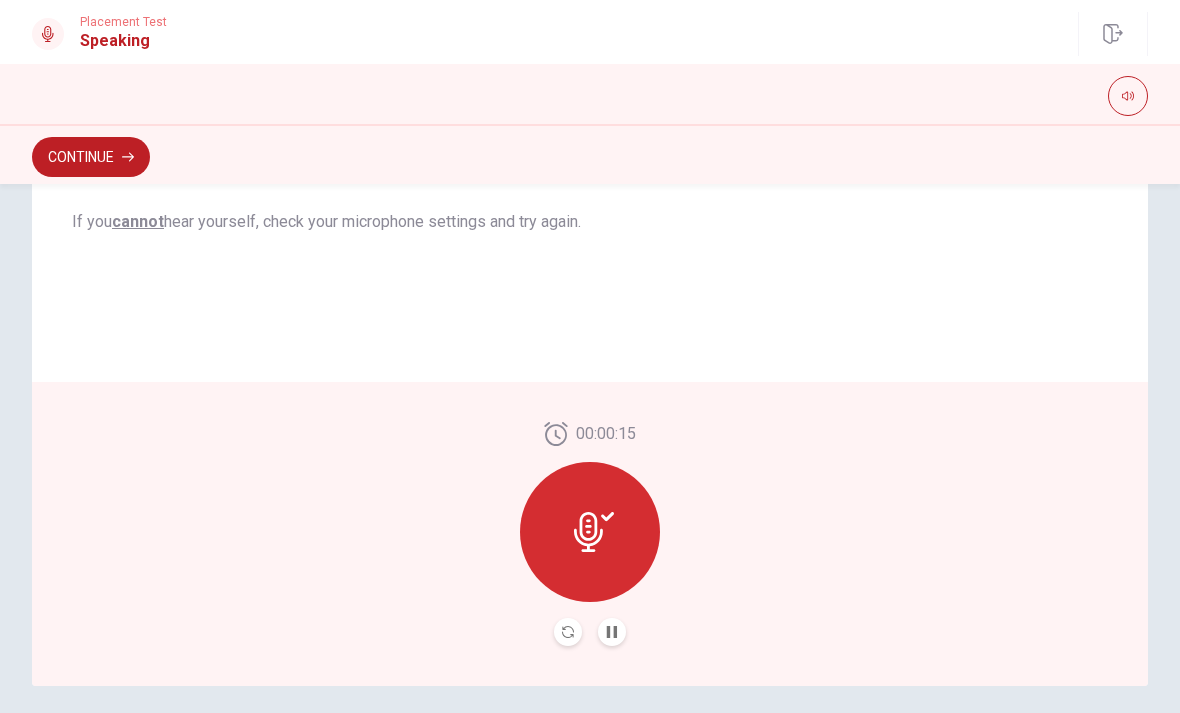 click on "Continue" at bounding box center [91, 157] 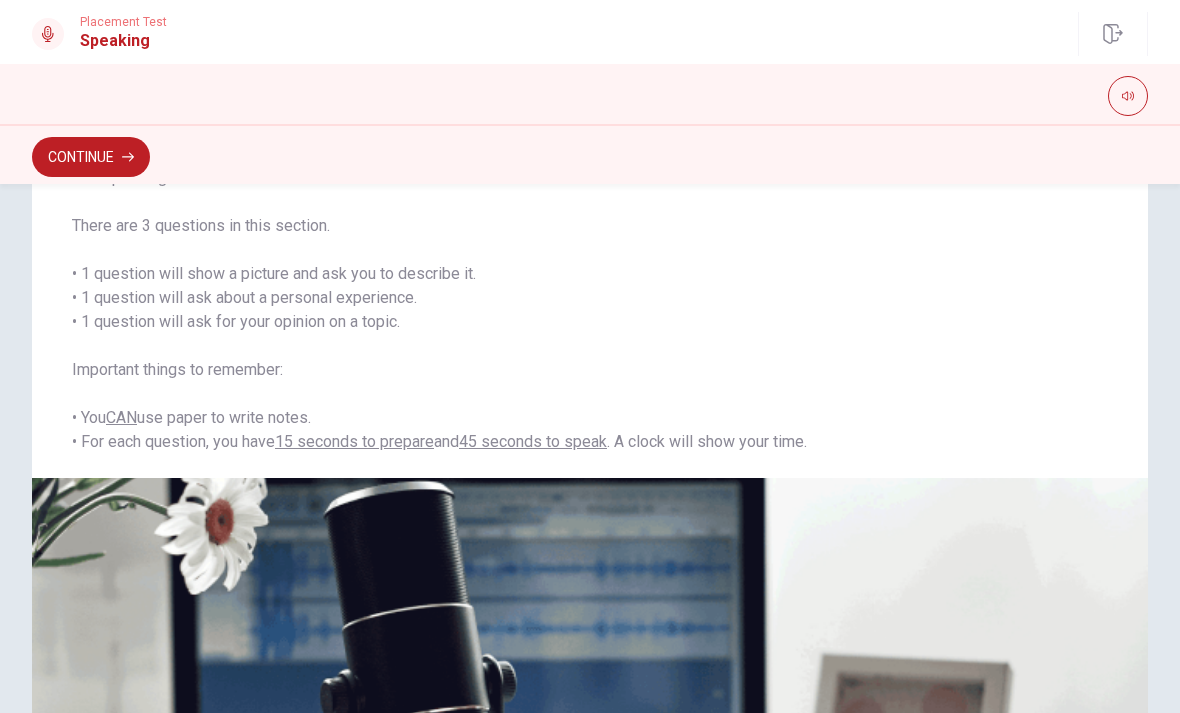 scroll, scrollTop: 139, scrollLeft: 0, axis: vertical 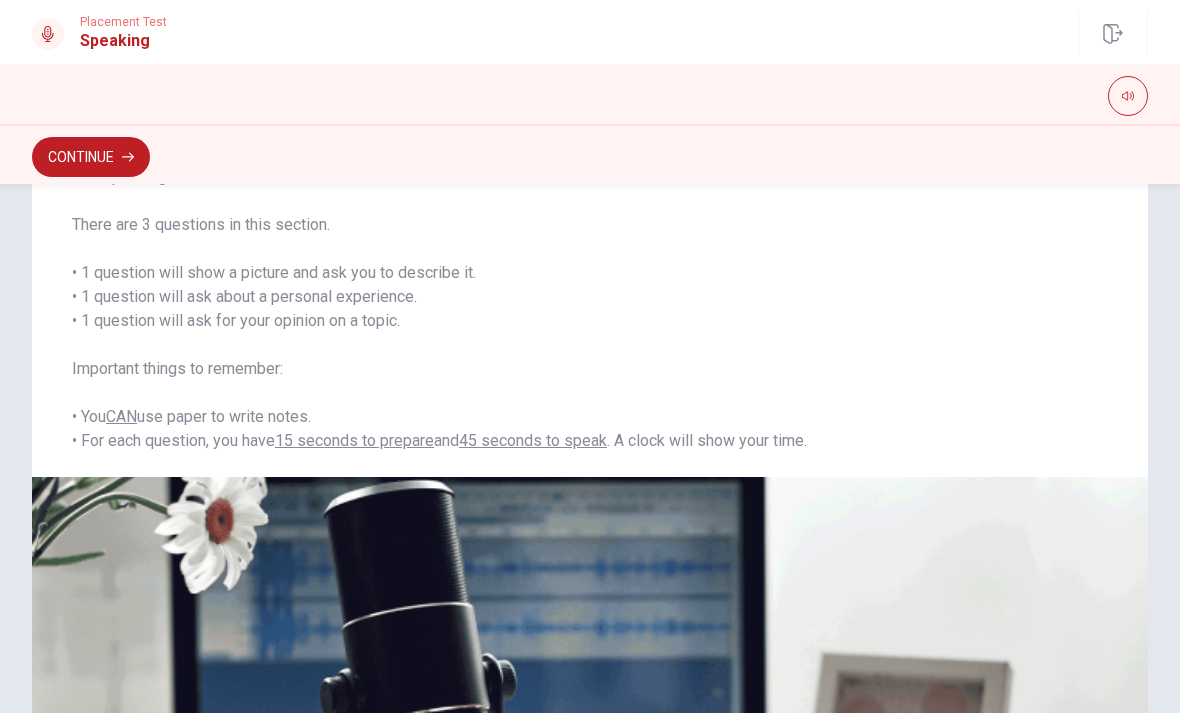 click on "Continue" at bounding box center (91, 157) 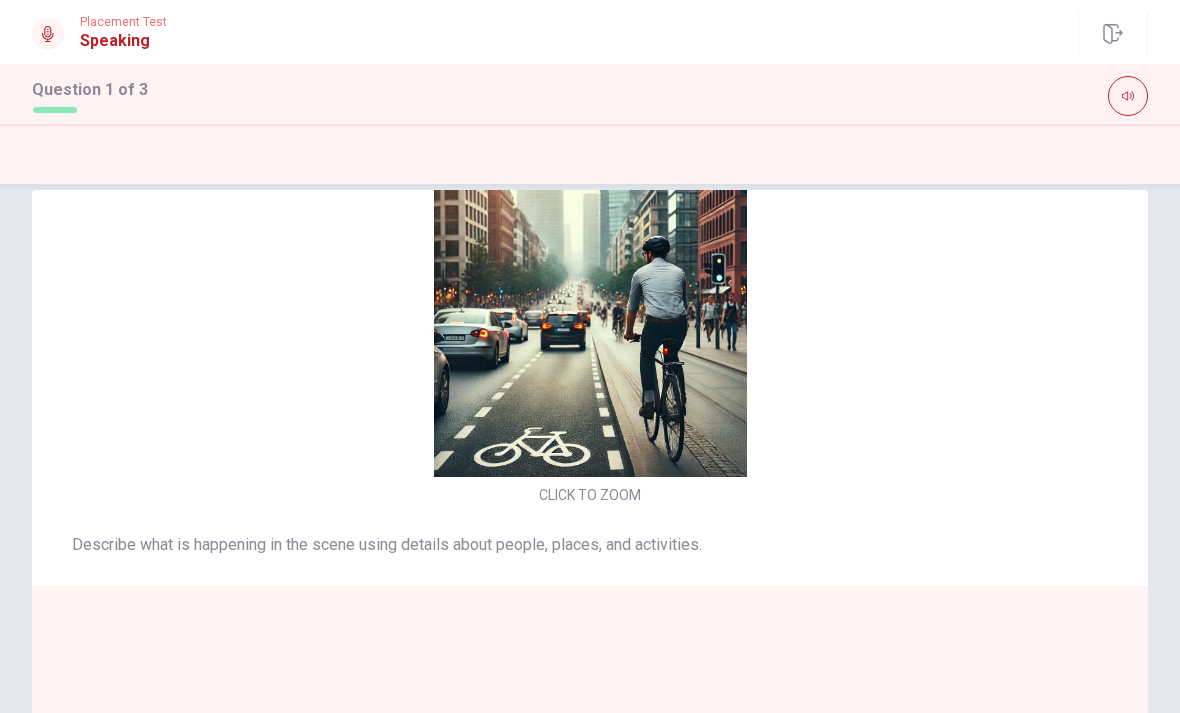scroll, scrollTop: 41, scrollLeft: 0, axis: vertical 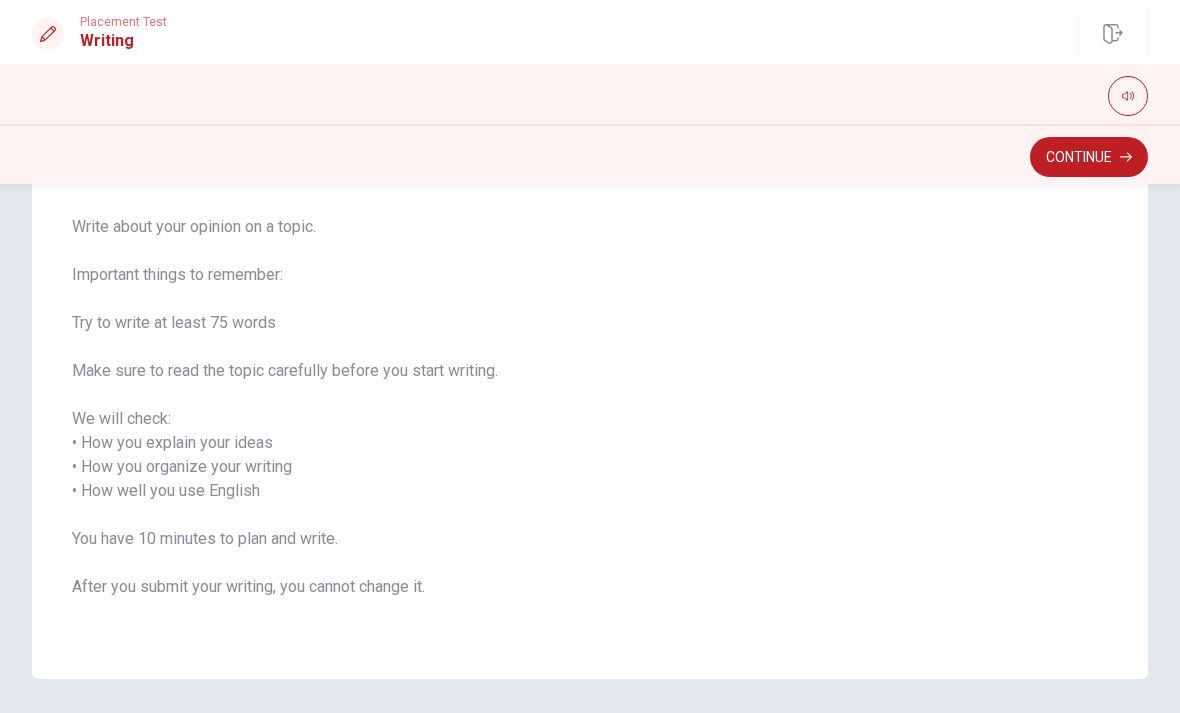 click on "Continue" at bounding box center (1089, 157) 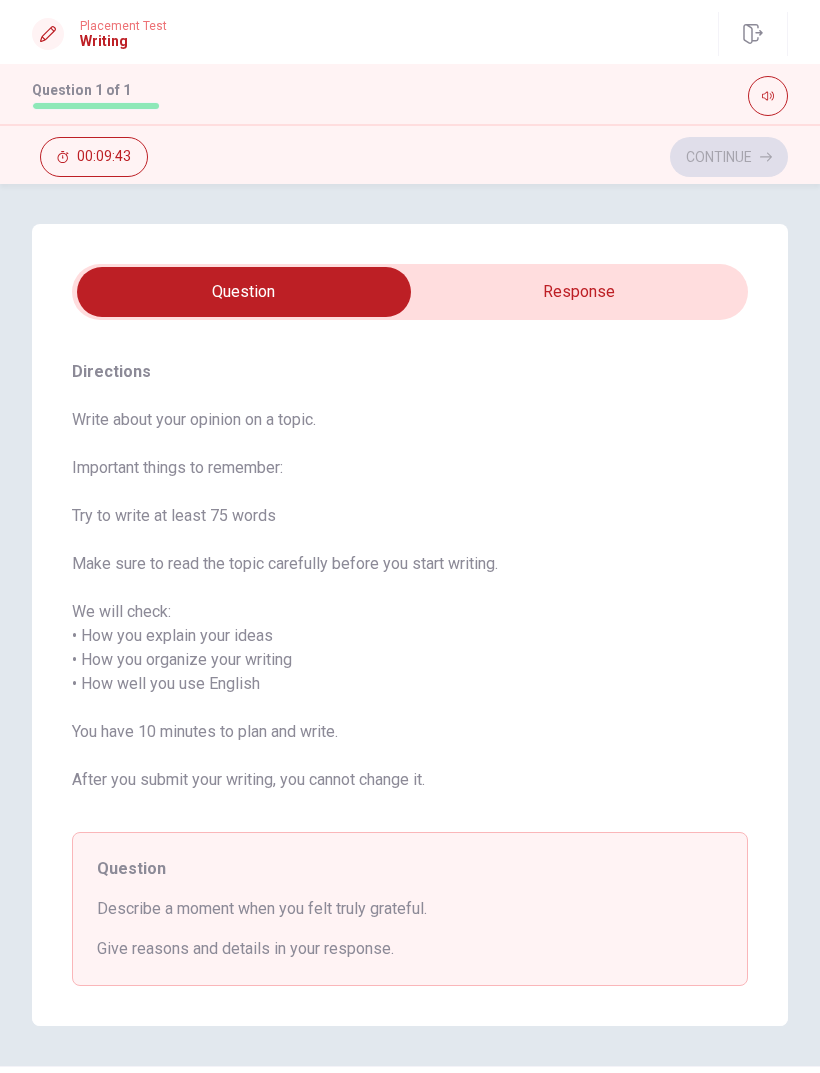 scroll, scrollTop: 0, scrollLeft: 0, axis: both 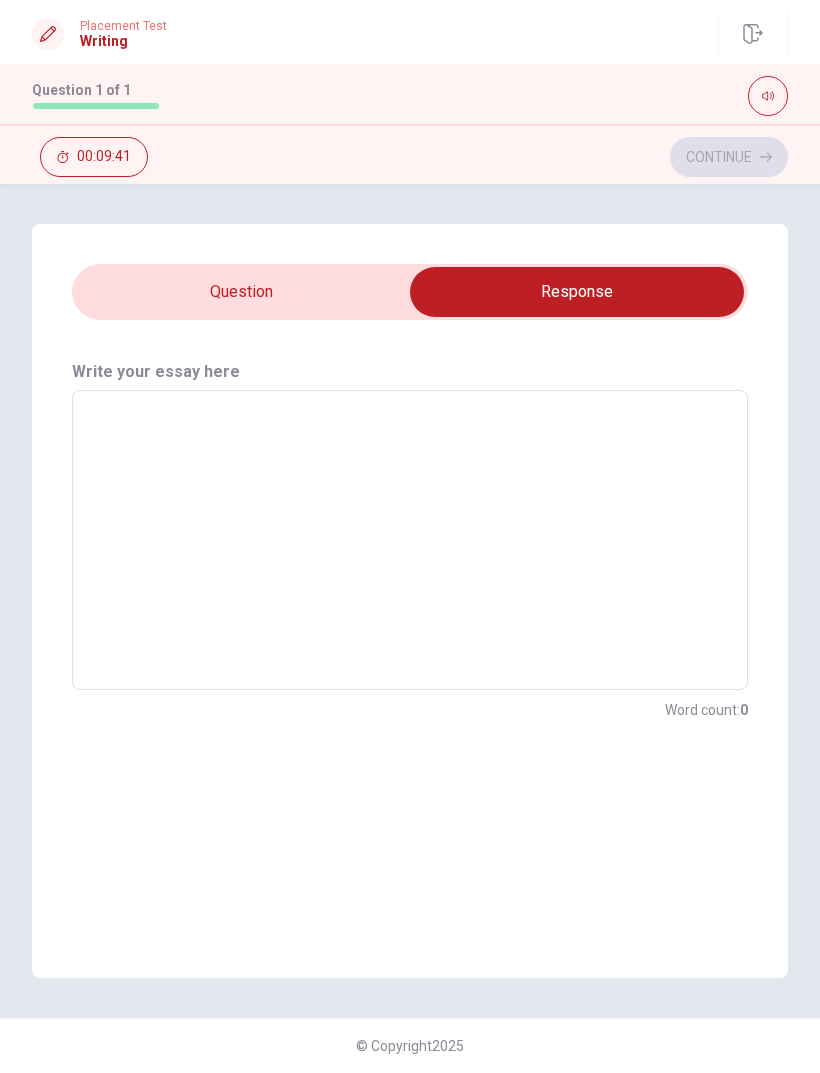 click at bounding box center [577, 292] 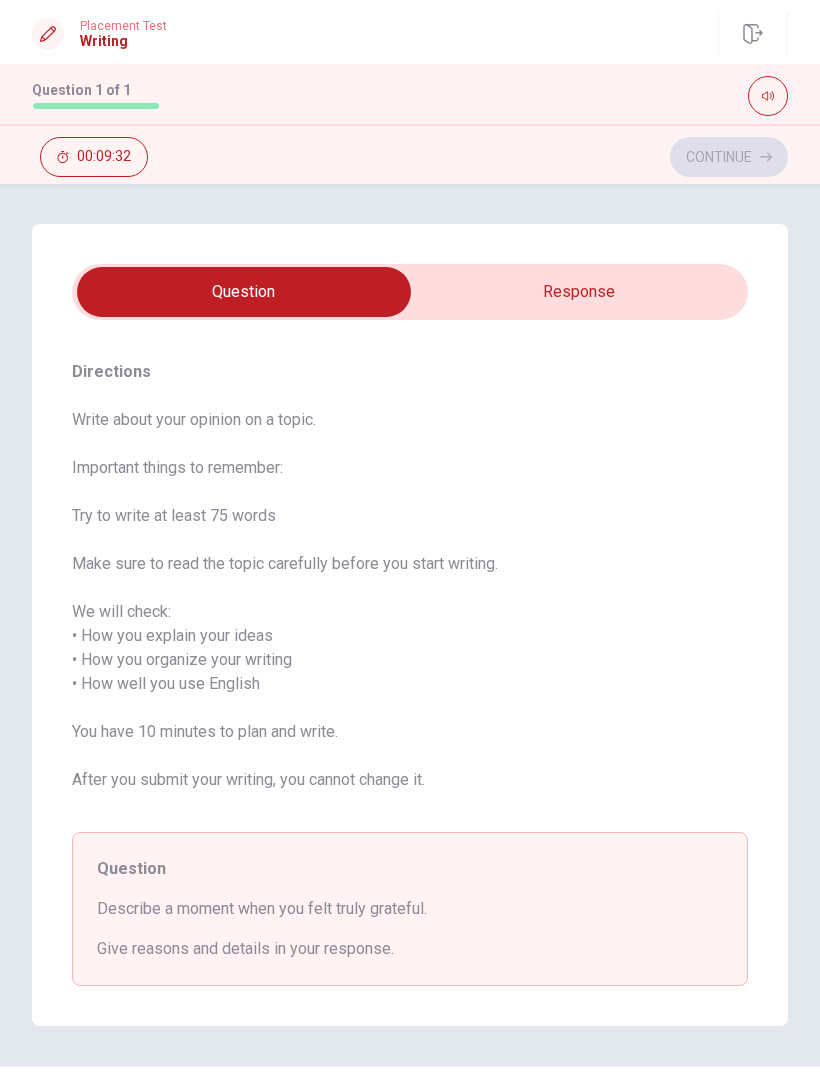 click at bounding box center [244, 292] 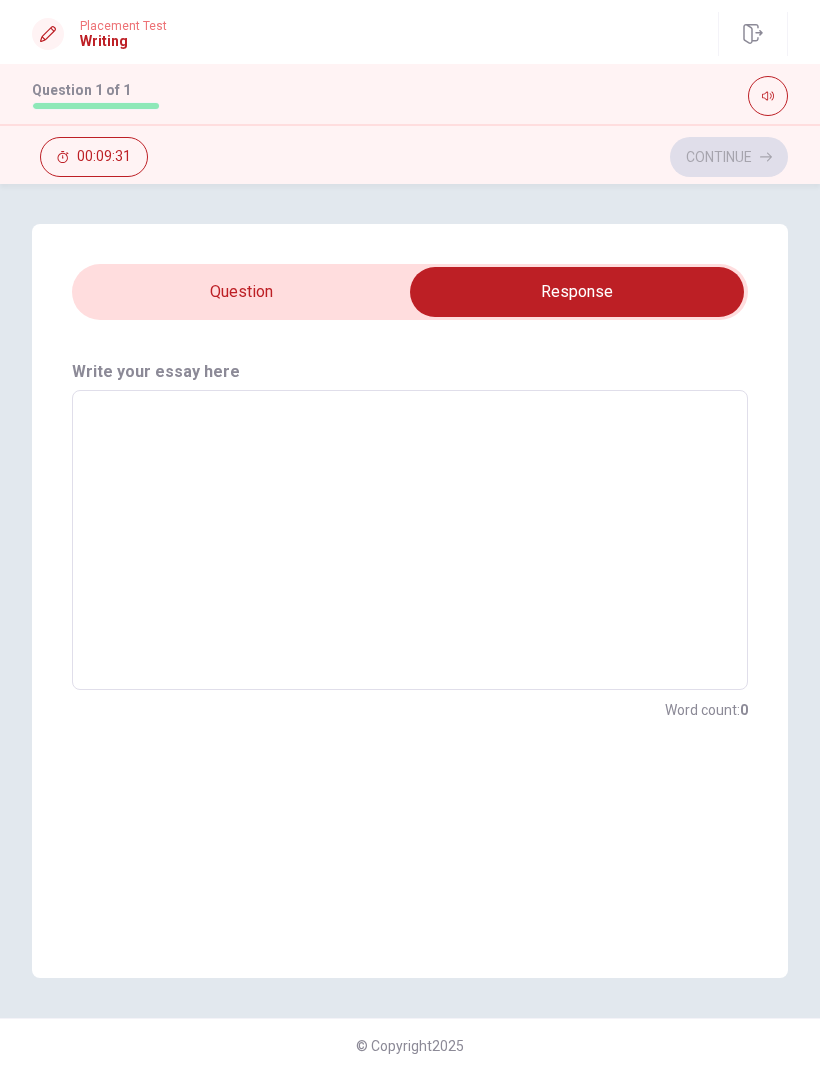 click at bounding box center [410, 540] 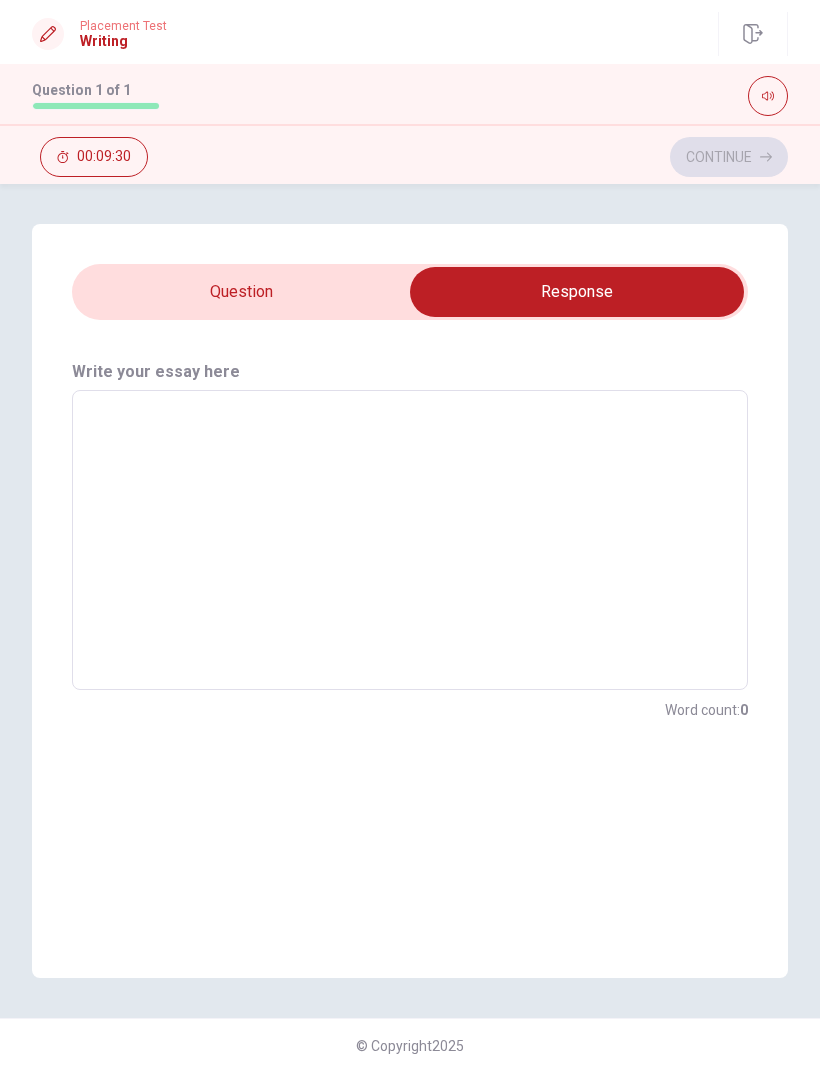 type on "I" 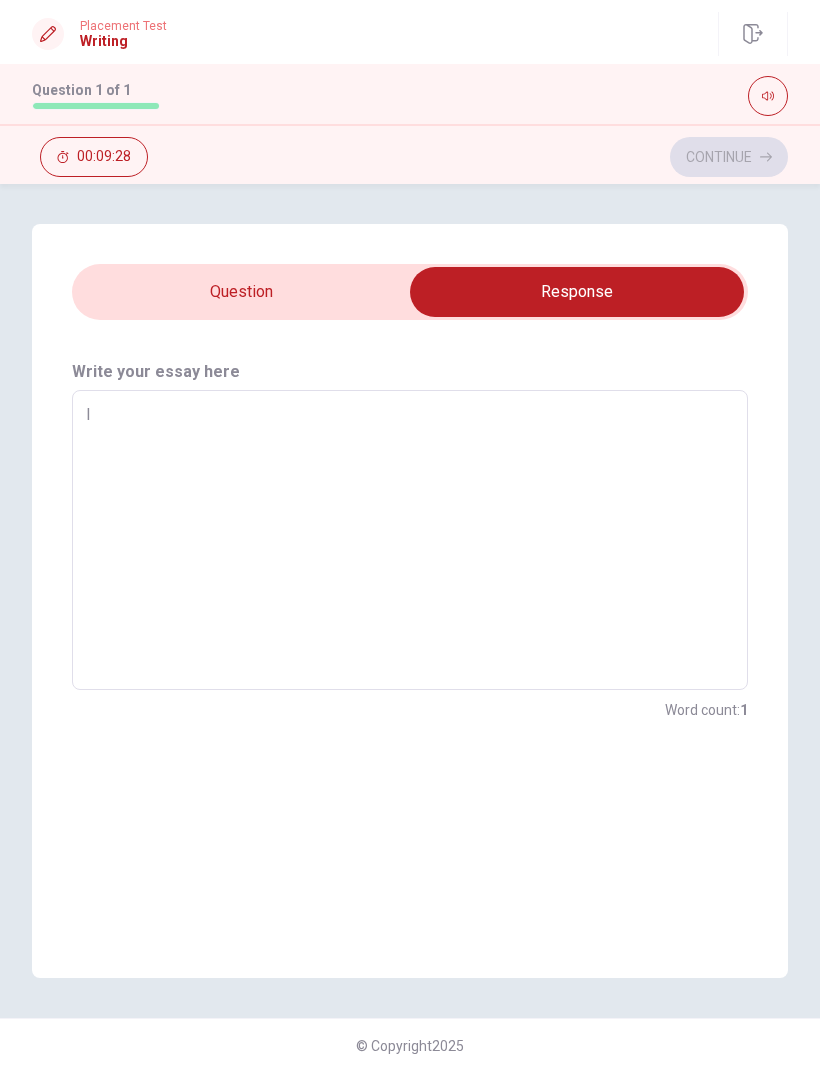 type on "x" 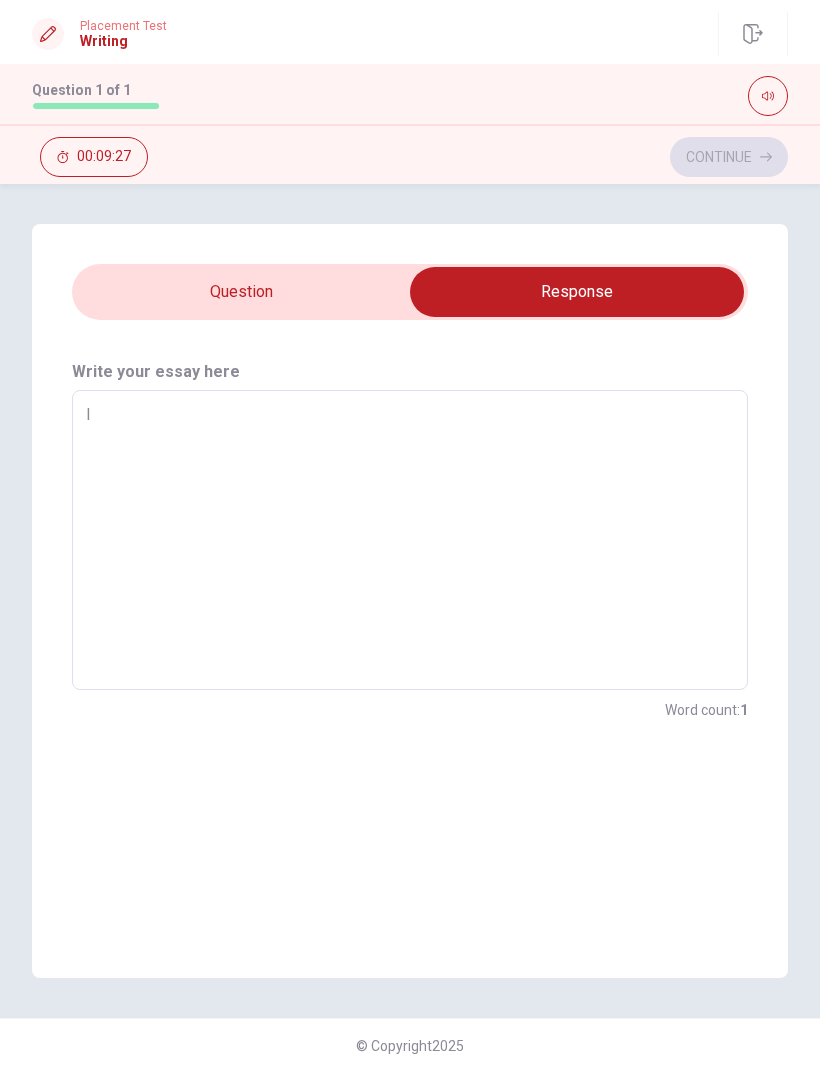 type on "I" 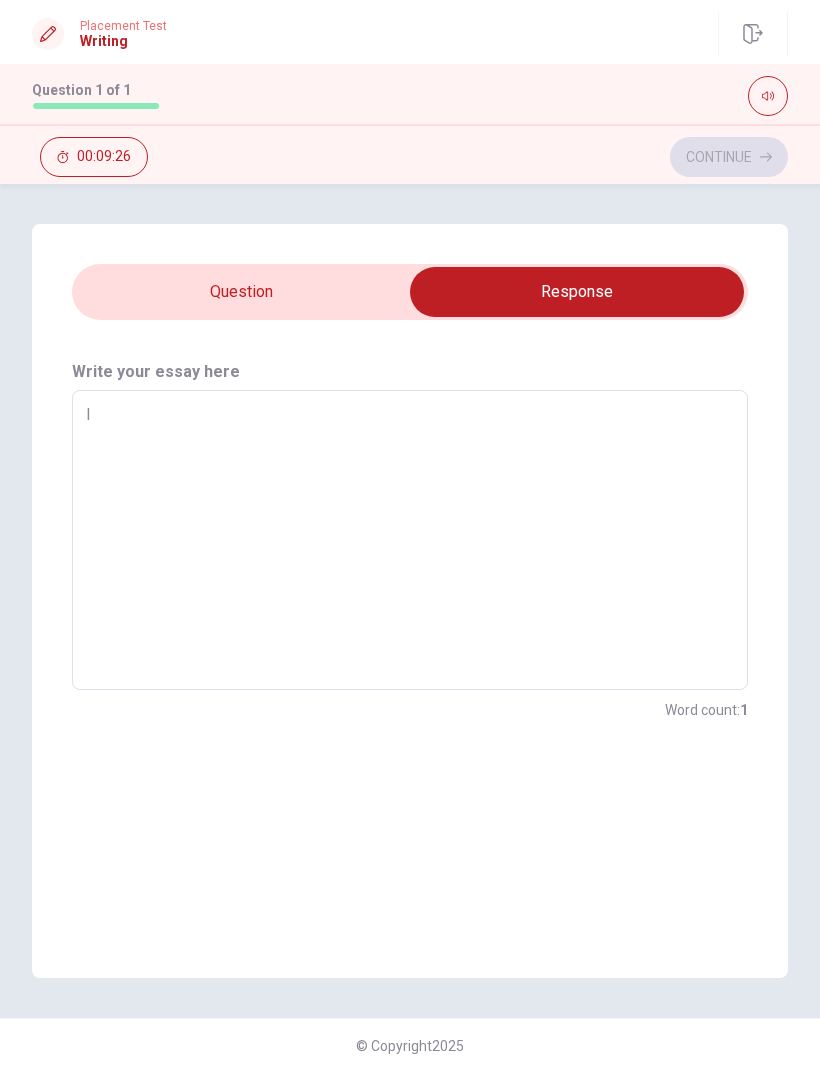 type on "x" 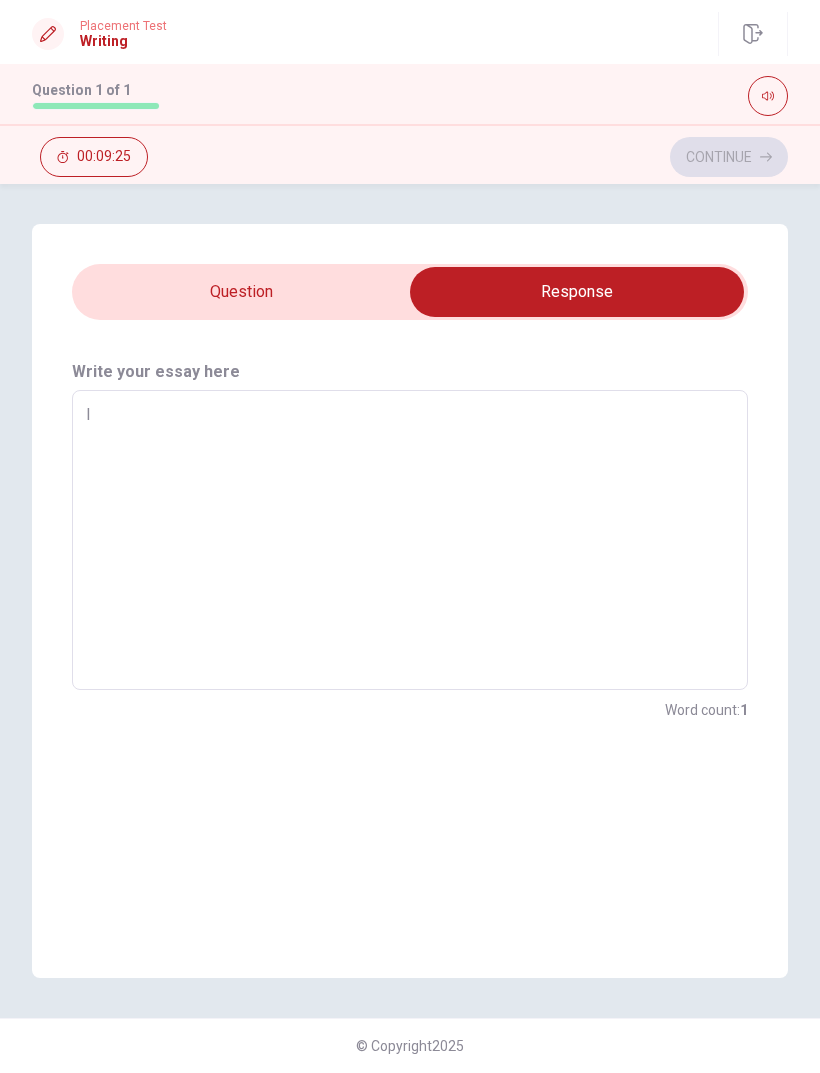 type on "I a" 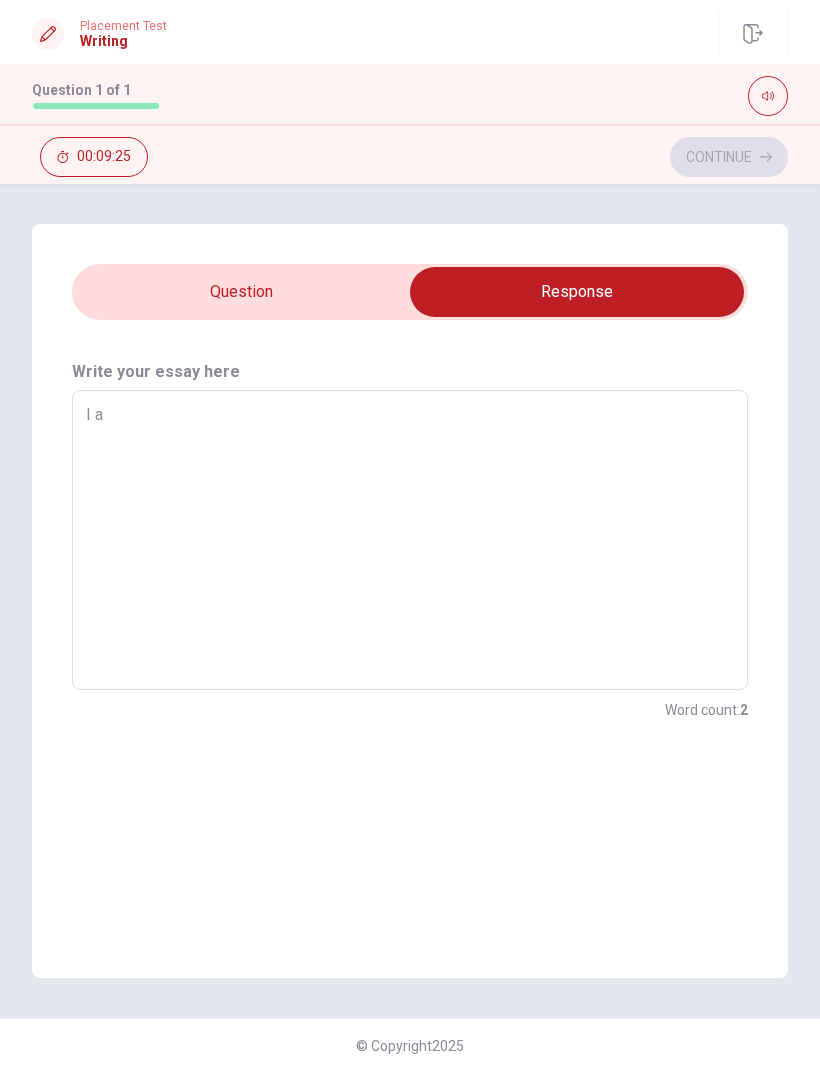 type on "x" 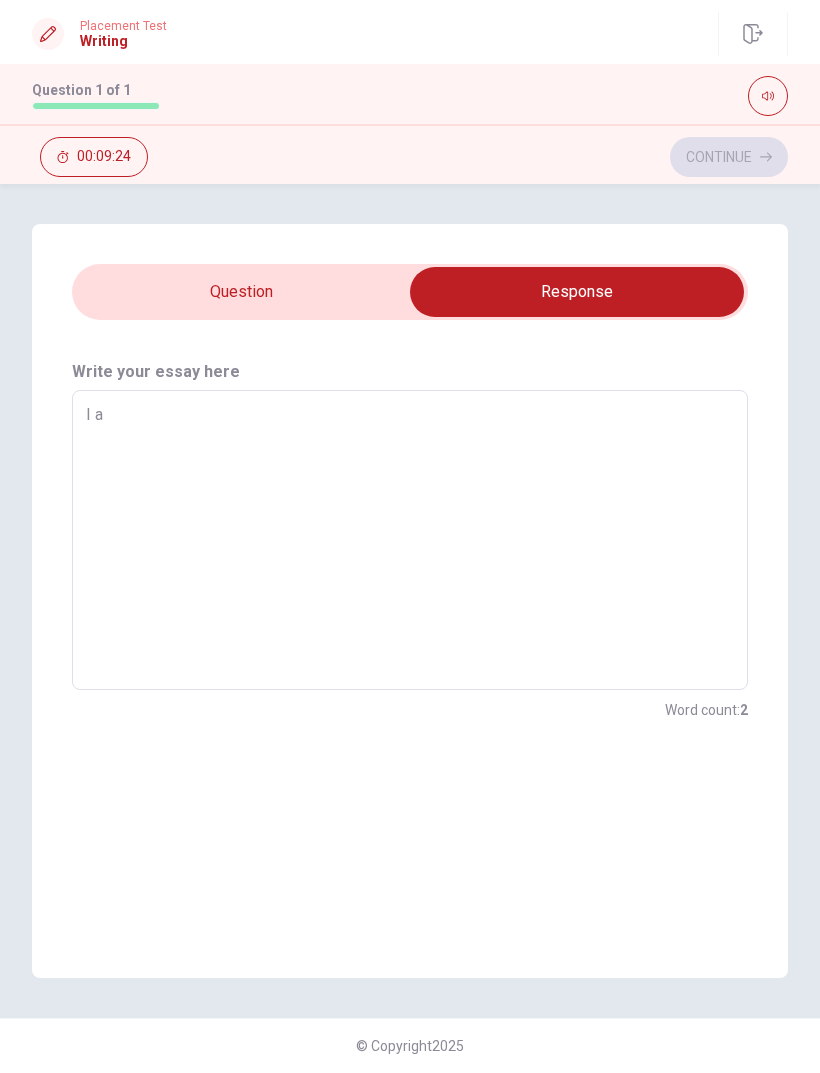 type on "I am" 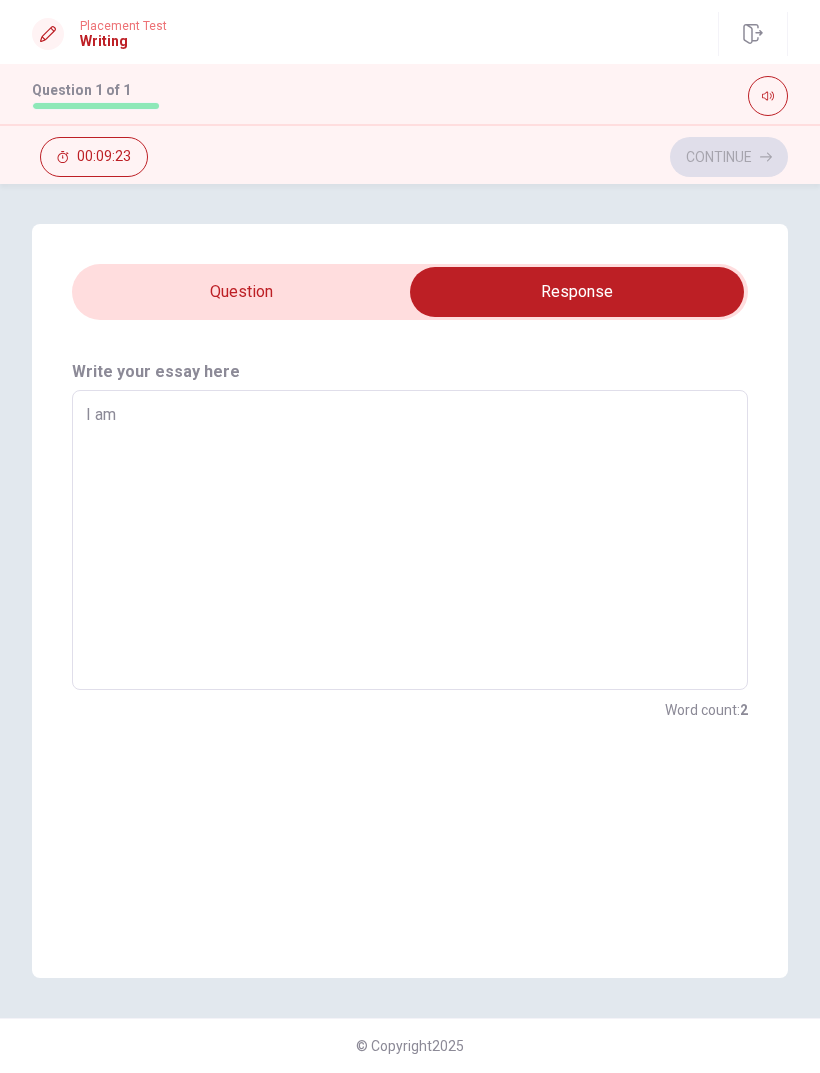 type on "x" 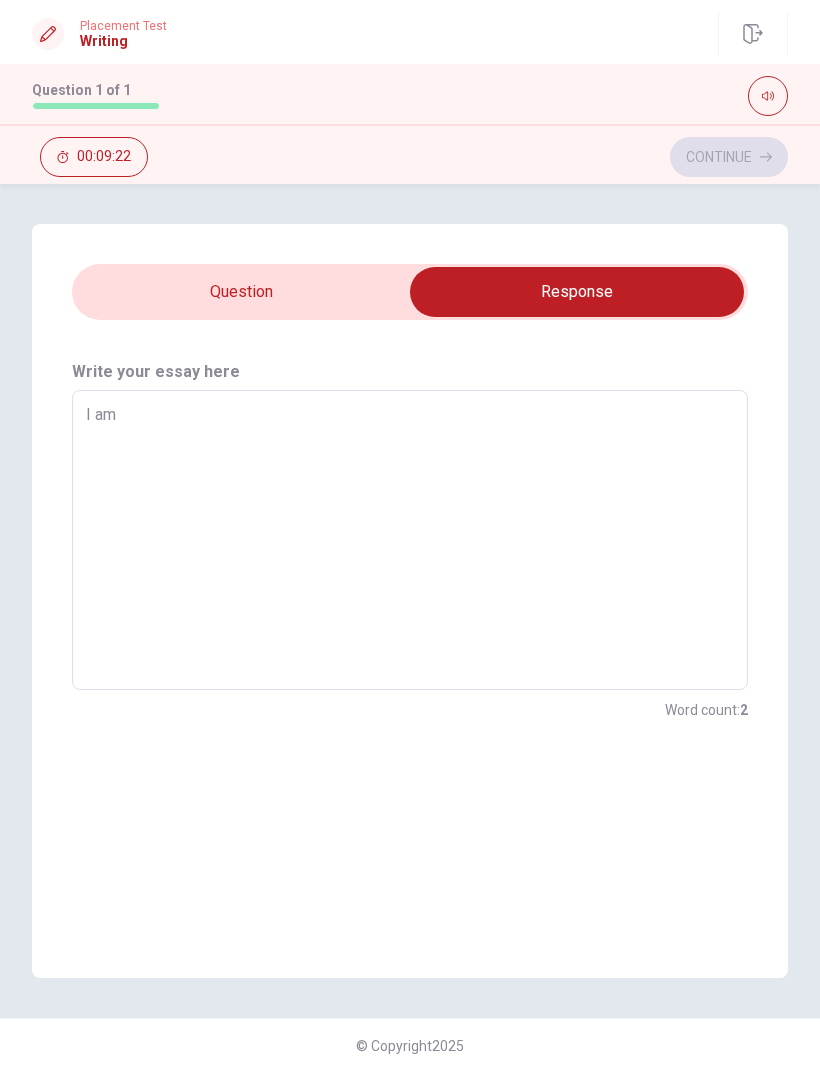 type on "I a" 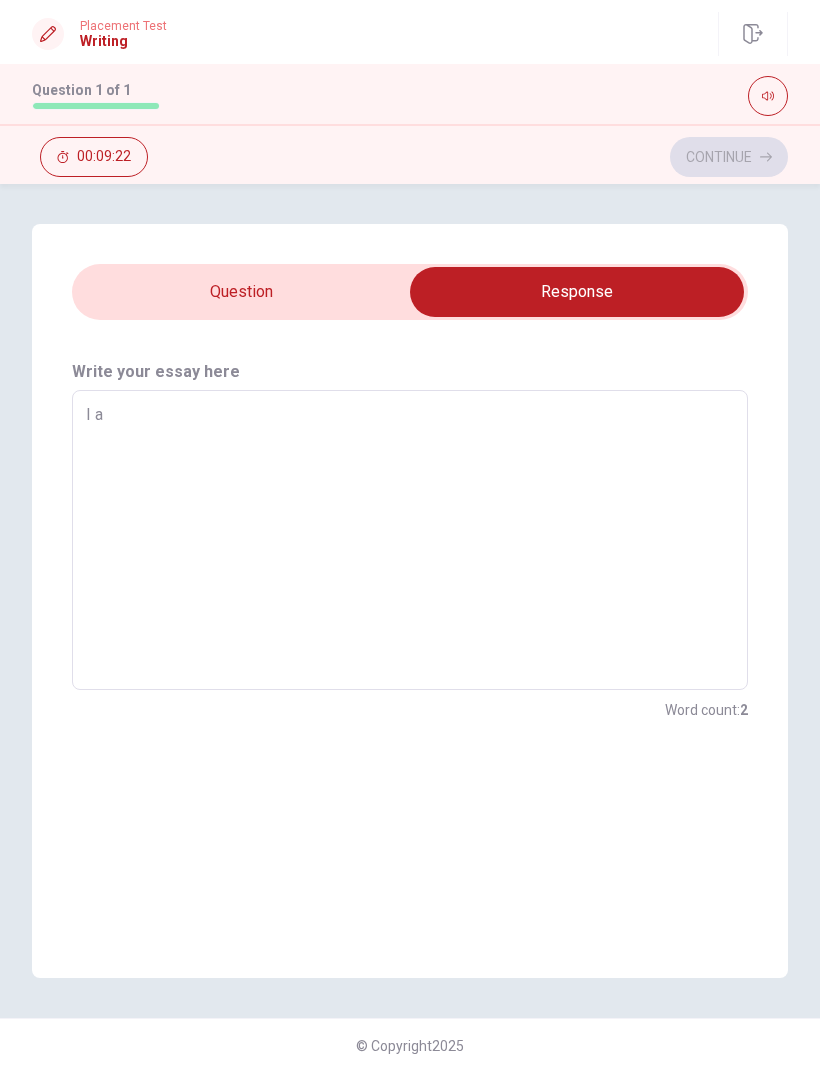 type on "x" 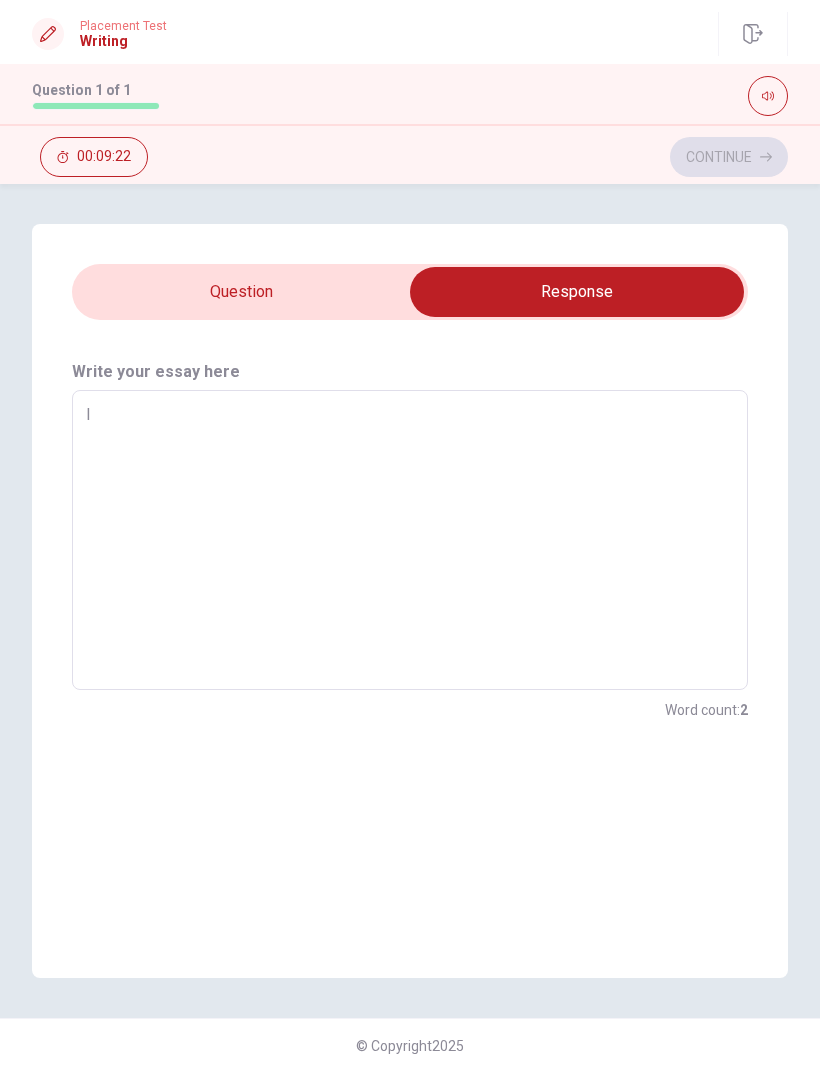 type on "x" 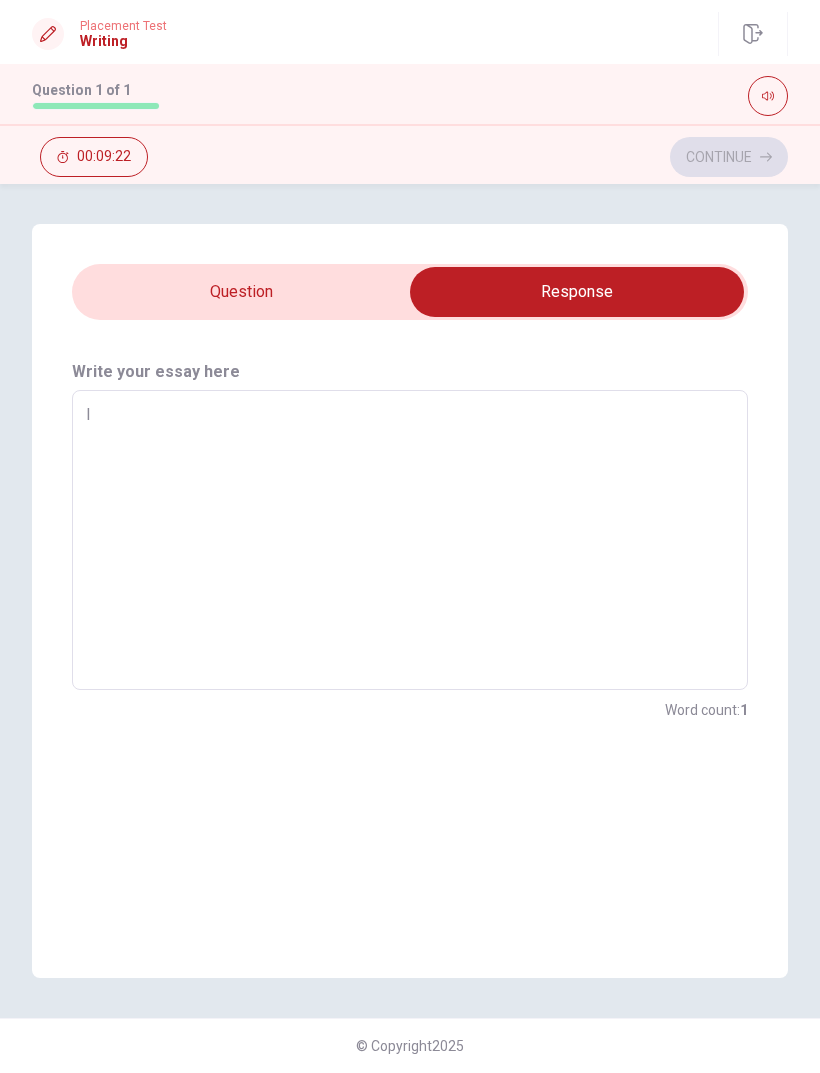 type on "I" 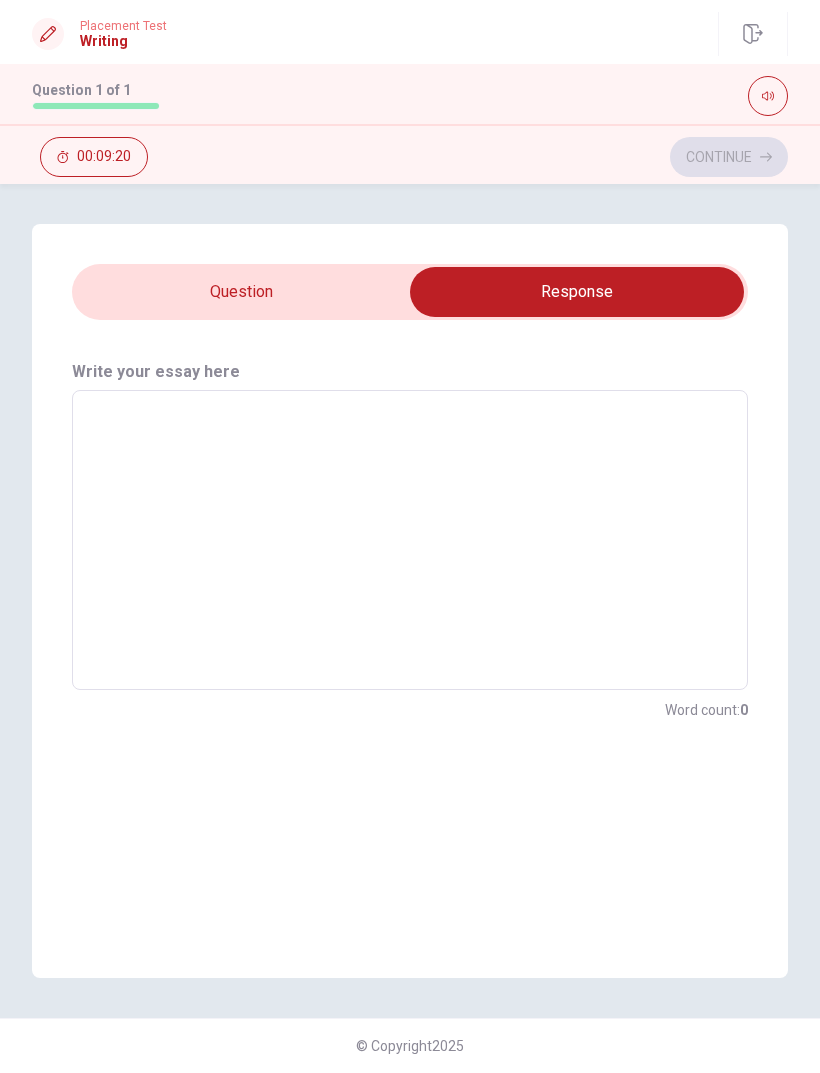 type on "I" 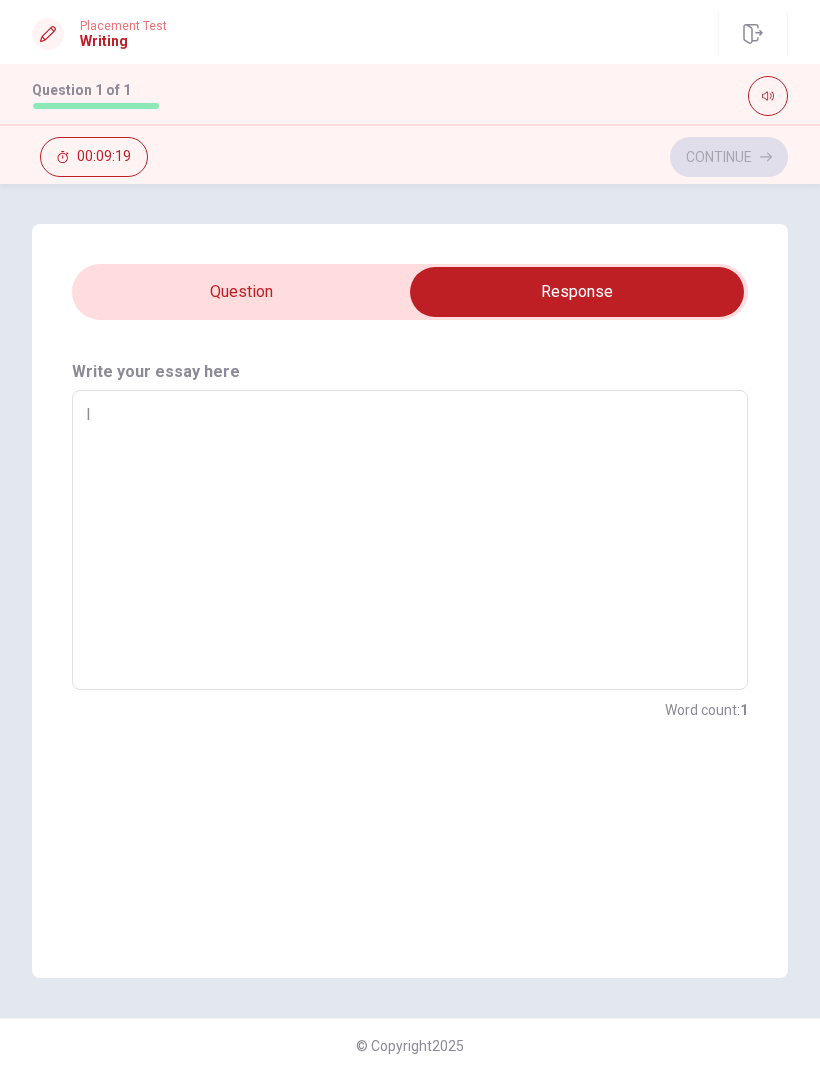 type on "x" 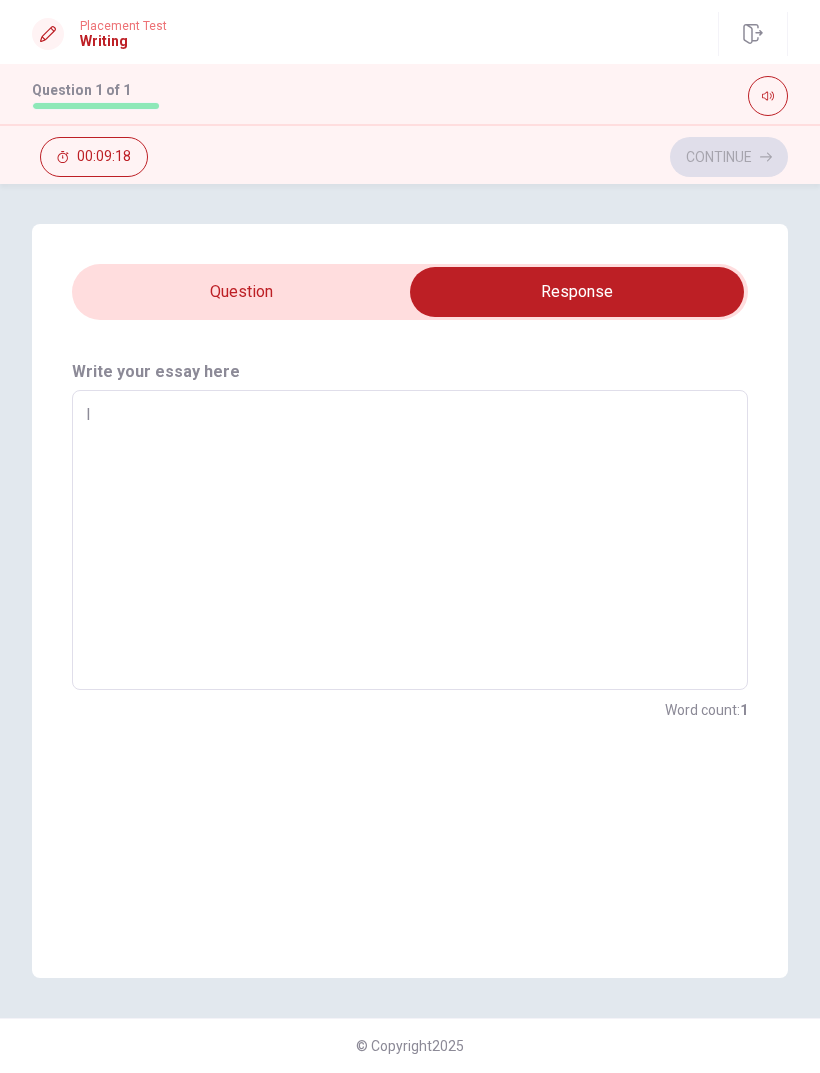 type on "I" 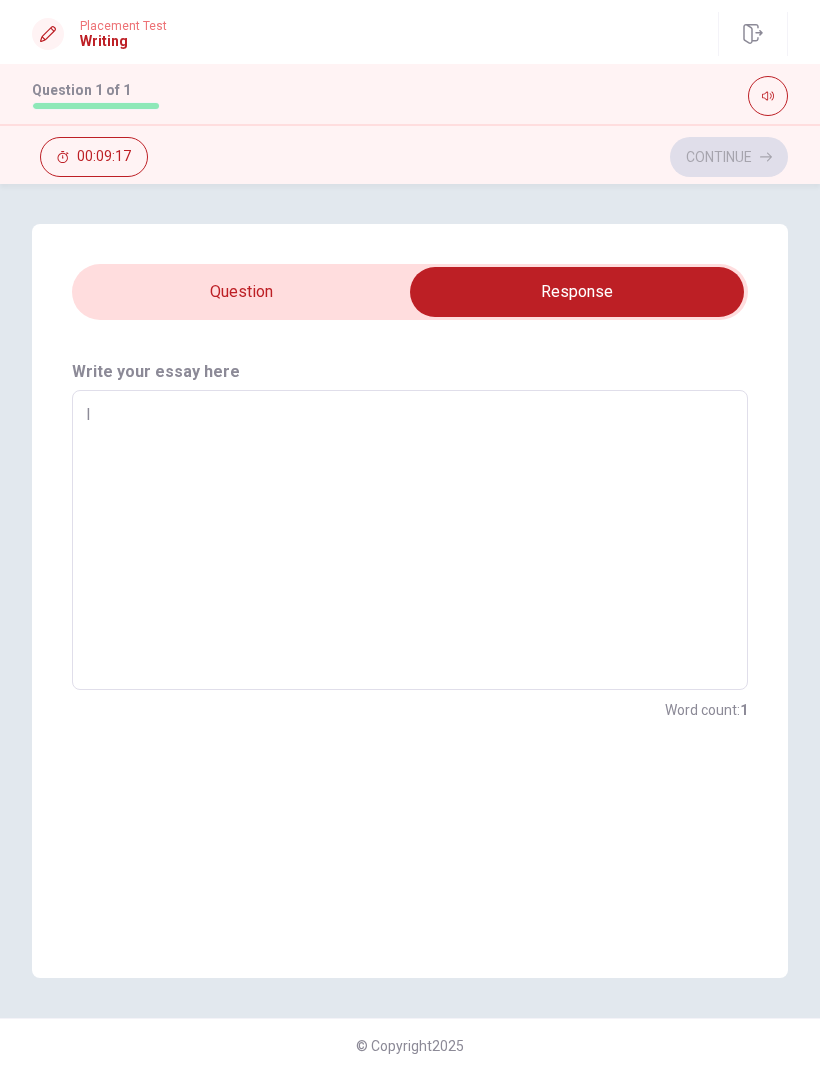 type on "x" 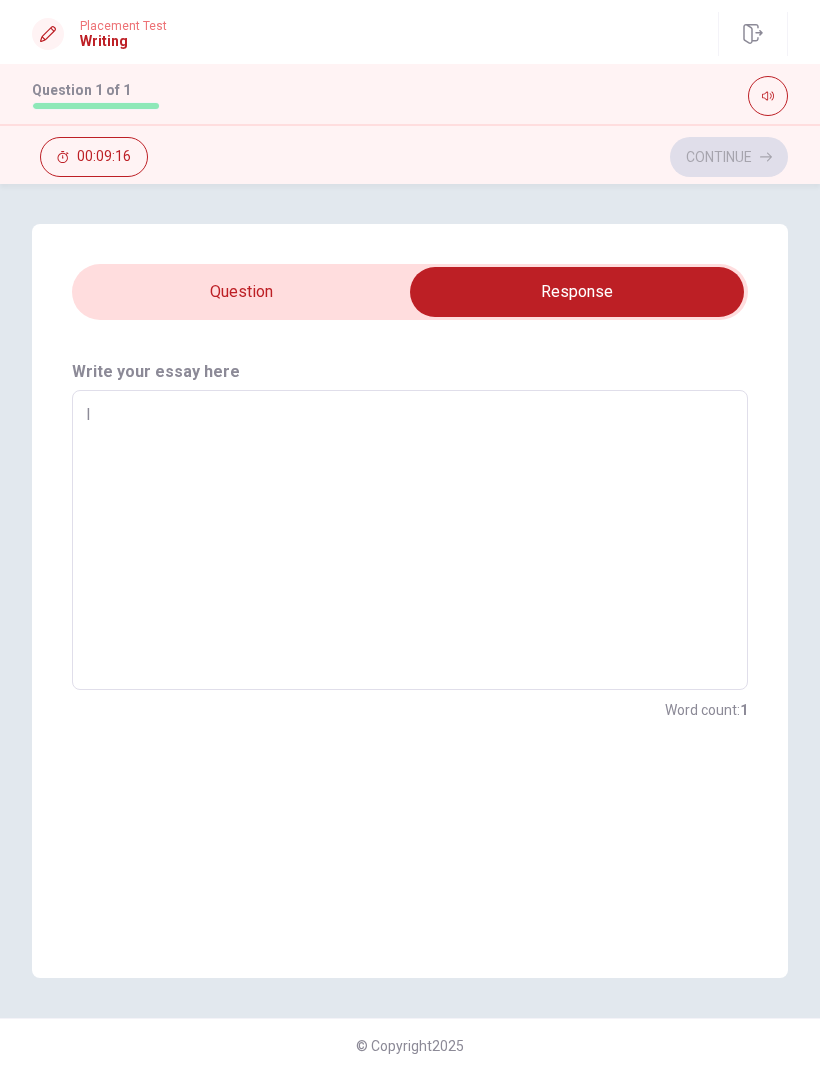 type on "I" 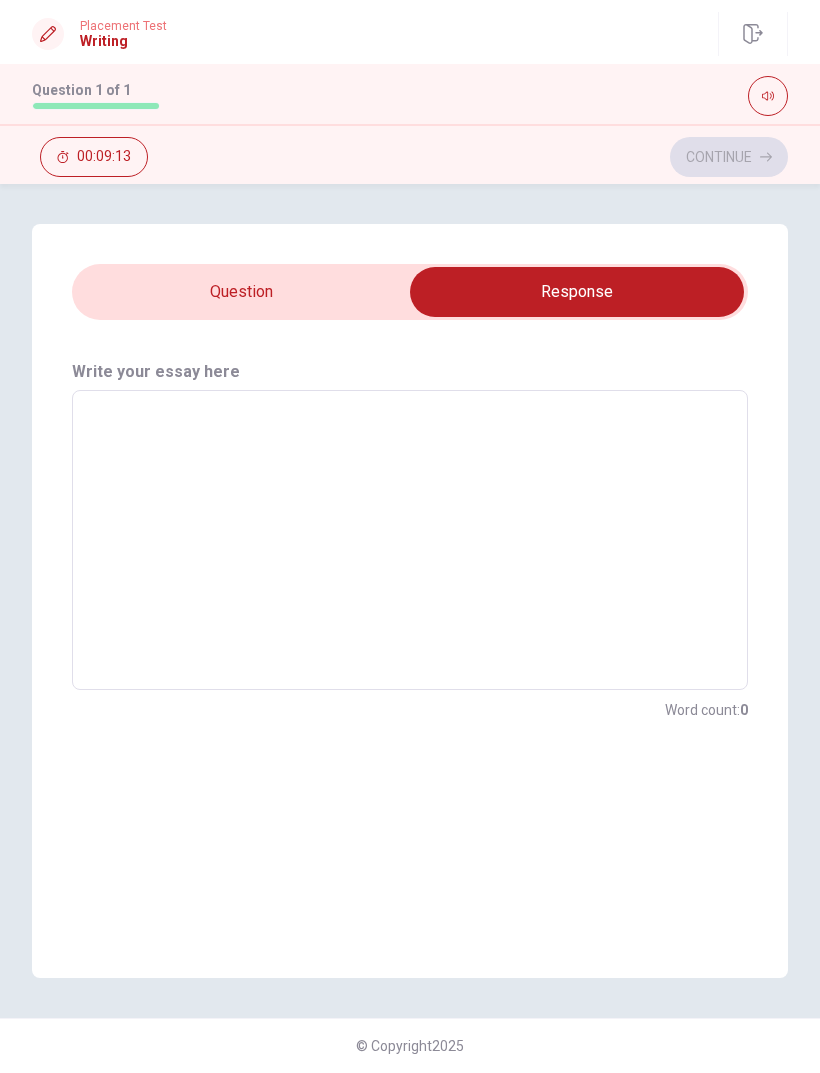 type on "Y" 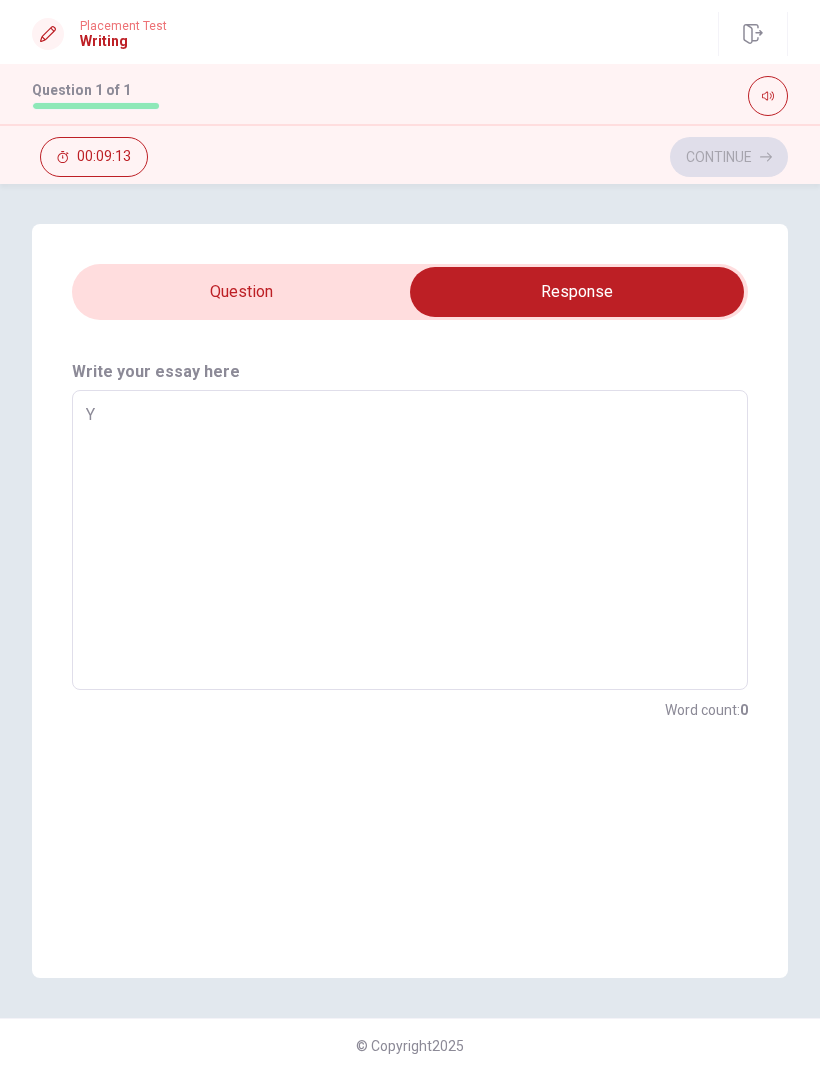 type on "x" 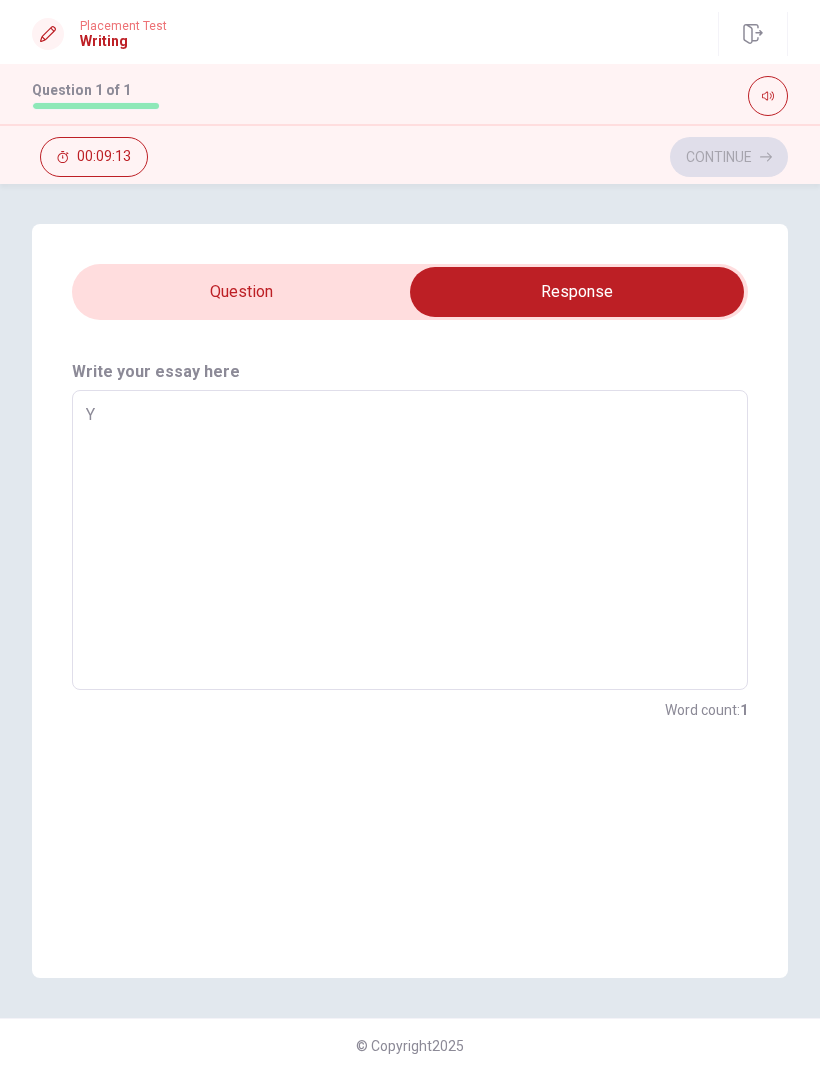 type on "Ya" 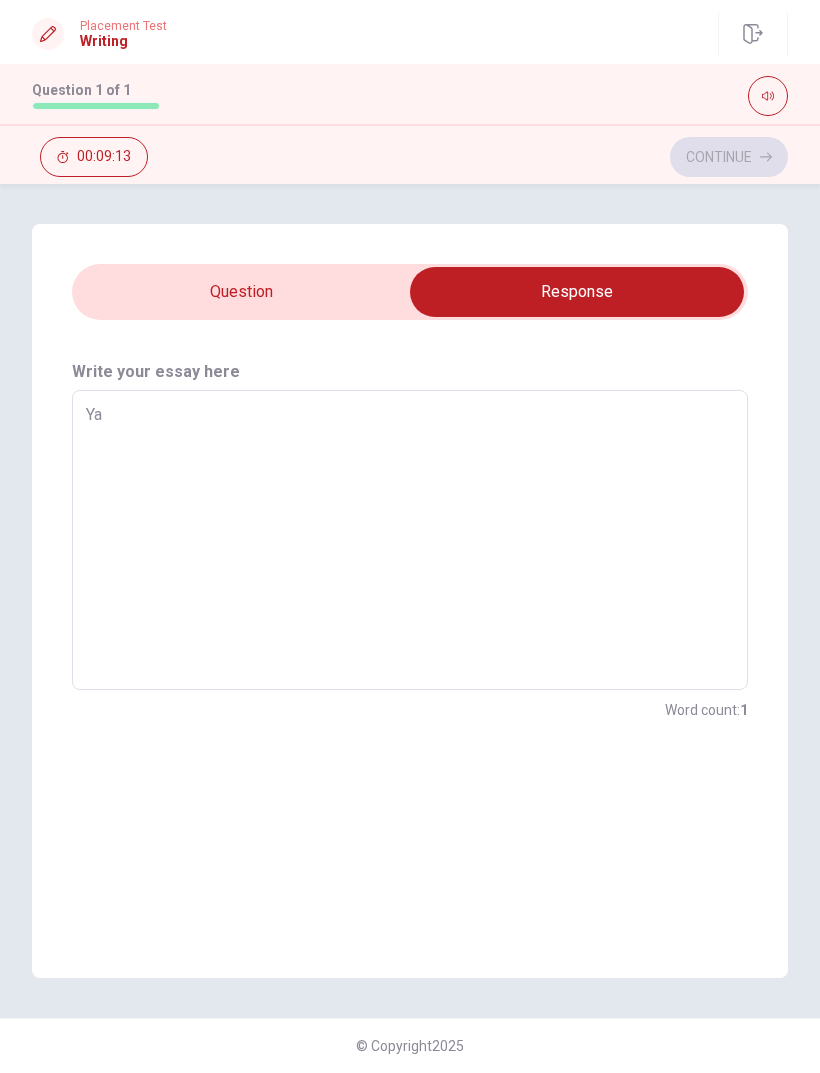 type on "x" 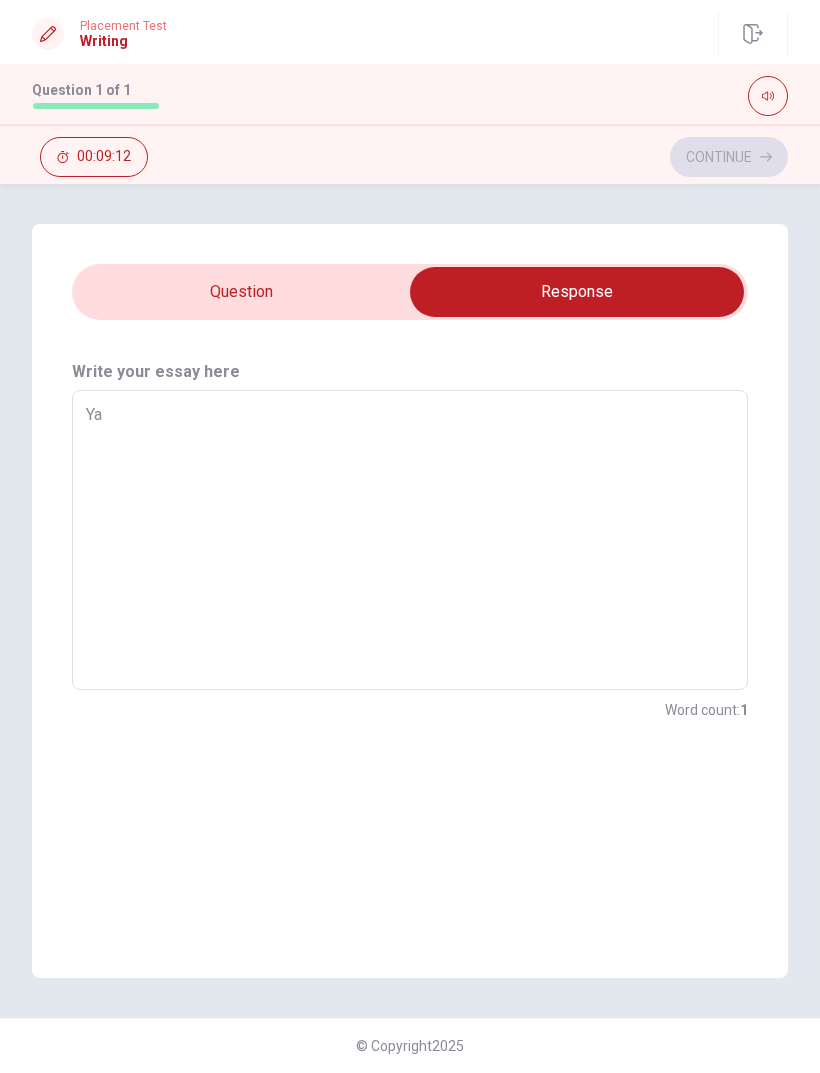 type on "Y" 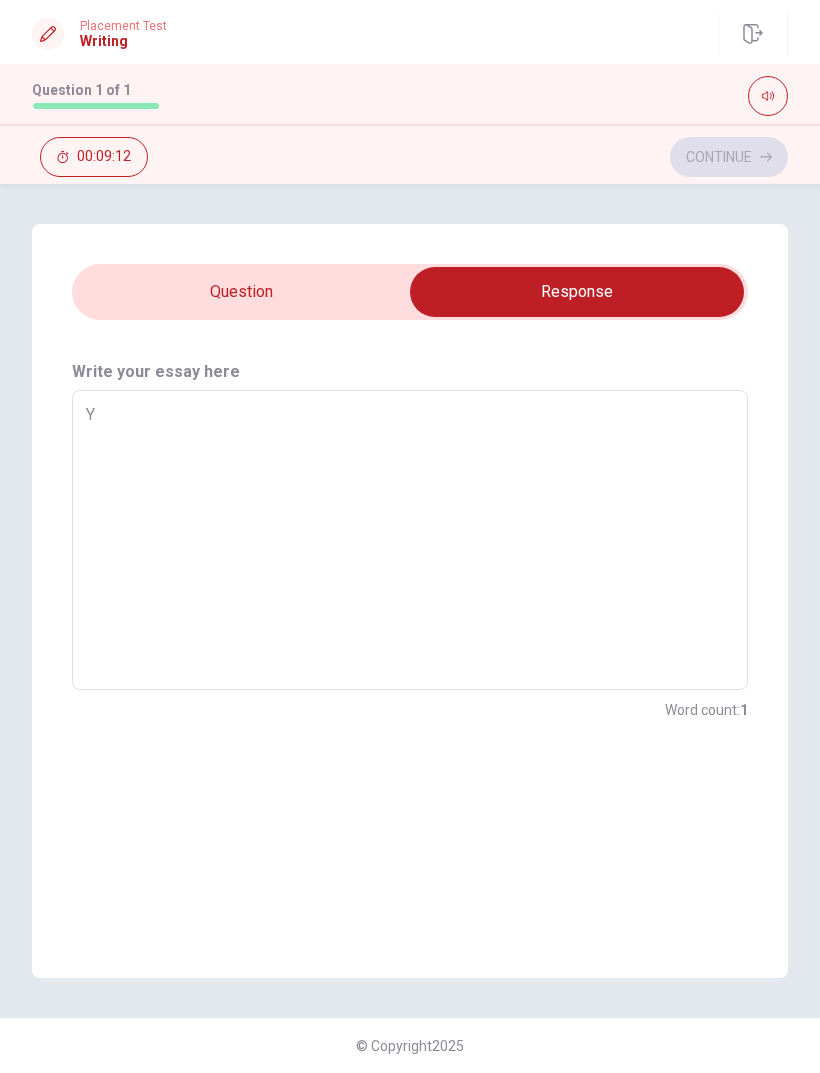 type on "x" 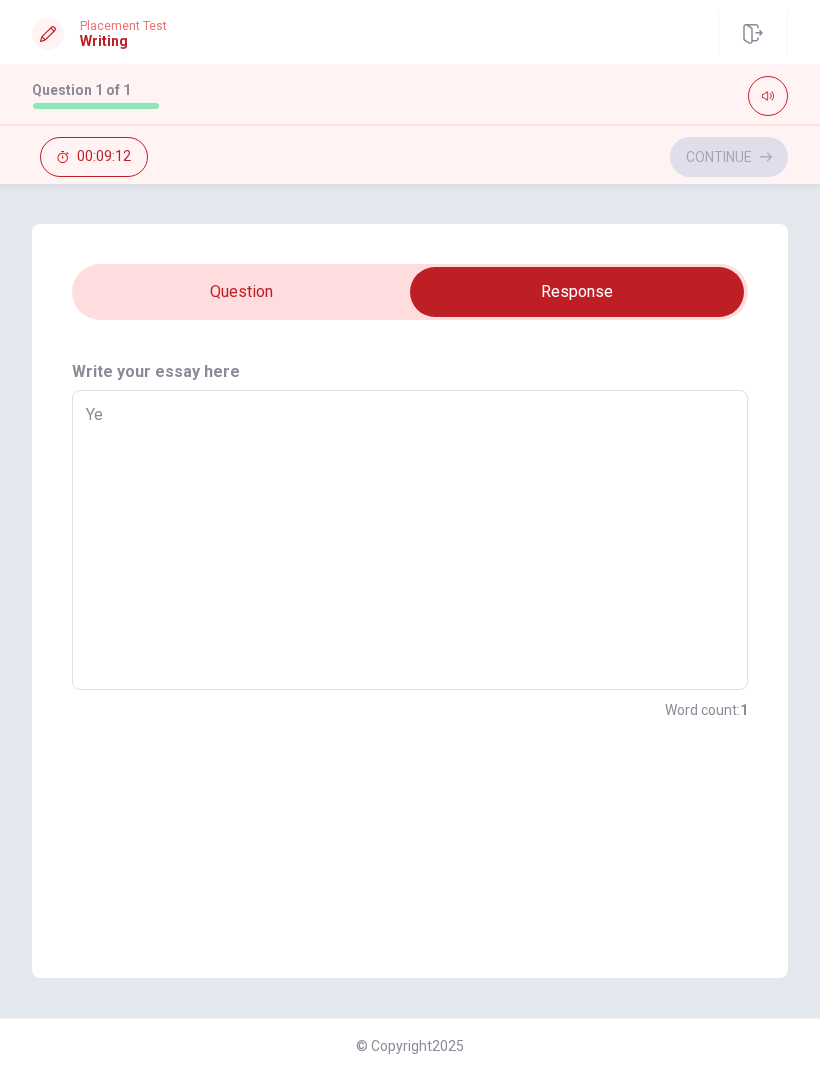 type on "x" 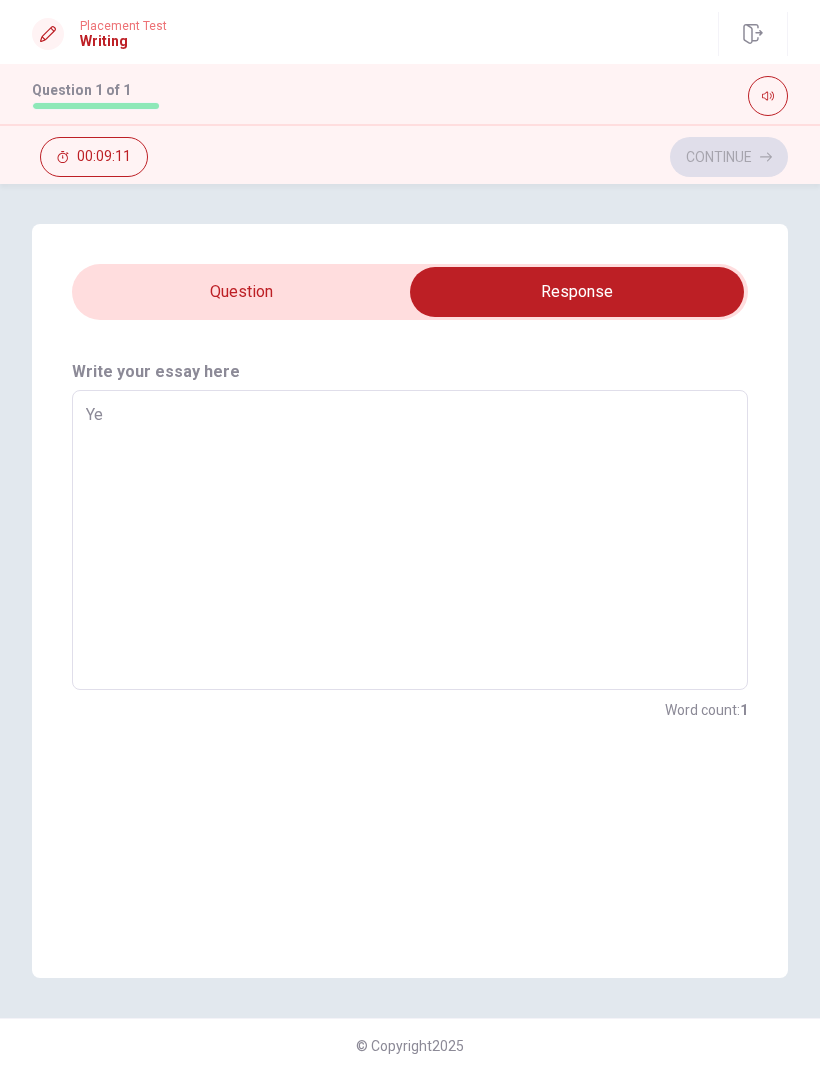 type on "Yes" 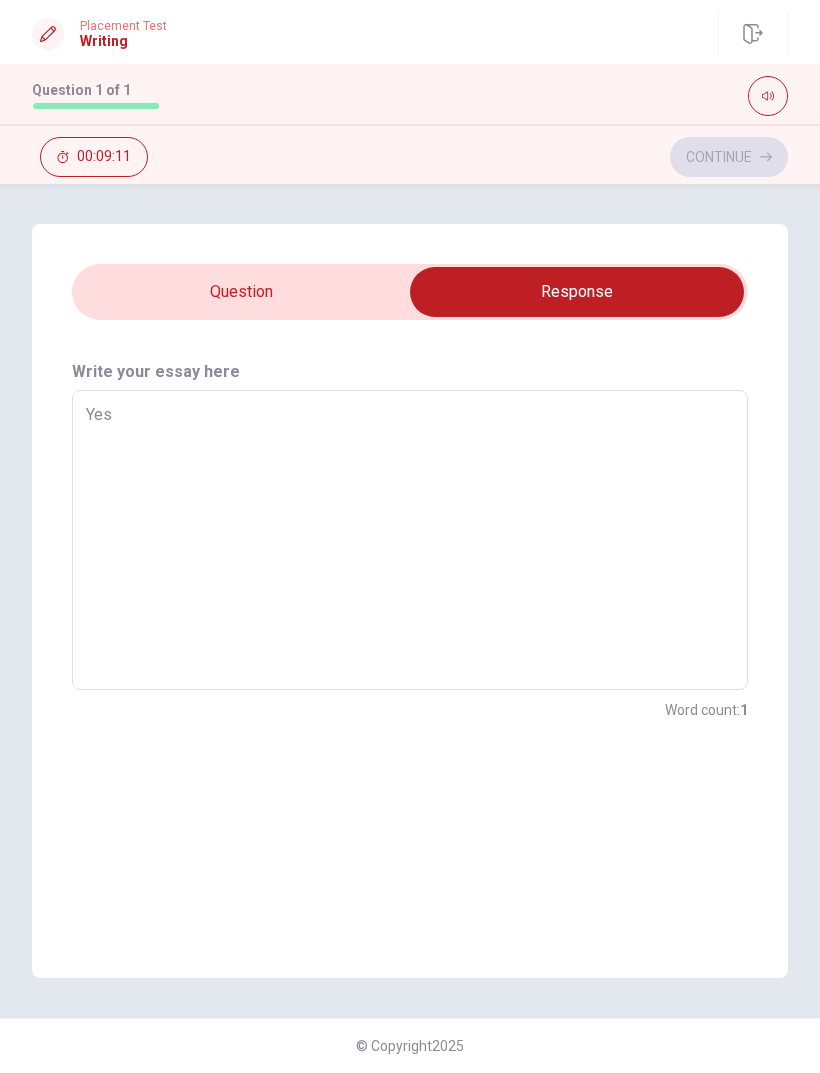 type on "x" 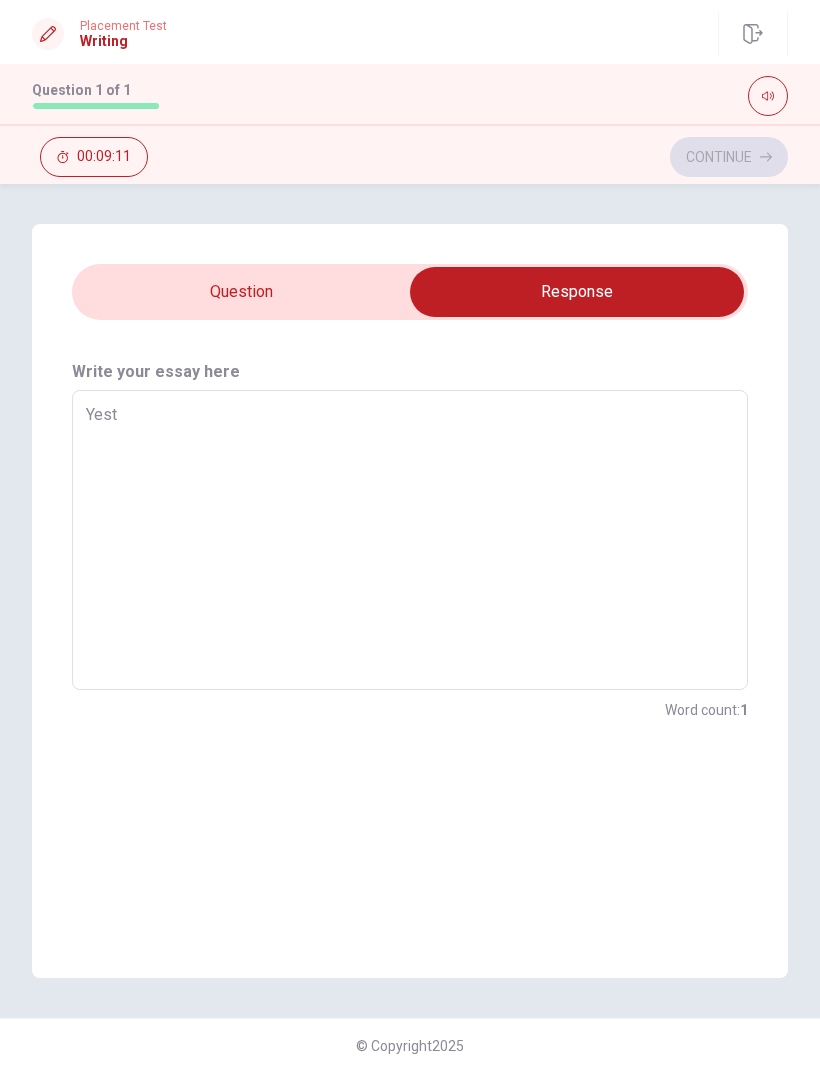 type on "x" 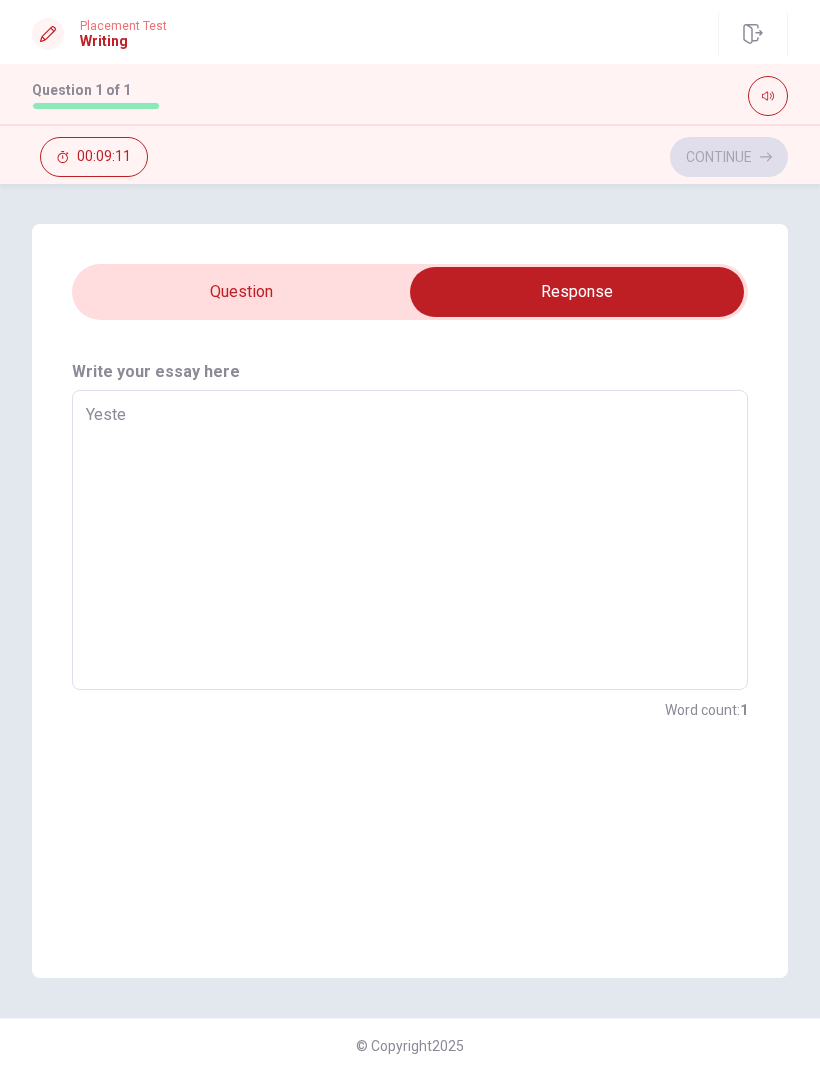 type on "x" 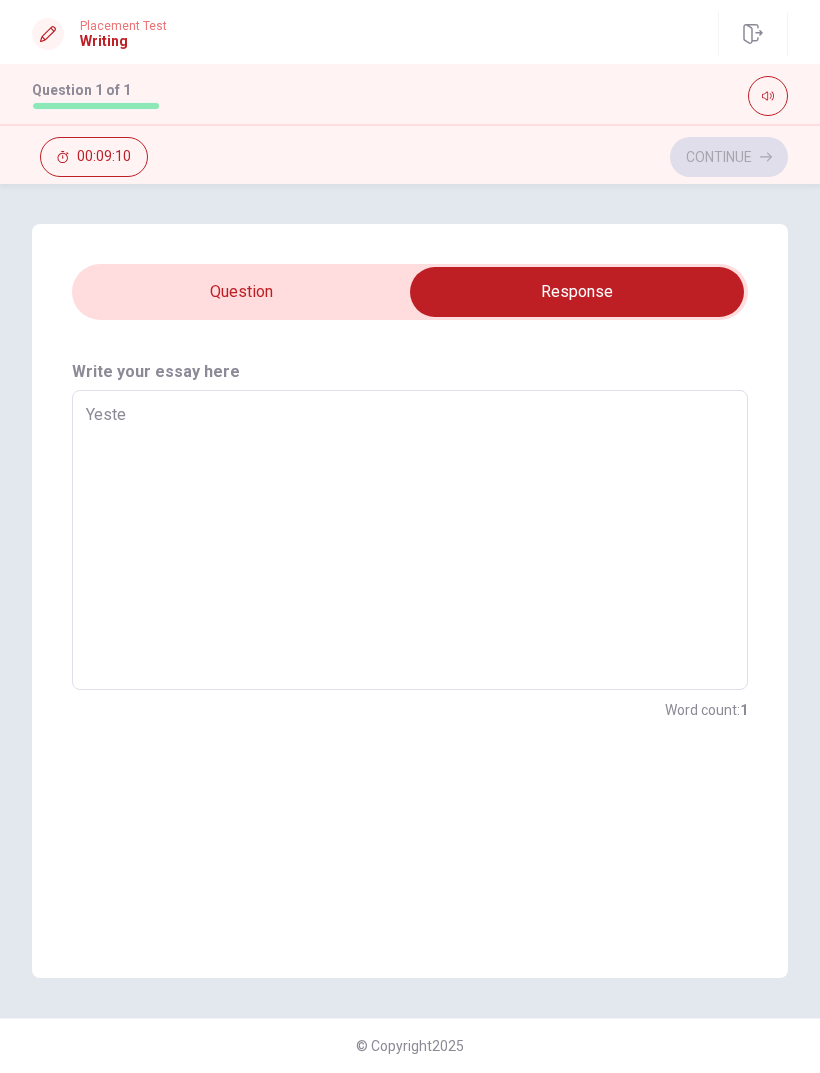 type on "Yester" 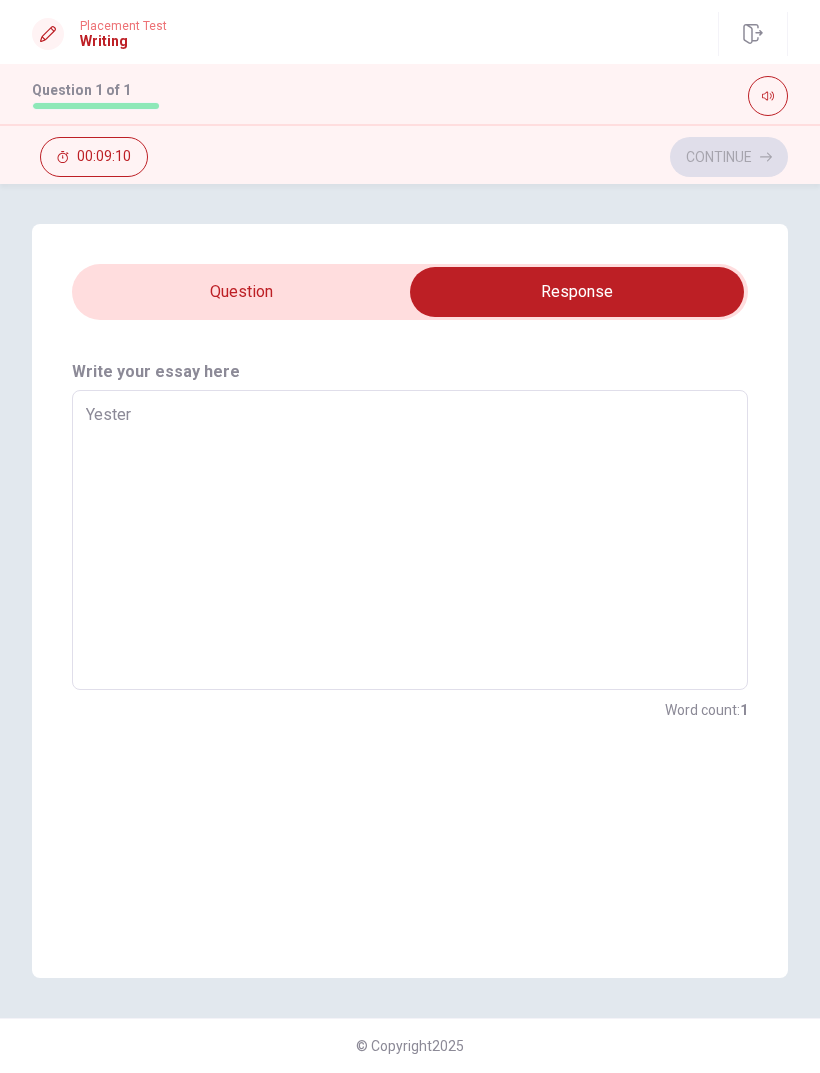 type on "x" 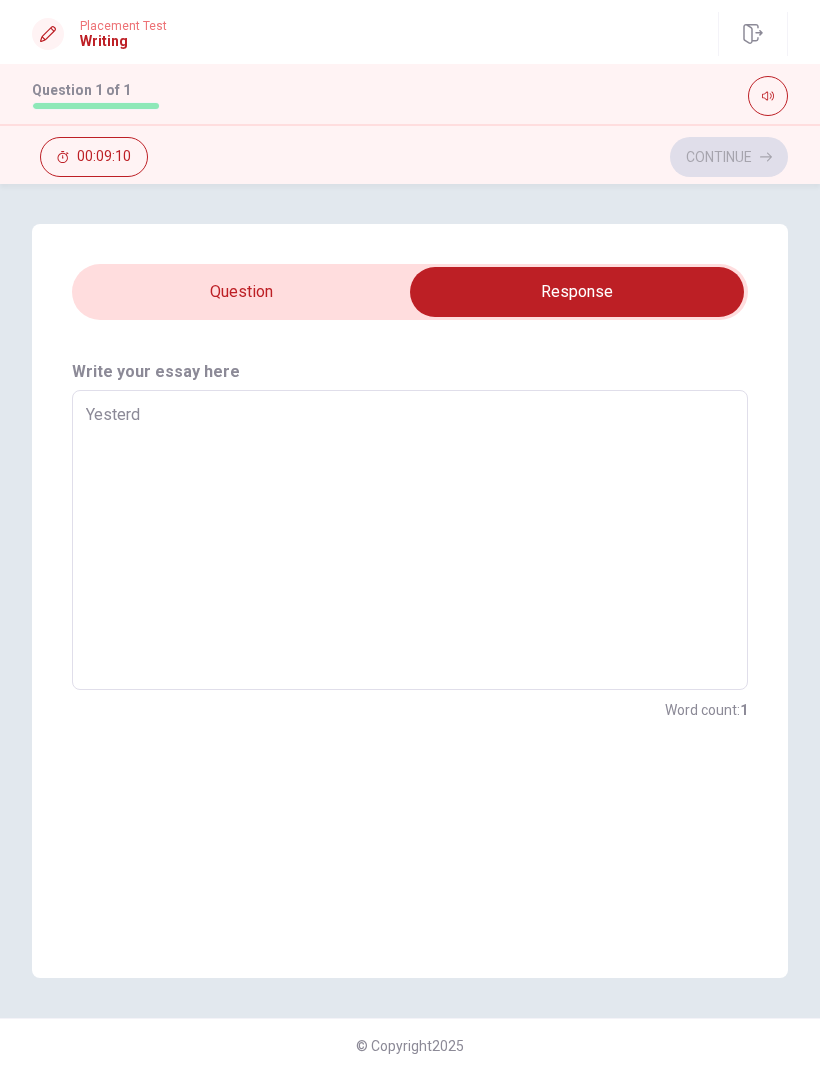 type on "x" 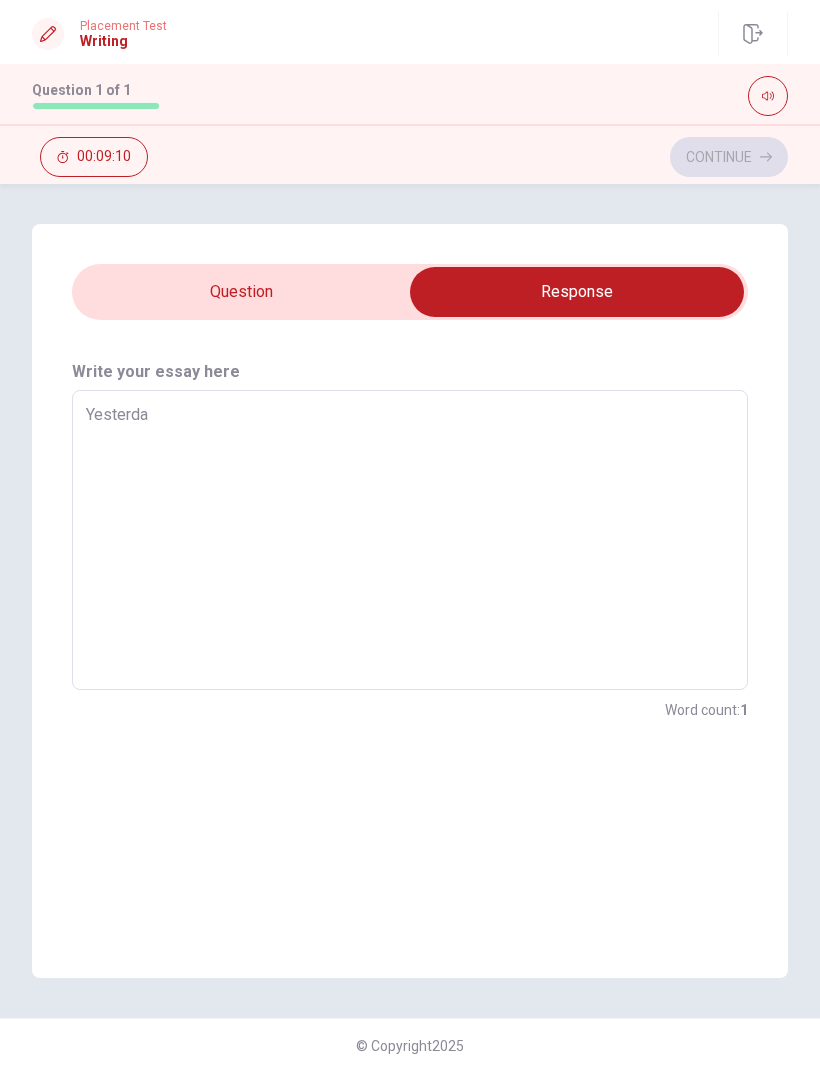 type on "x" 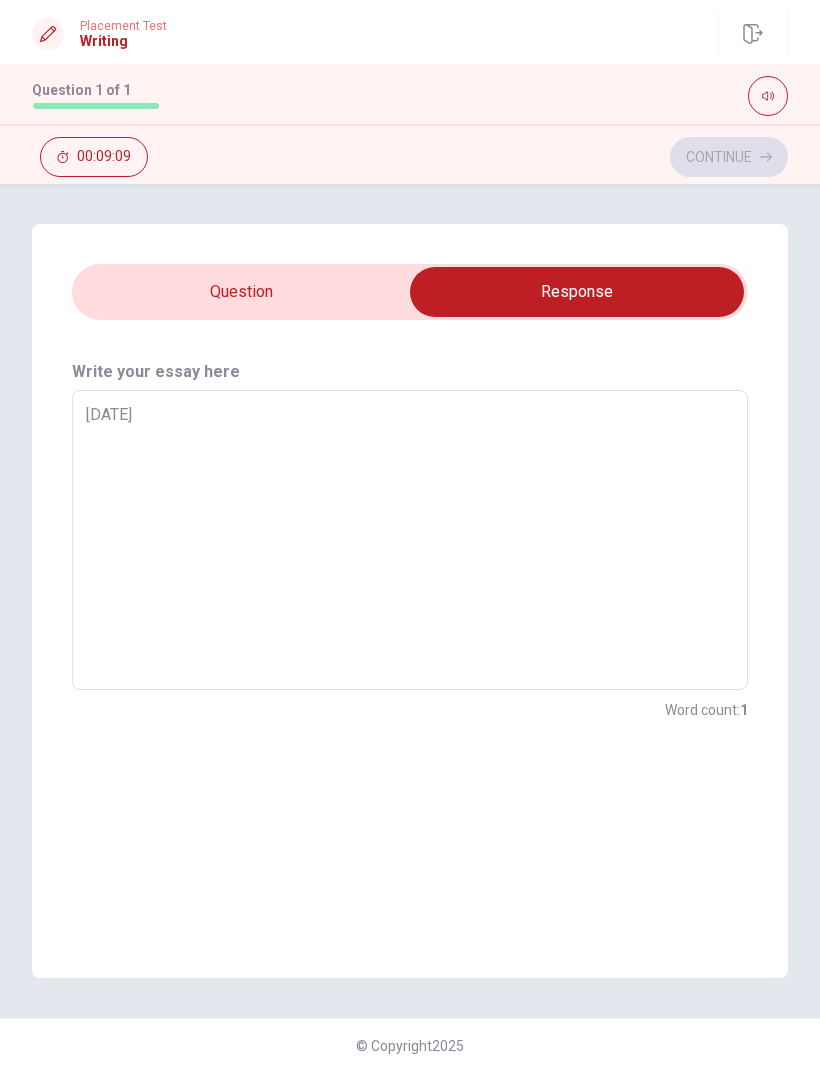type on "x" 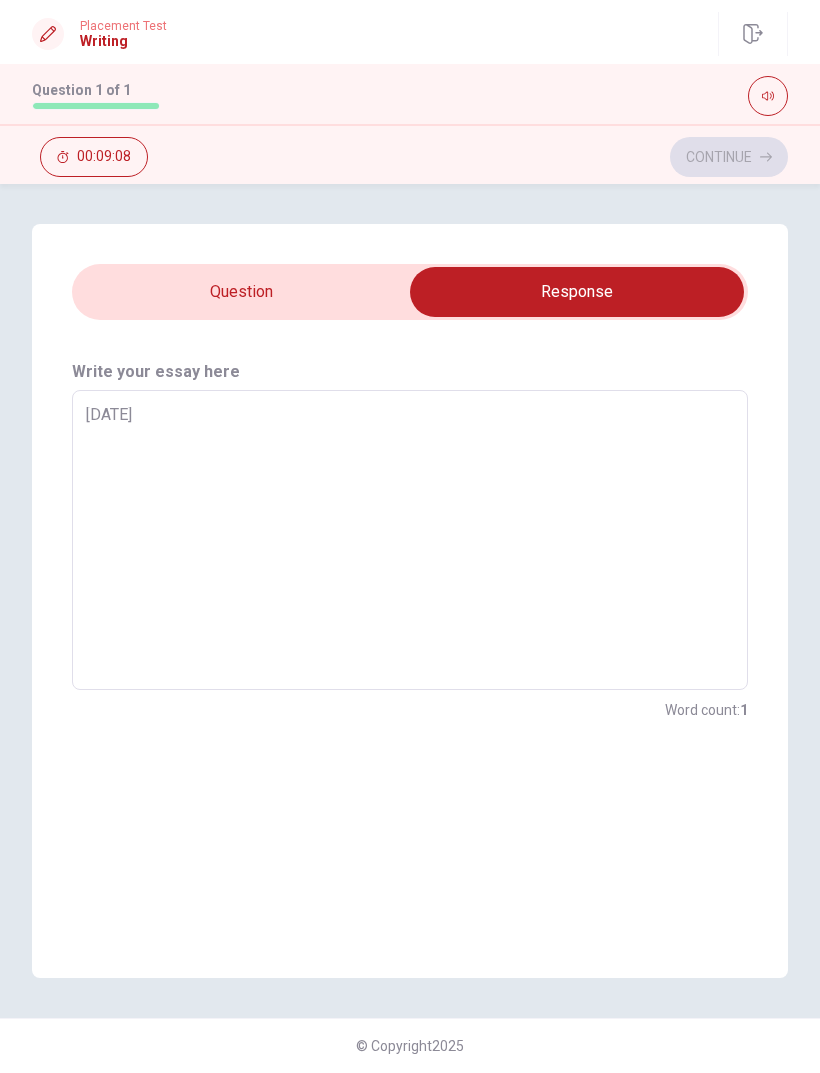 type on "[DATE]," 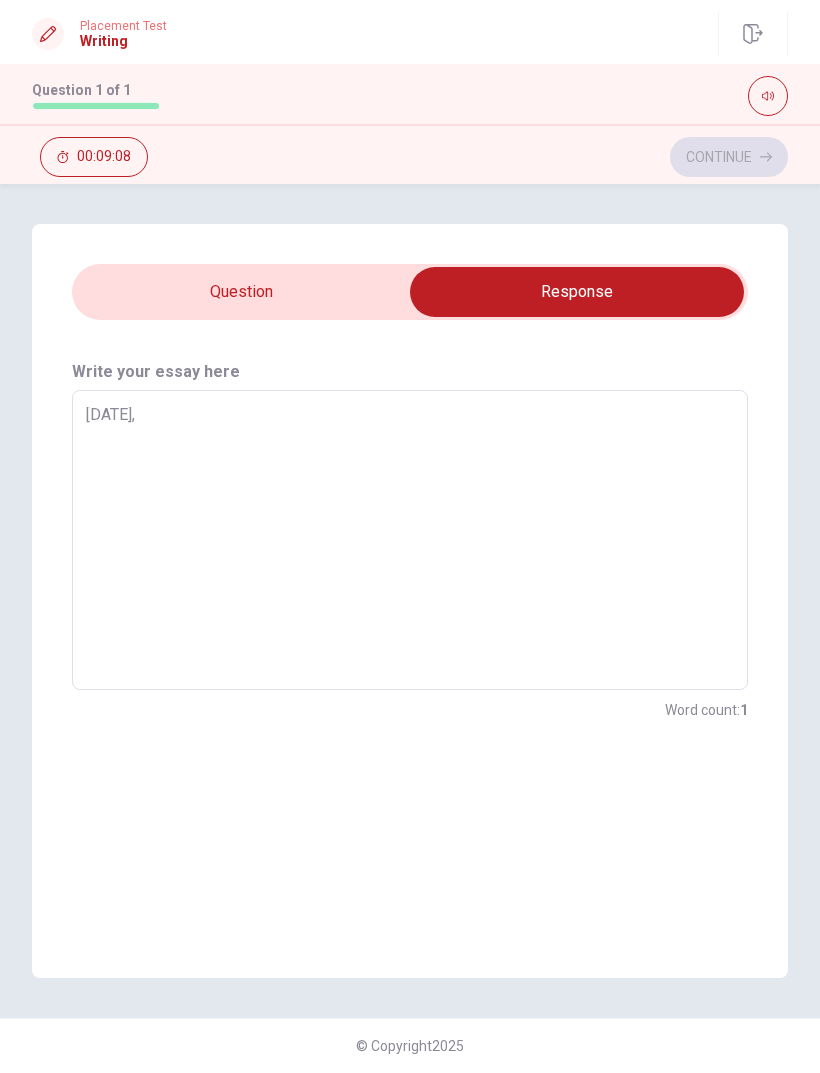 type on "x" 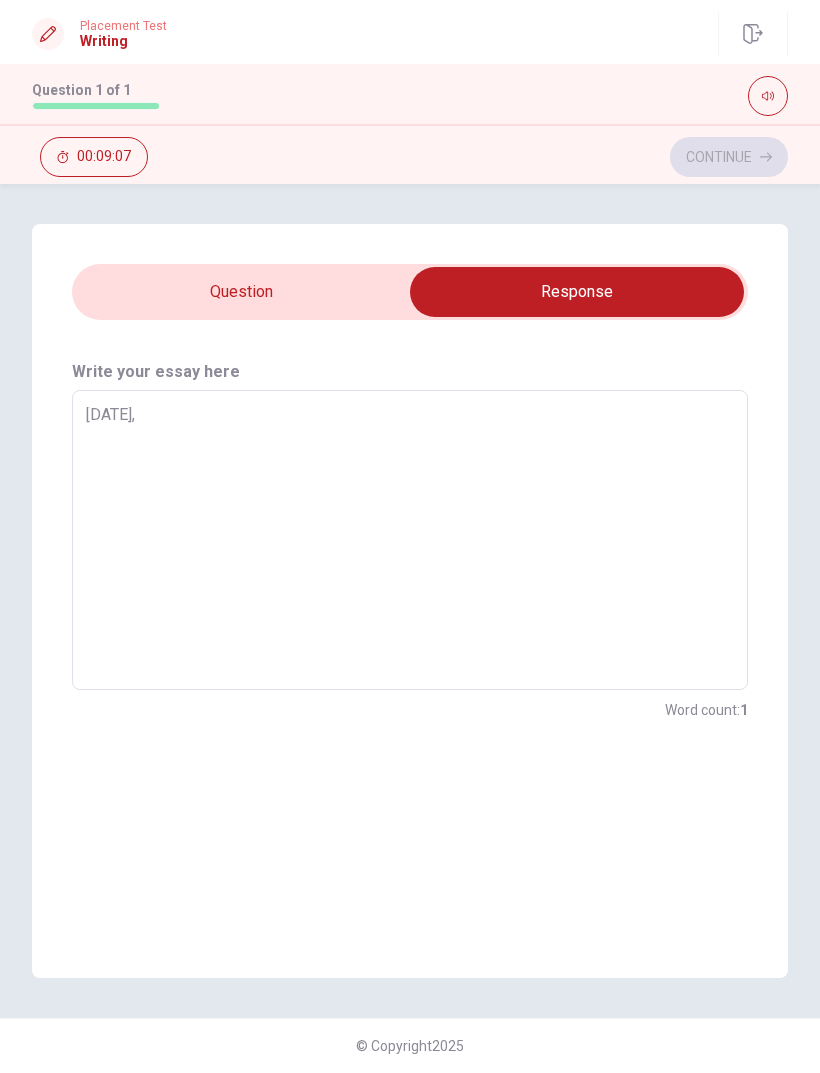 type on "[DATE]," 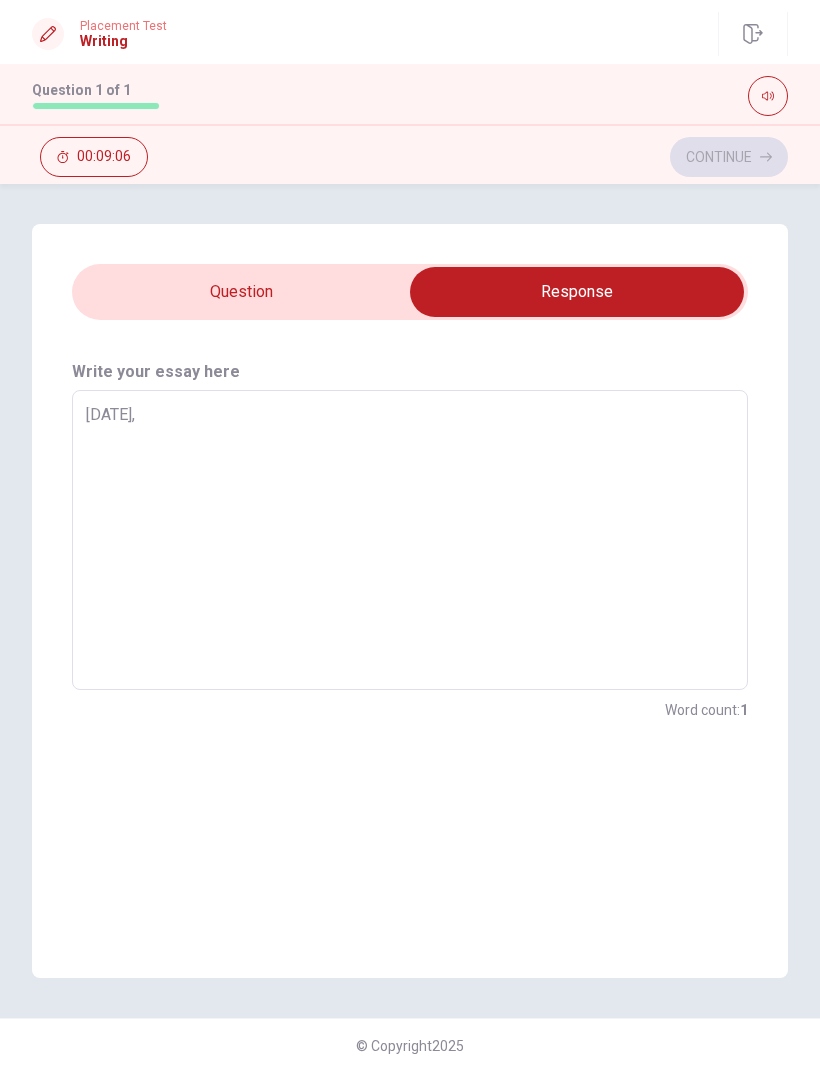type on "[DATE], l" 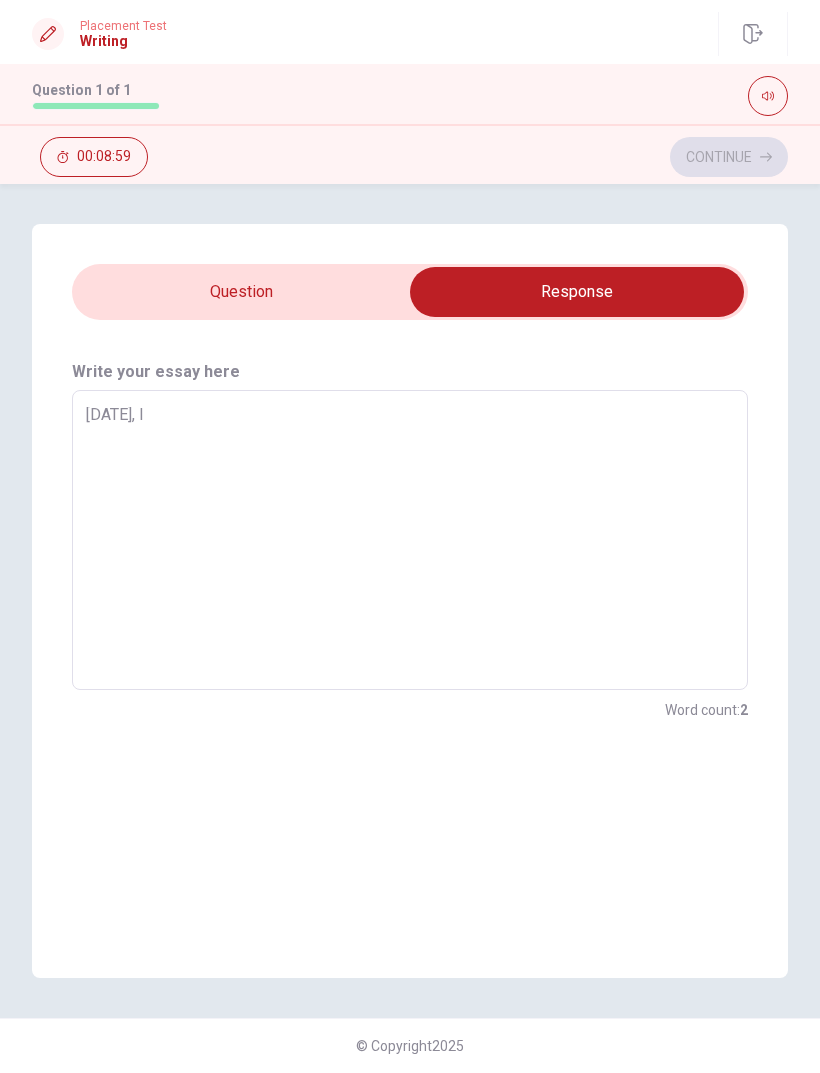type on "x" 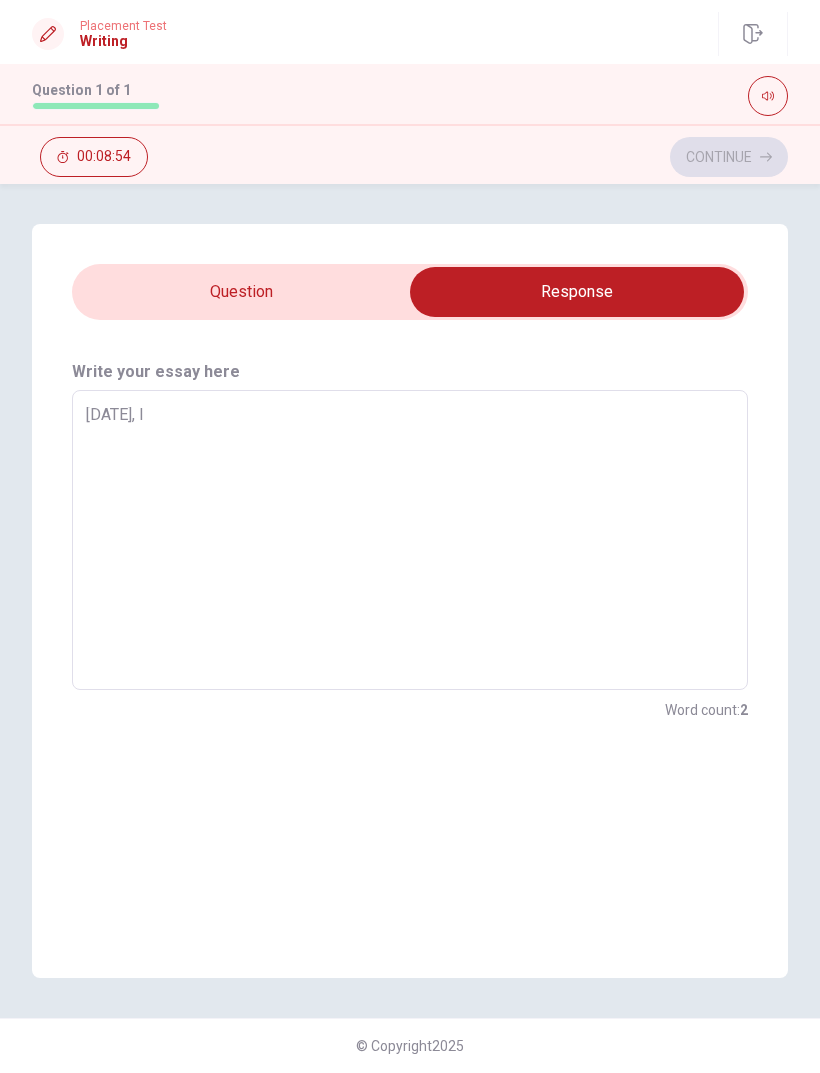 type on "x" 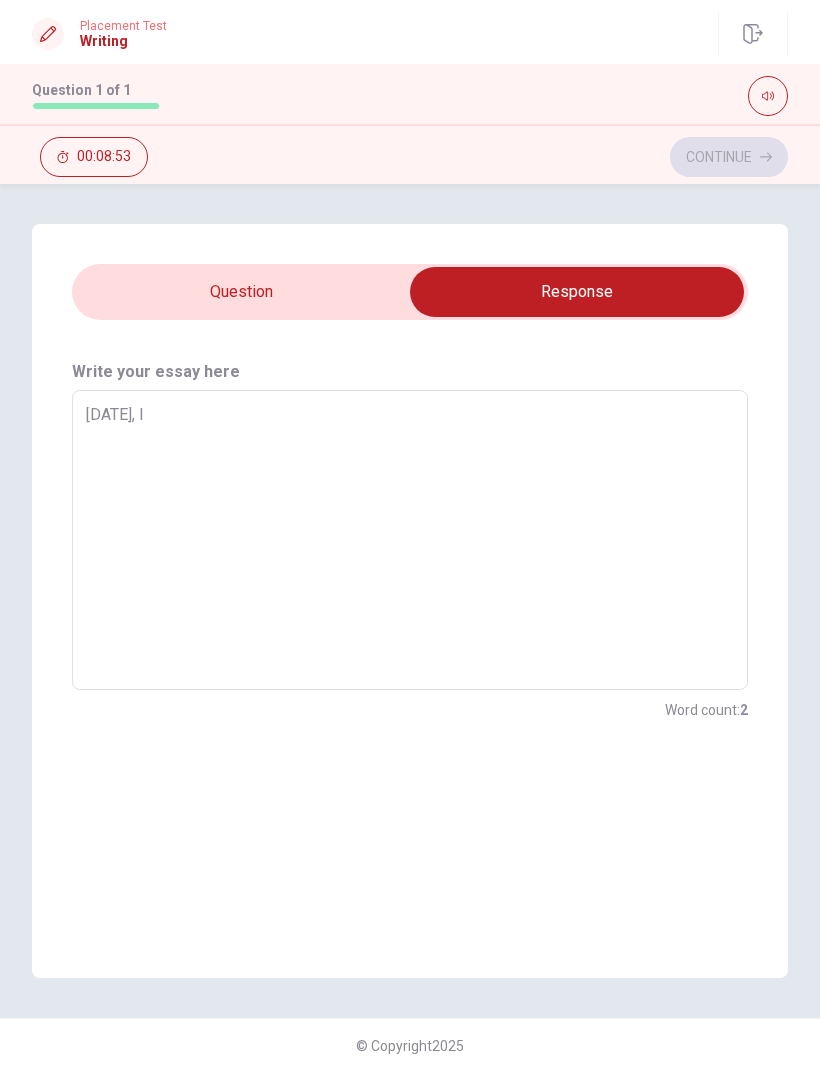 type on "[DATE], l" 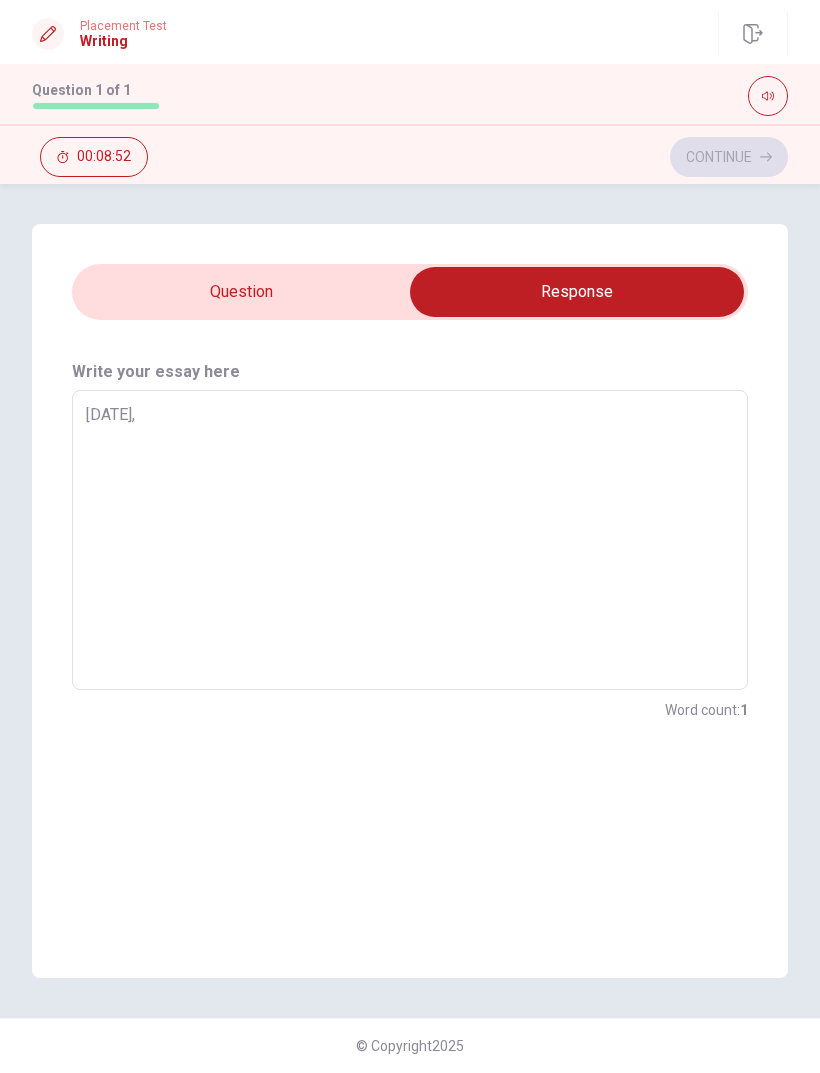 type on "x" 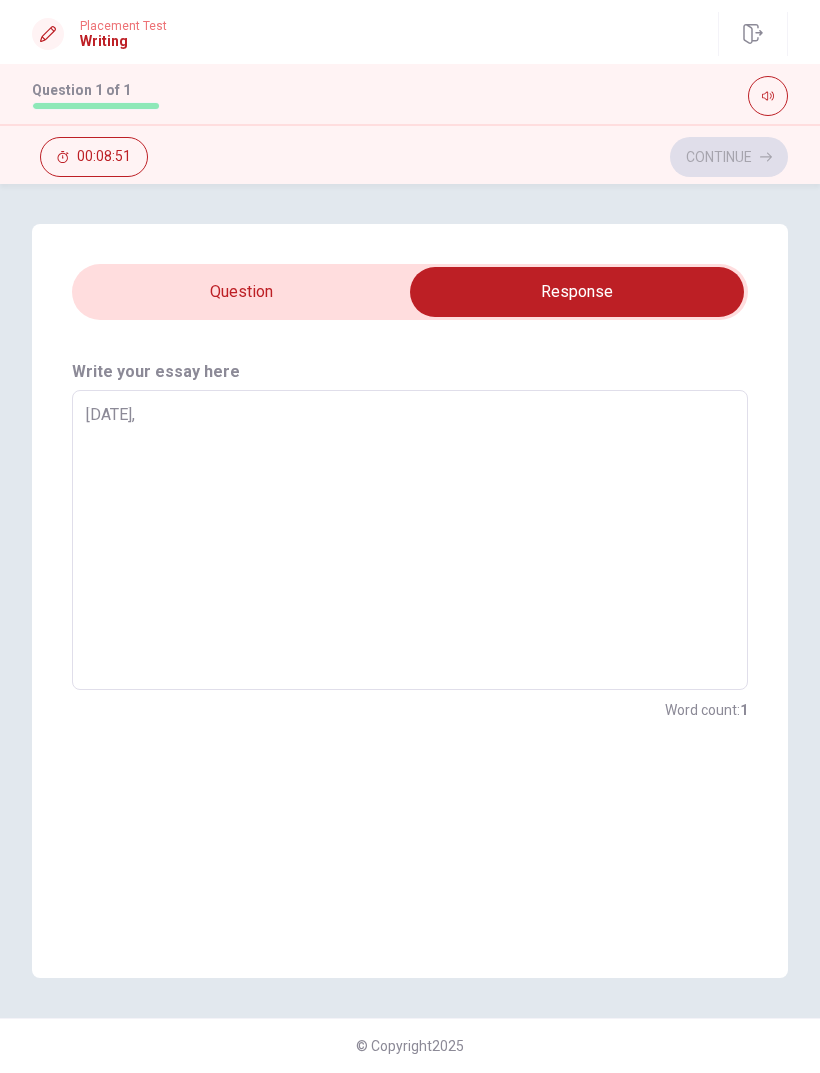 type on "[DATE], t" 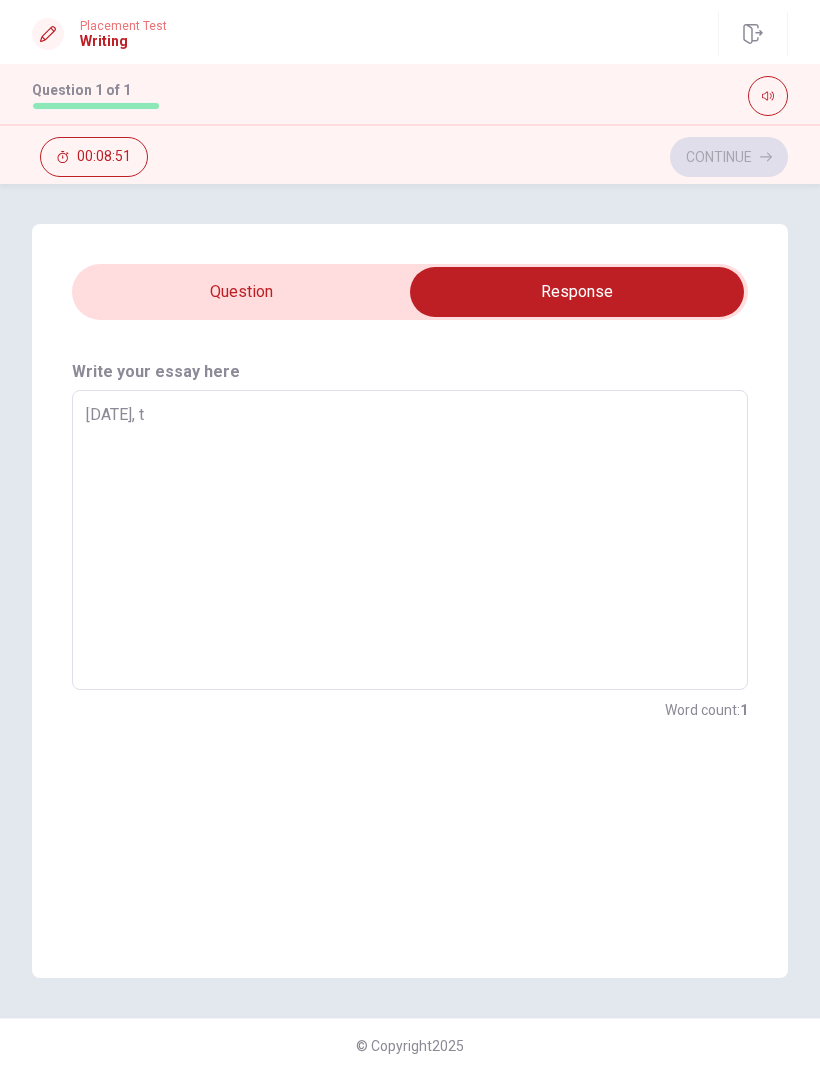 type on "x" 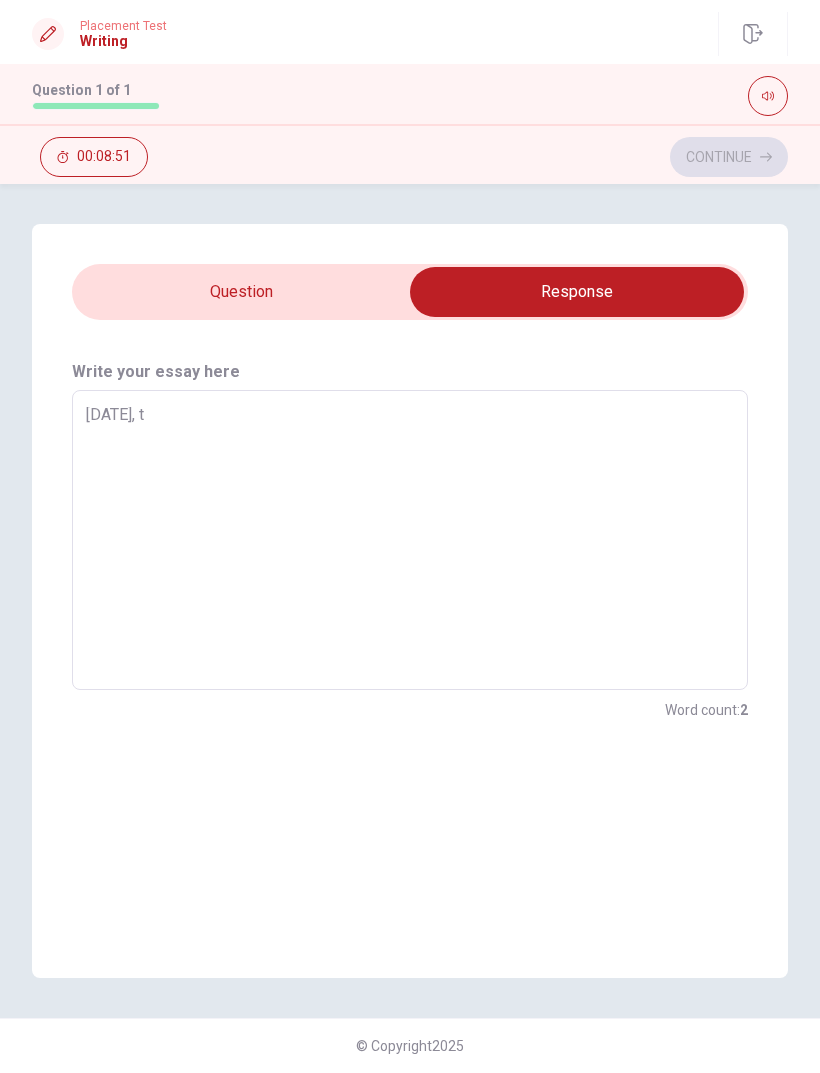 type on "[DATE], ty" 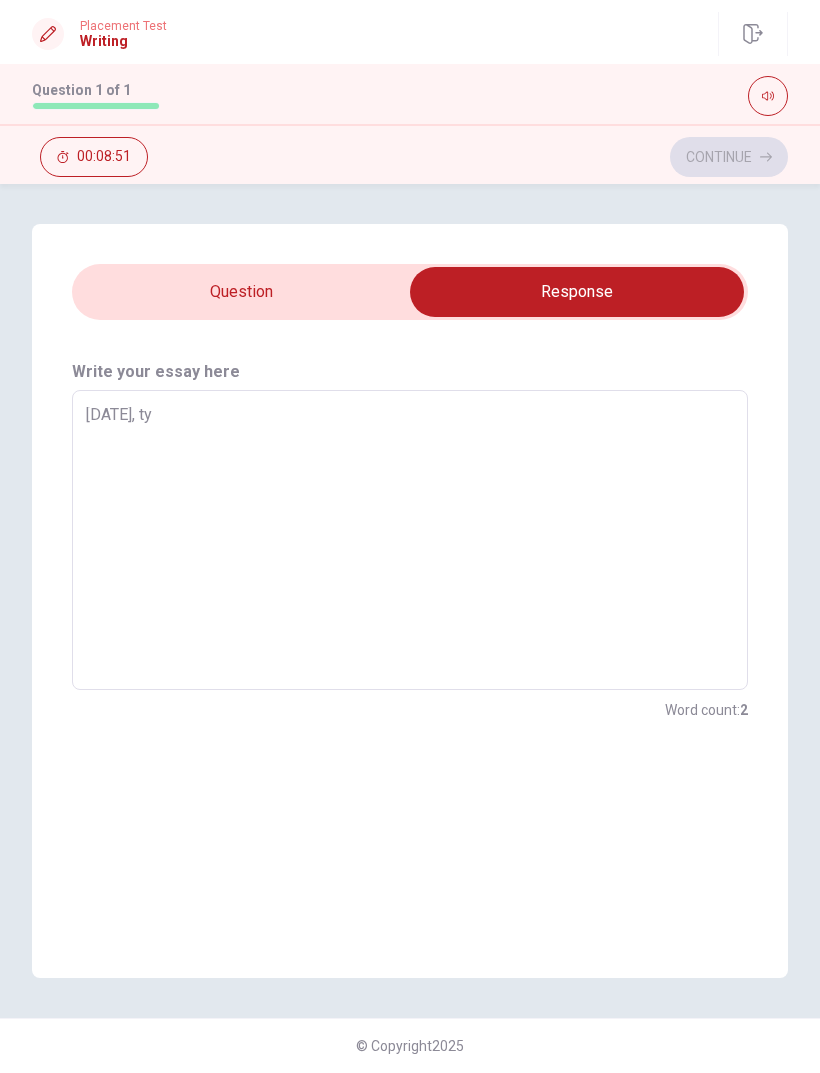 type on "x" 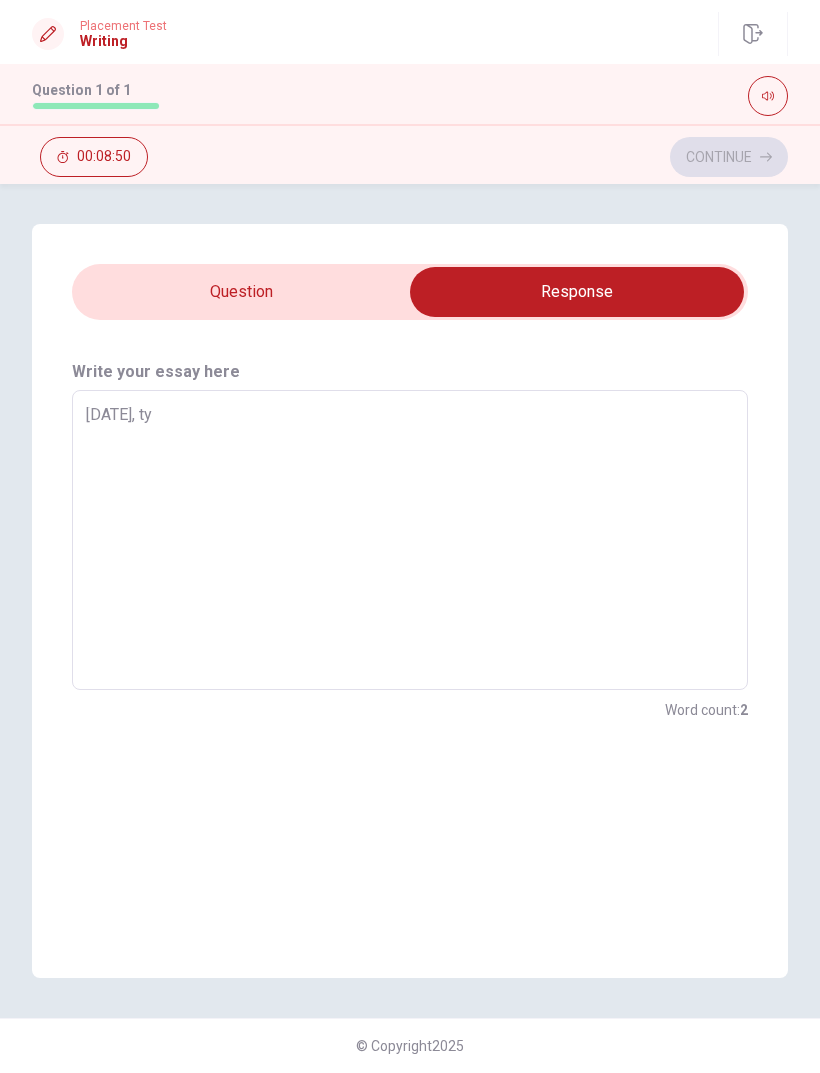 type on "[DATE], typ" 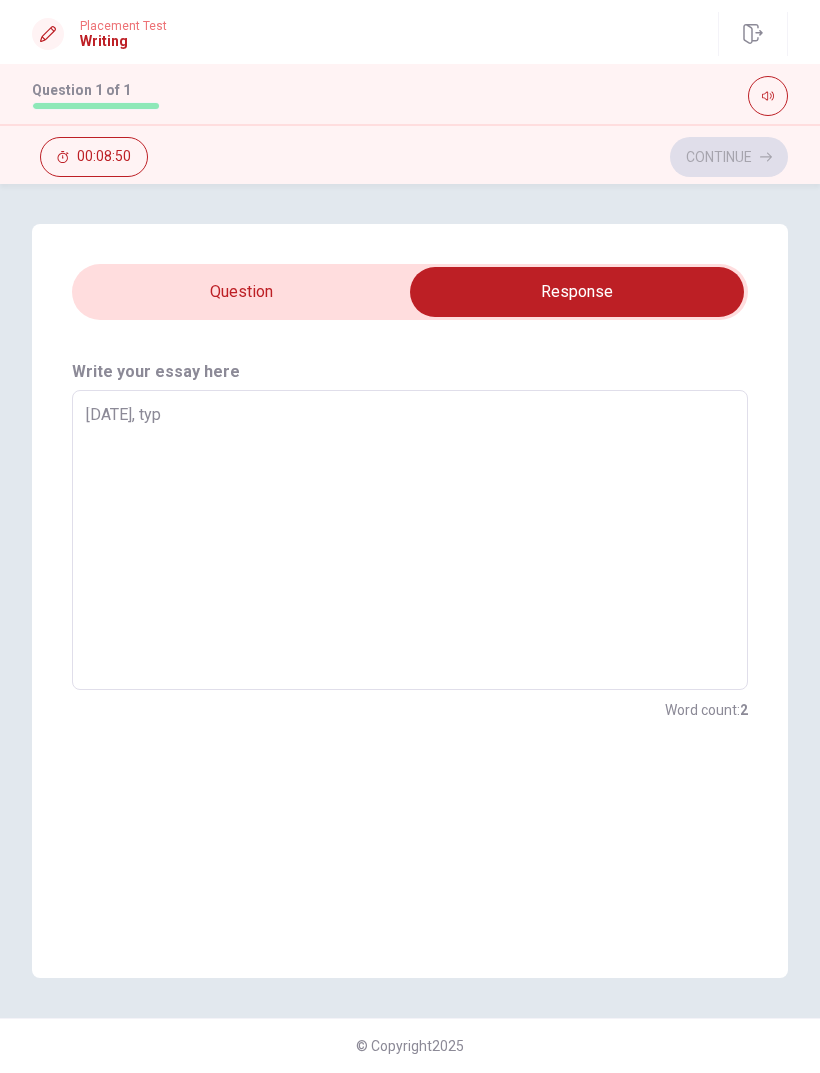 type on "x" 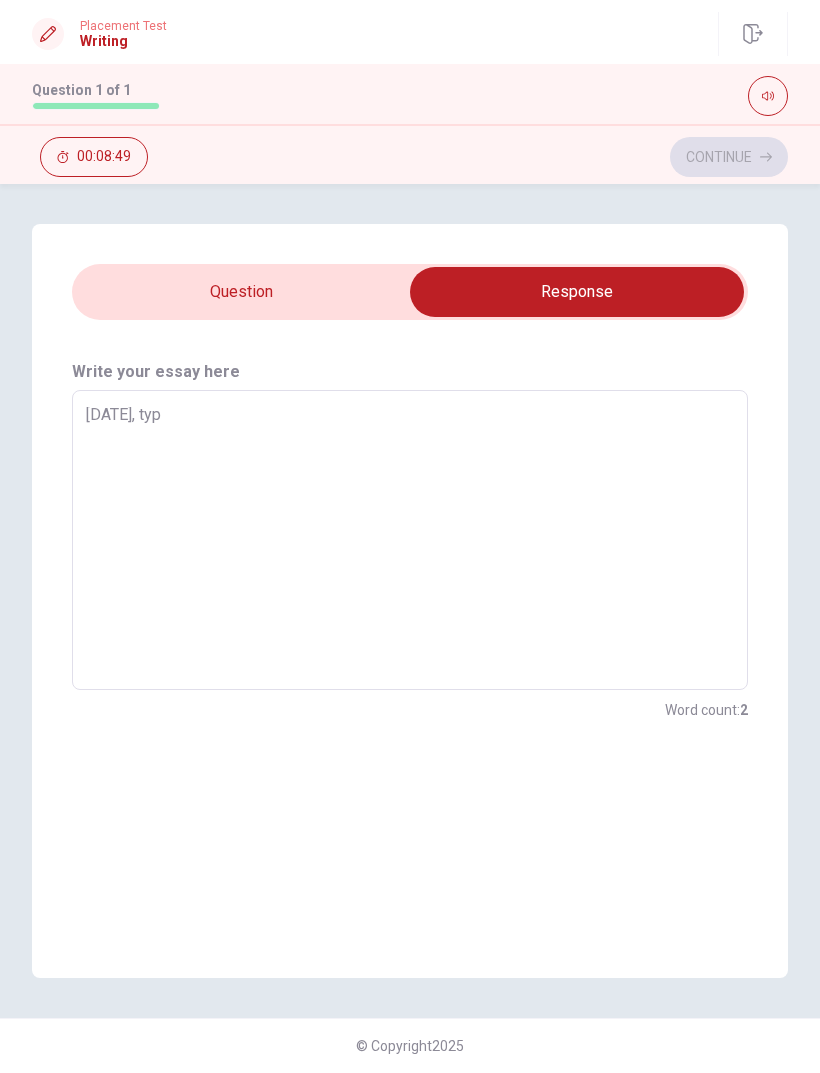type on "[DATE], typh" 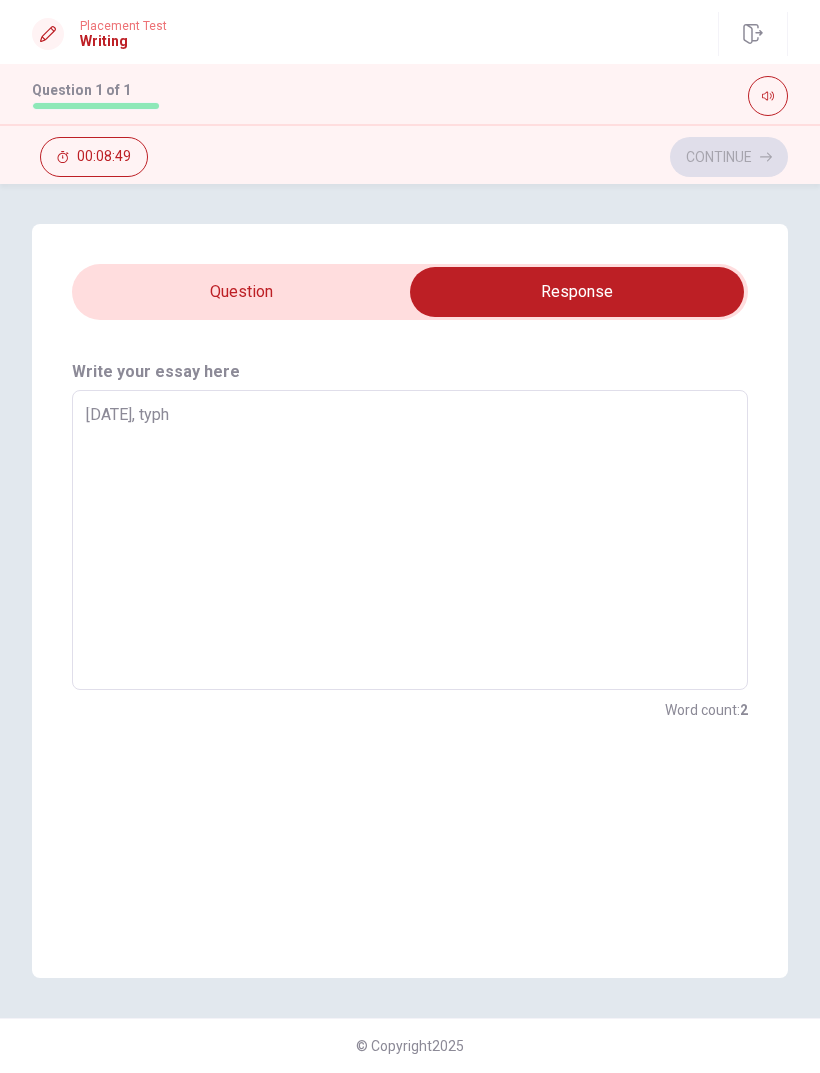 type on "x" 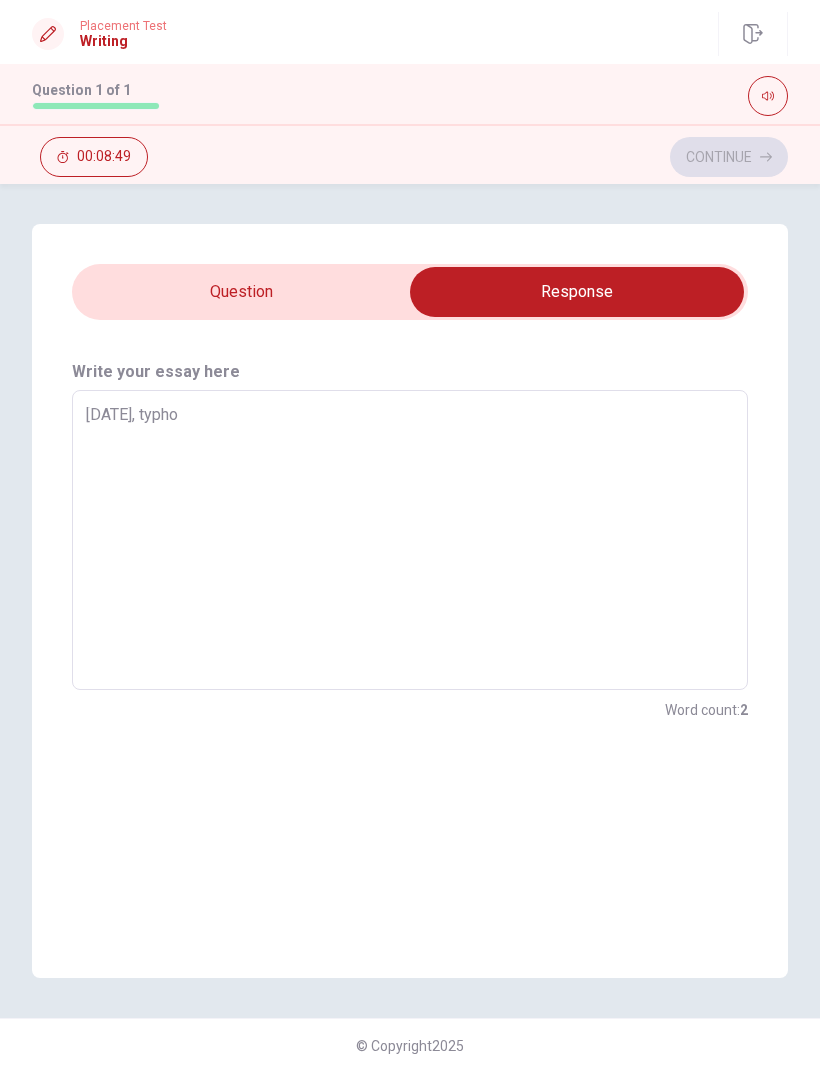 type on "x" 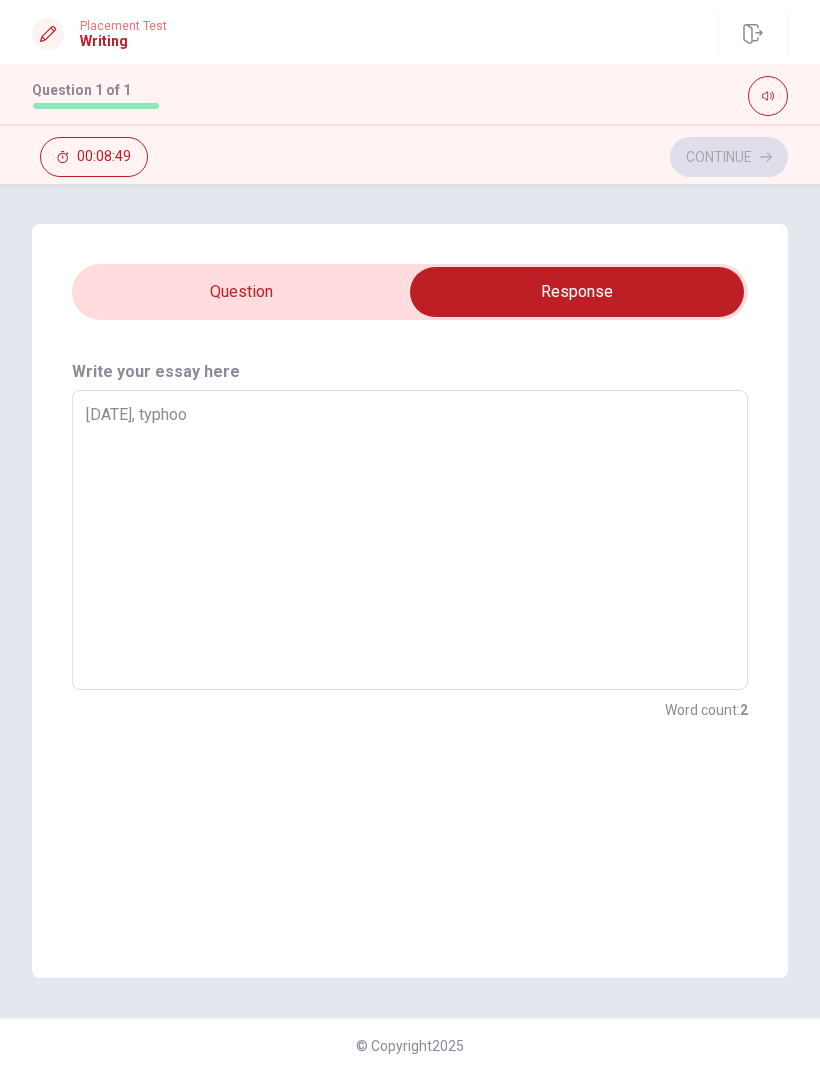 type on "x" 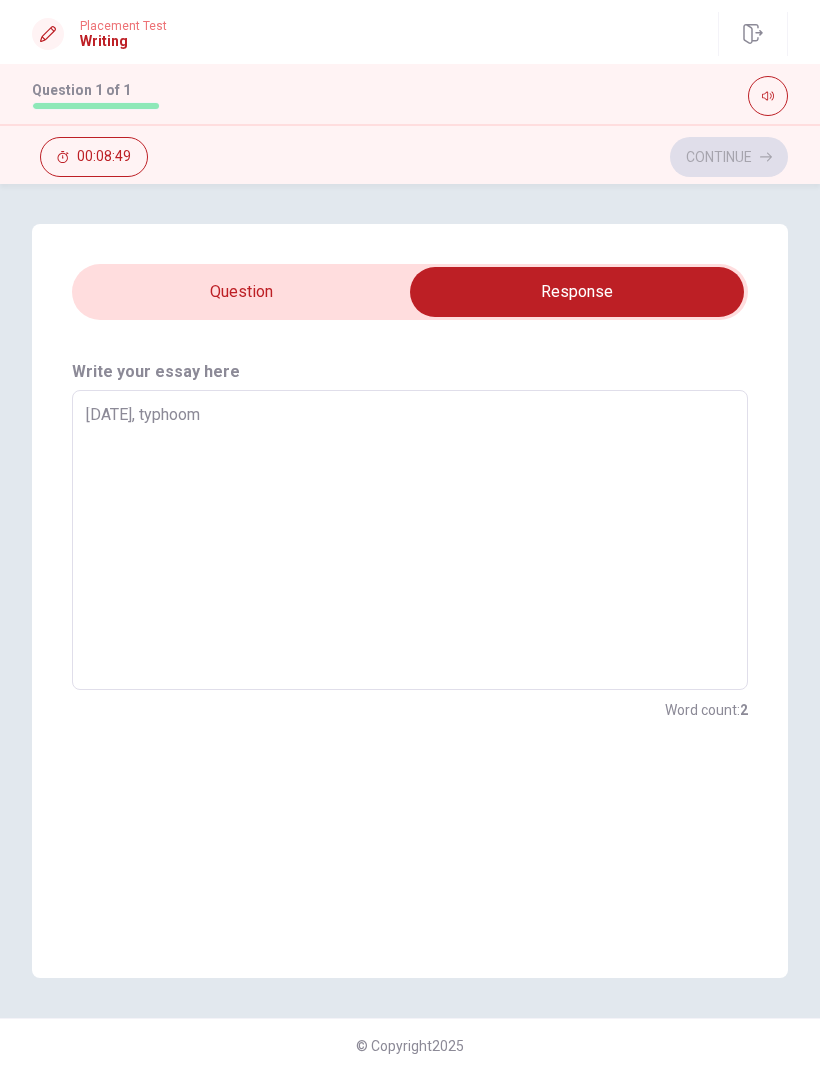 type on "x" 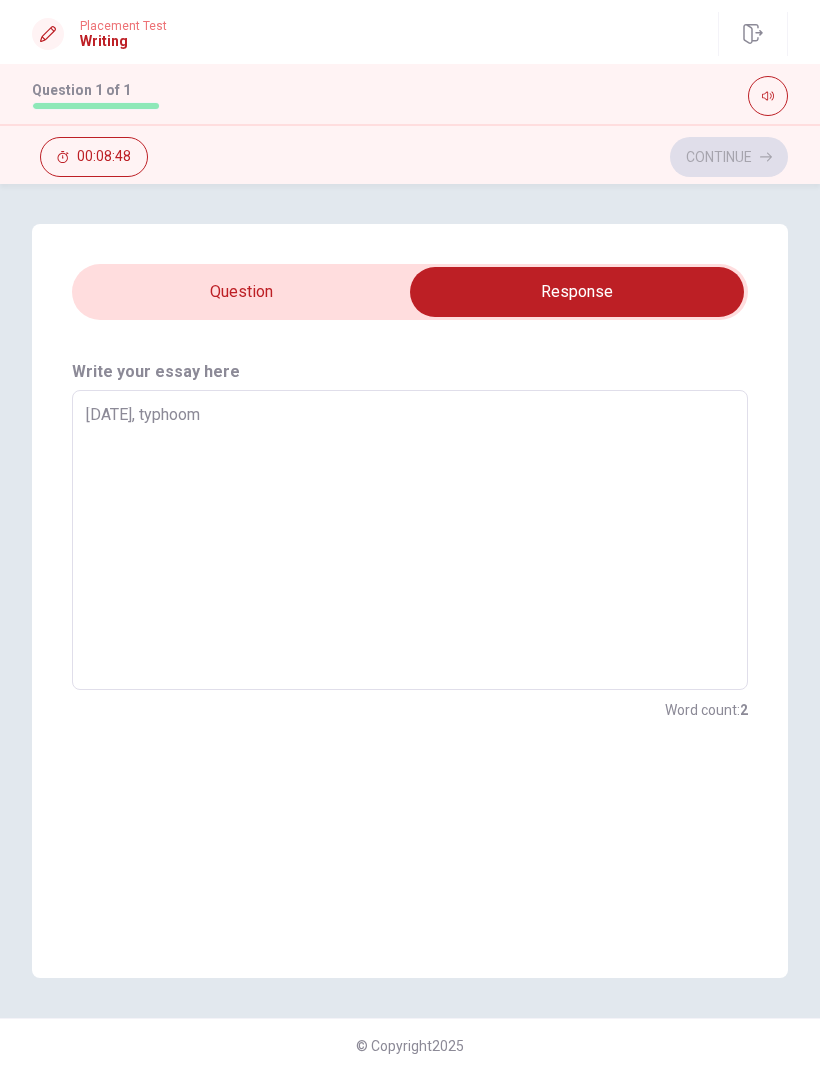 type on "[DATE], typhoom" 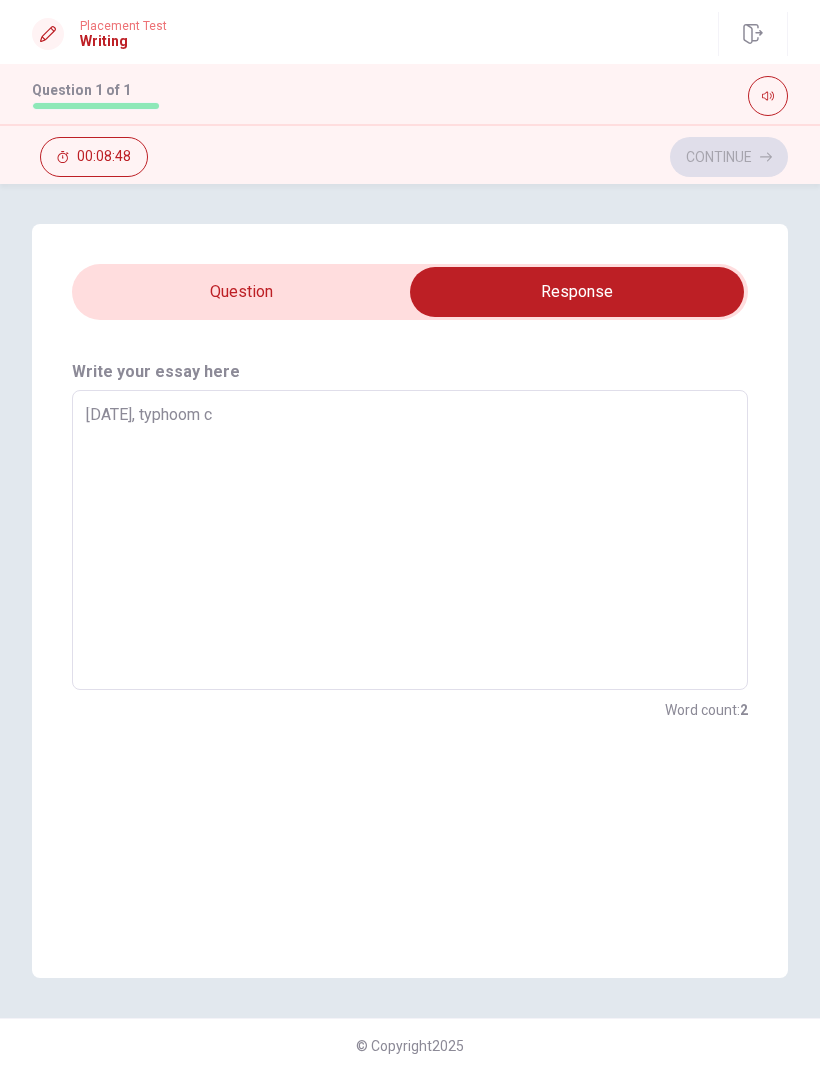 type on "x" 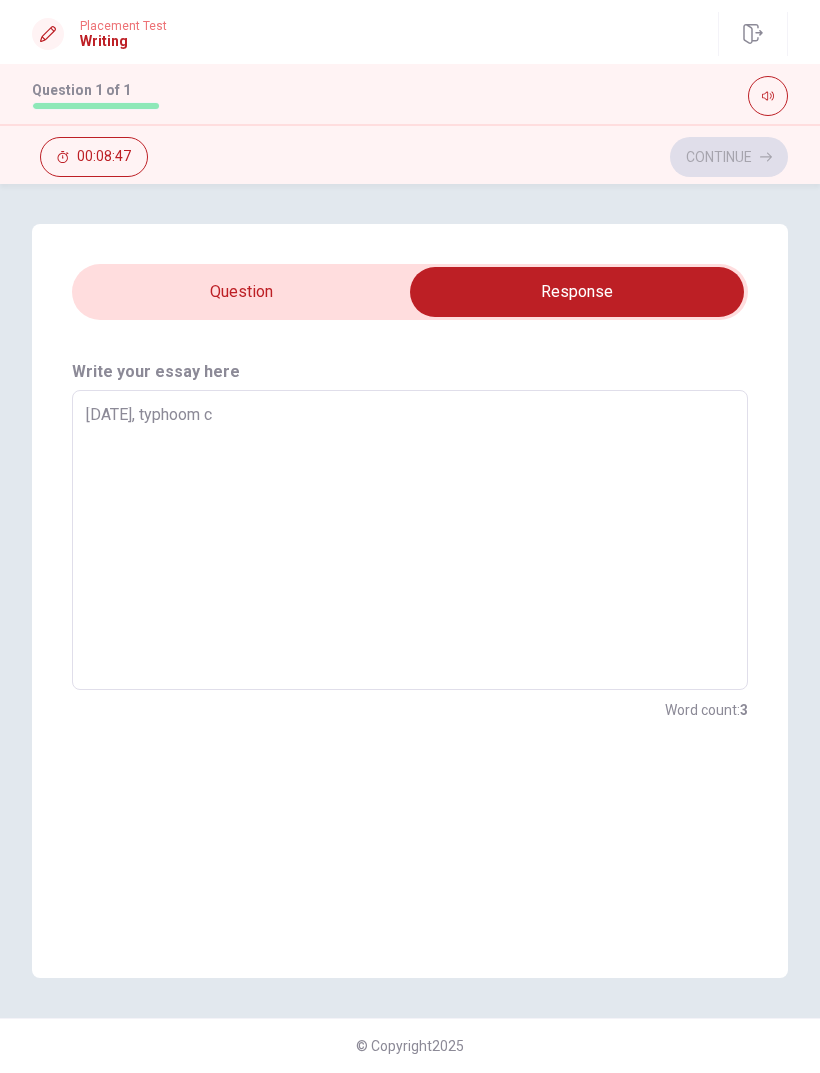 type on "[DATE], typhoom co" 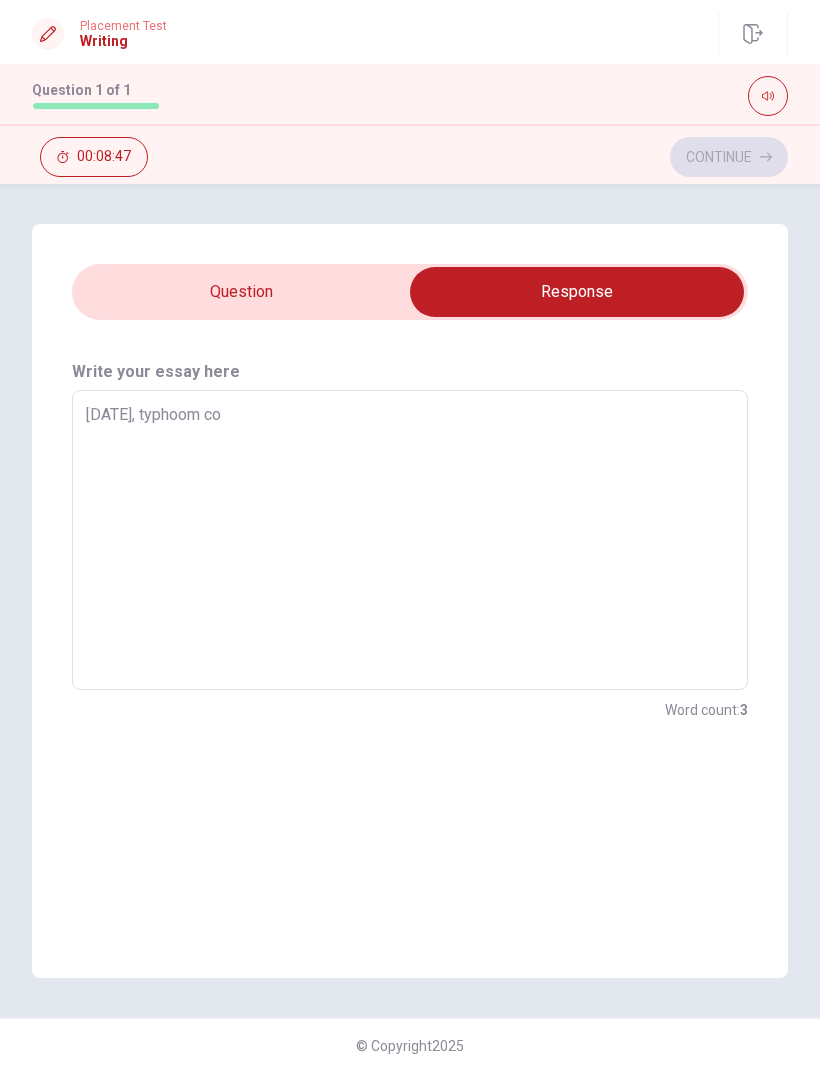 type on "x" 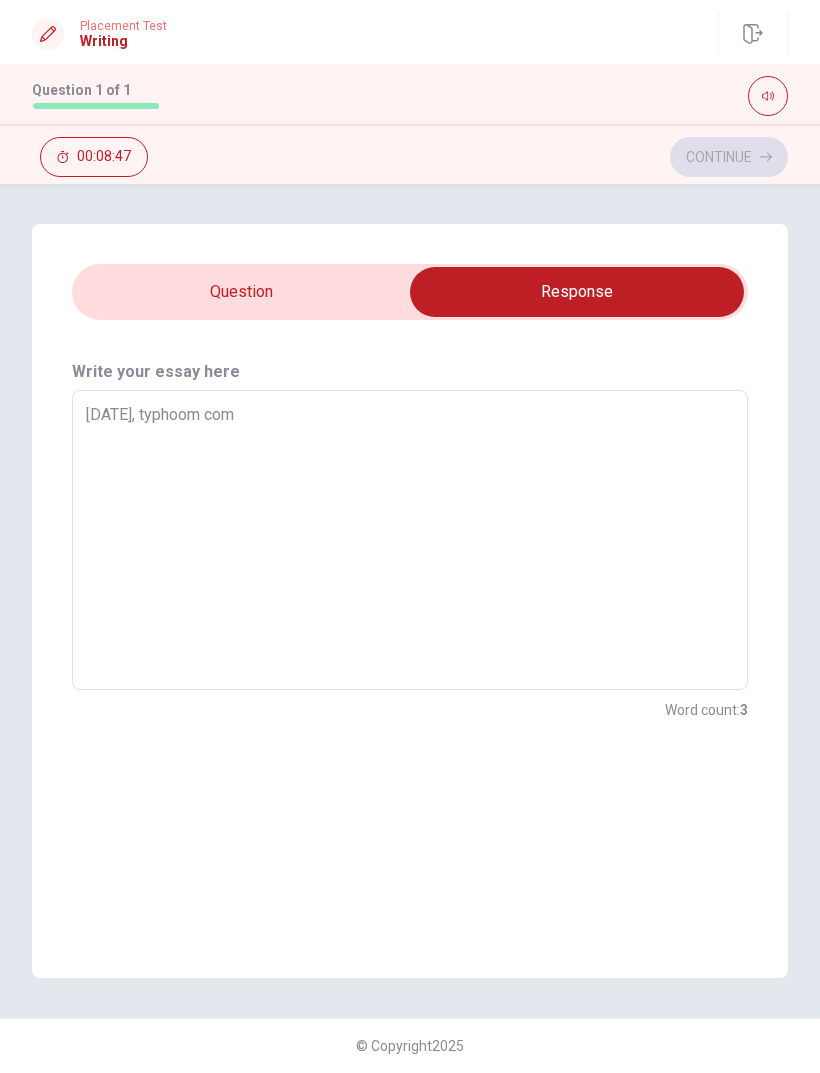type on "x" 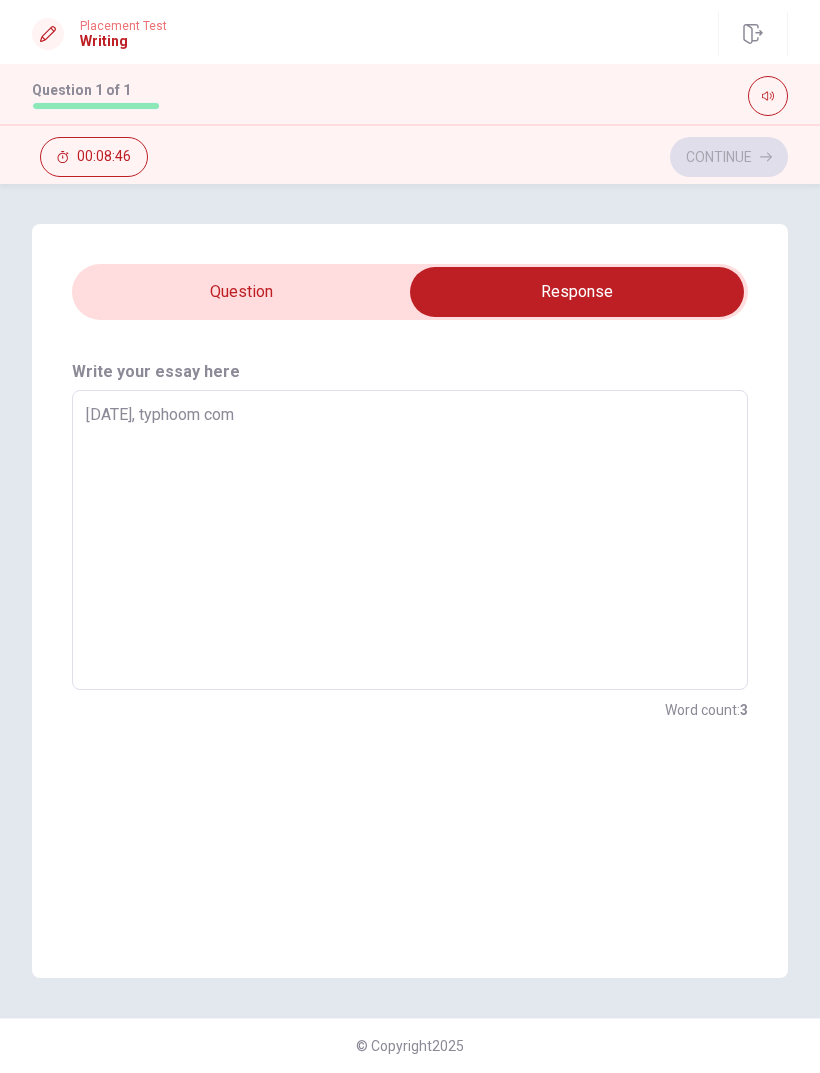 type on "[DATE], typhoom come" 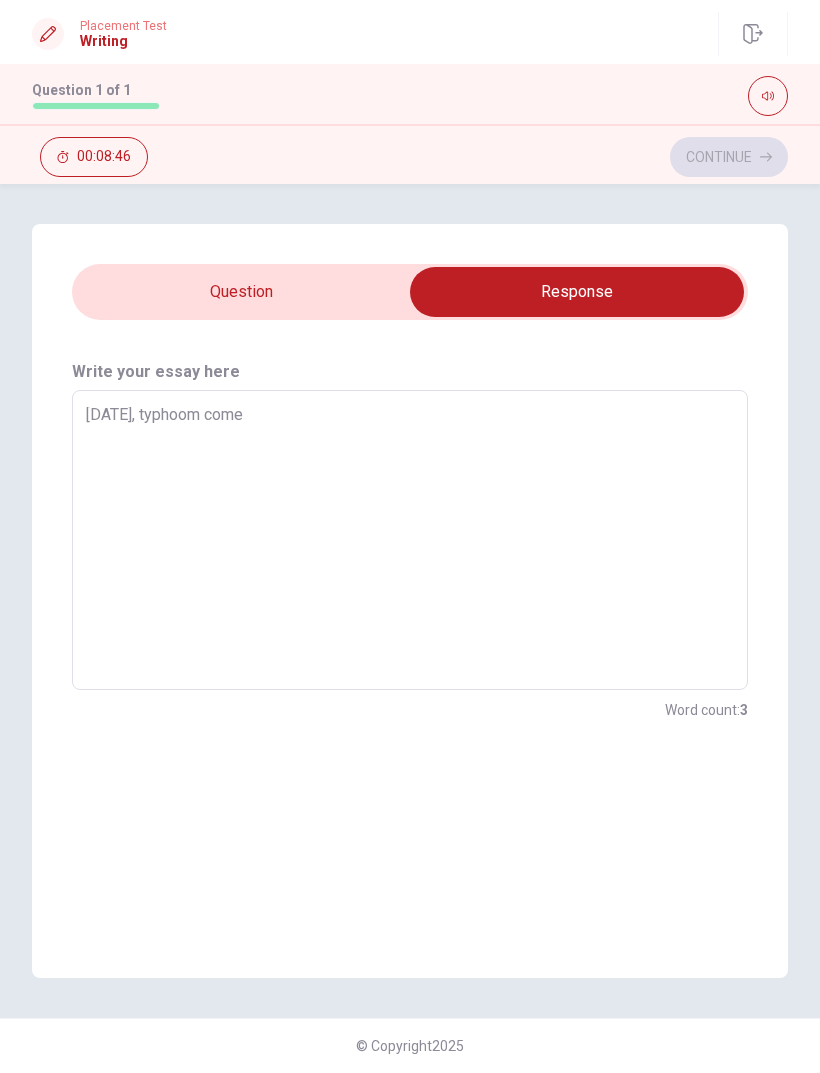 type on "x" 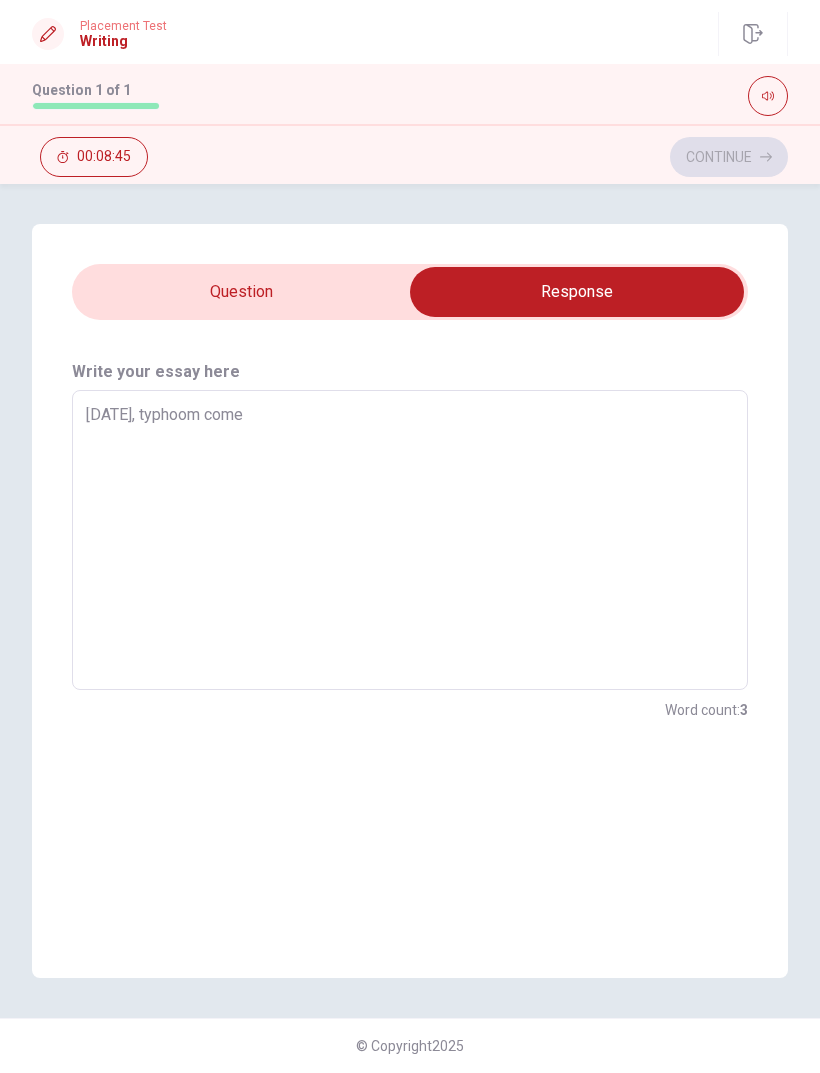 type on "[DATE], typhoom come" 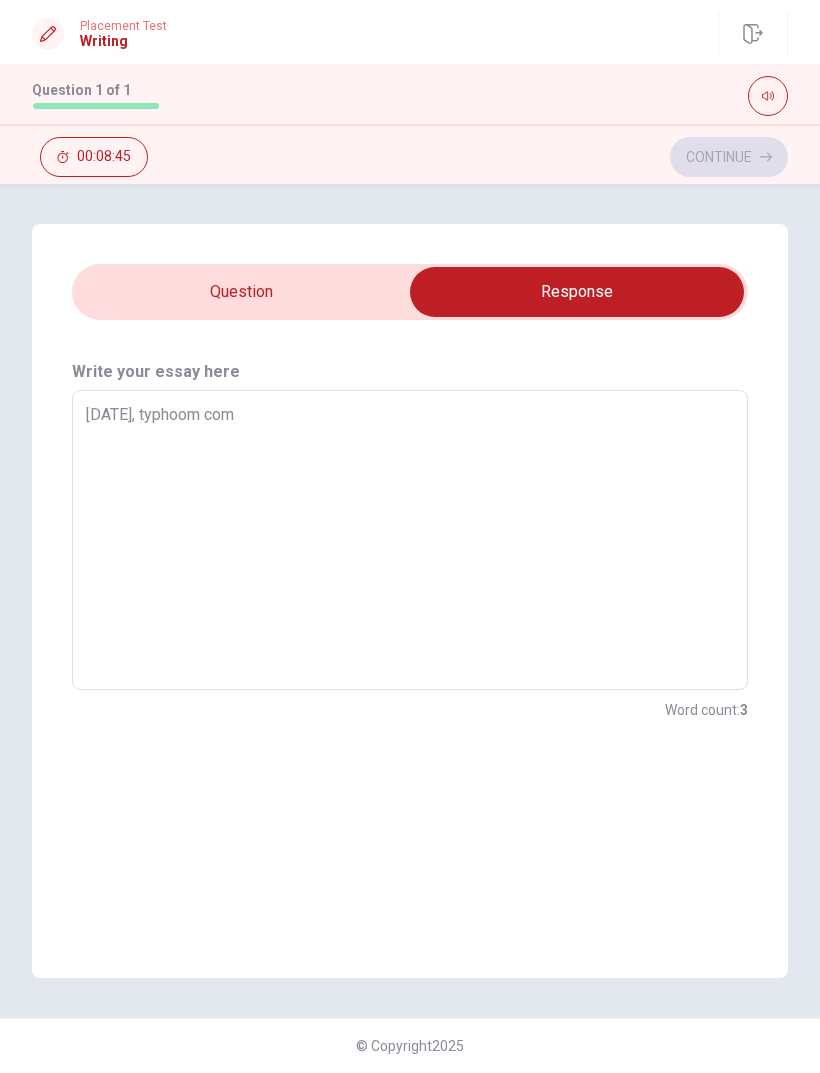 type on "x" 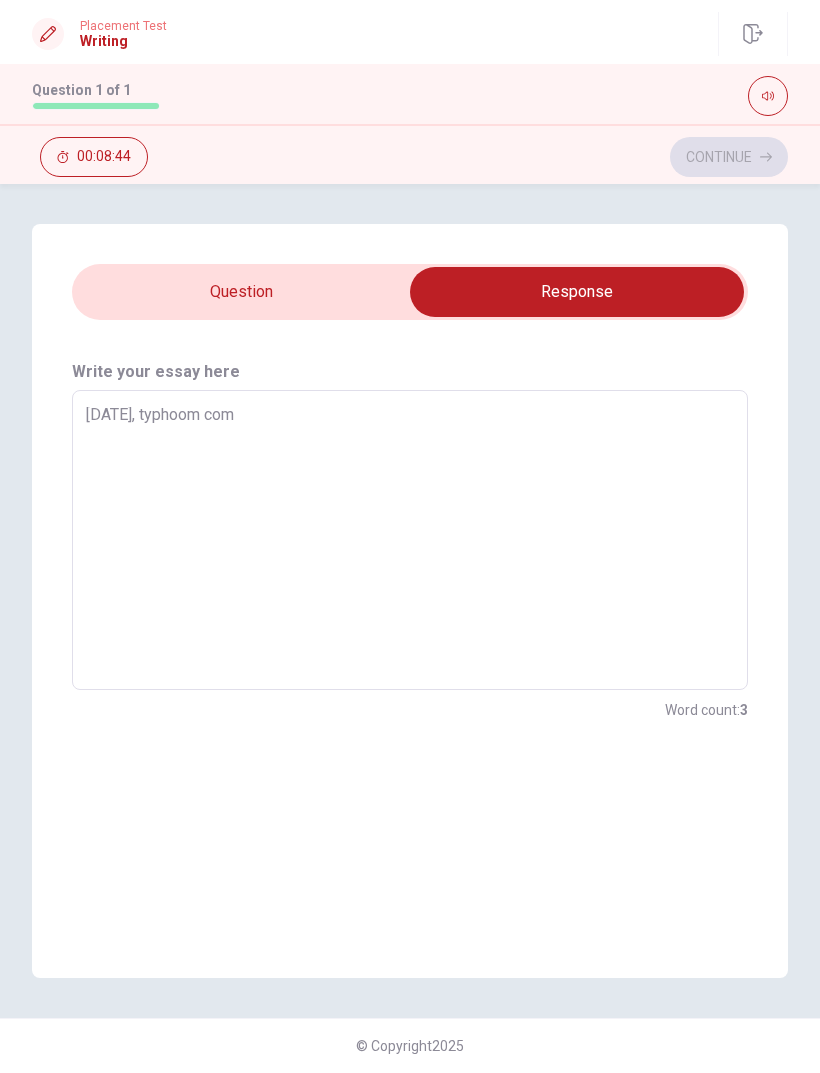 type on "[DATE], typhoom co" 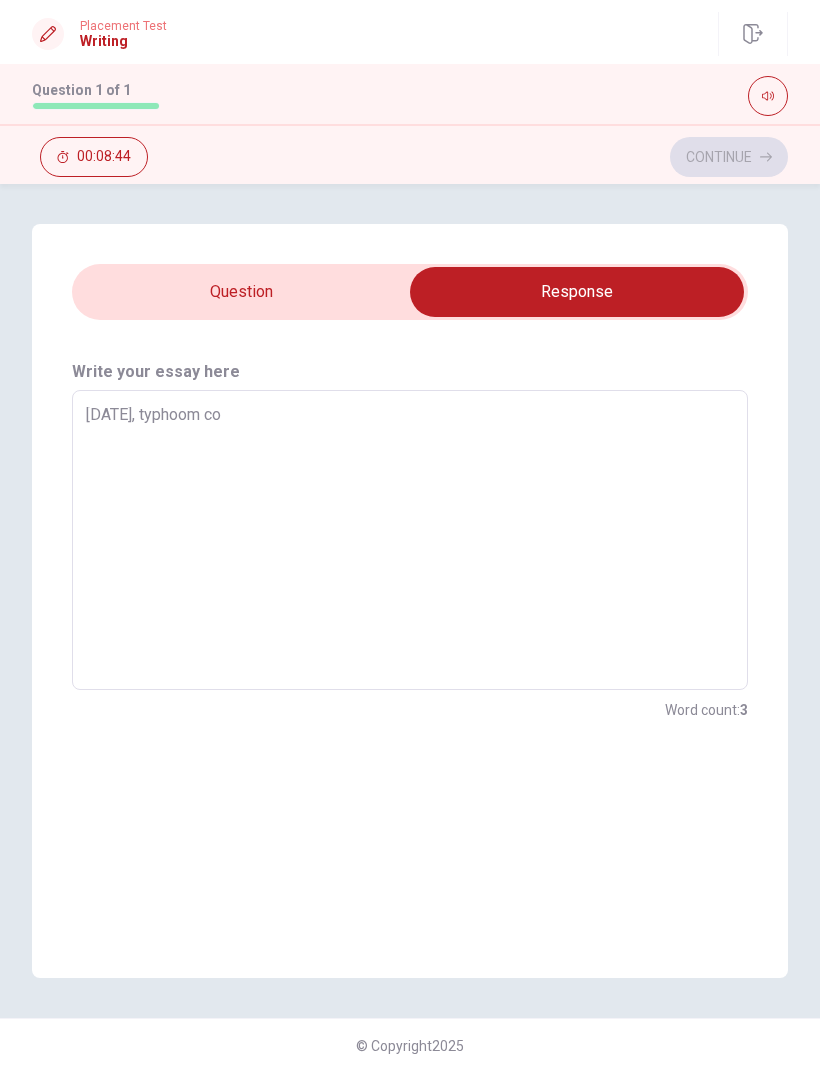 type on "x" 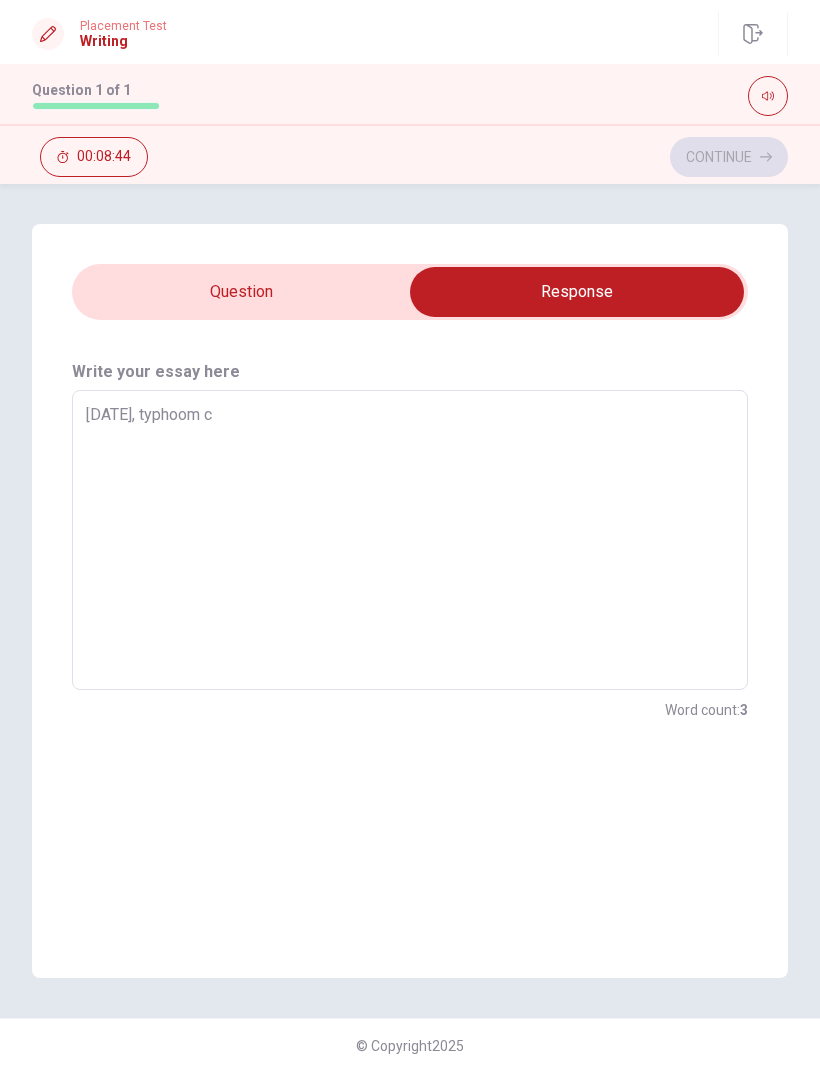 type on "x" 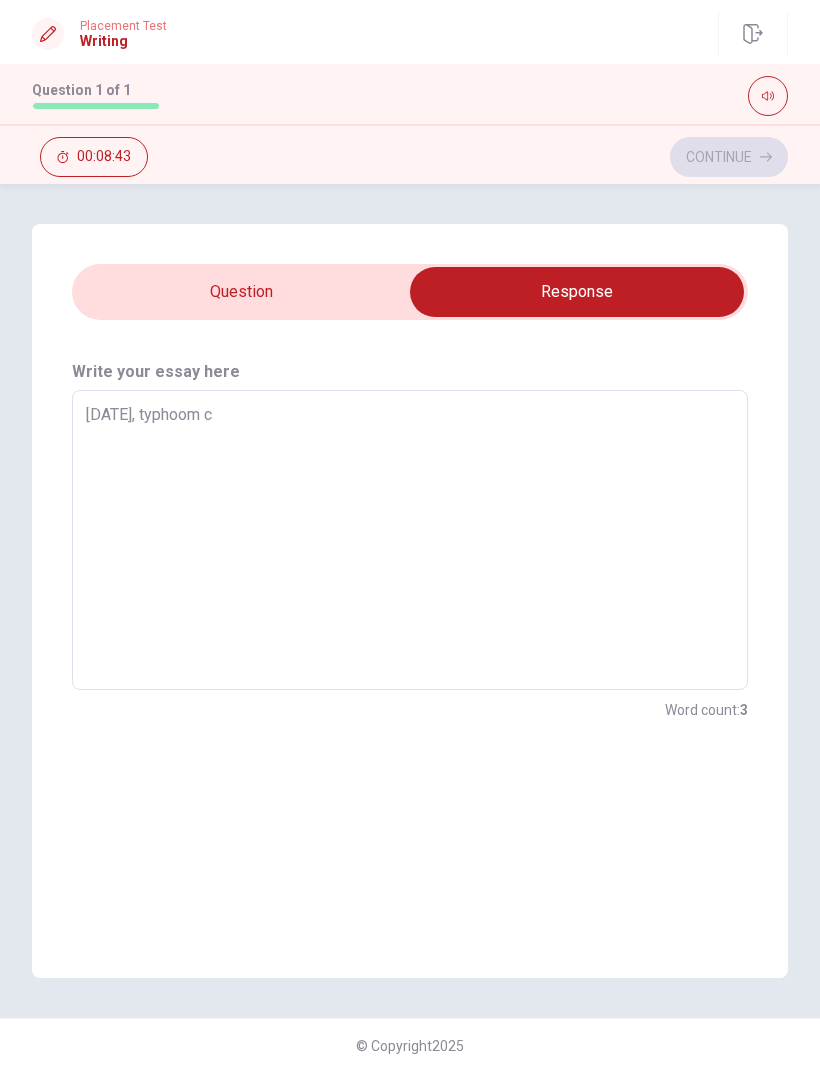 type on "[DATE], typhoom ca" 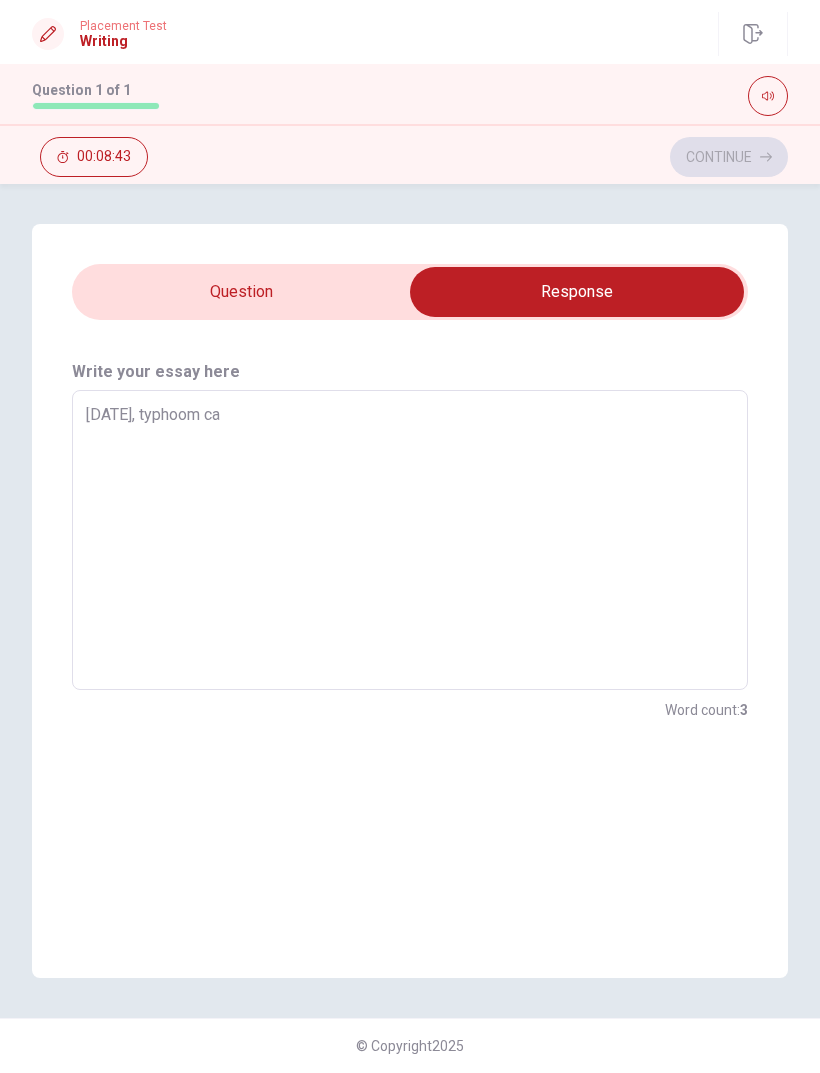 type on "x" 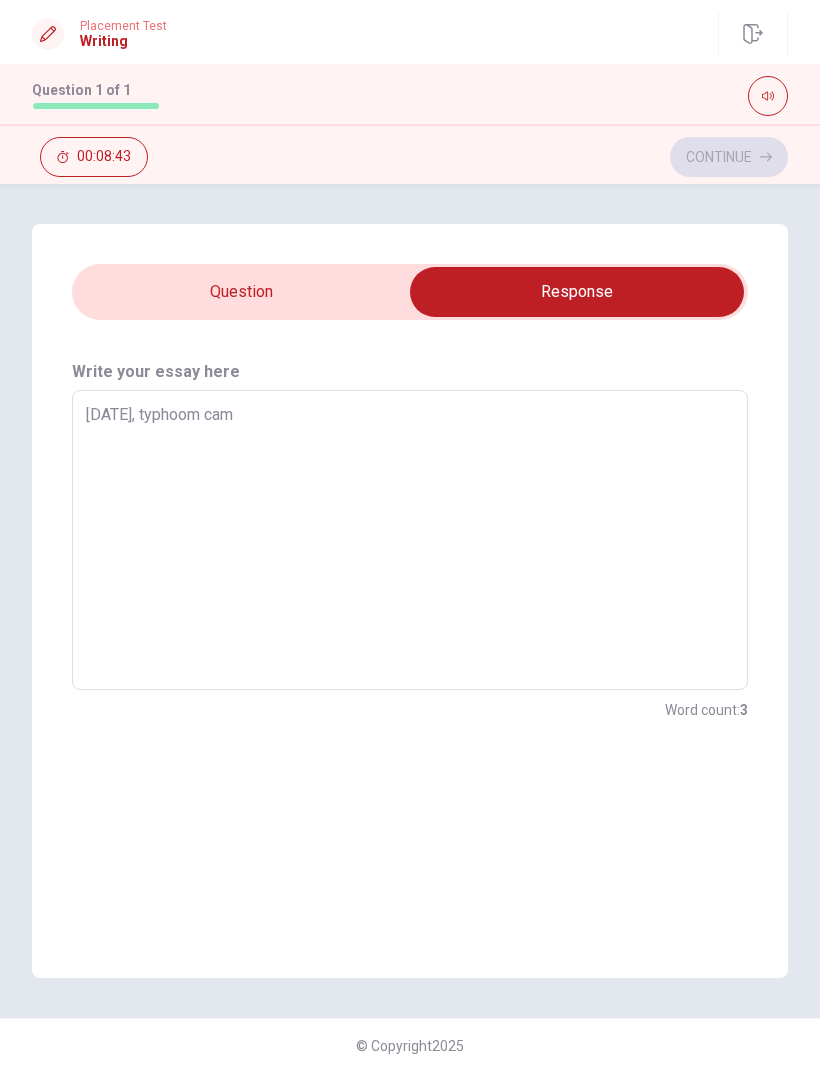 type on "x" 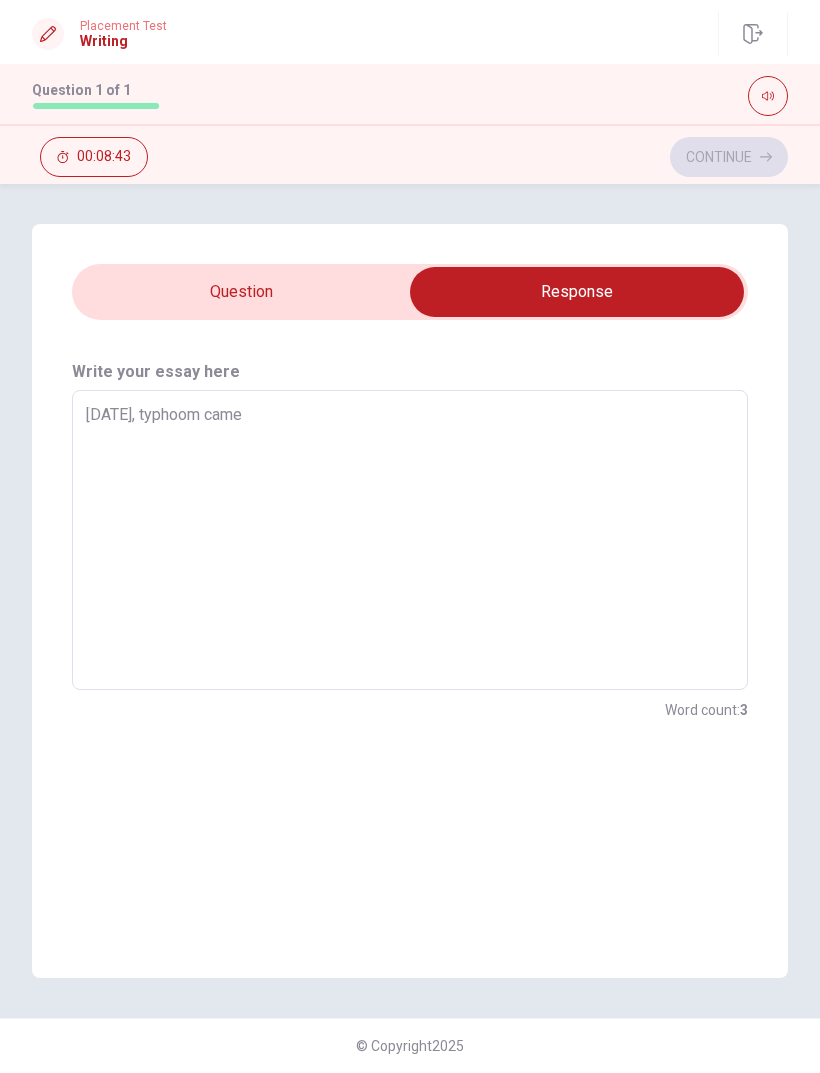 type on "x" 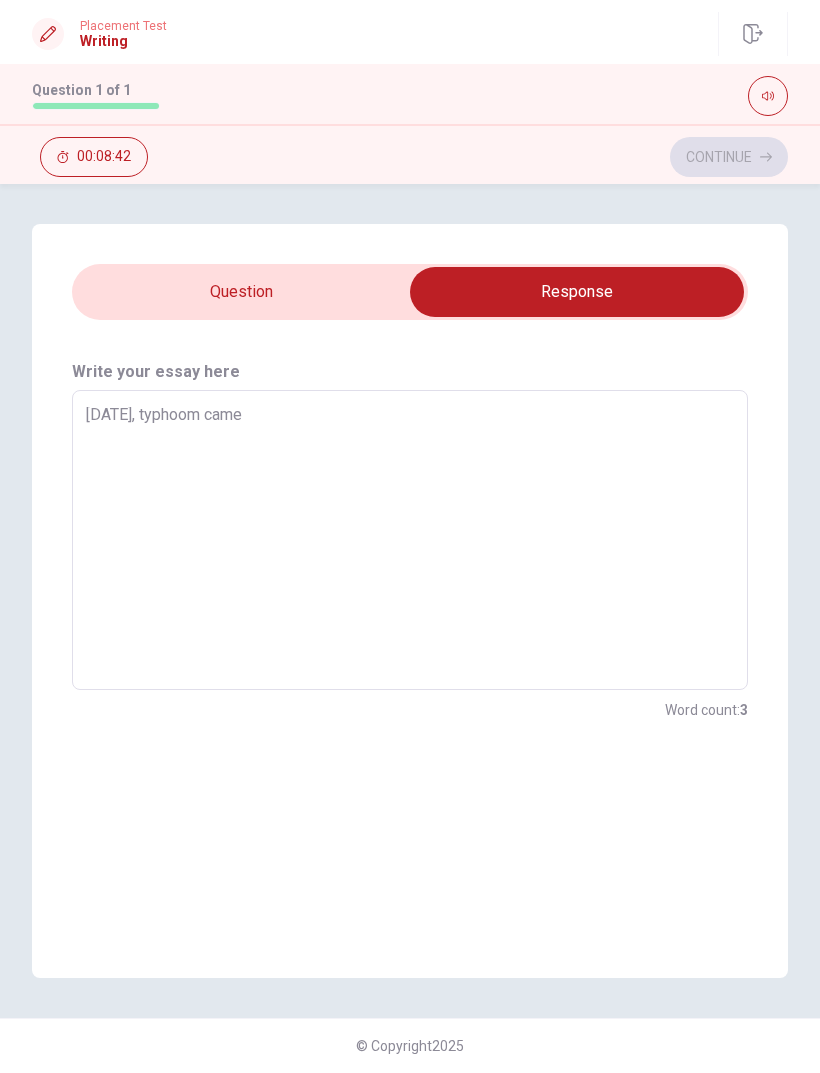 type on "[DATE], typhoom came" 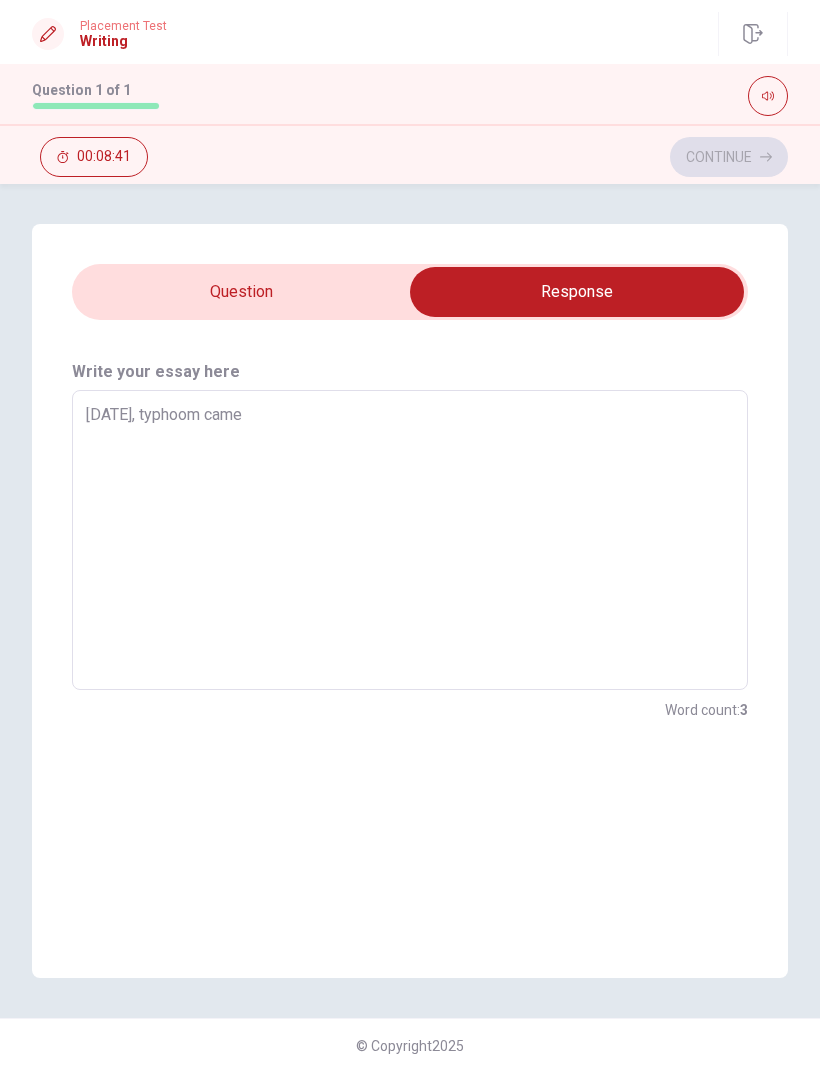 type on "[DATE], typhoom came a" 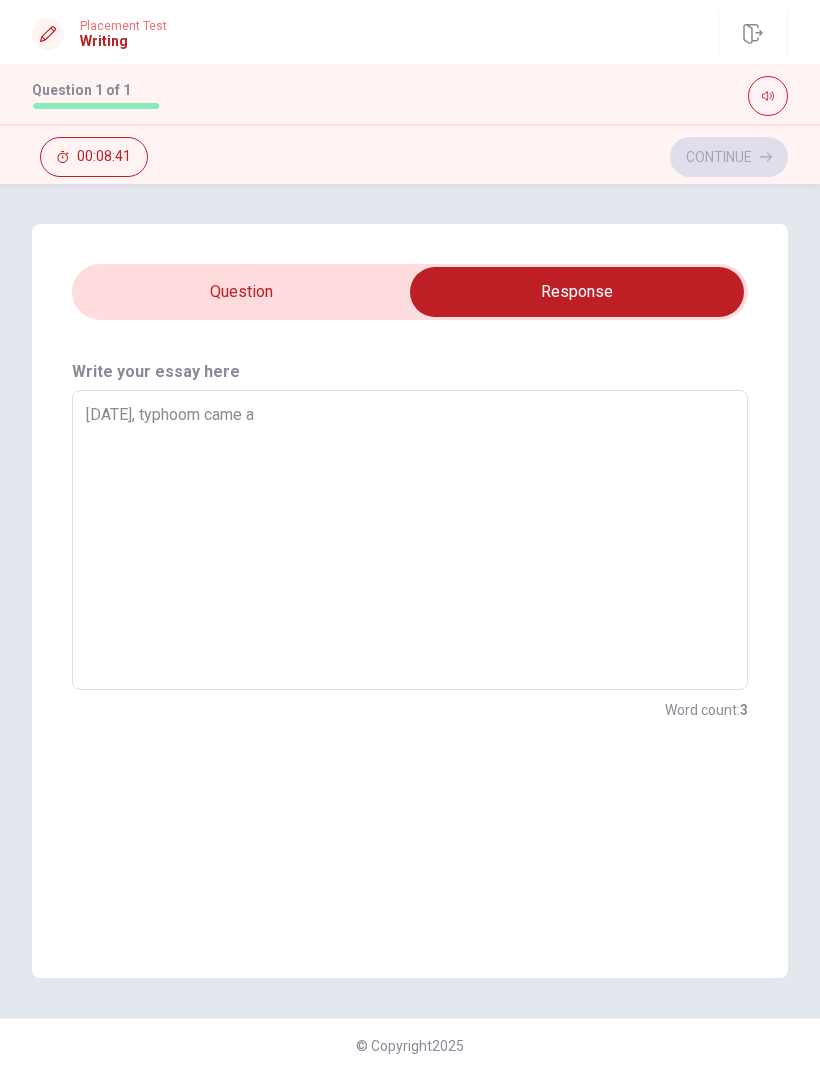 type on "x" 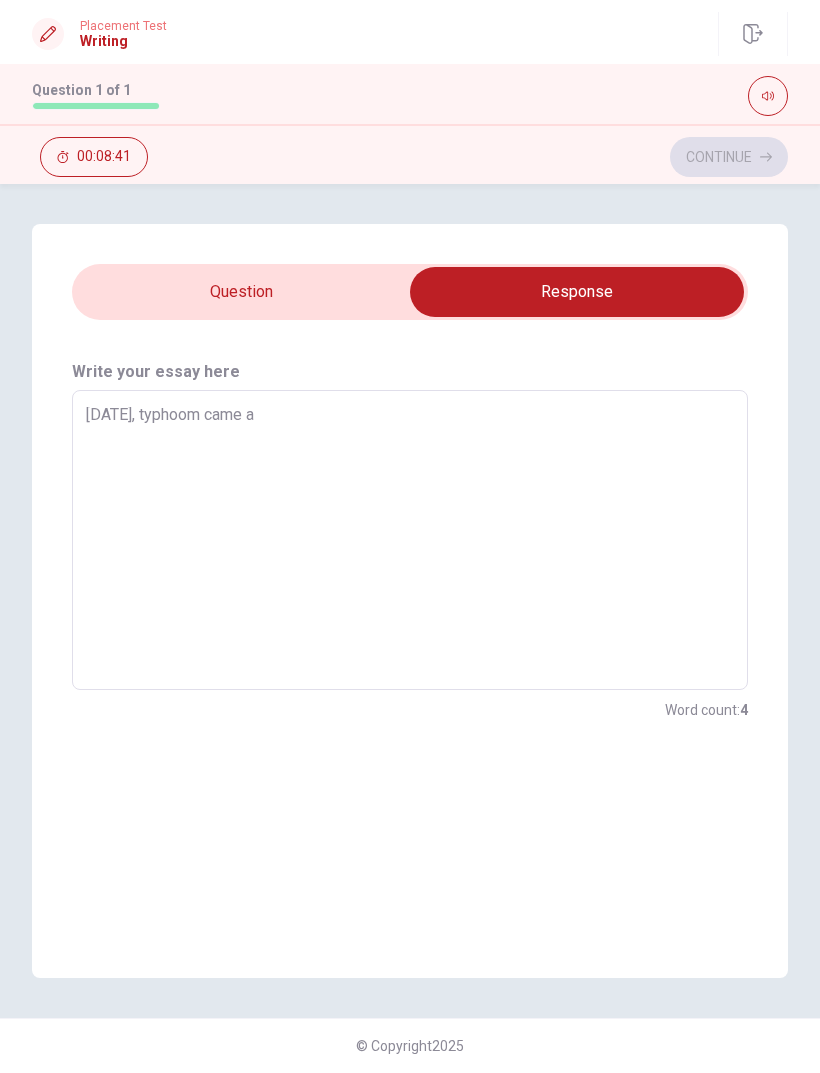 type on "[DATE], typhoom came an" 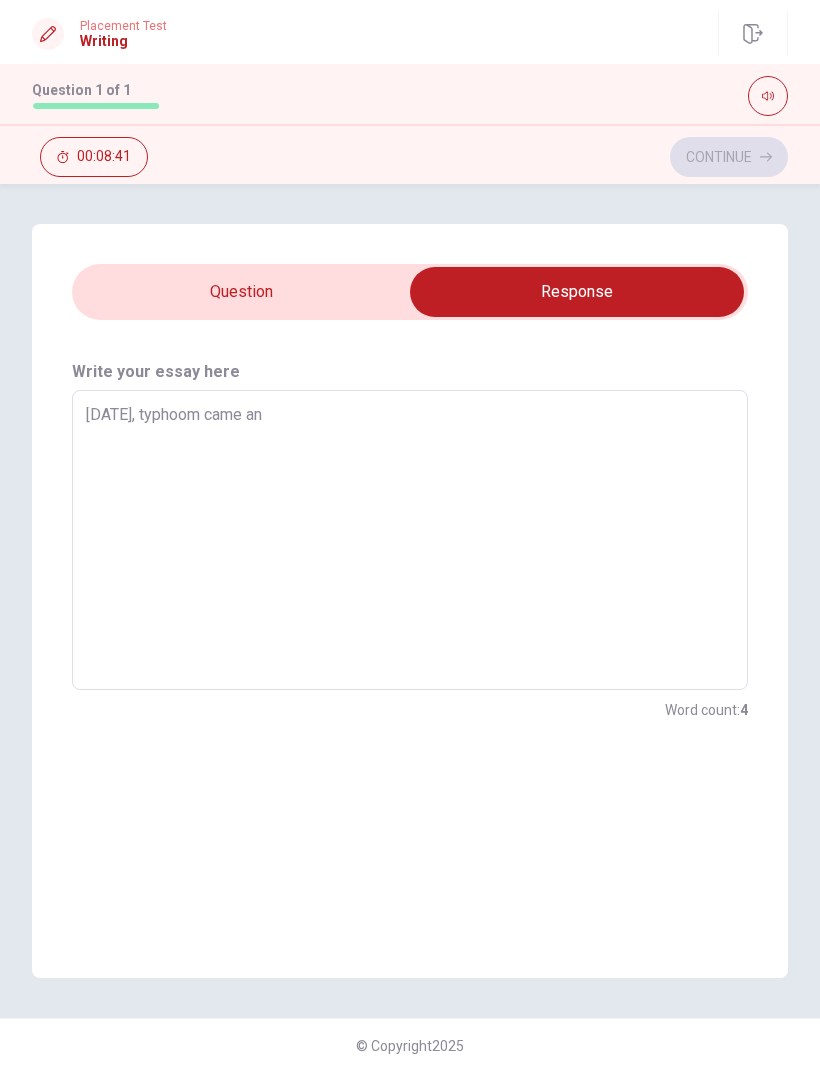 type on "x" 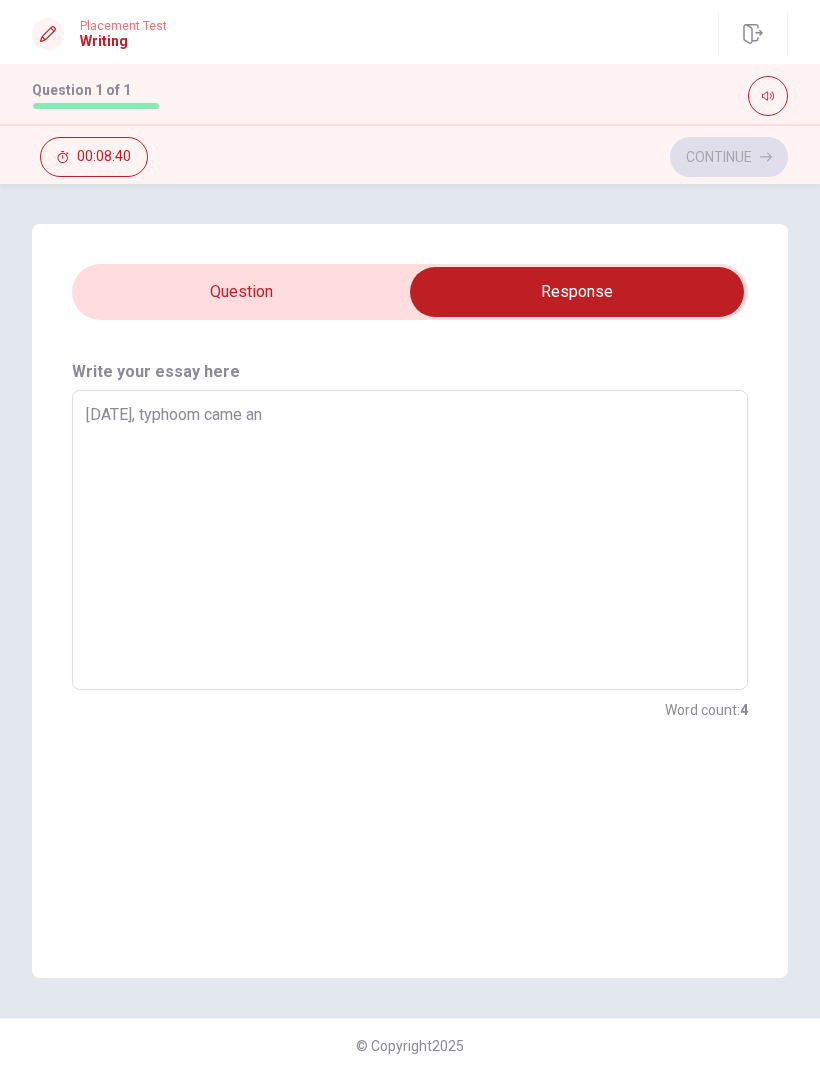type on "[DATE], typhoom came and" 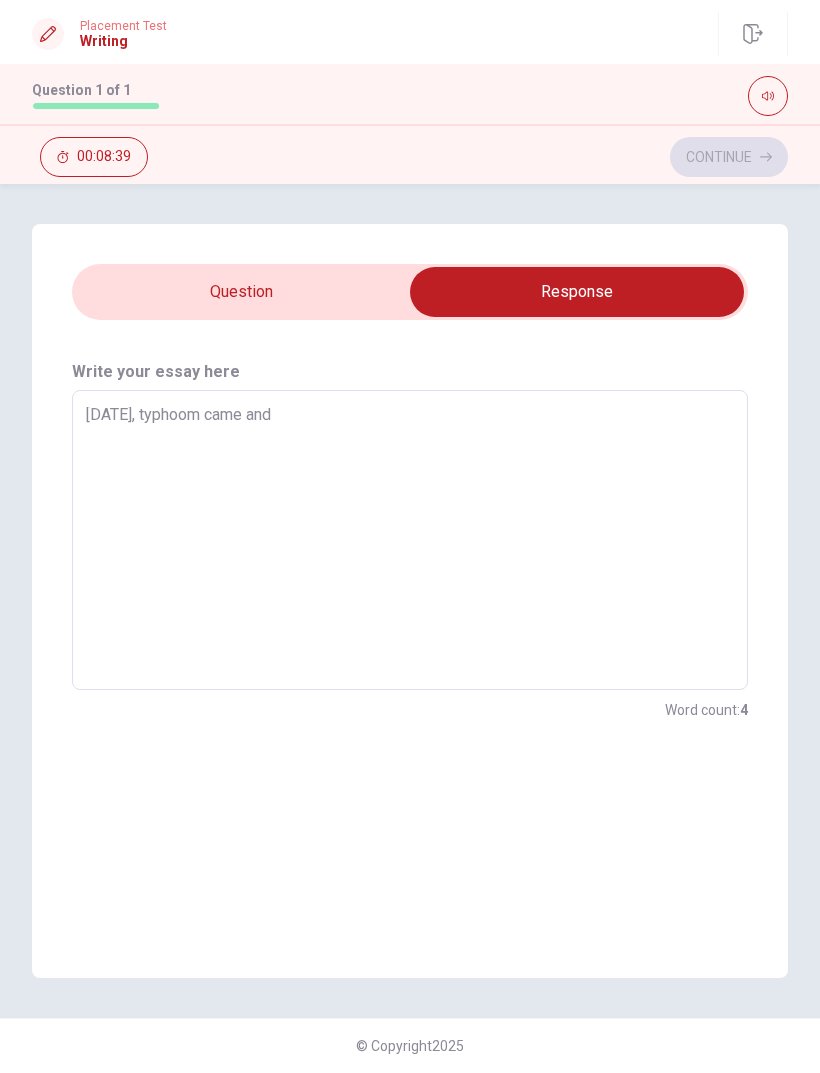 type on "x" 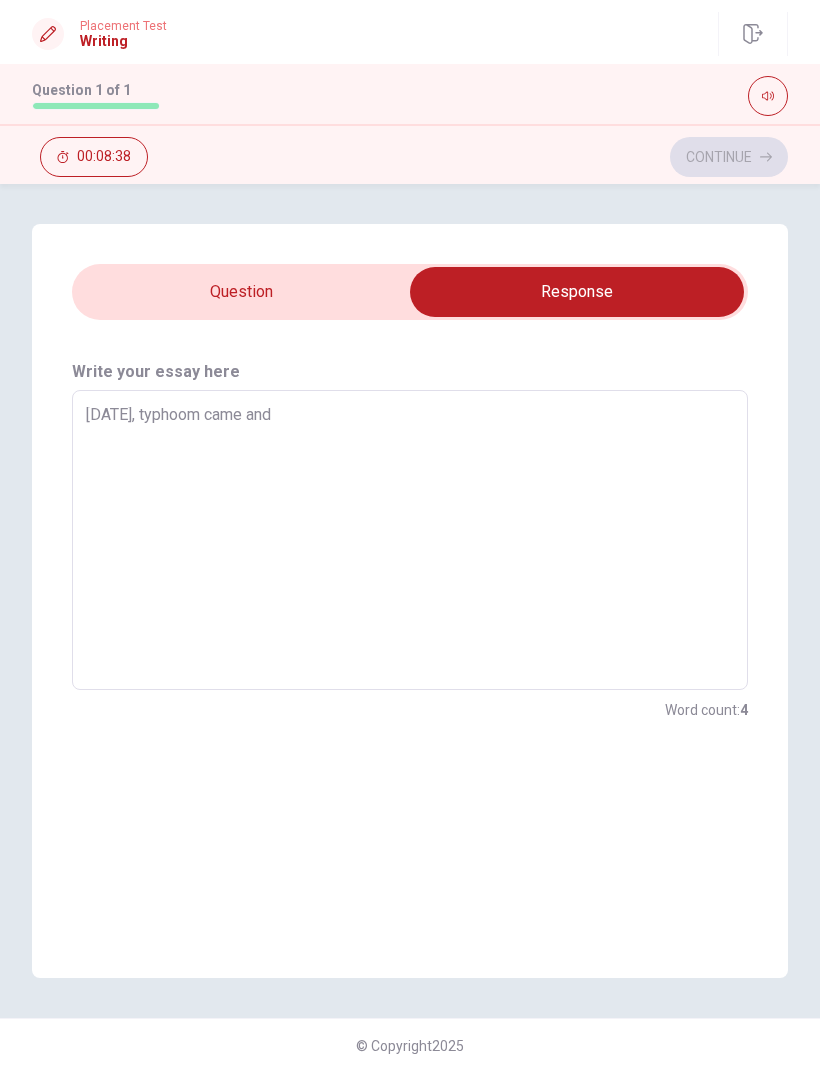 type on "[DATE], typhoom came and" 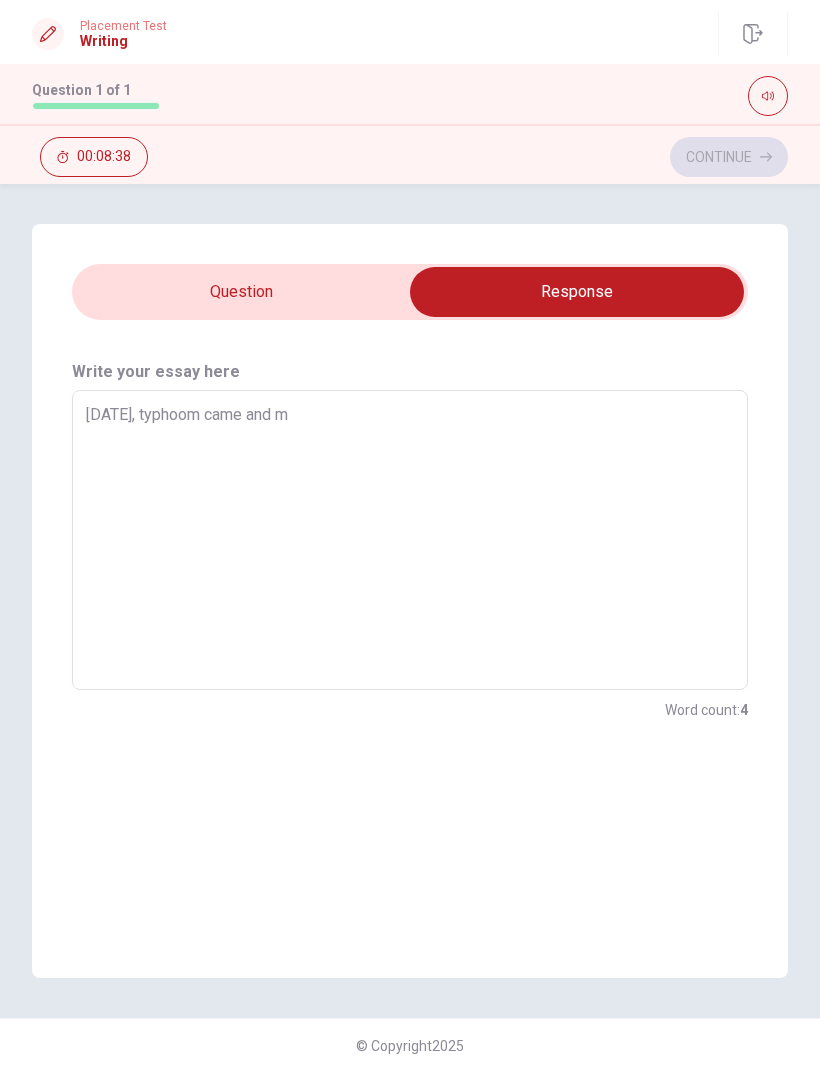 type on "x" 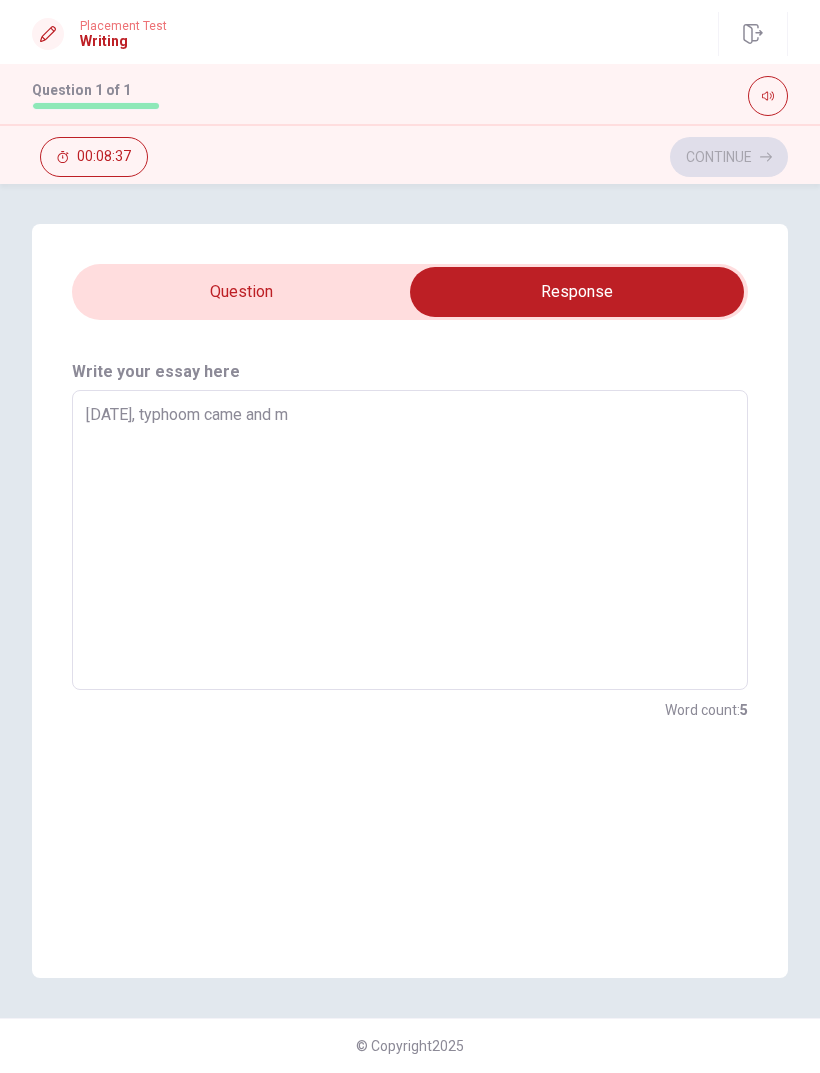 type on "[DATE], typhoom came and ma" 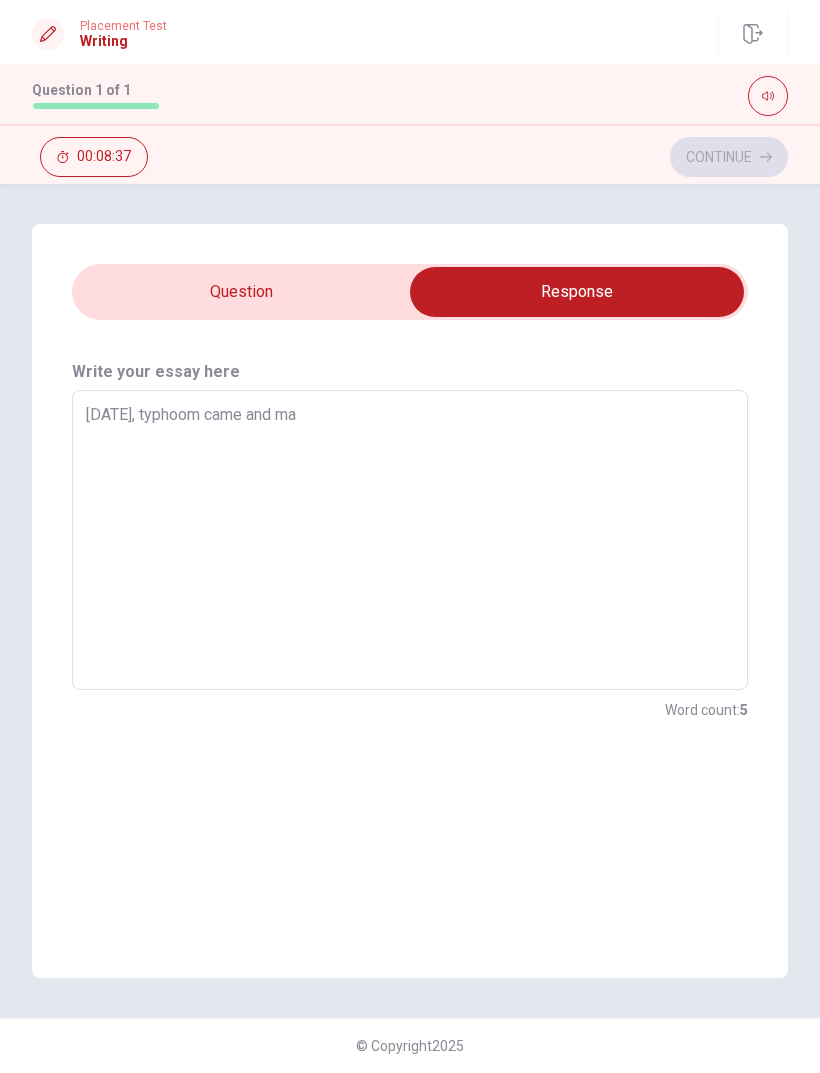 type on "x" 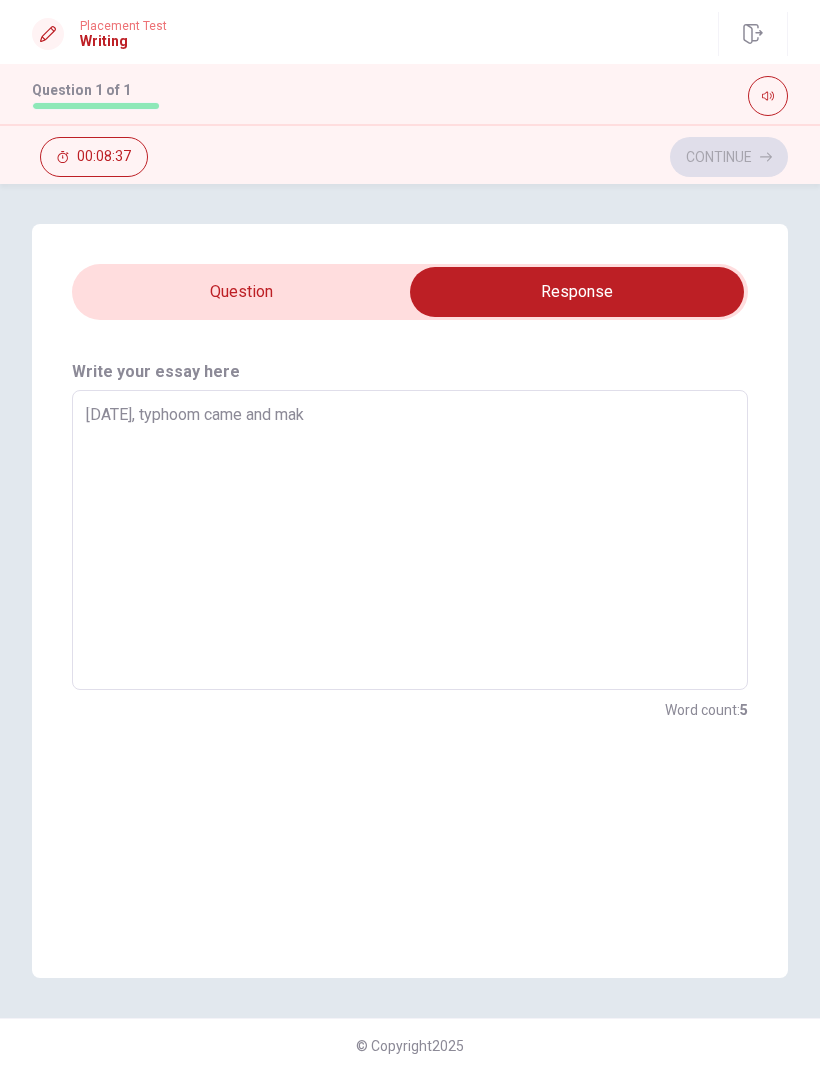 type on "x" 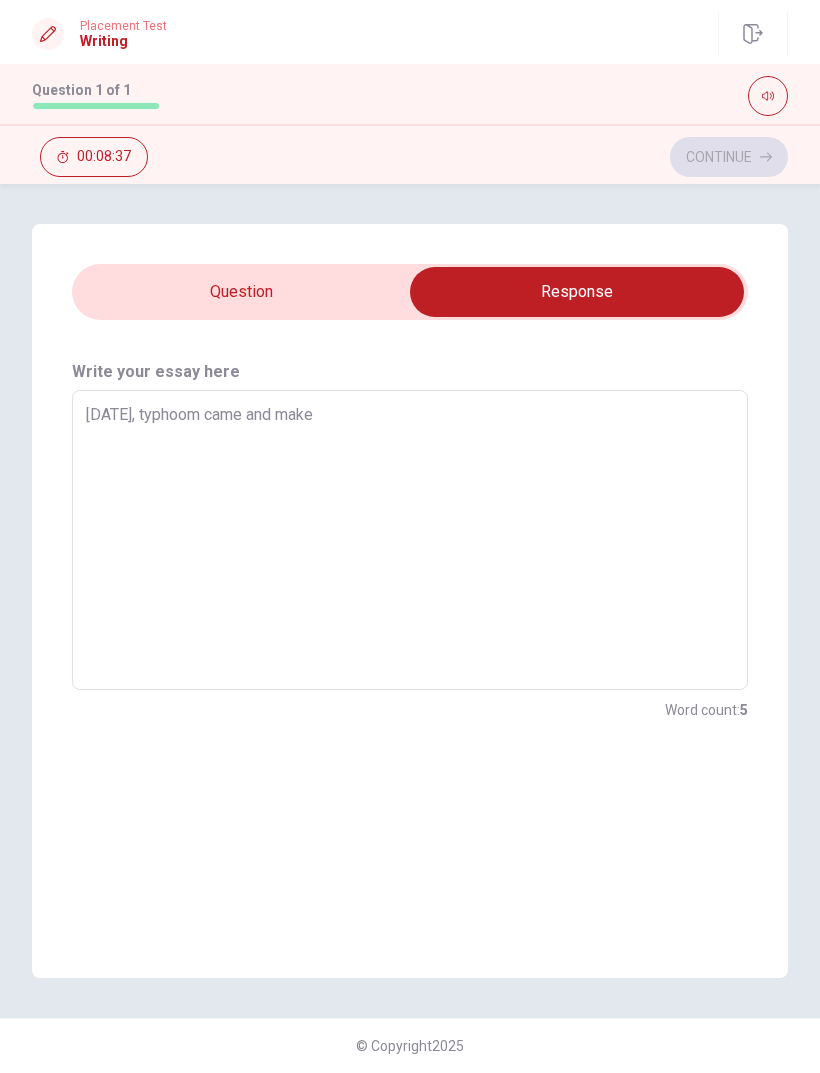 type on "x" 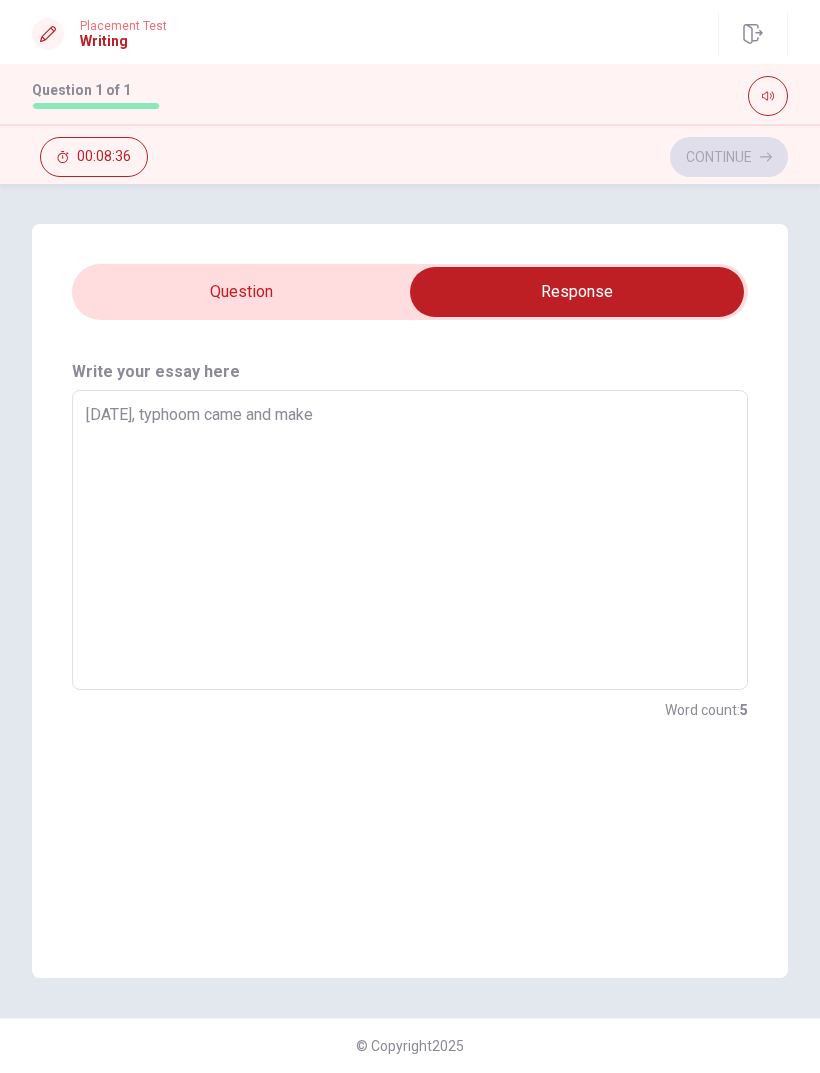 type on "[DATE], typhoom came and make" 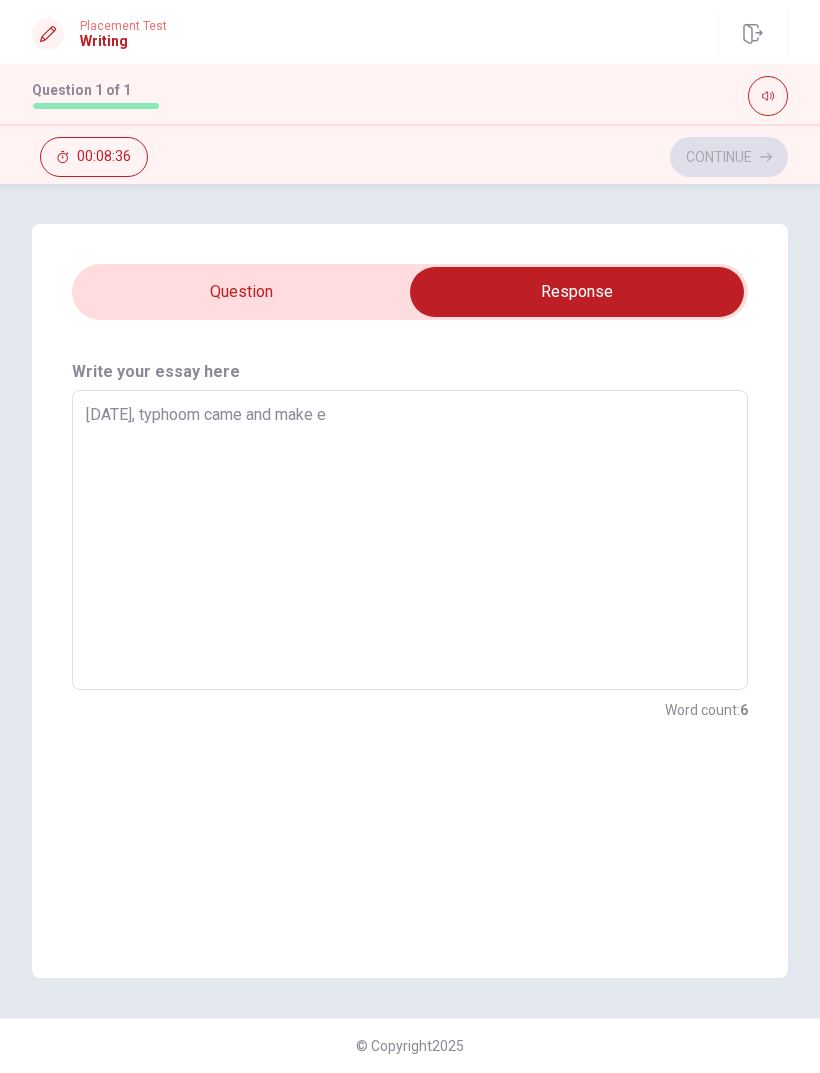 type on "x" 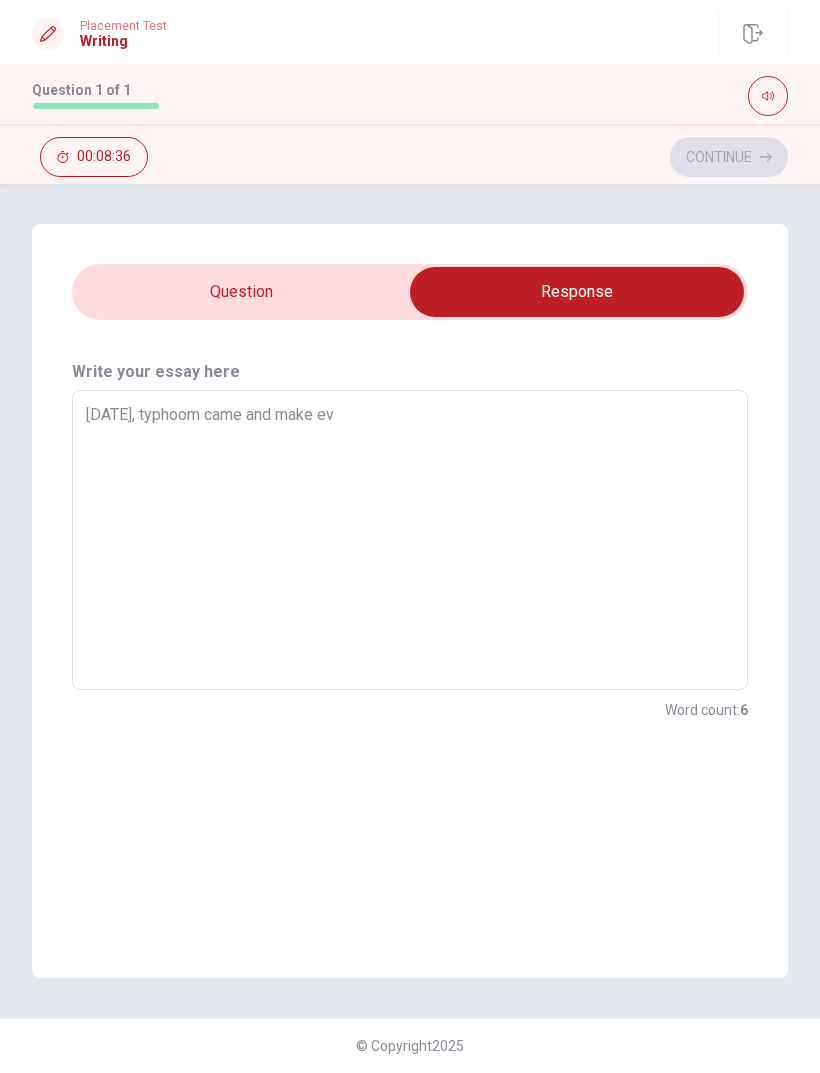 type on "x" 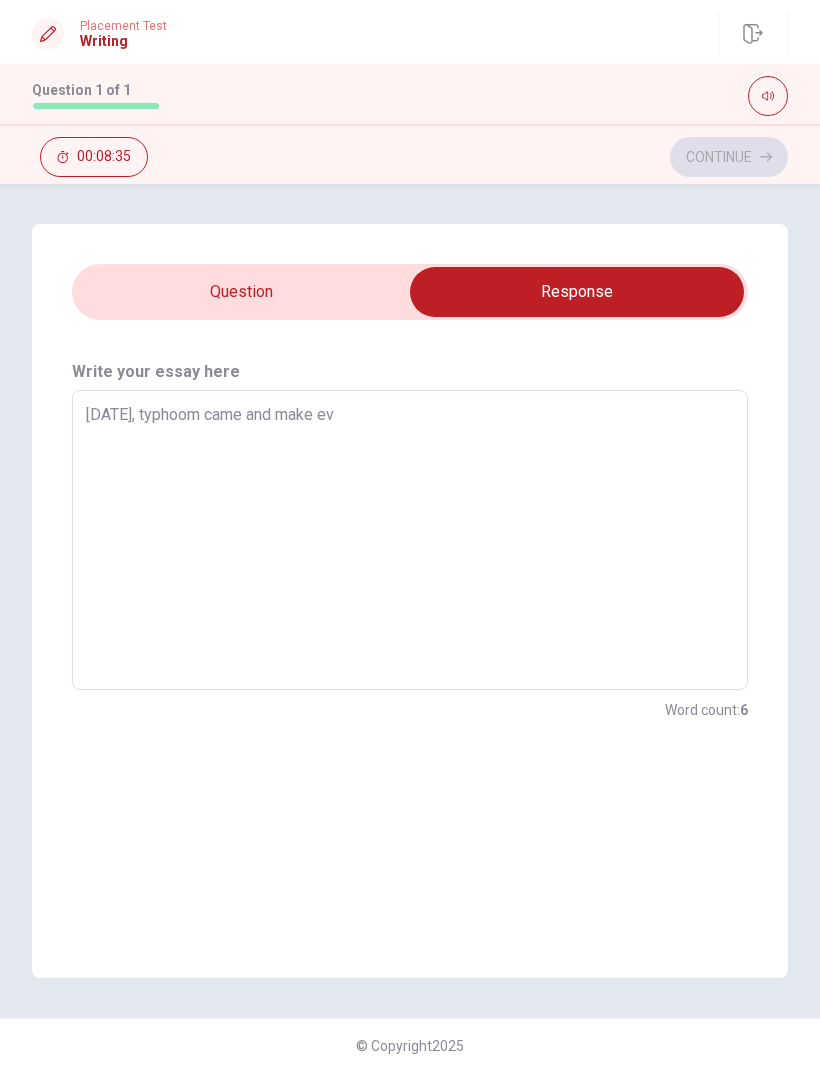 type on "[DATE], typhoom came and make eve" 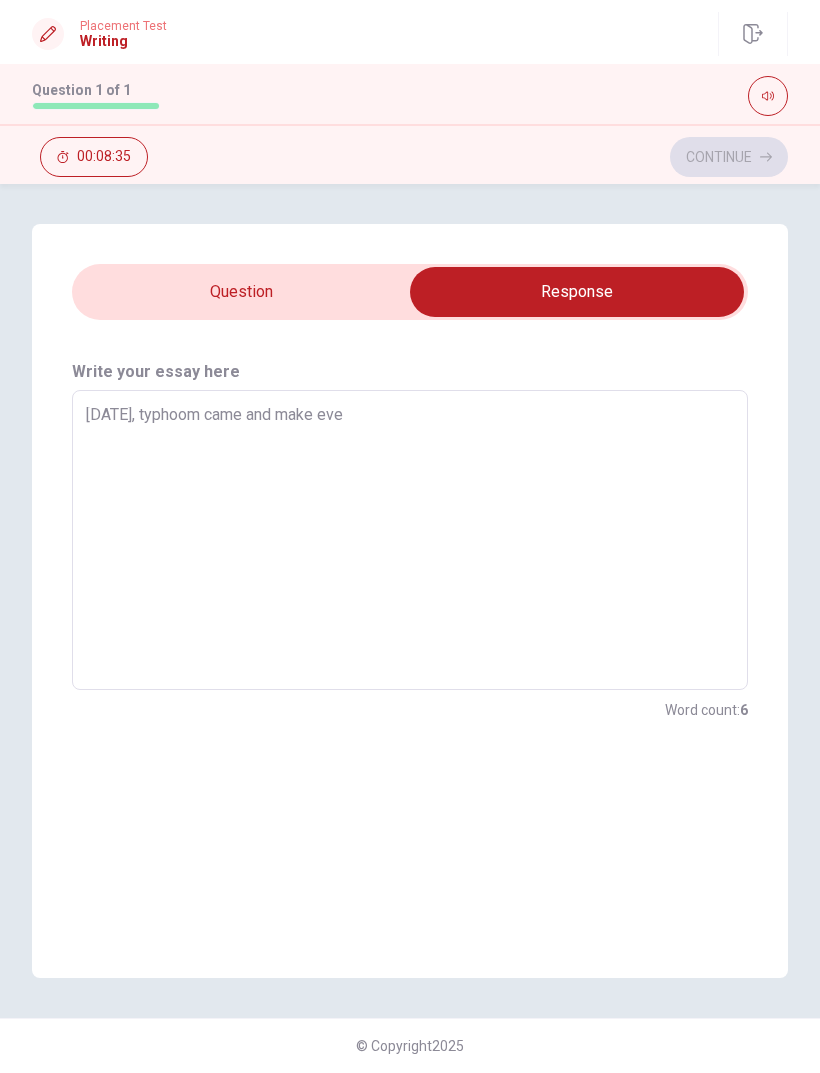 type on "x" 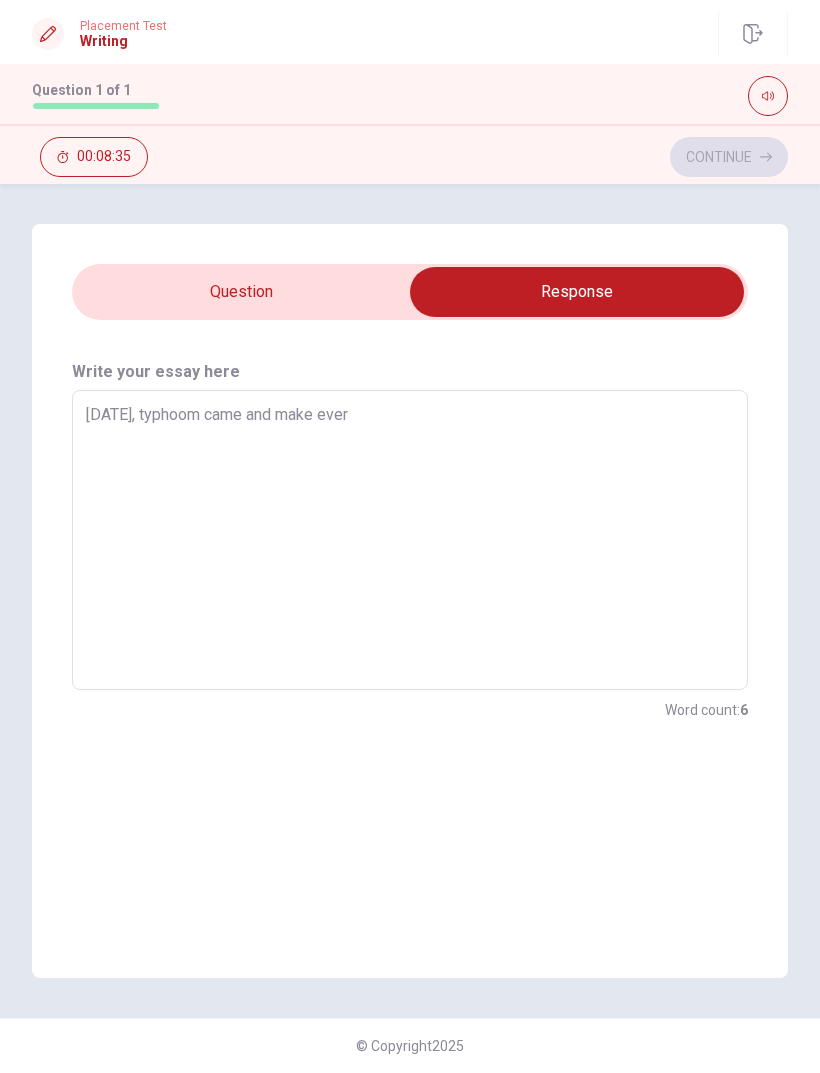type on "x" 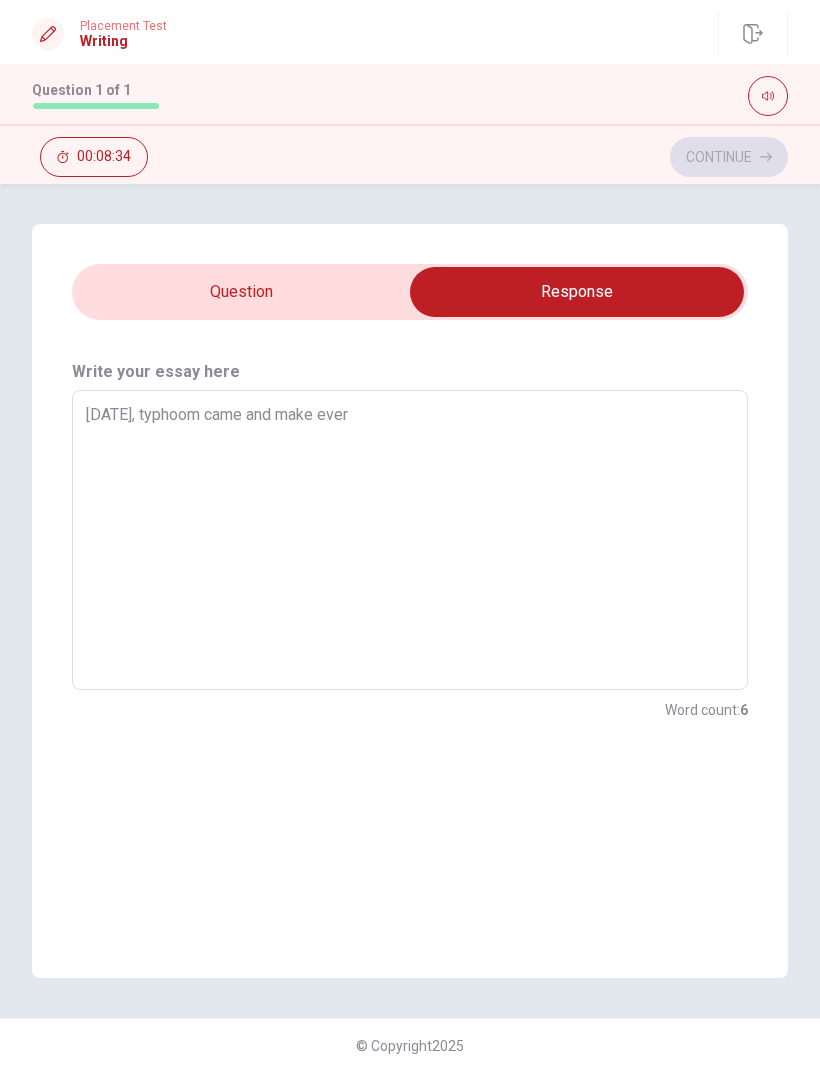 type on "[DATE], typhoom came and make every" 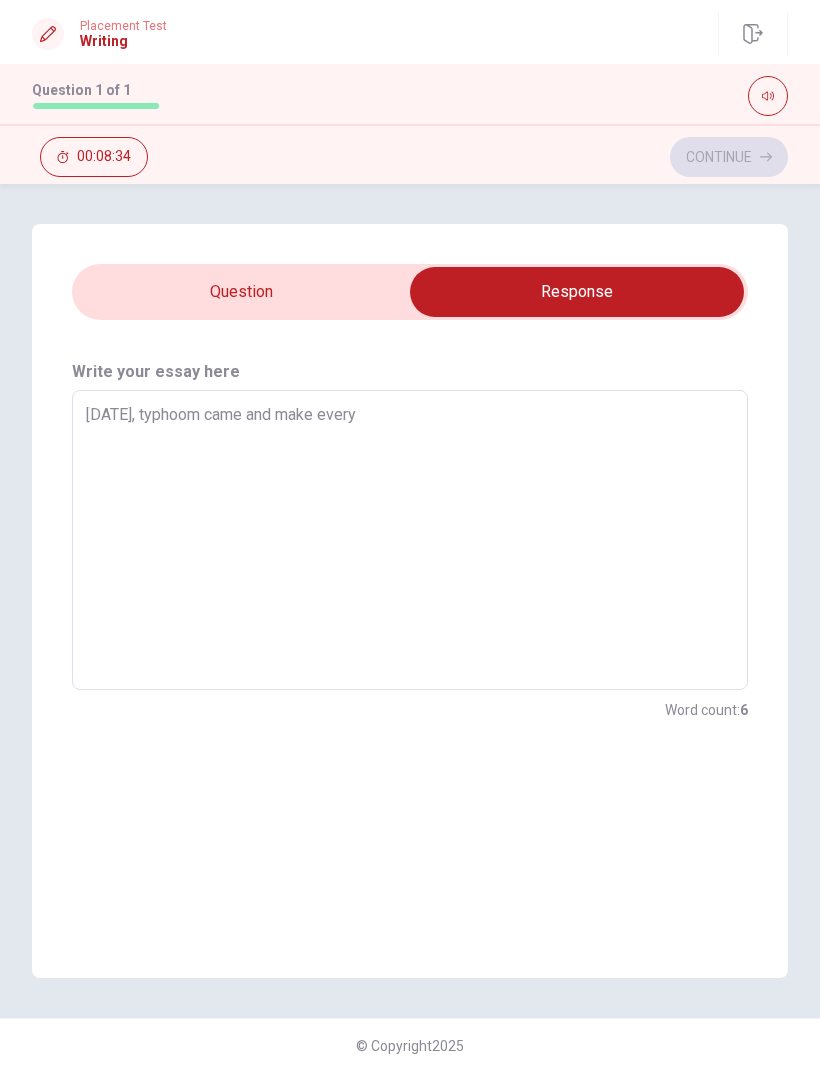 type on "x" 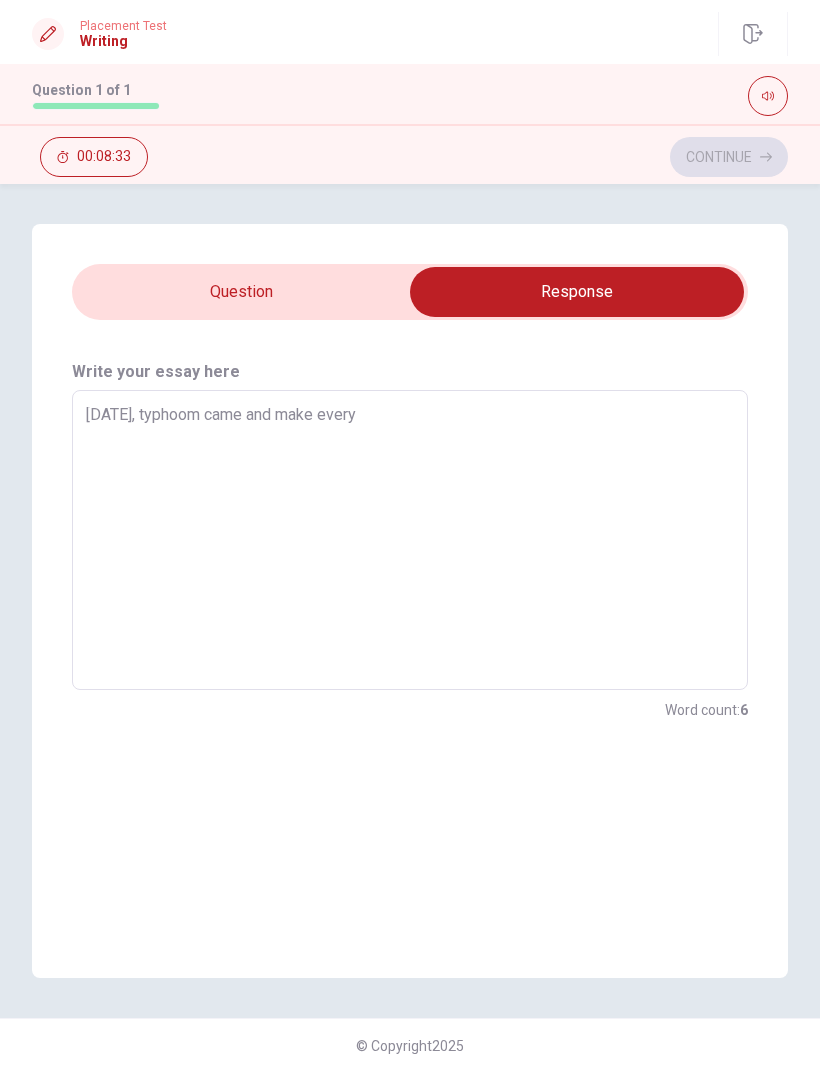 type on "[DATE], typhoom came and make every w" 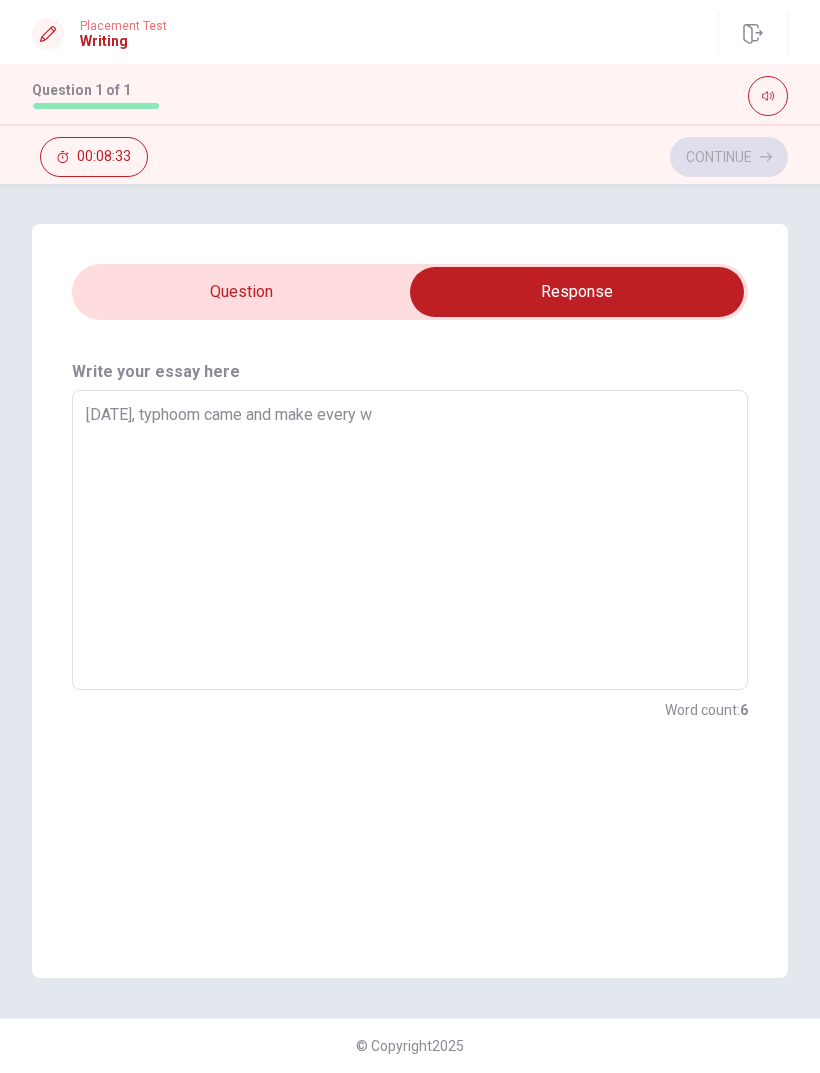 type on "x" 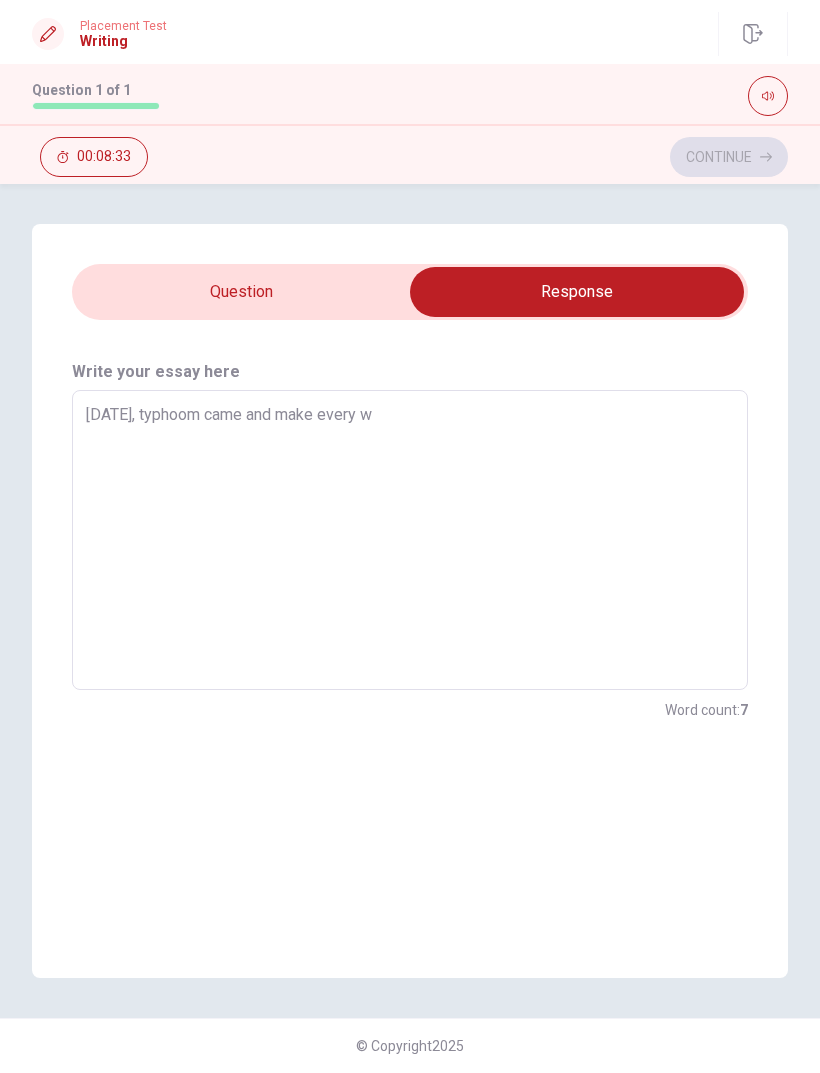 type on "[DATE], typhoom came and make every wh" 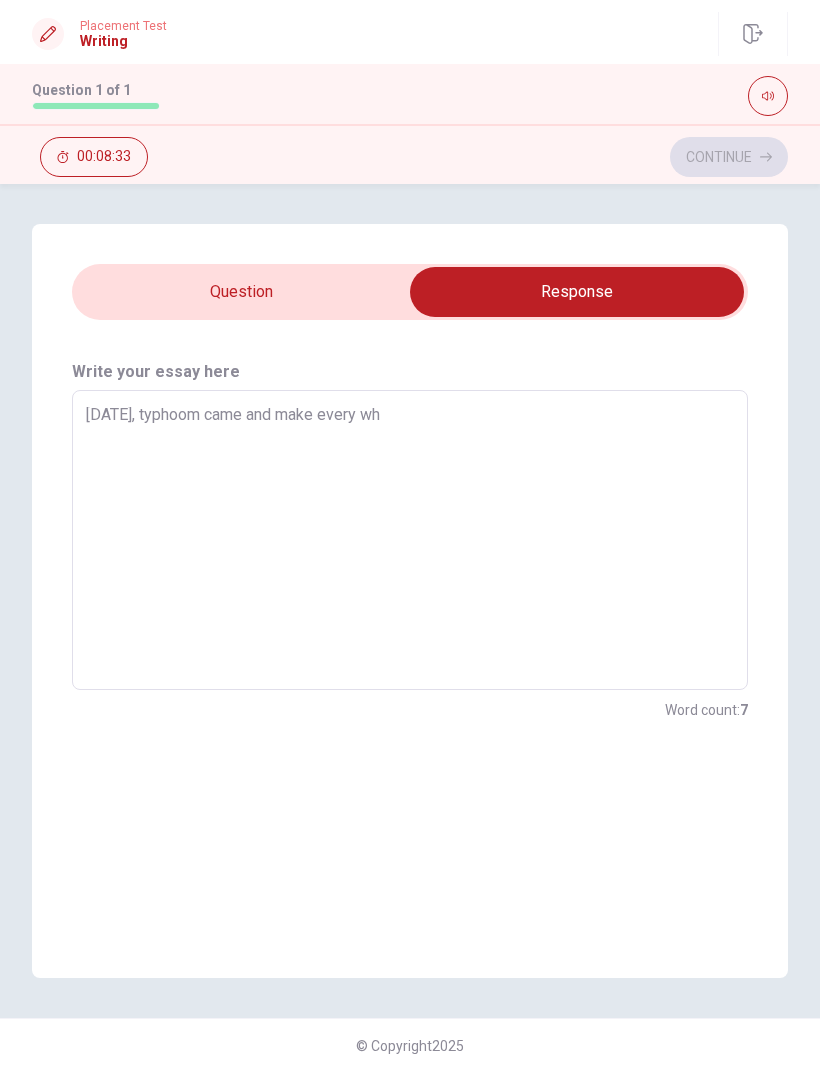 type on "x" 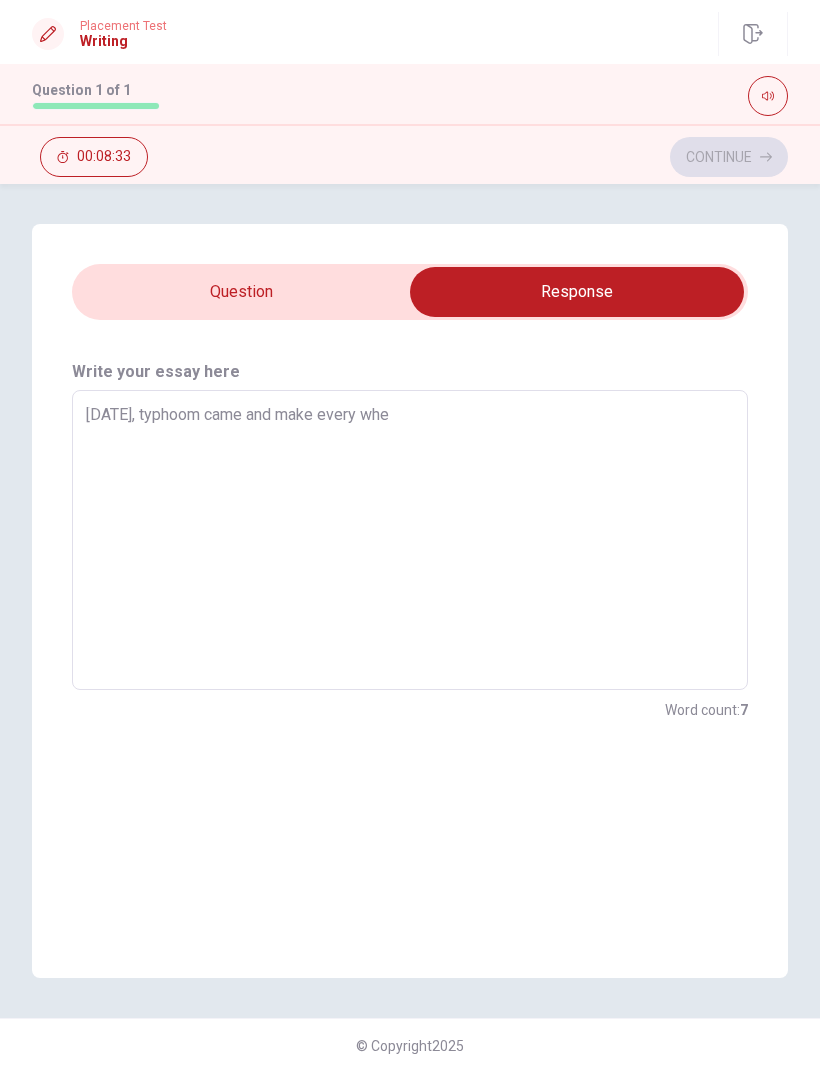 type on "x" 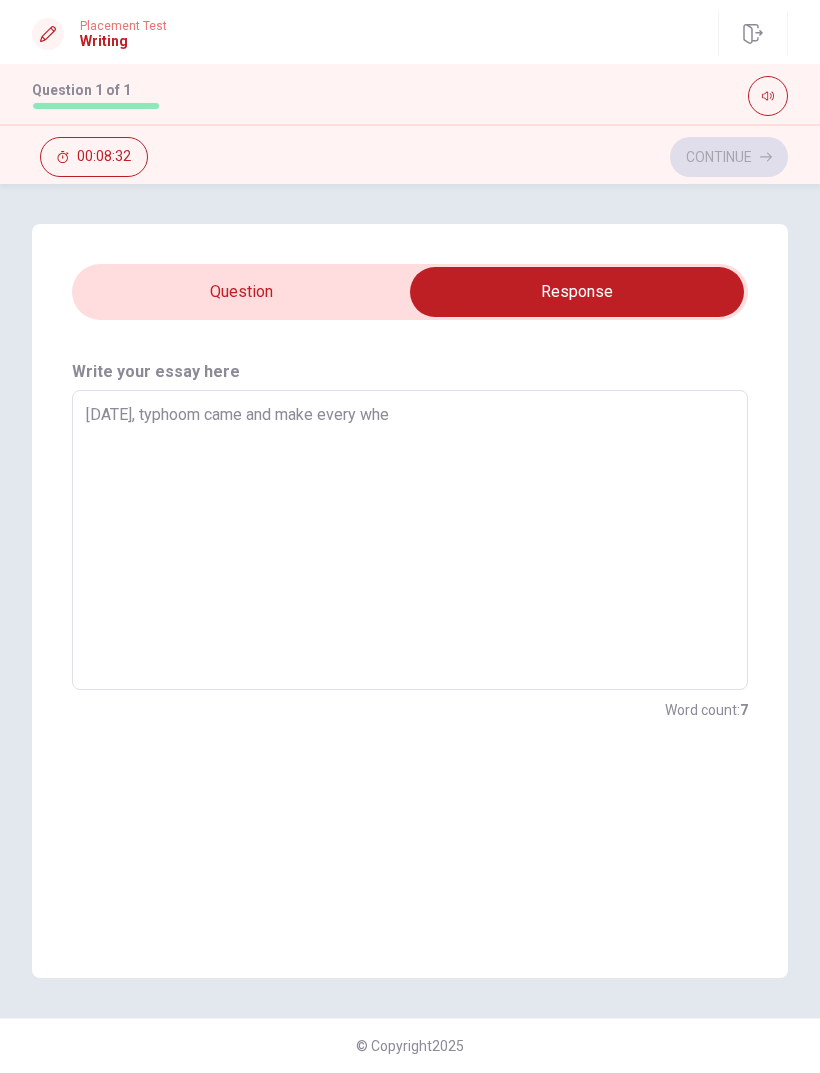 type on "[DATE], typhoom came and make every wher" 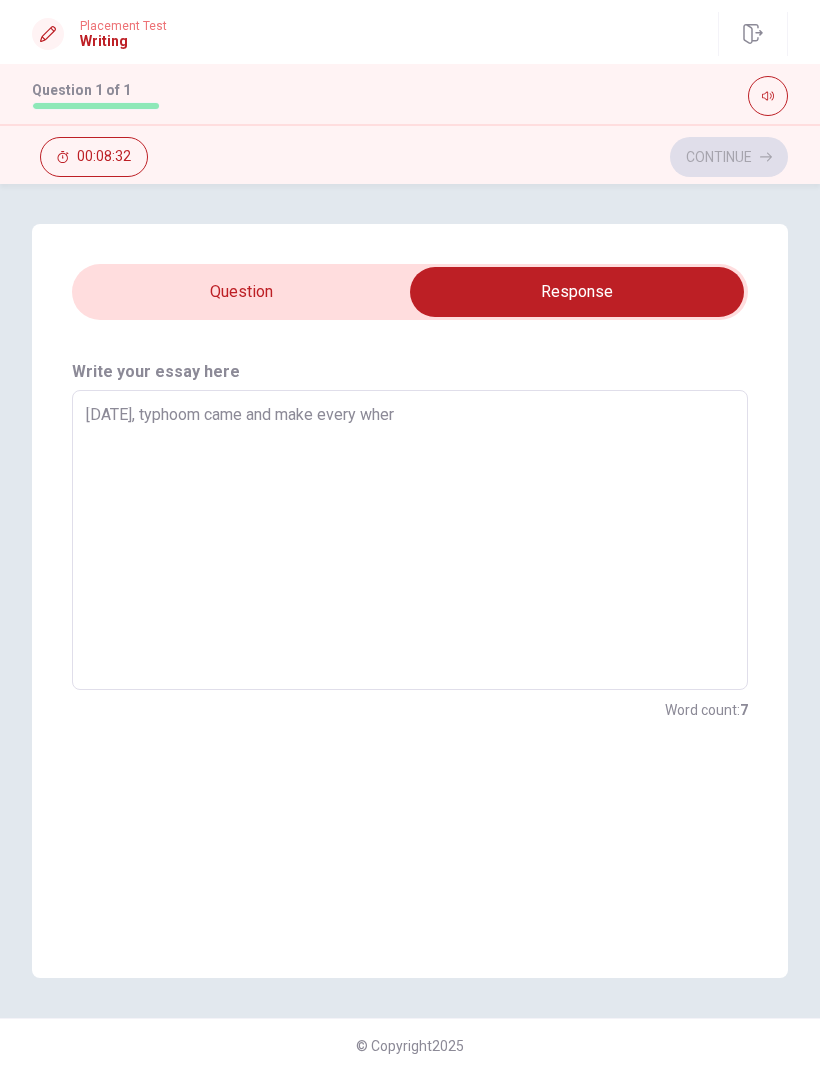 type on "x" 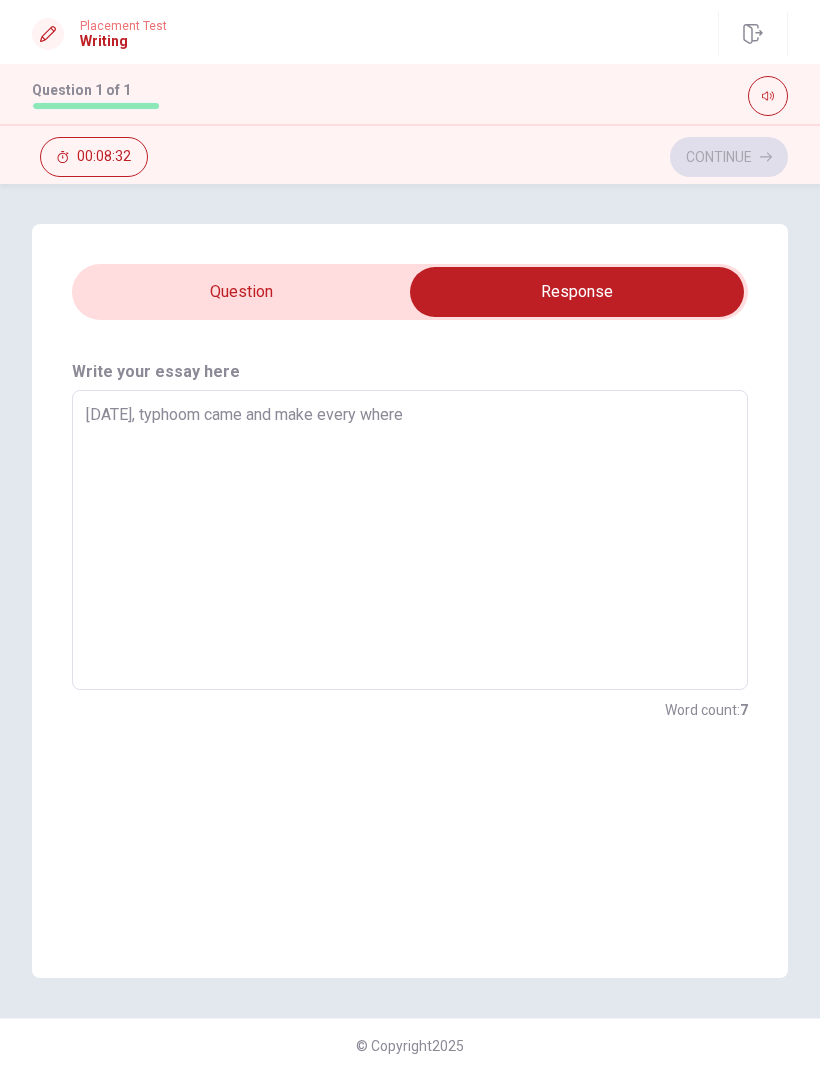 type on "x" 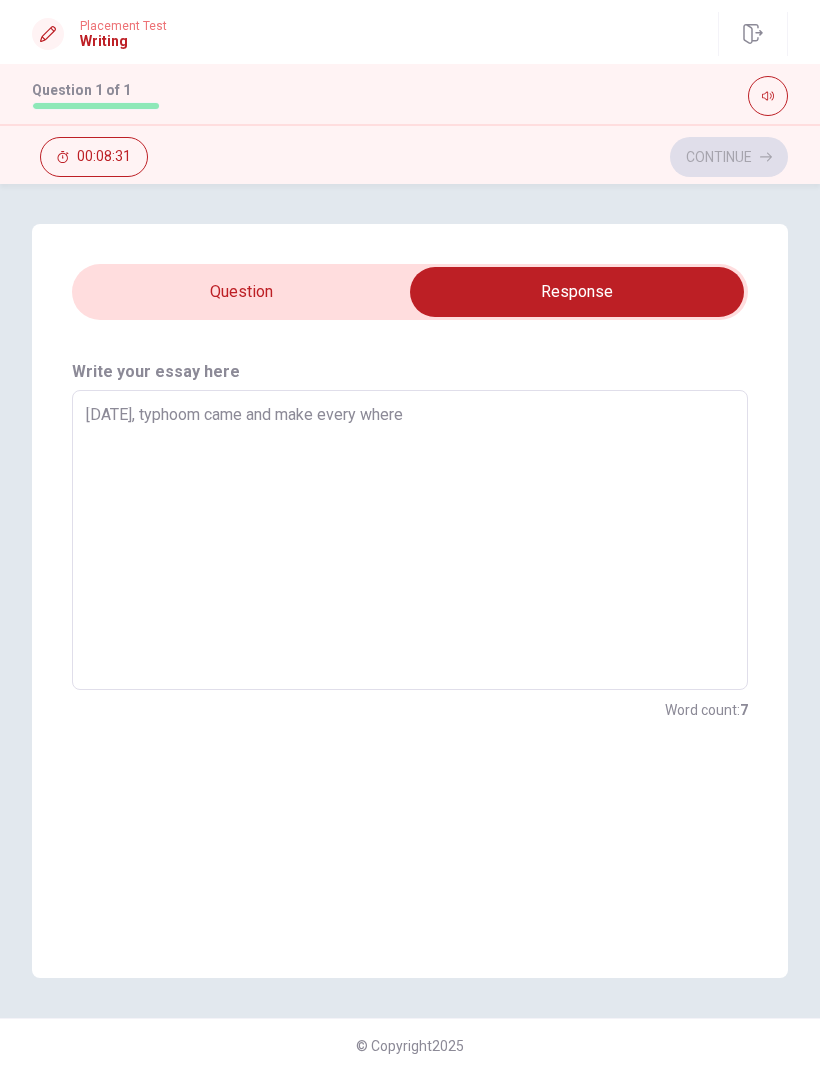 type on "[DATE], typhoom came and make every where" 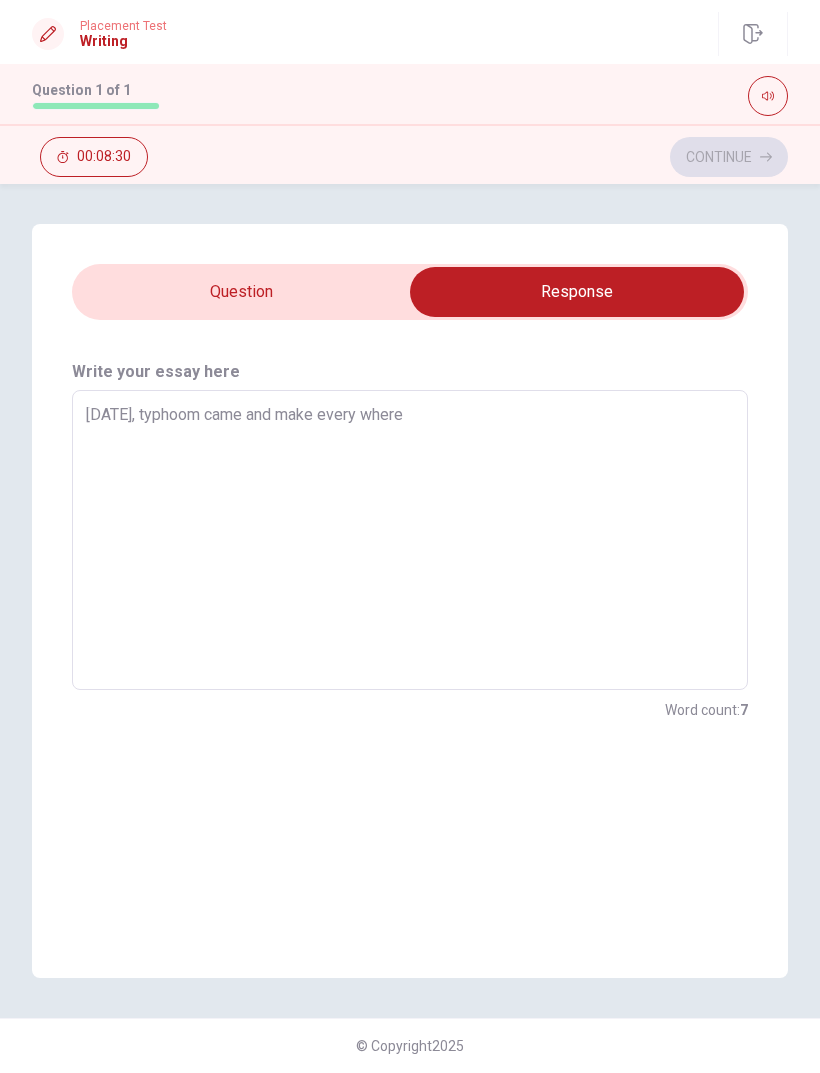 type on "x" 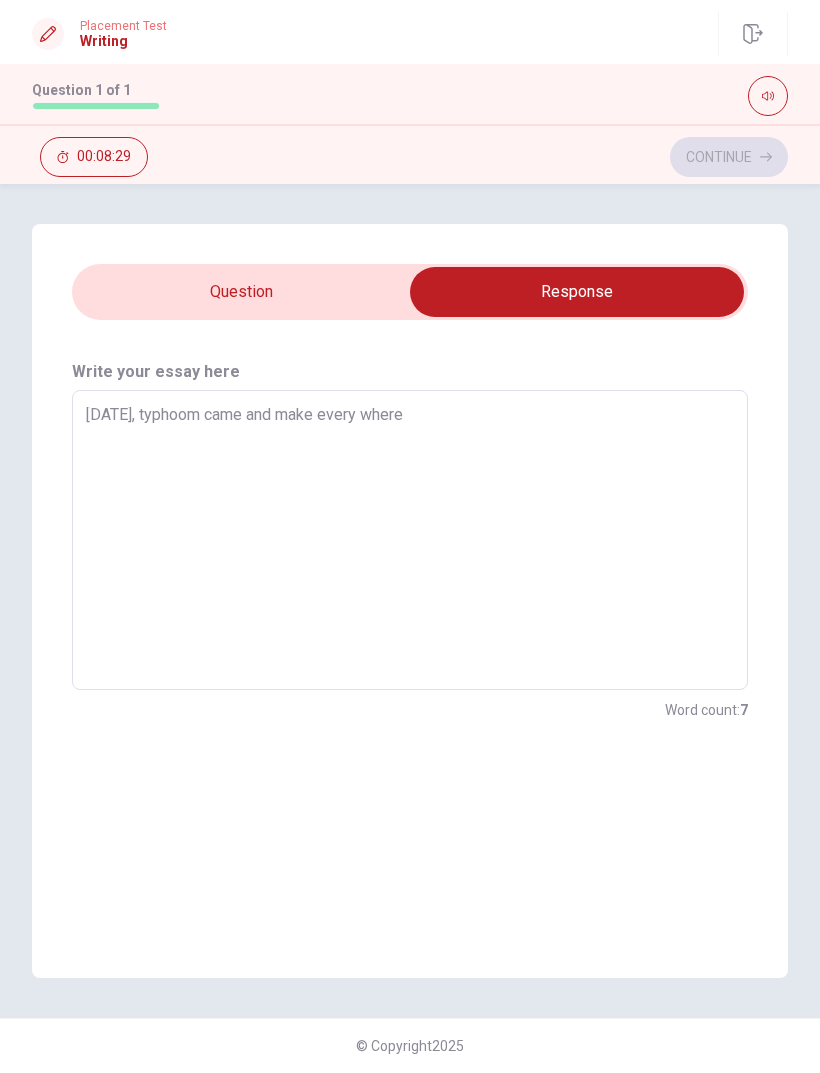 type on "[DATE], typhoom came and make every where b" 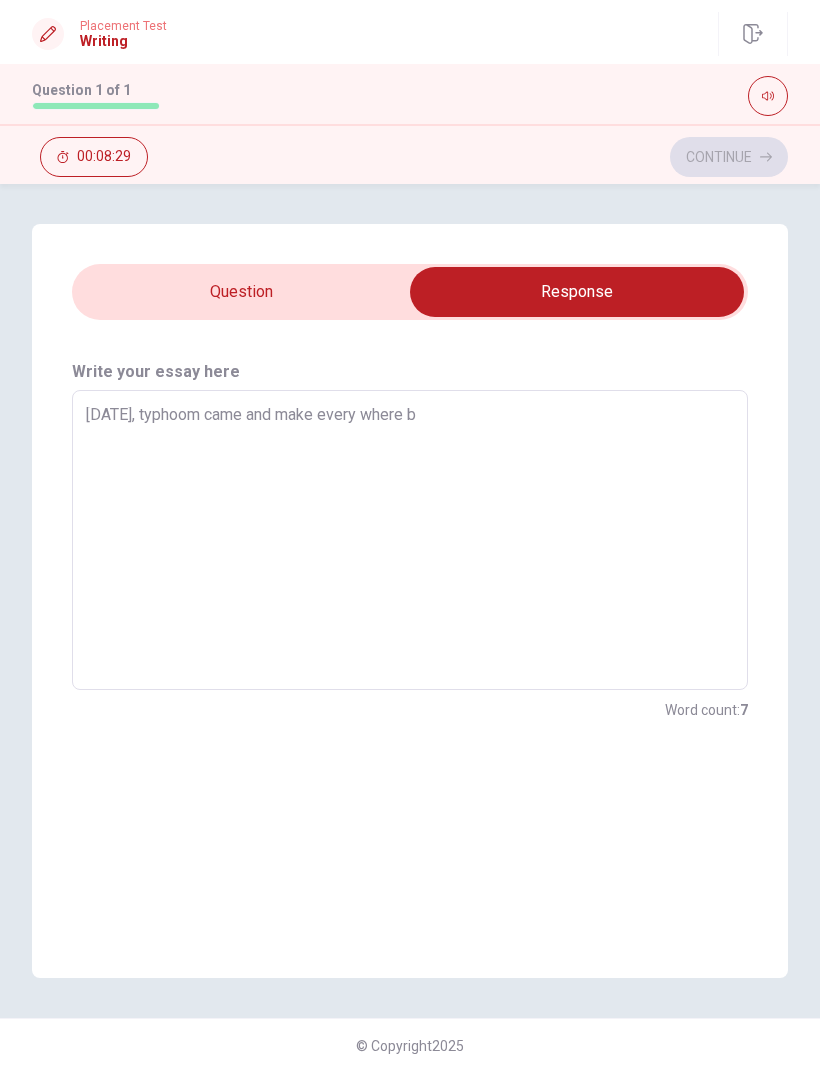 type on "x" 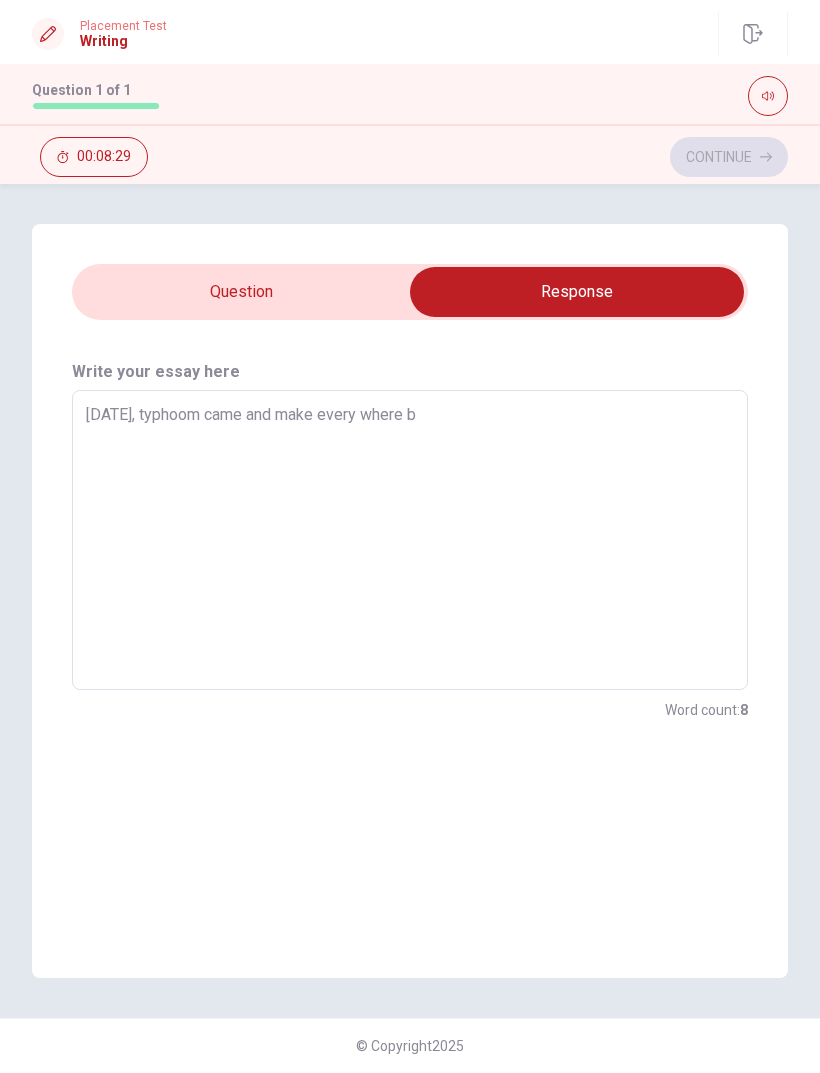 type on "[DATE], typhoom came and make every where ba" 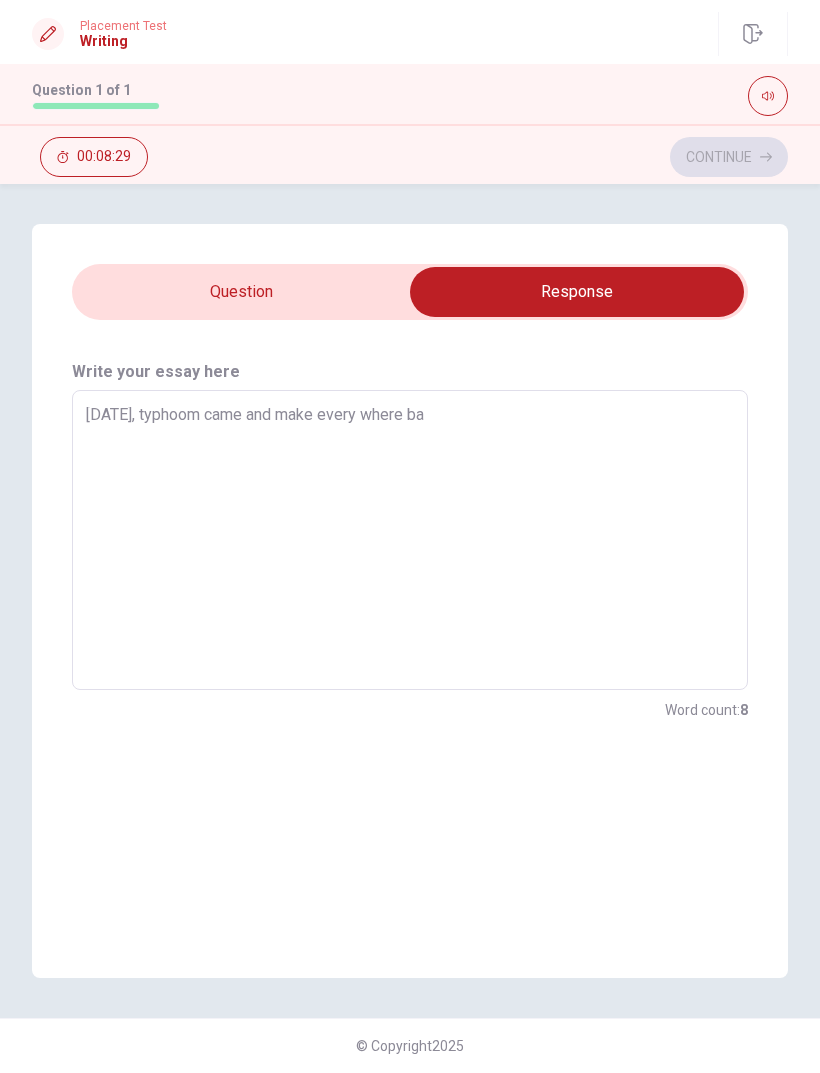 type on "x" 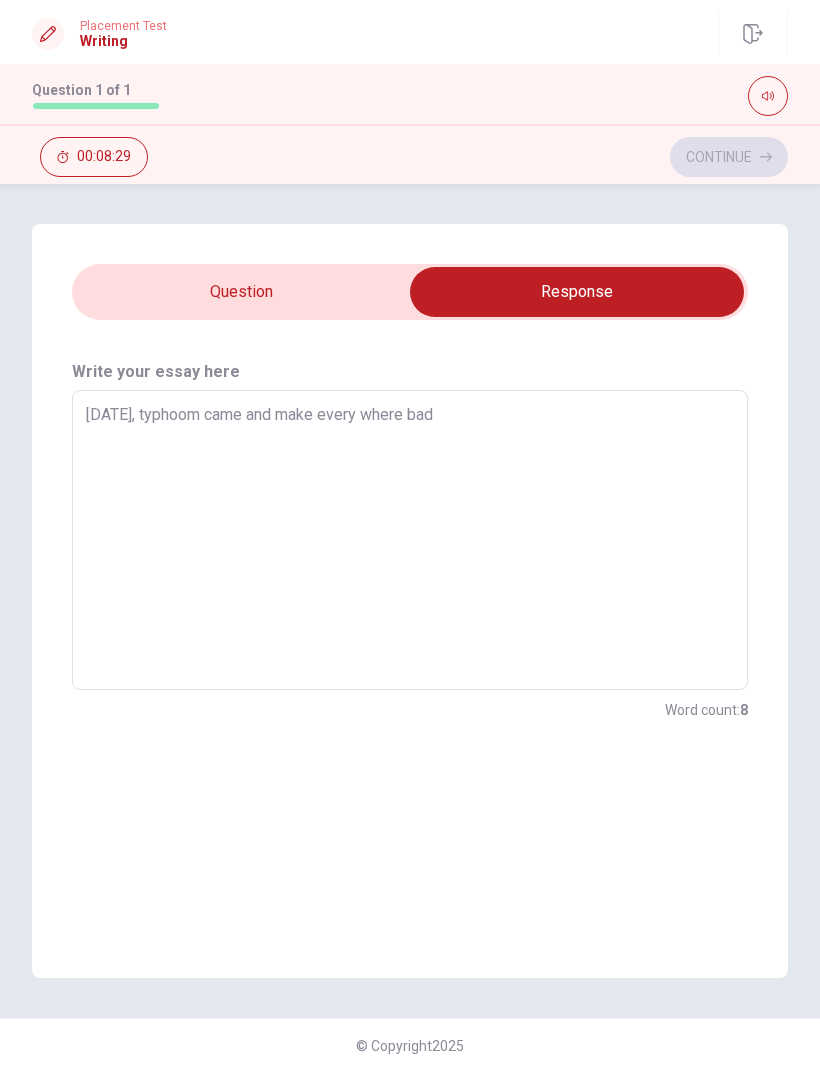 type on "x" 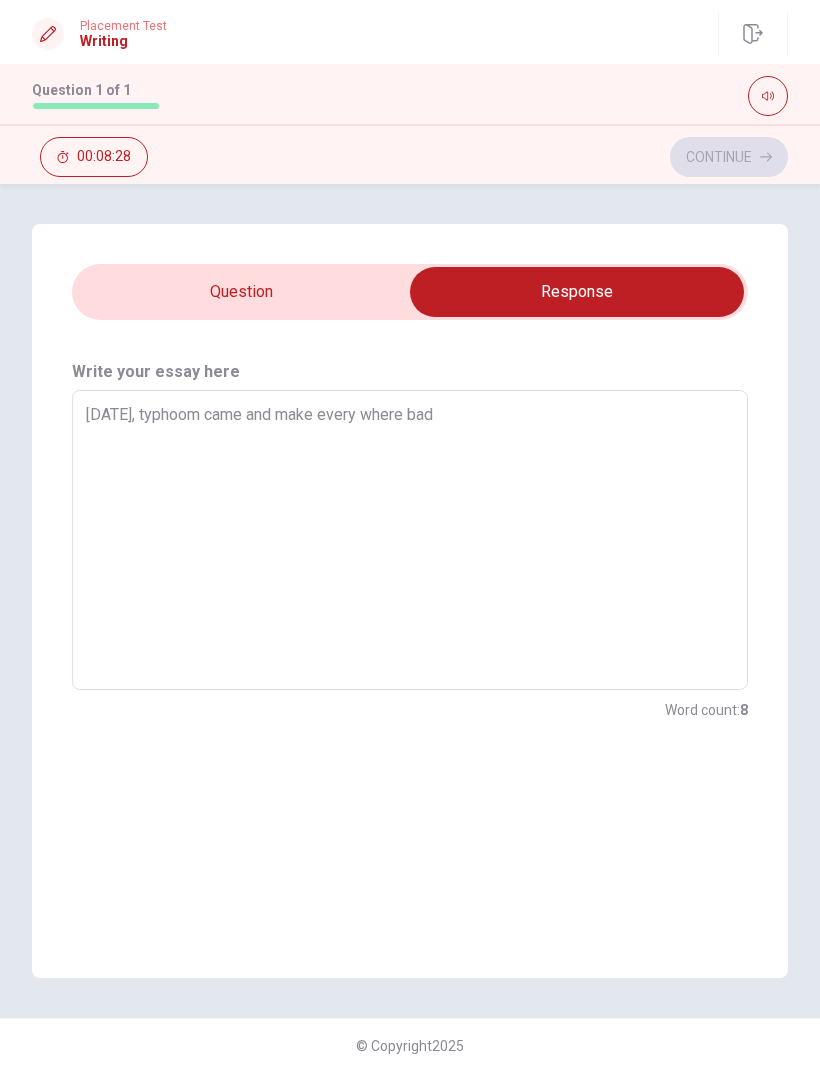 type on "[DATE], typhoom came and make every where bad." 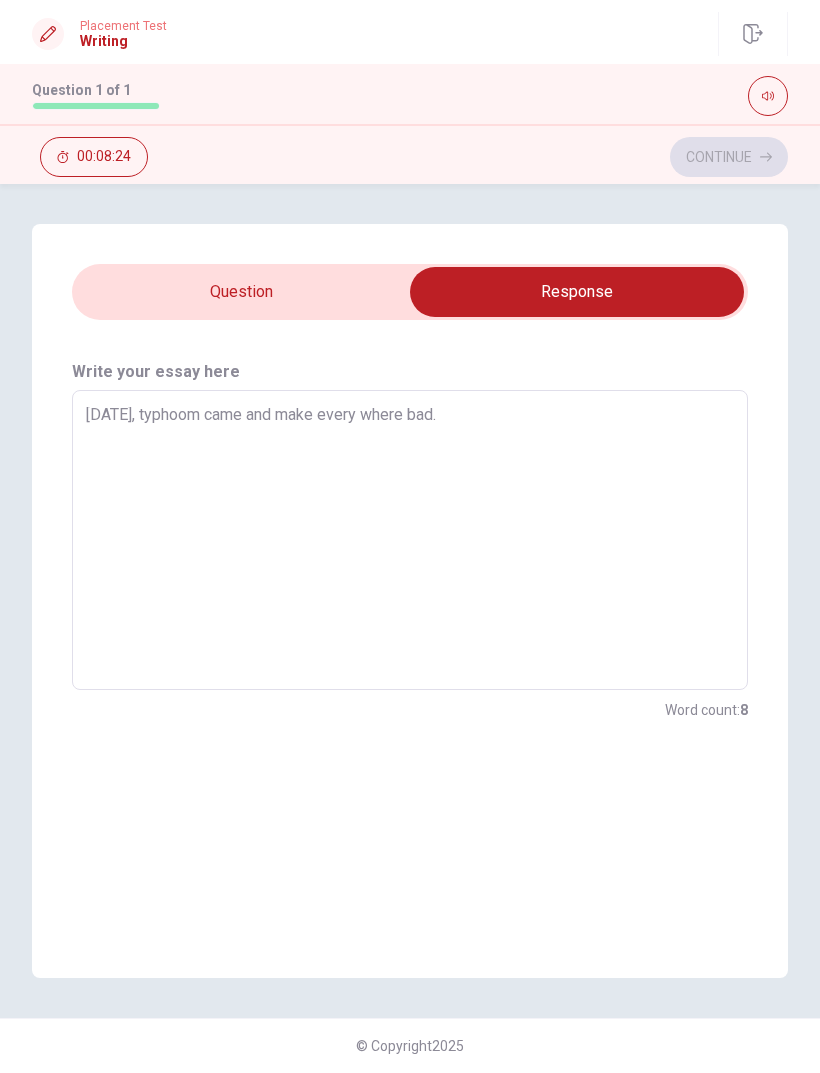 type on "x" 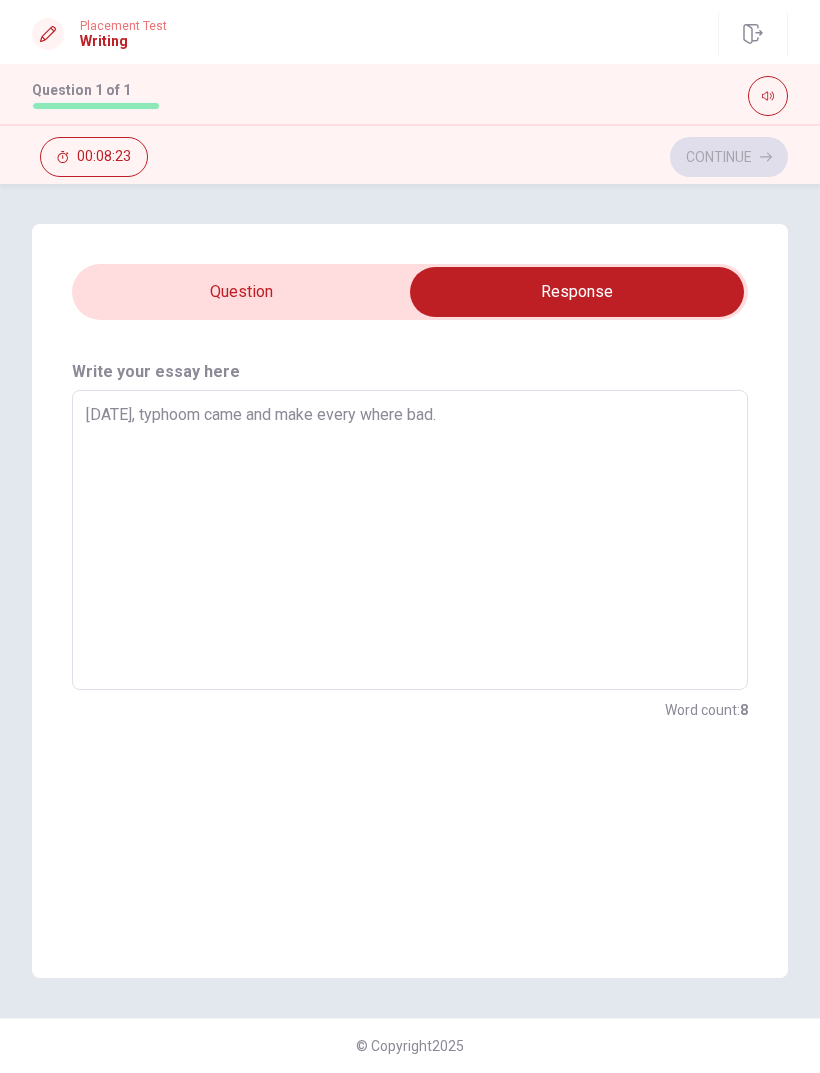 type on "[DATE], typhoom came and make every where bad." 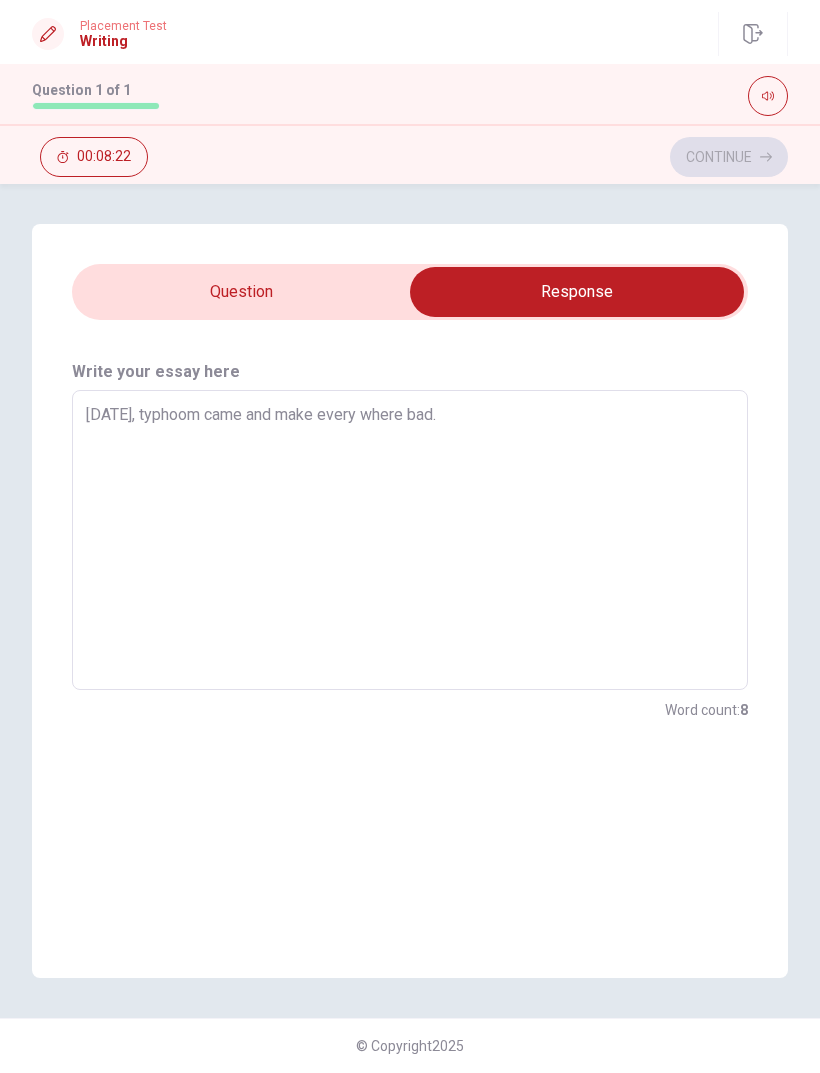 type on "[DATE], typhoom came and make every where bad. I" 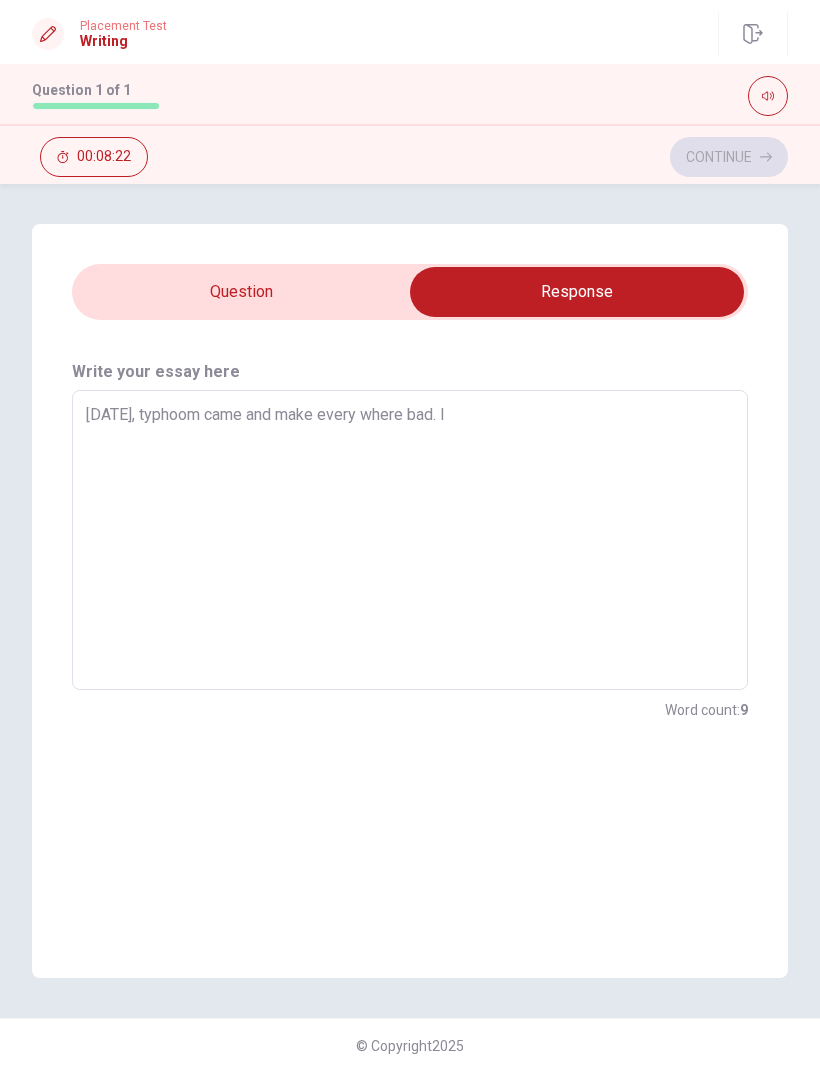 type on "x" 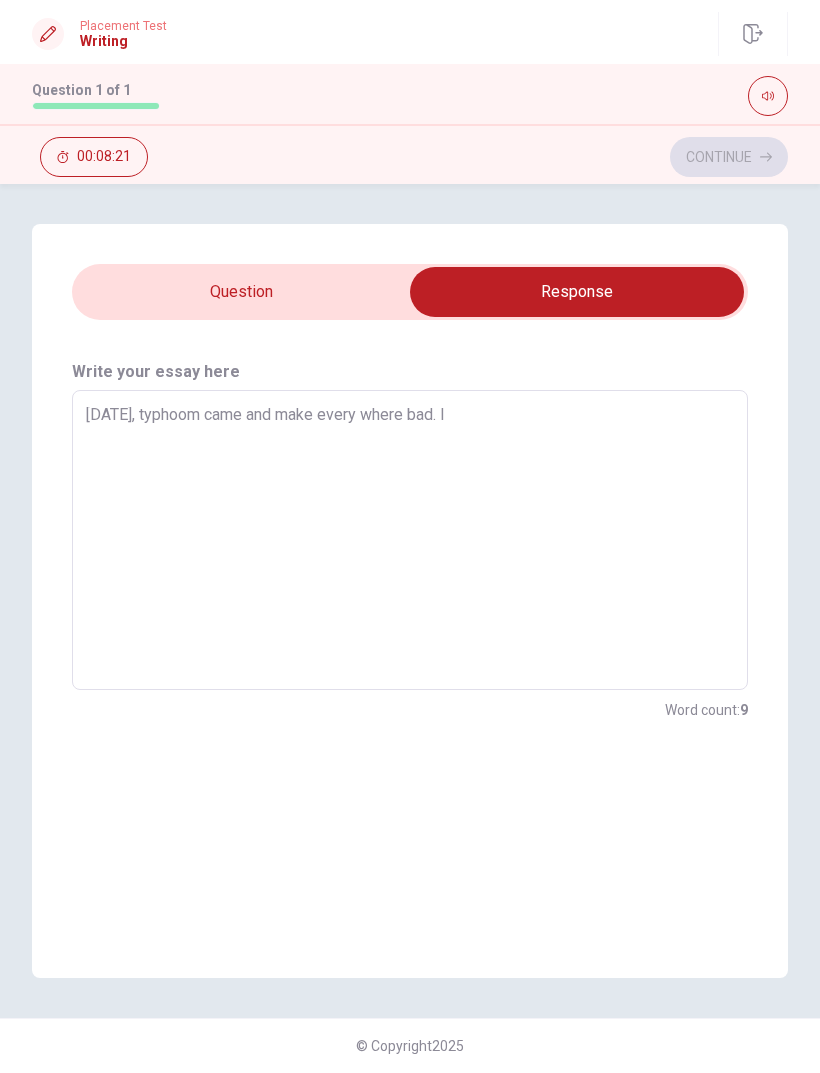 type on "[DATE], typhoom came and make every where bad. I" 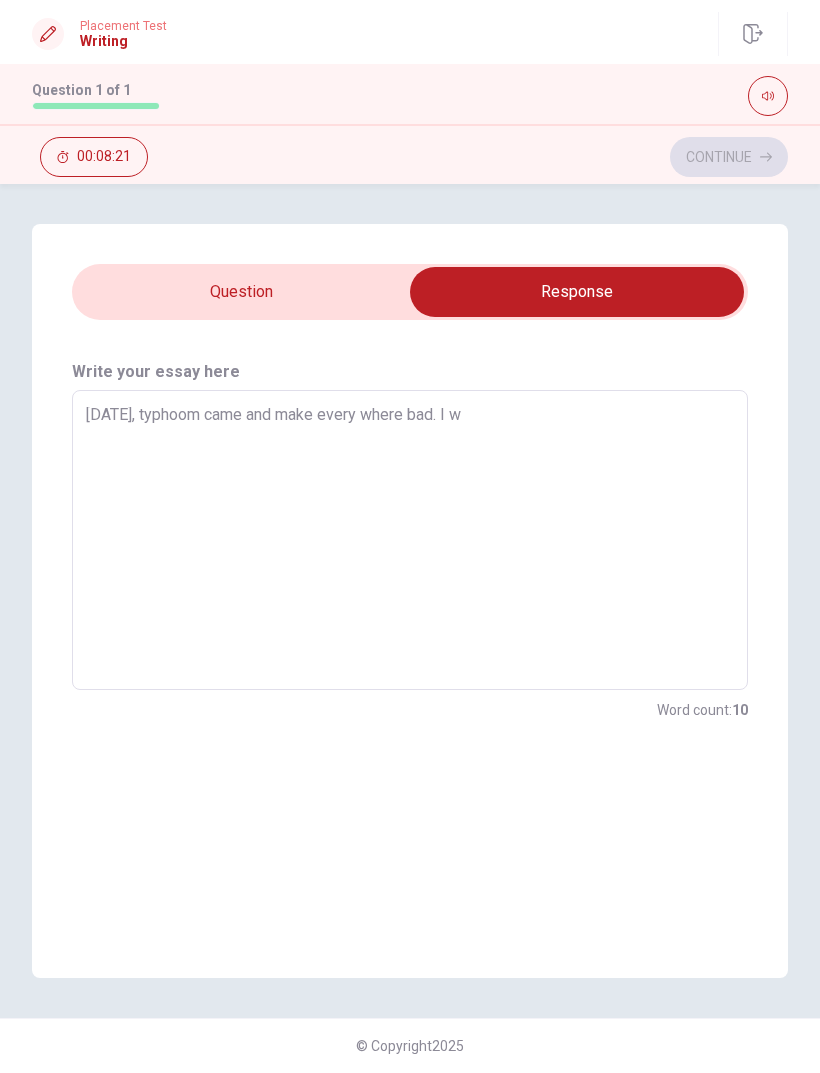 type on "x" 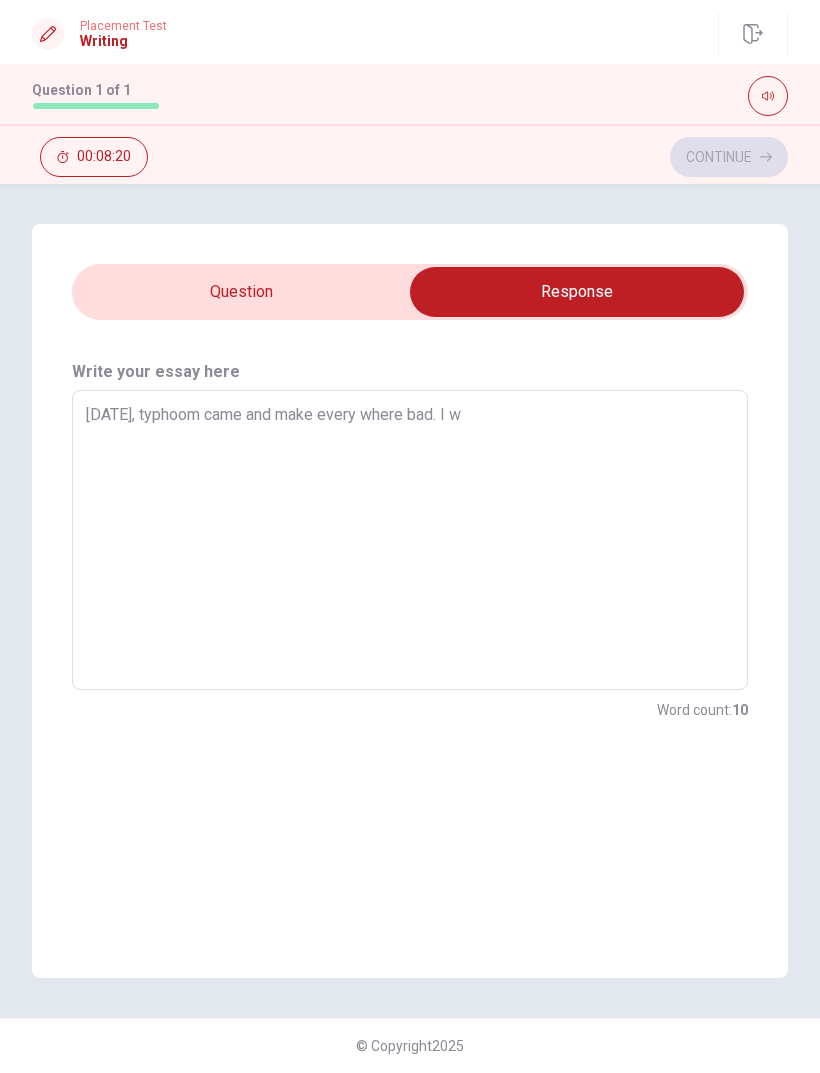 type on "[DATE], typhoom came and make every where bad. I wa" 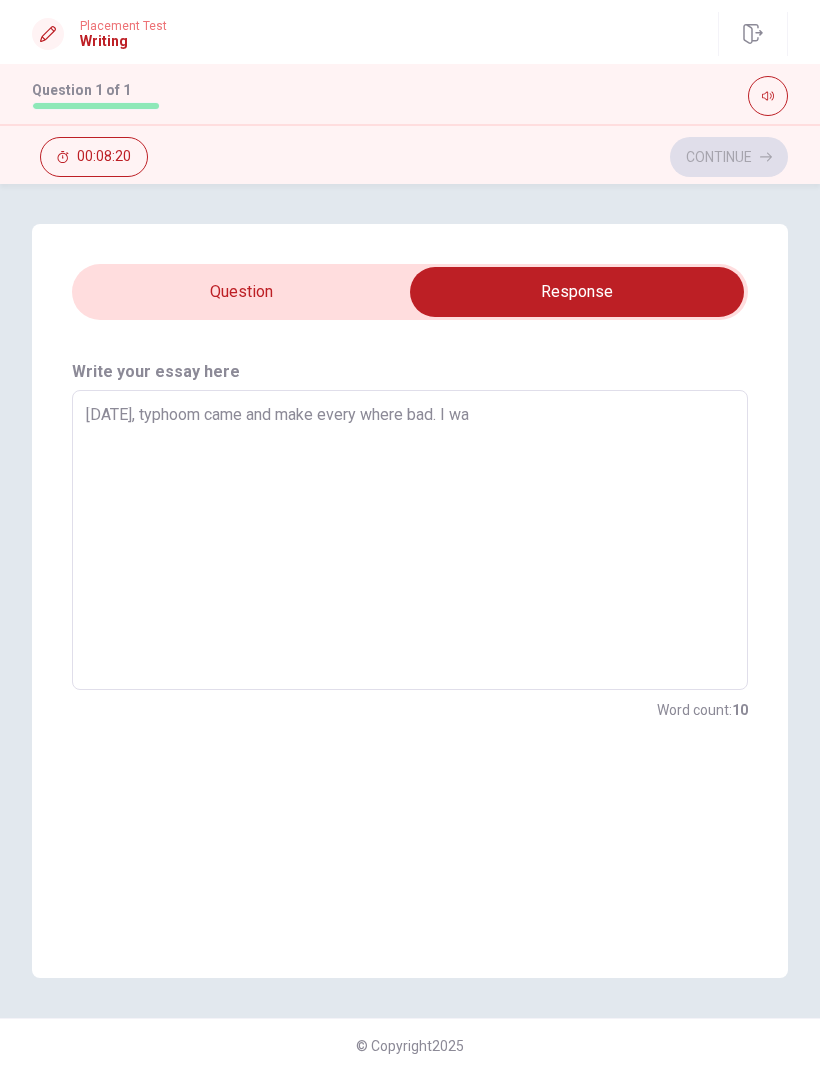 type on "x" 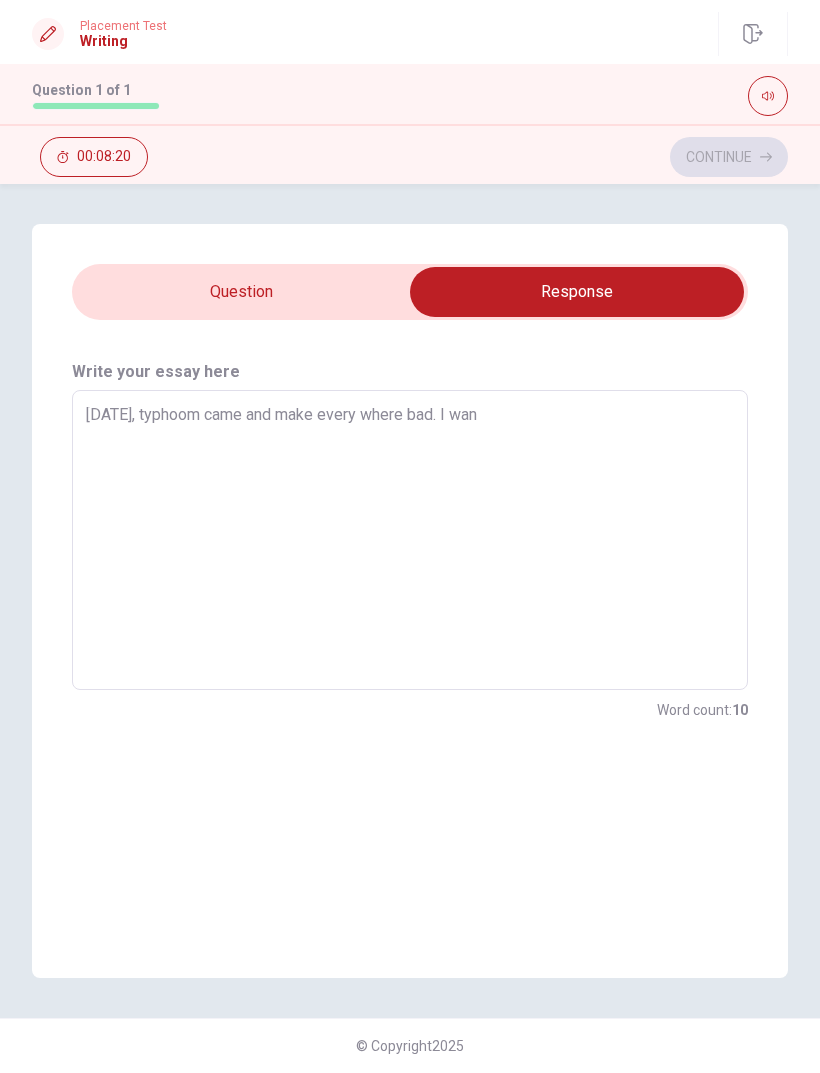 type on "x" 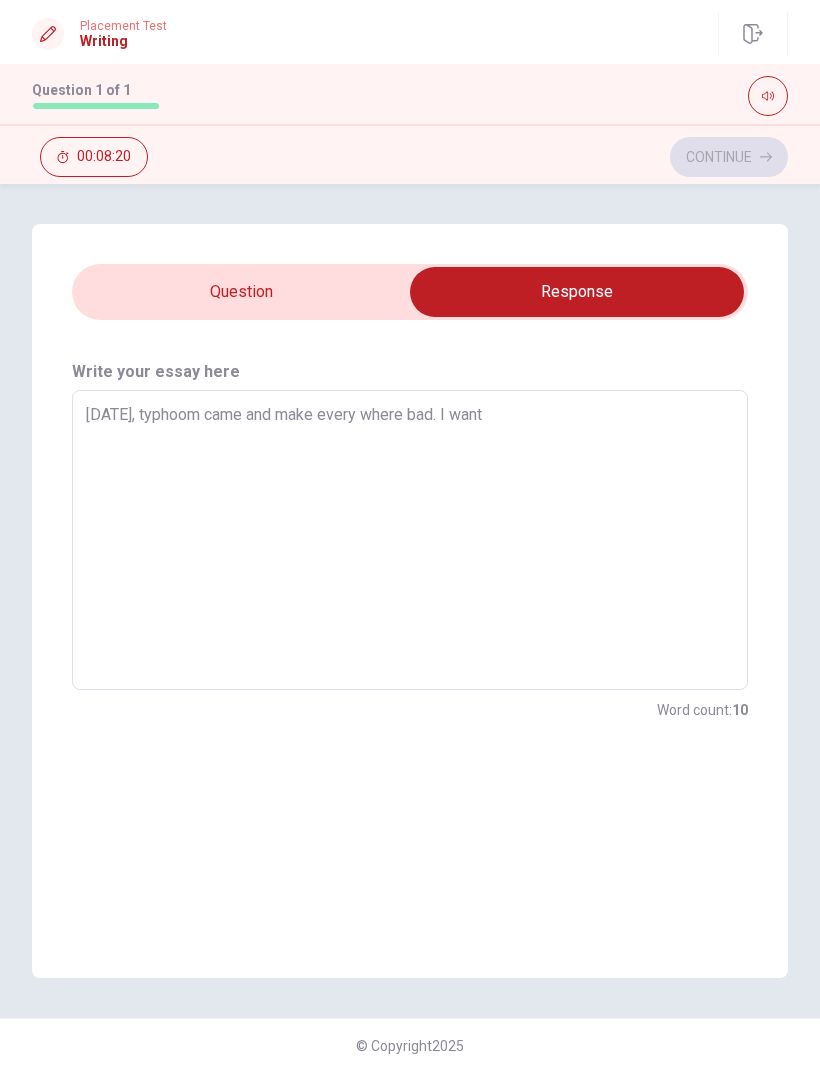 type on "x" 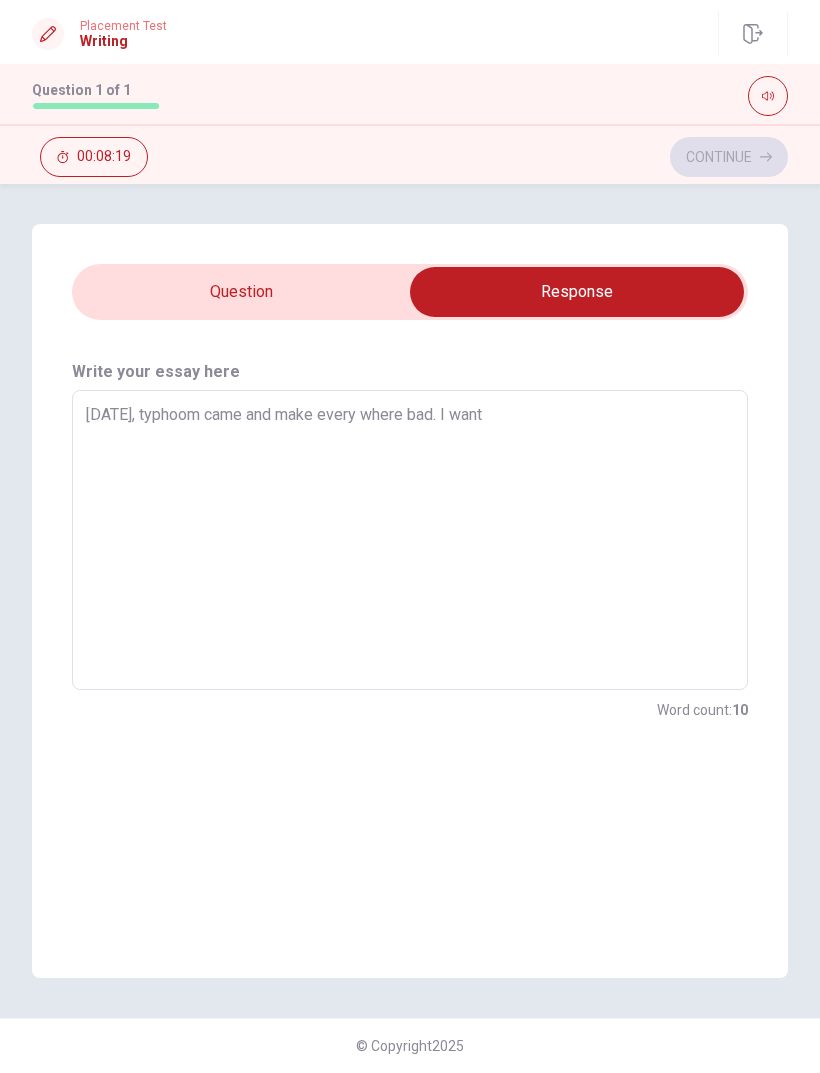 type on "[DATE], typhoom came and make every where bad. I want" 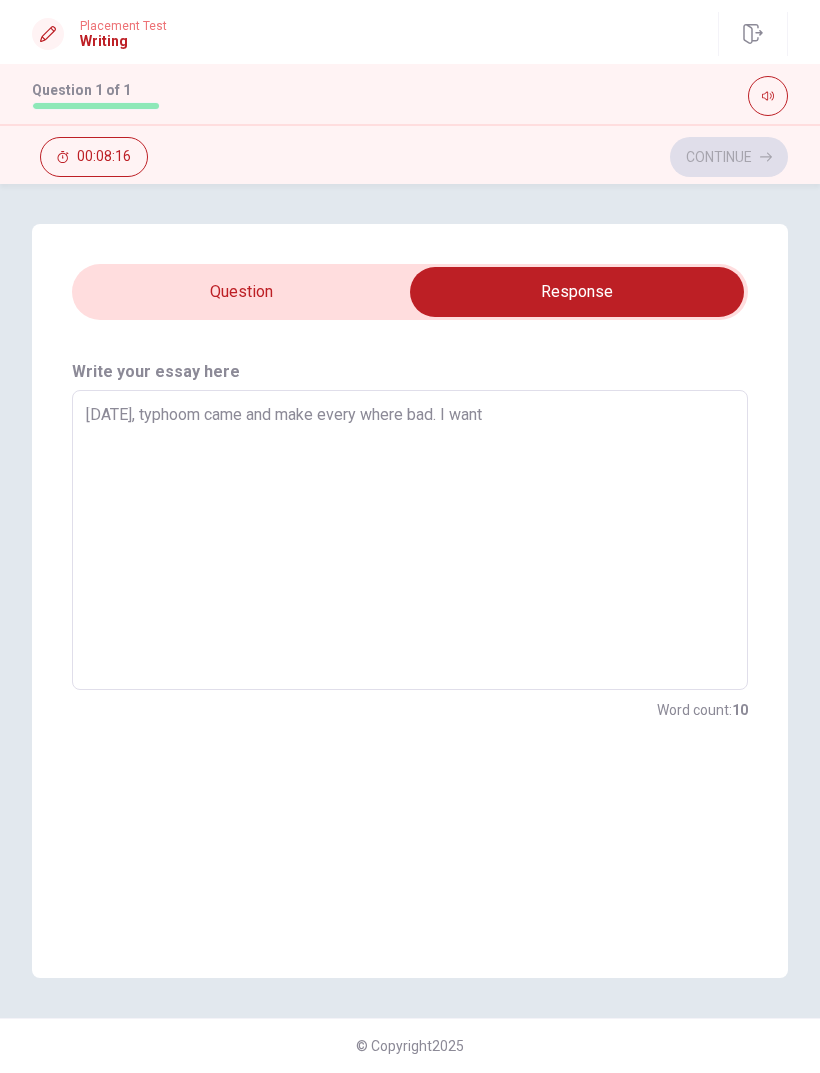 type on "x" 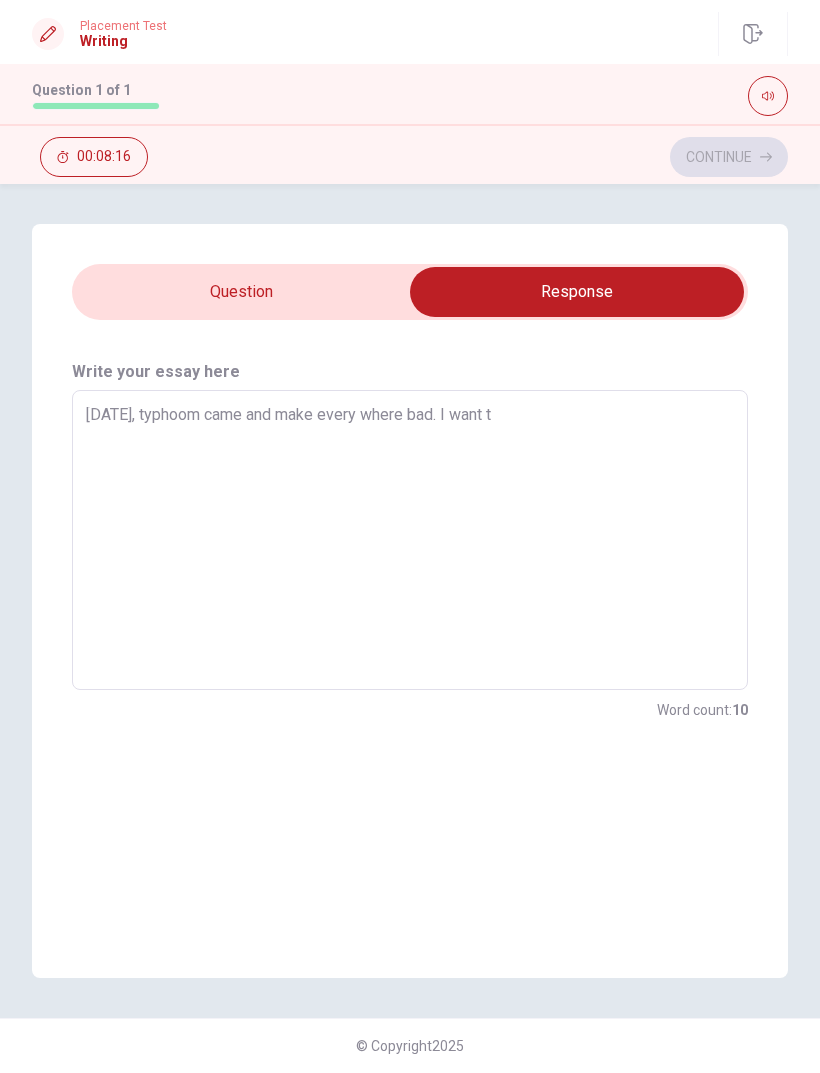 type on "x" 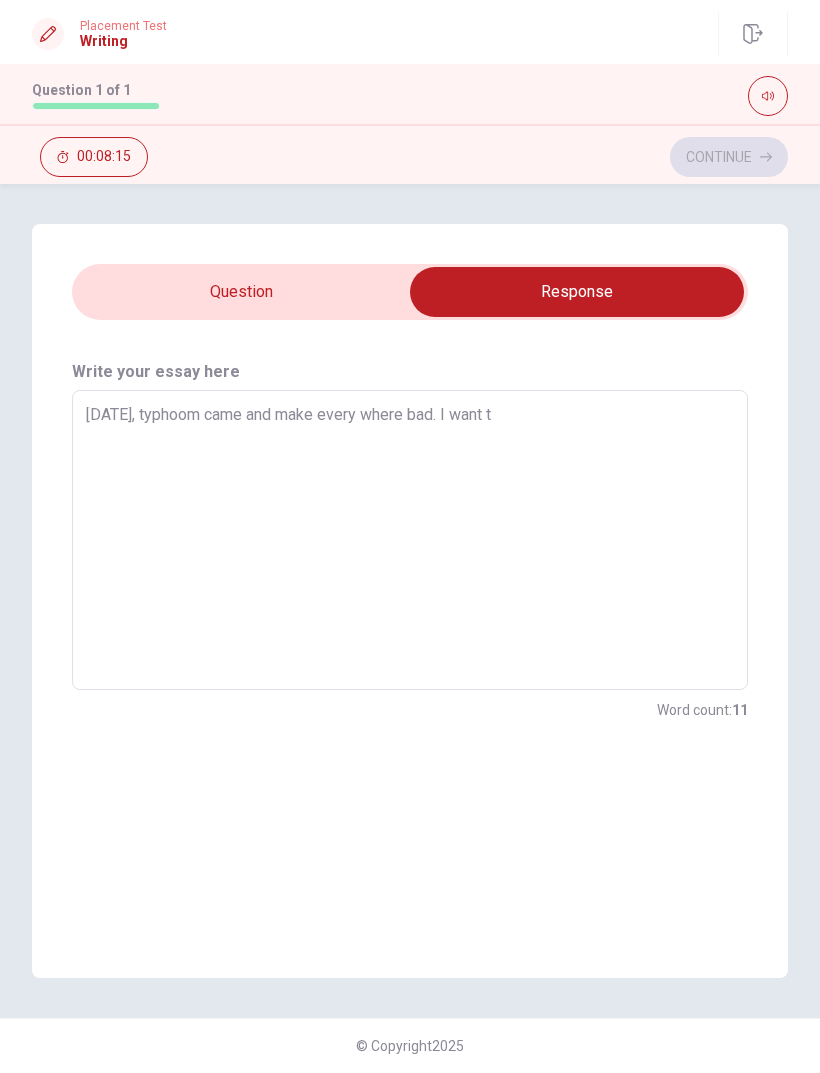 type on "[DATE], typhoom came and make every where bad. I want to" 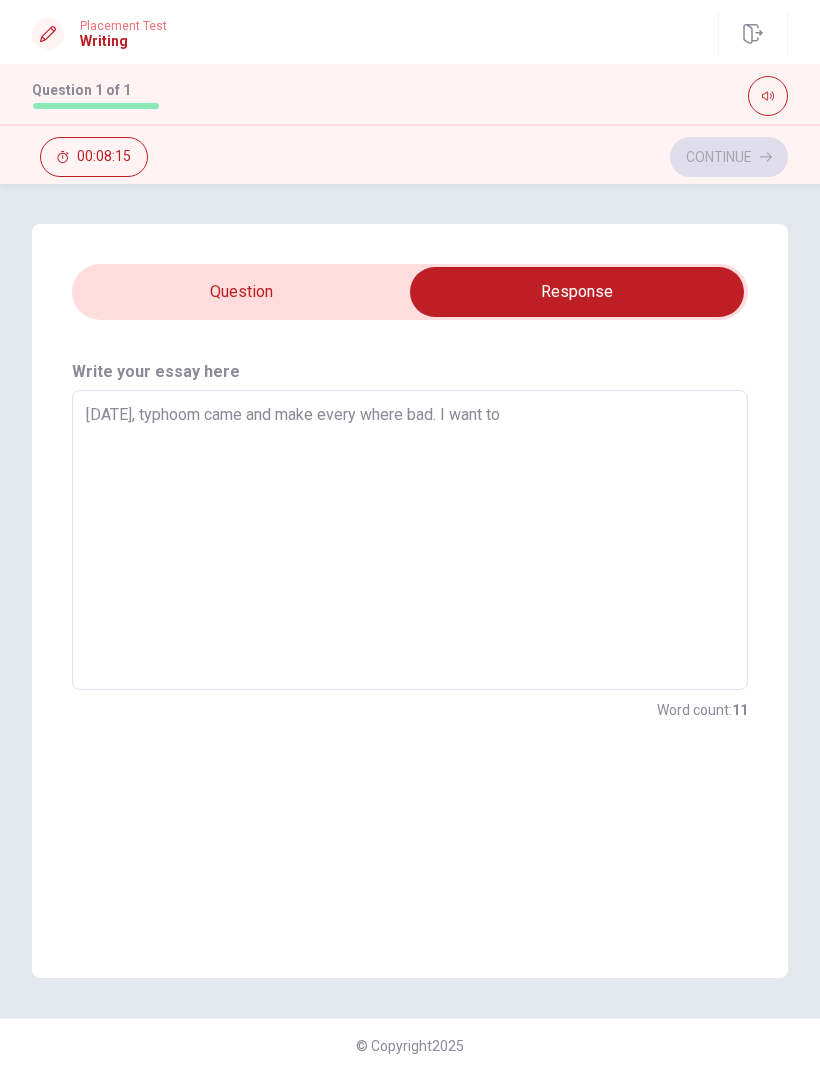type on "x" 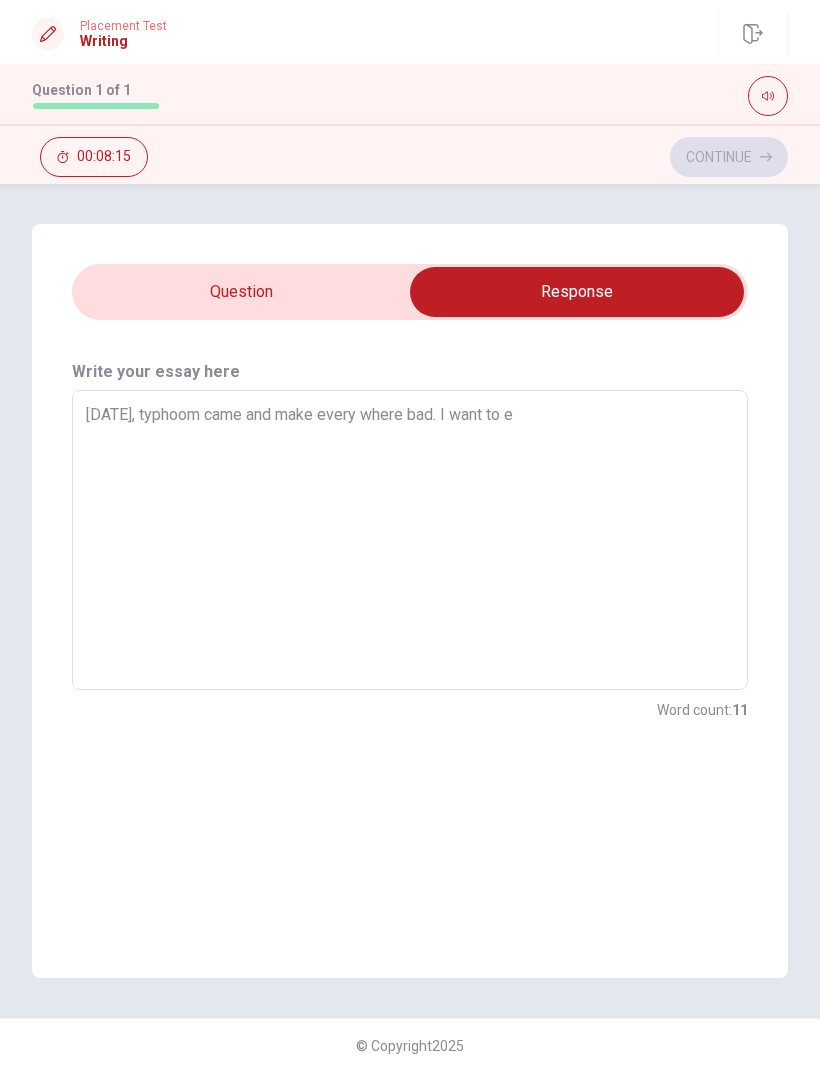 type on "x" 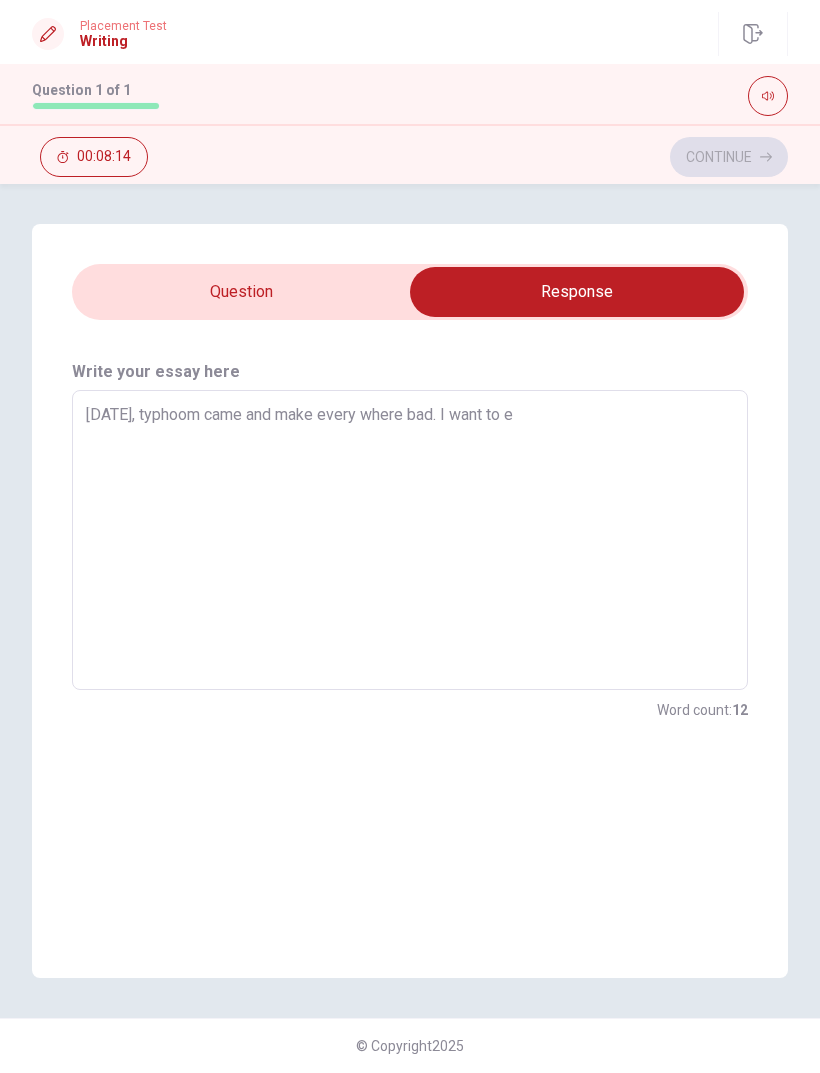 type on "[DATE], typhoom came and make every where bad. I want to ea" 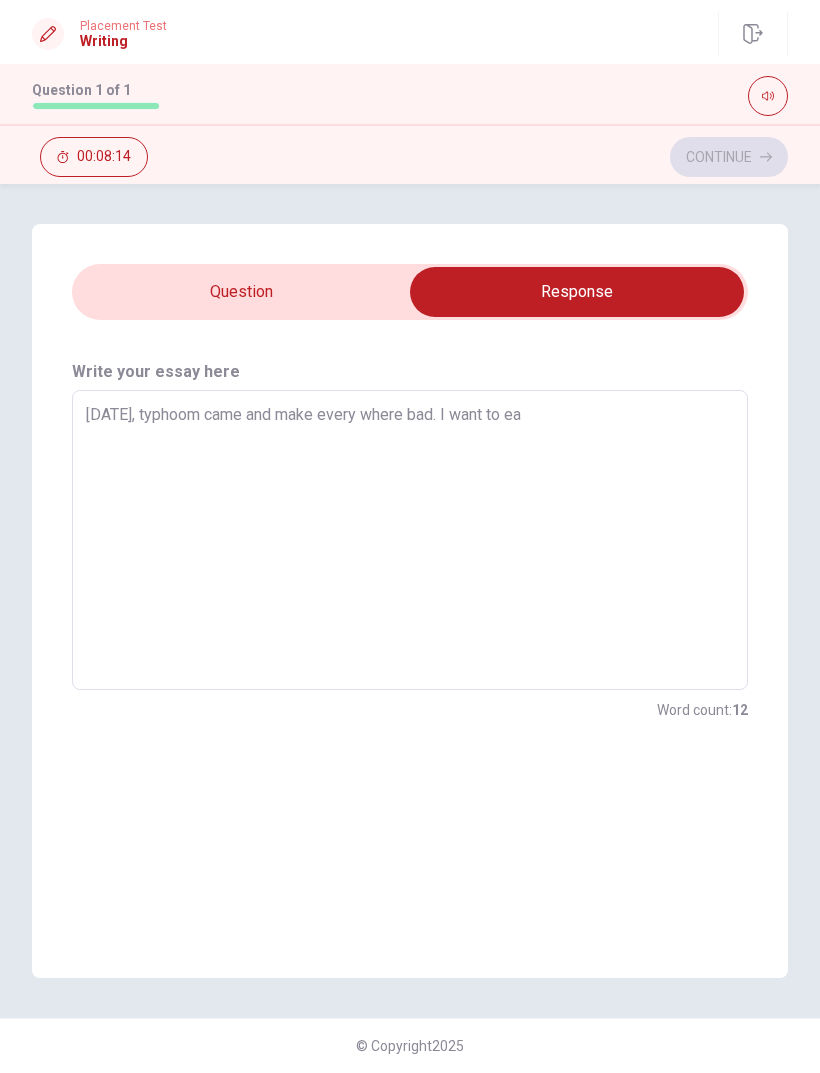 type on "x" 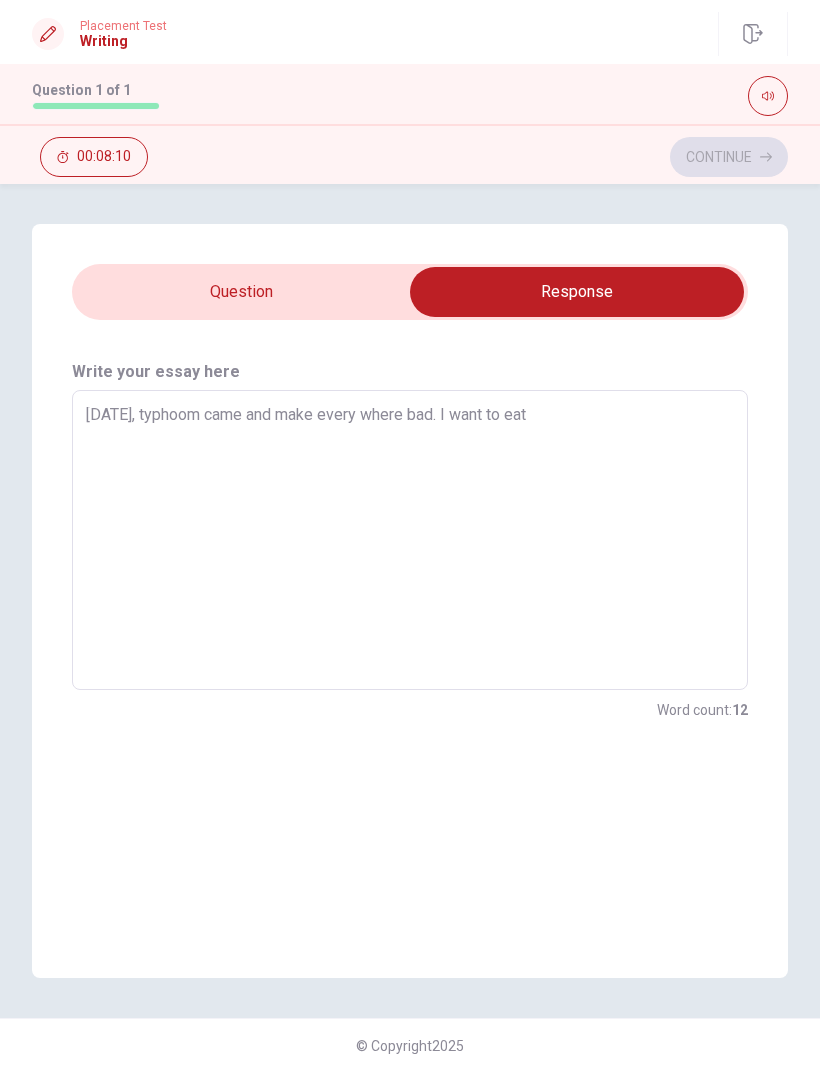 type on "x" 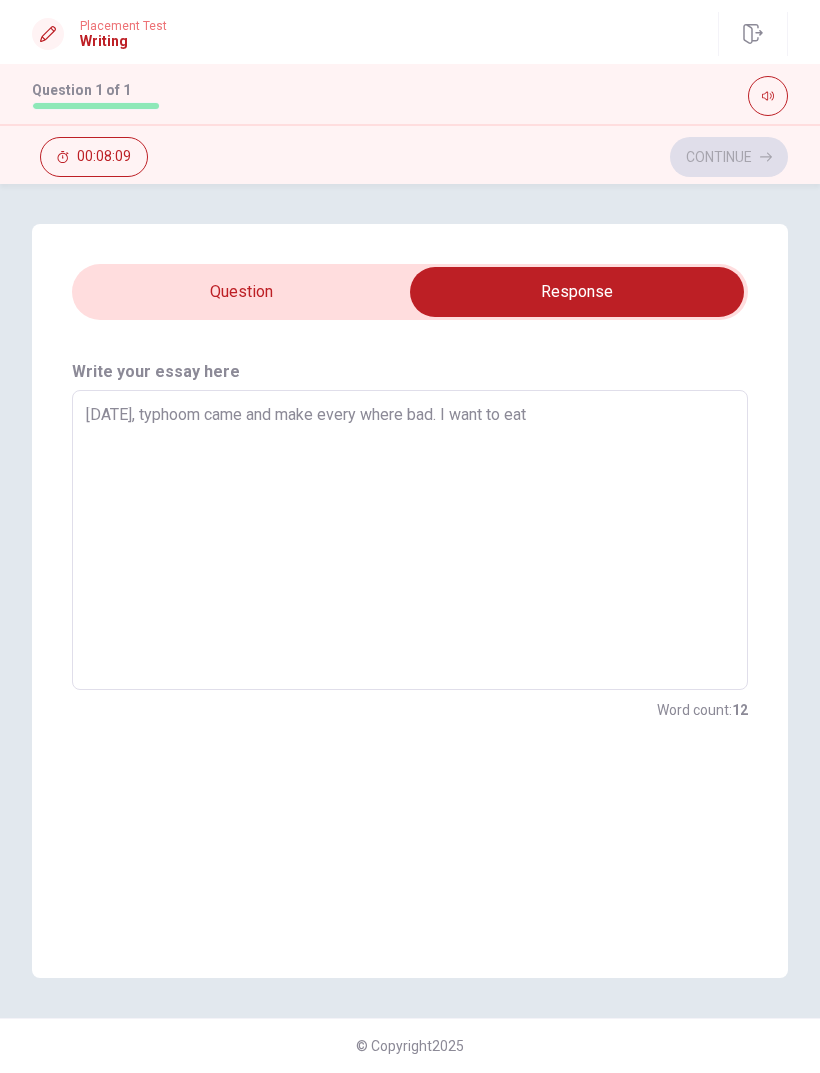 type on "[DATE], typhoom came and make every where bad. I want to eat" 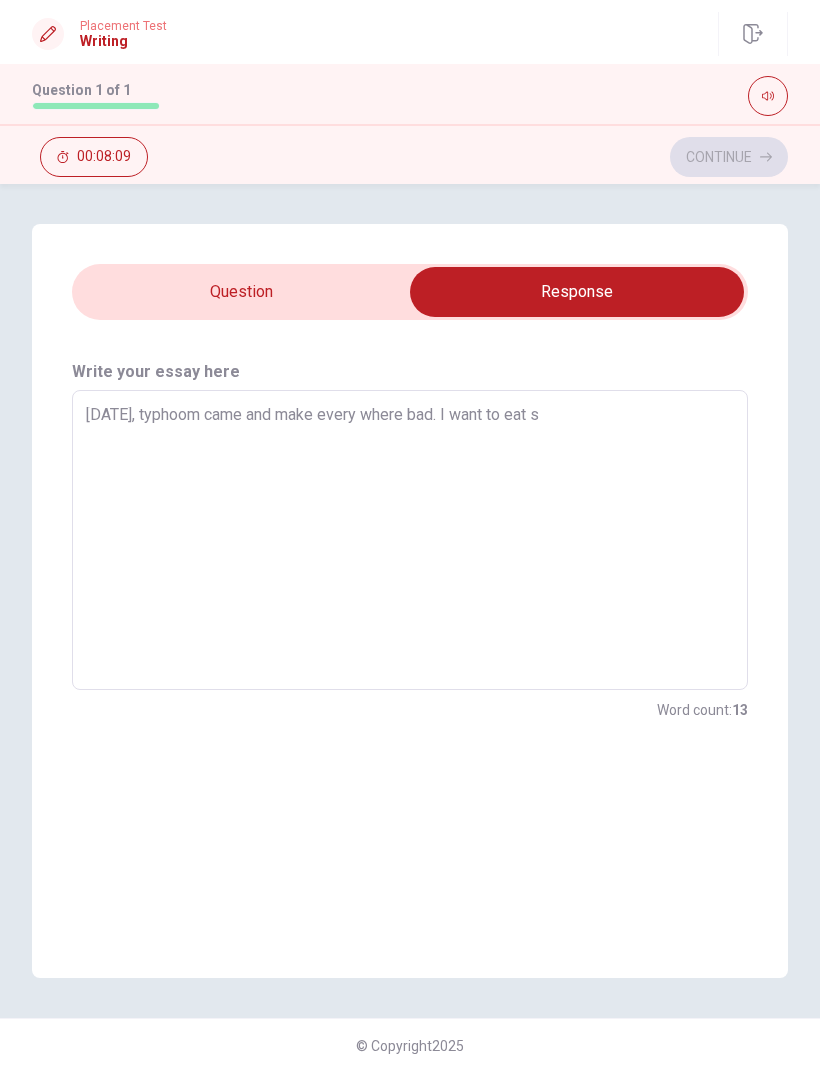 type on "x" 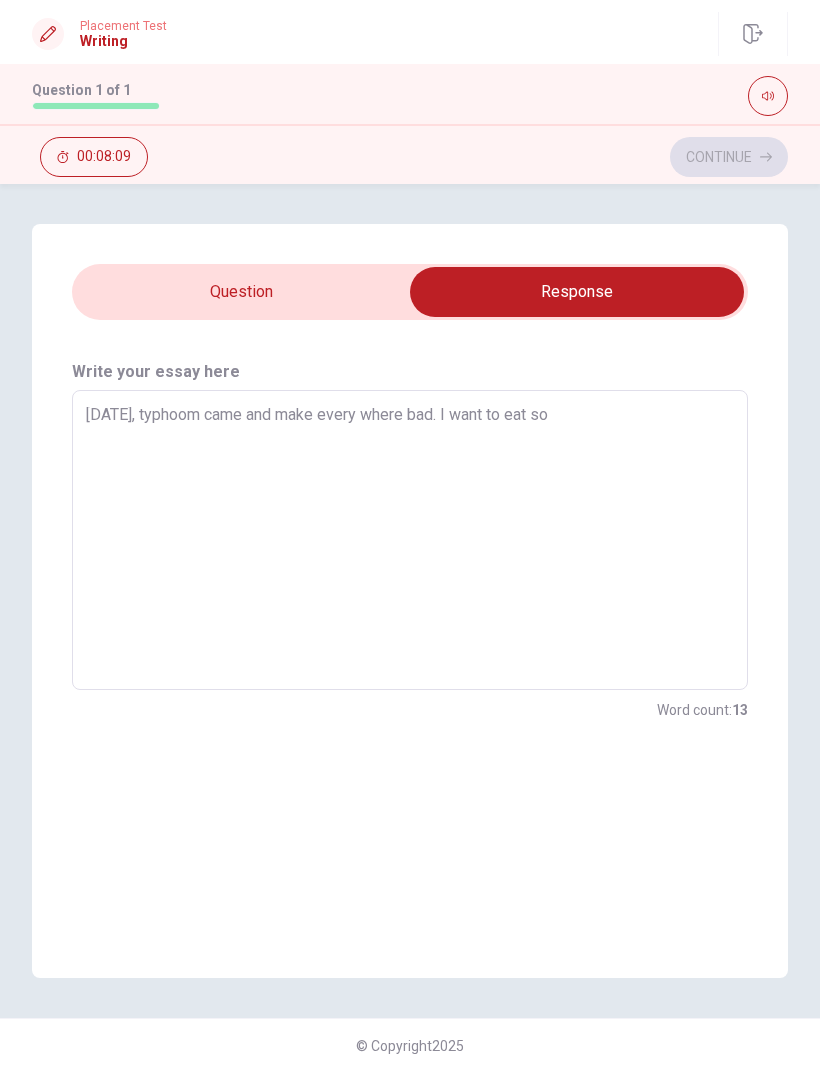 type on "x" 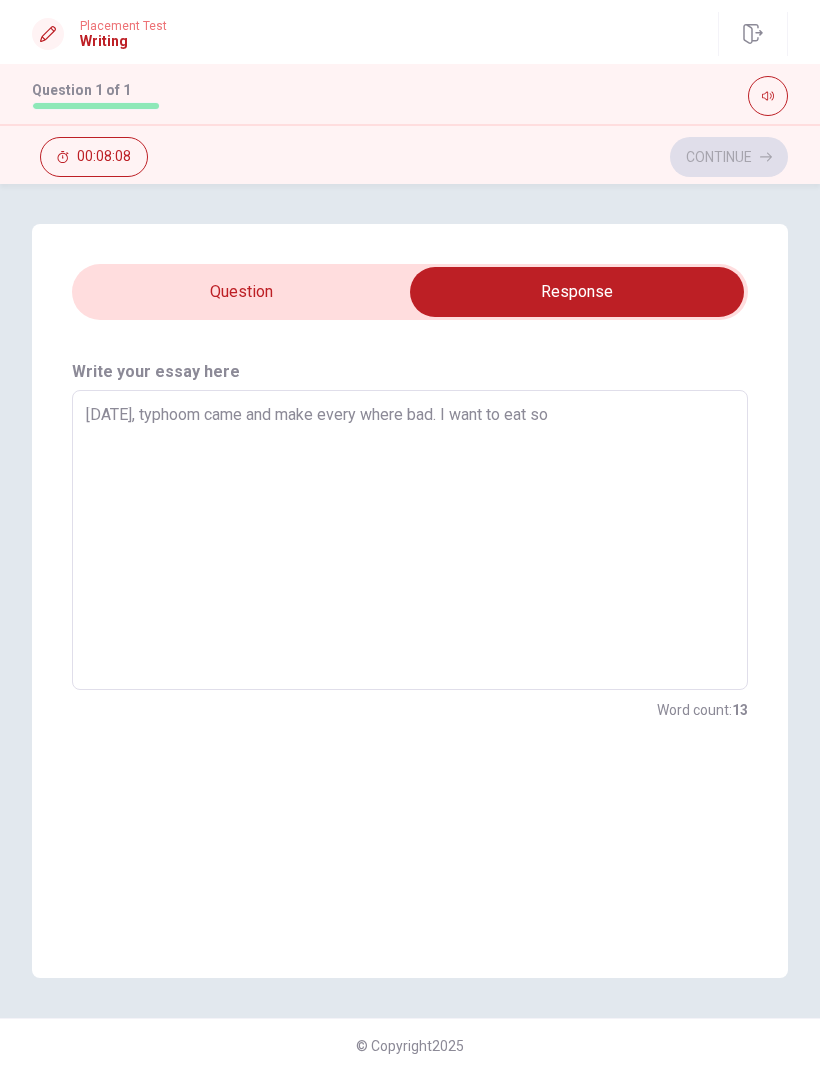 type on "[DATE], typhoom came and make every where bad. I want to eat som" 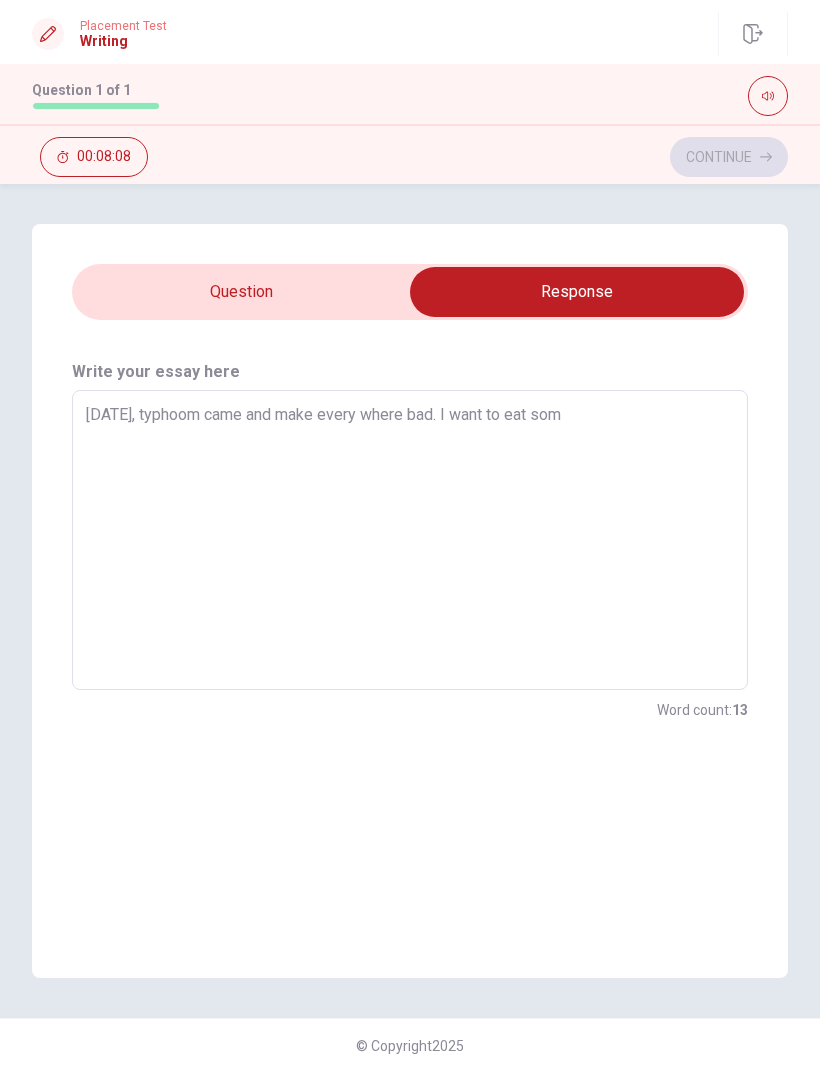 type on "x" 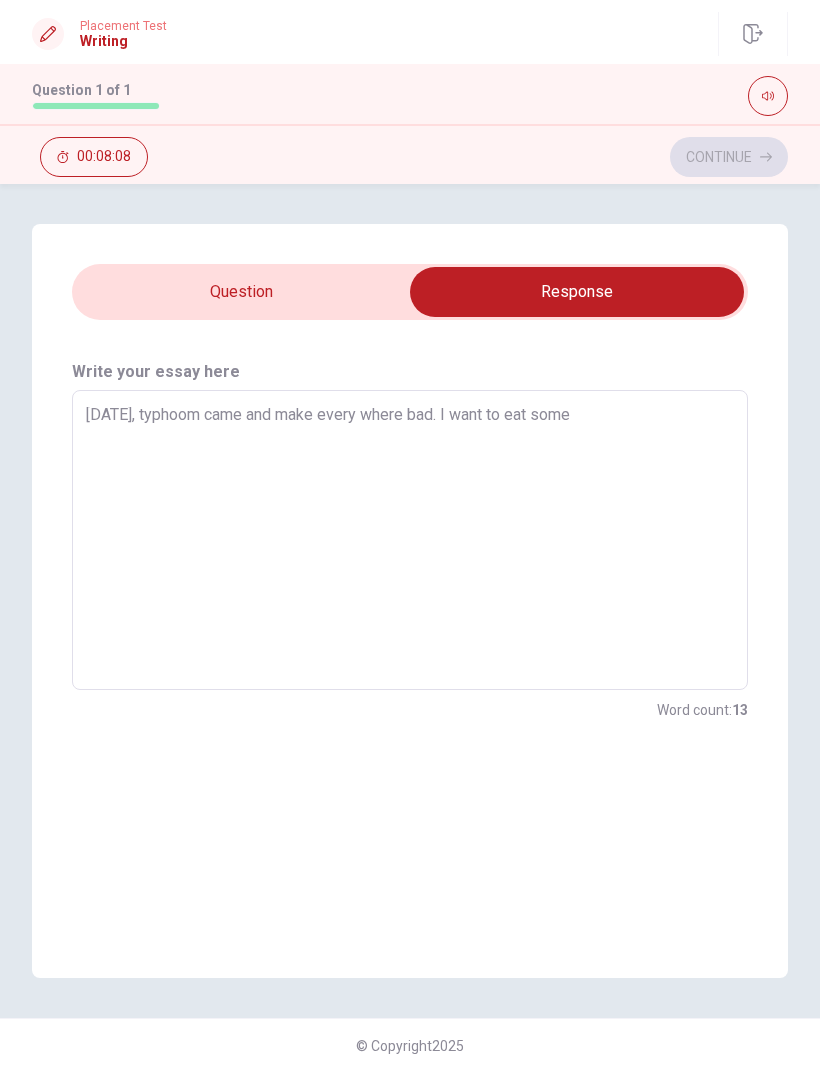 type on "x" 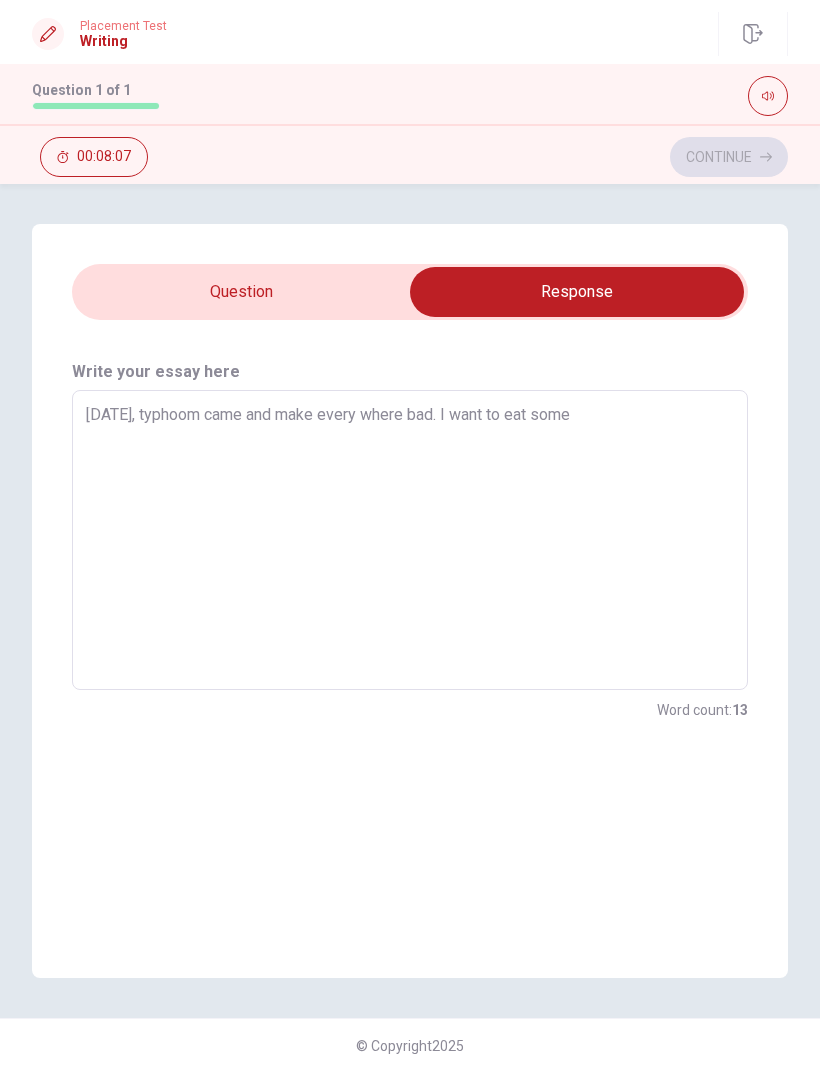 type on "[DATE], typhoom came and make every where bad. I want to eat somet" 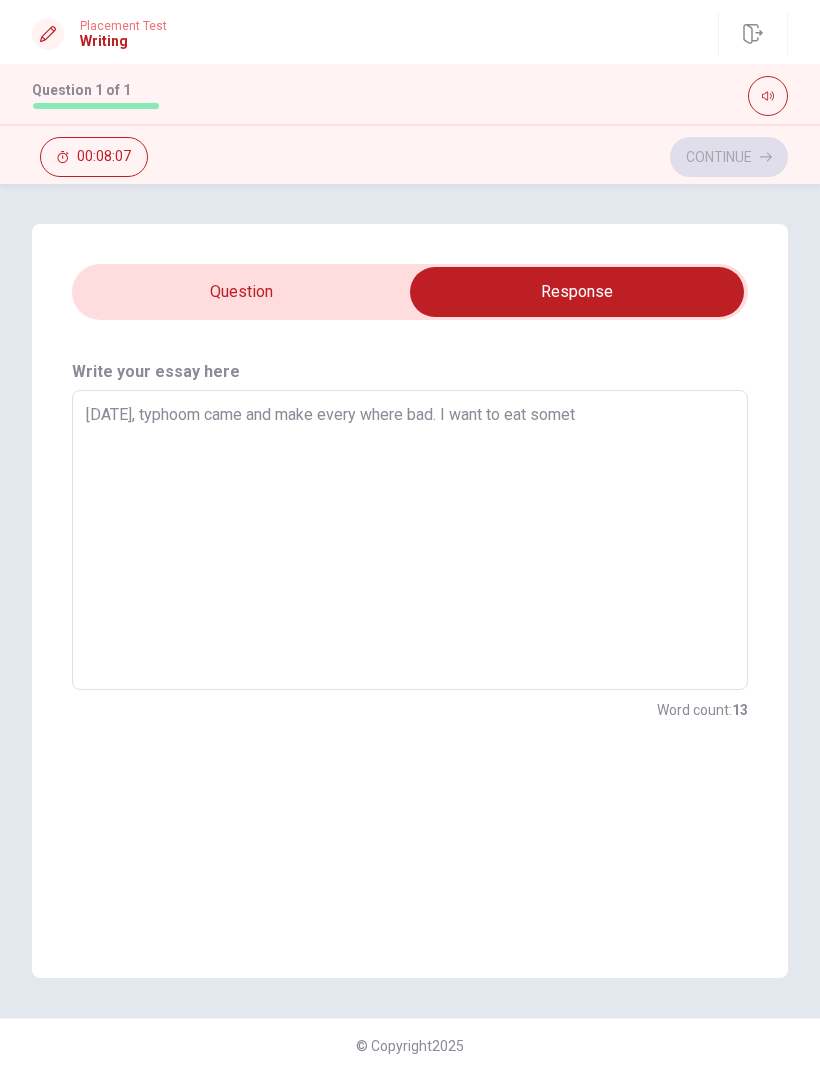 type on "x" 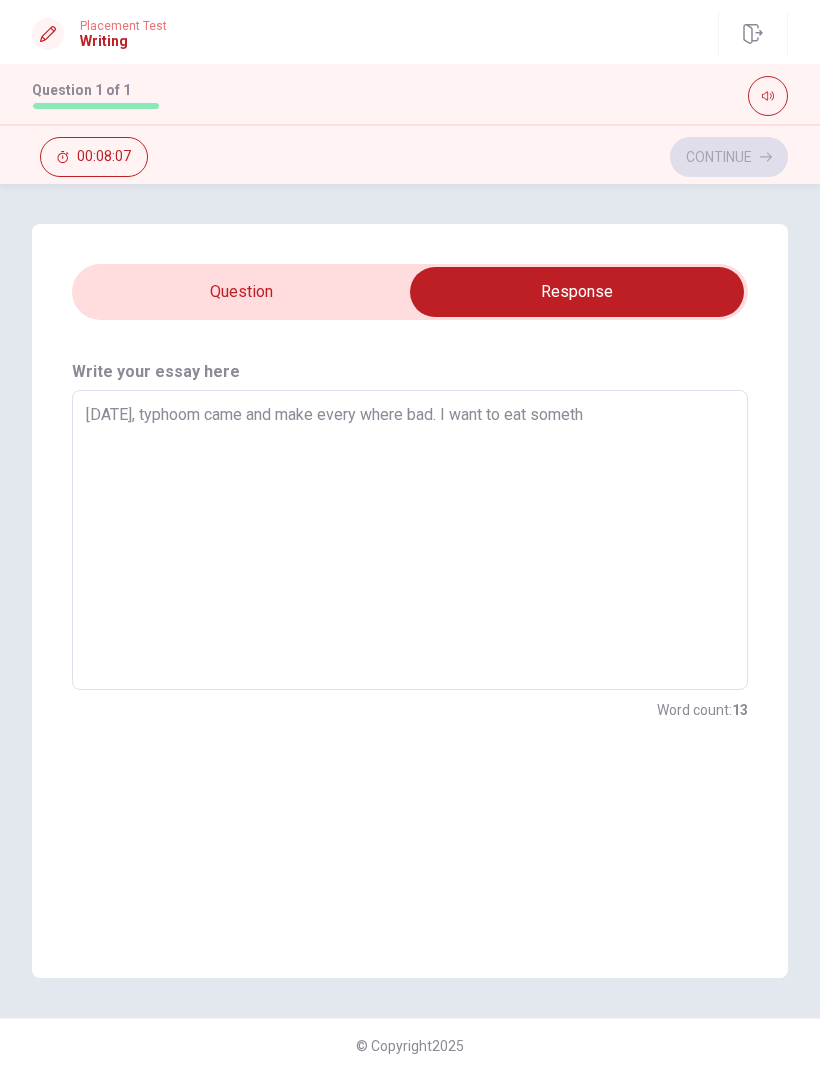 type on "x" 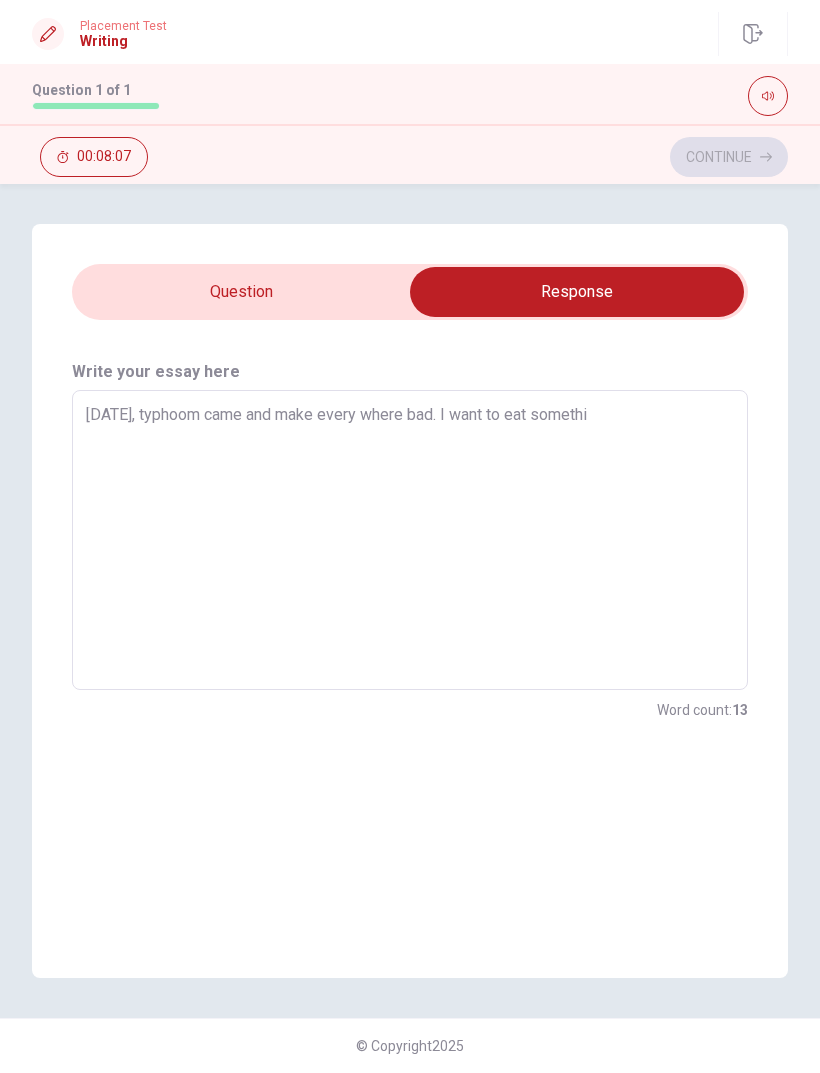 type on "x" 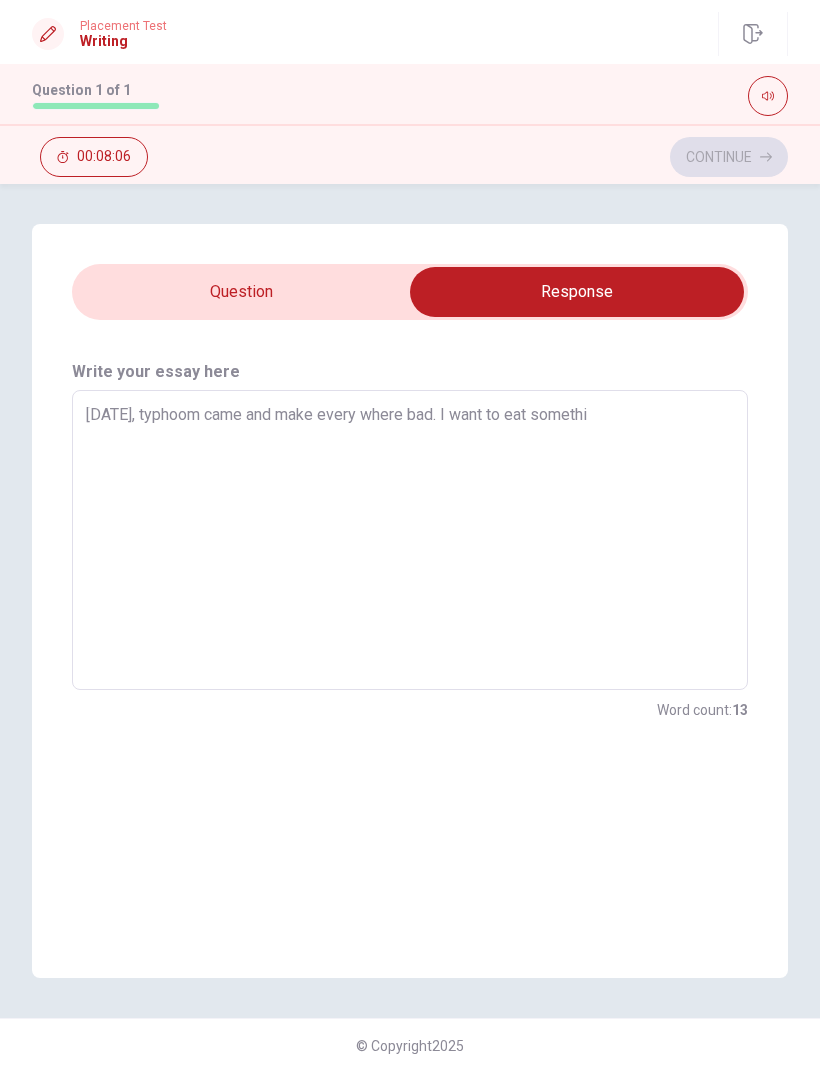 type on "[DATE], typhoom came and make every where bad. I want to eat somethin" 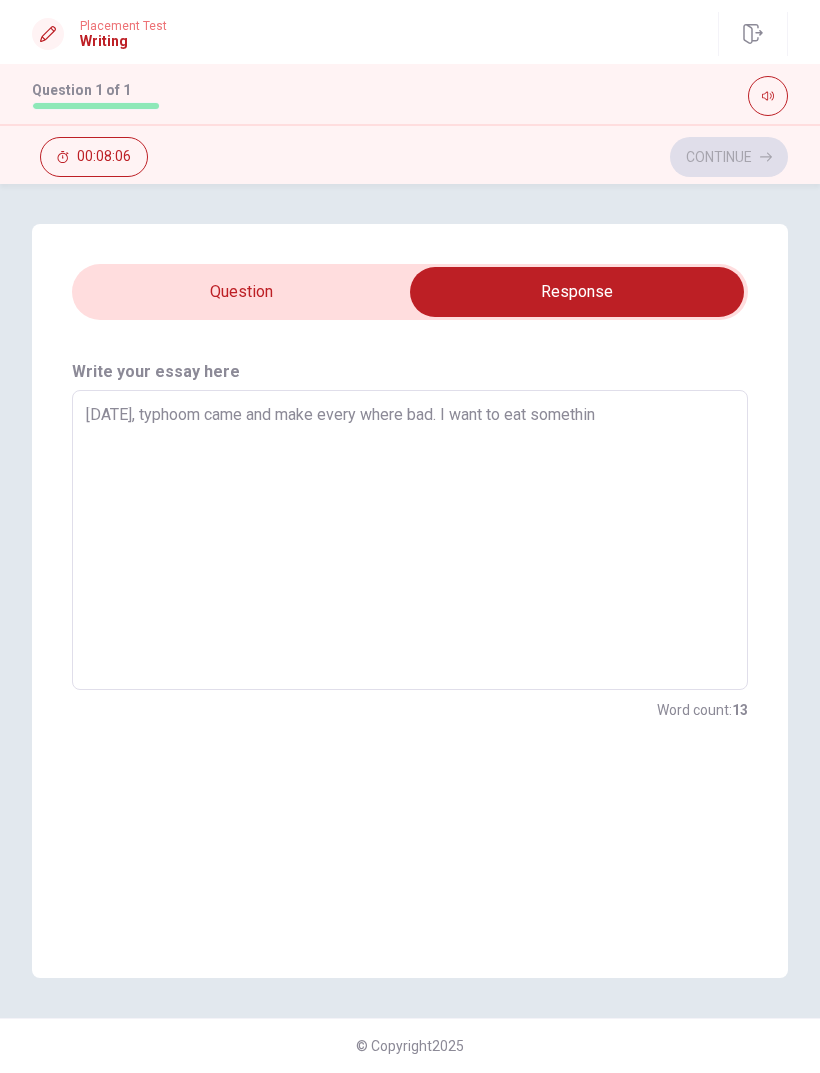 type on "x" 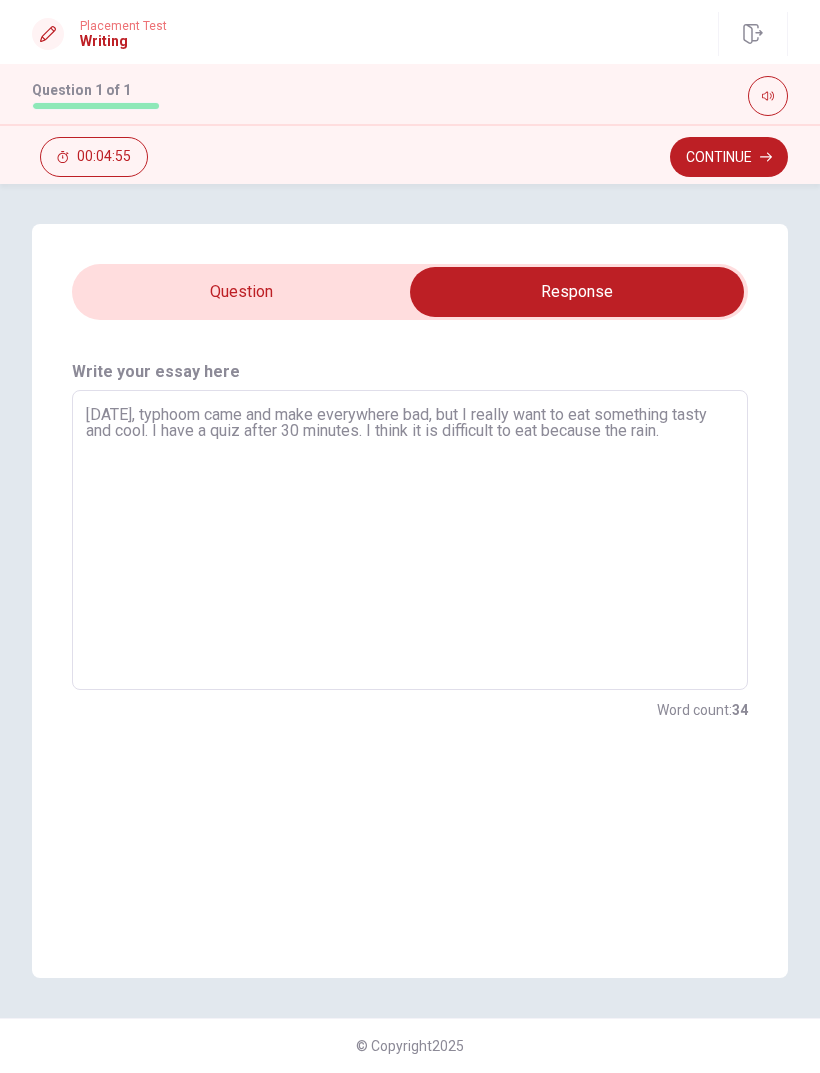 click at bounding box center (577, 292) 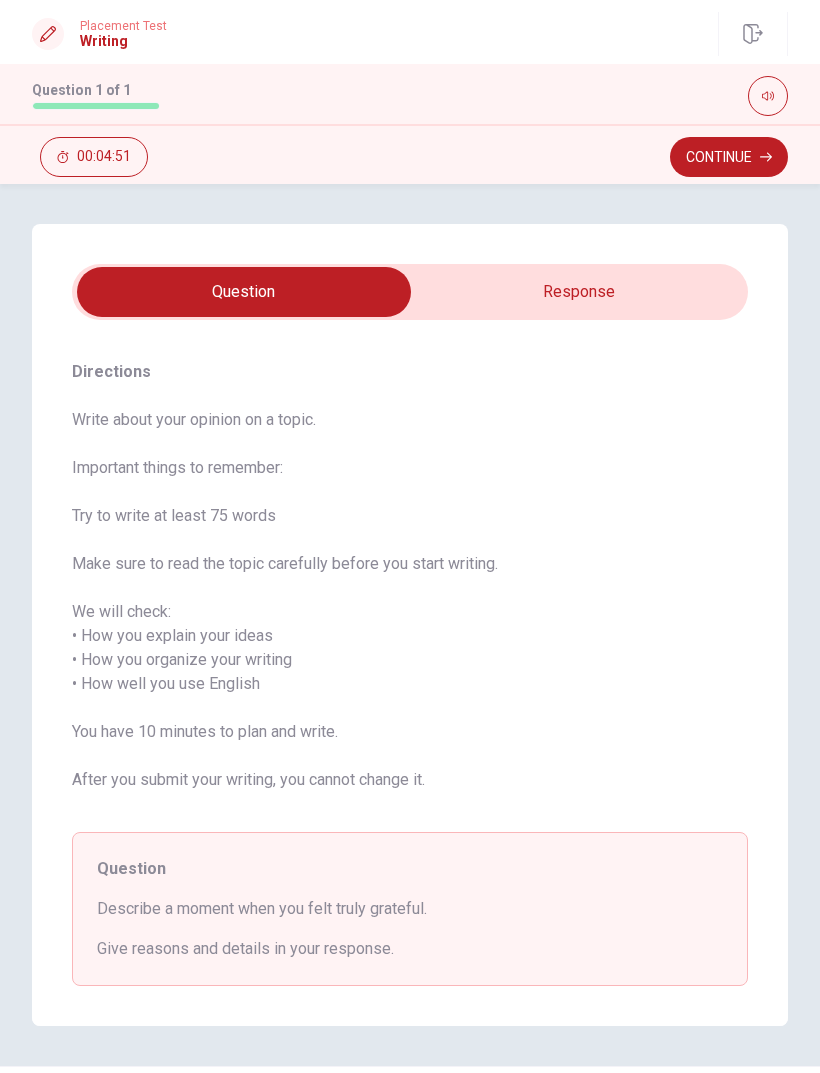 click at bounding box center [244, 292] 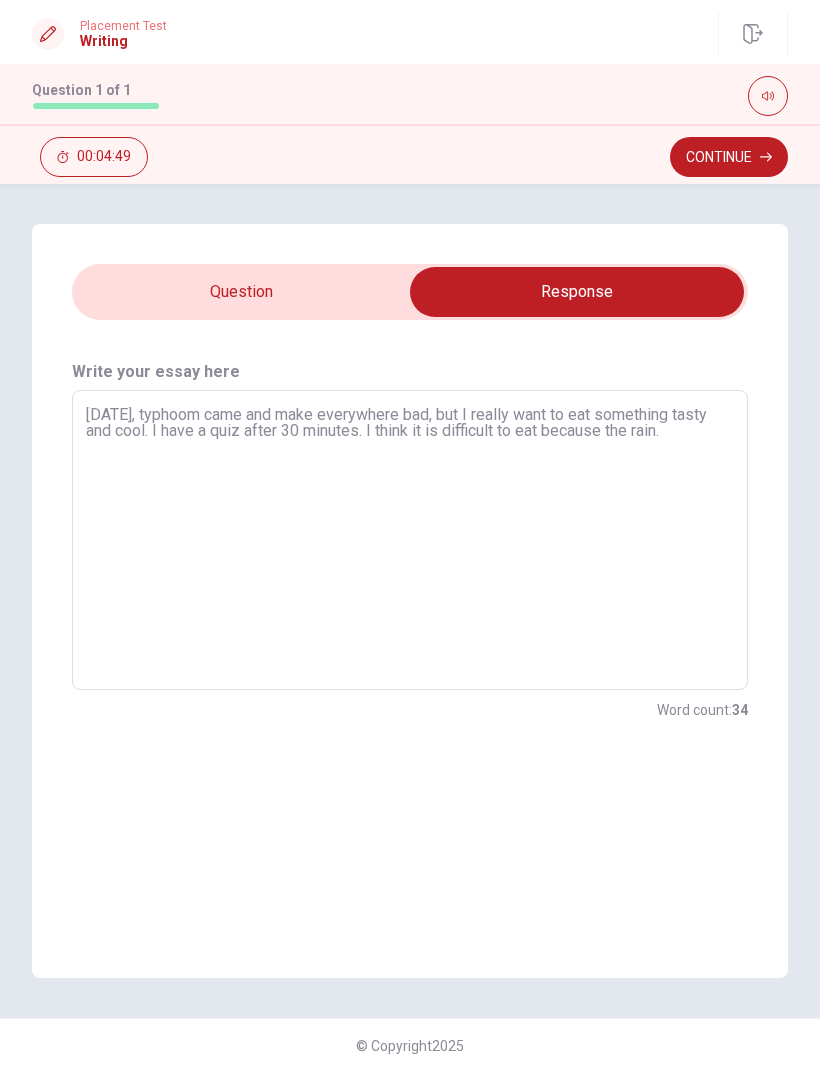 click on "[DATE], typhoom came and make everywhere bad, but I really want to eat something tasty and cool. I have a quiz after 30 minutes. I think it is difficult to eat because the rain." at bounding box center (410, 540) 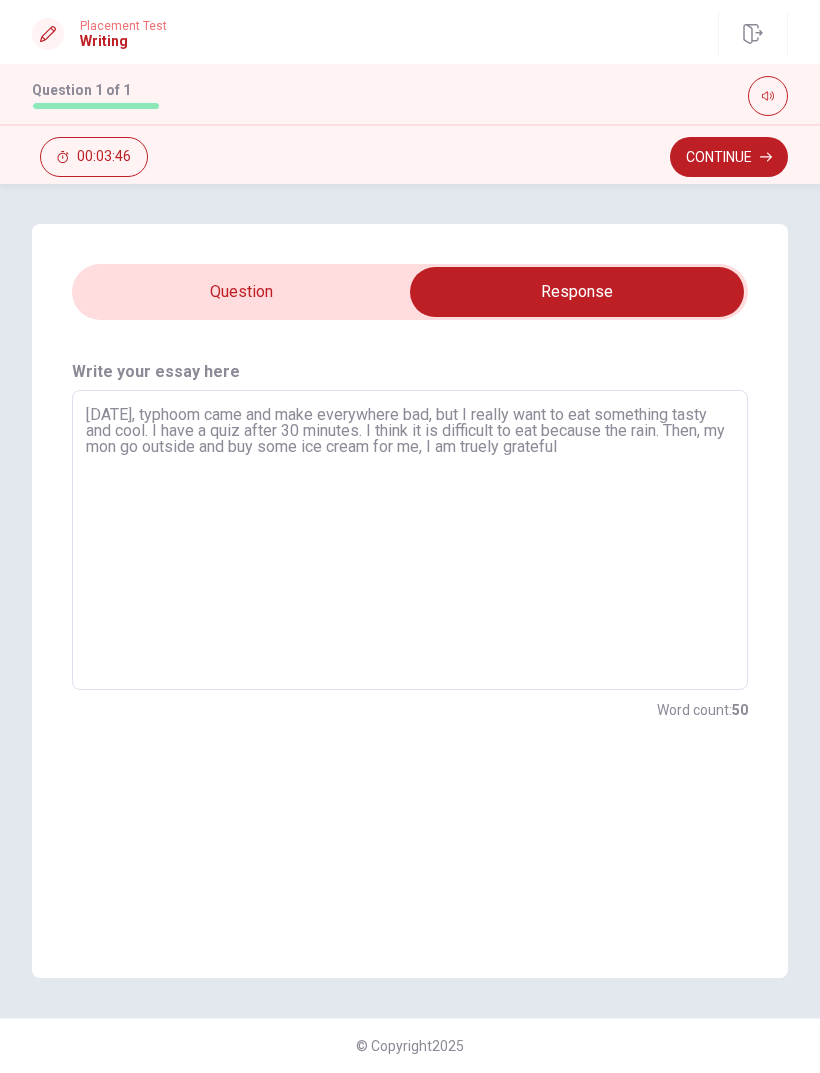 click at bounding box center [577, 292] 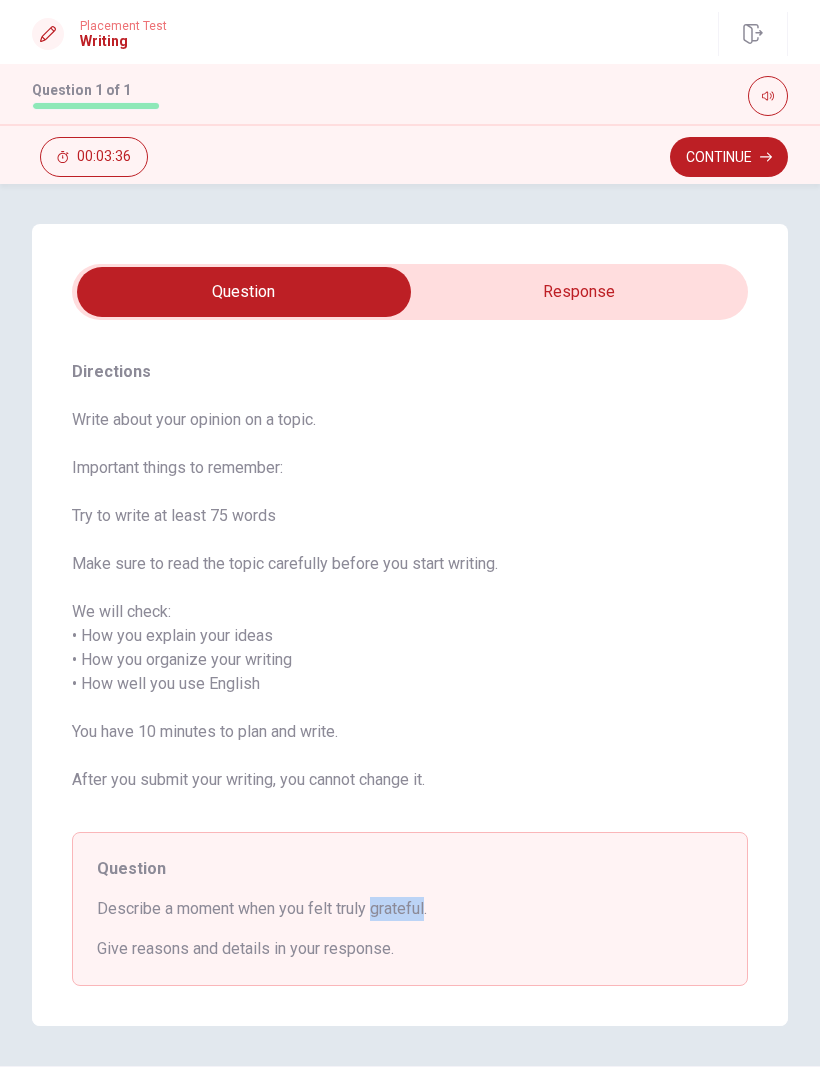 click on "Directions Write about your opinion on a topic.
Important things to remember:
Try to write at least 75 words
Make sure to read the topic carefully before you start writing.
We will check:
• How you explain your ideas
• How you organize your writing
• How well you use English
You have 10 minutes to plan and write.
After you submit your writing, you cannot change it.  Question Describe a moment when you felt truly grateful. Give reasons and details in your response." at bounding box center [410, 673] 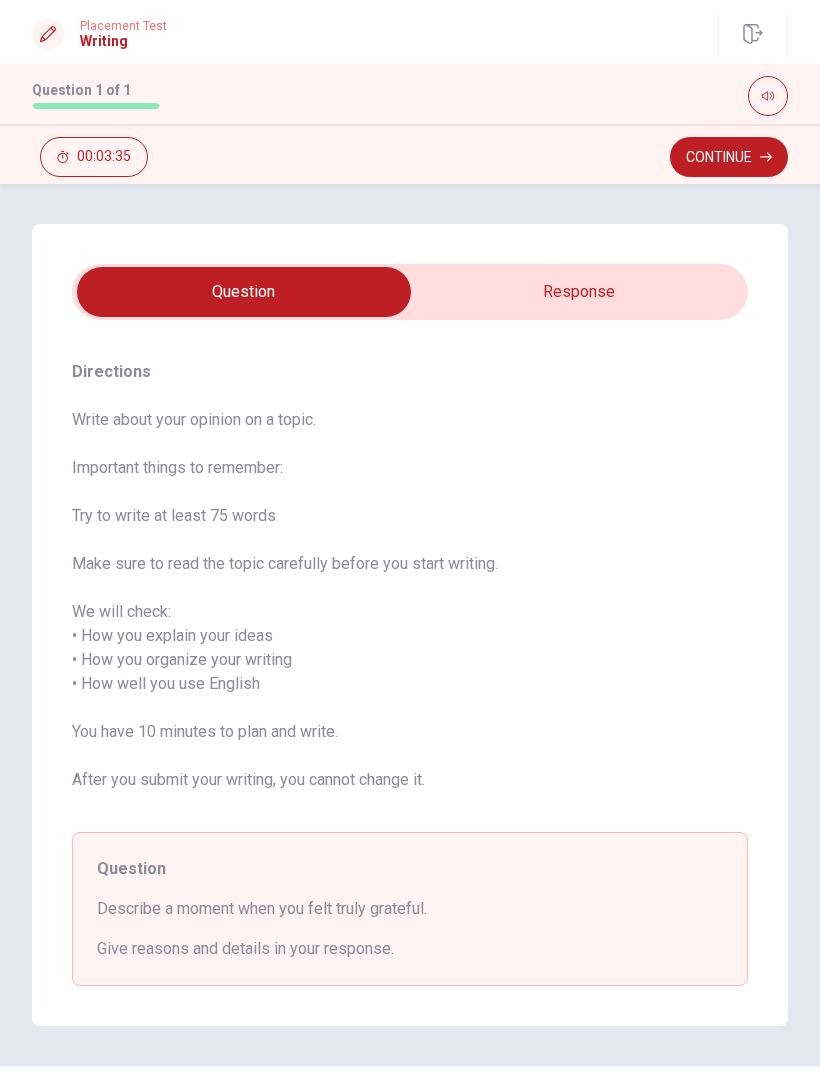 click at bounding box center (244, 292) 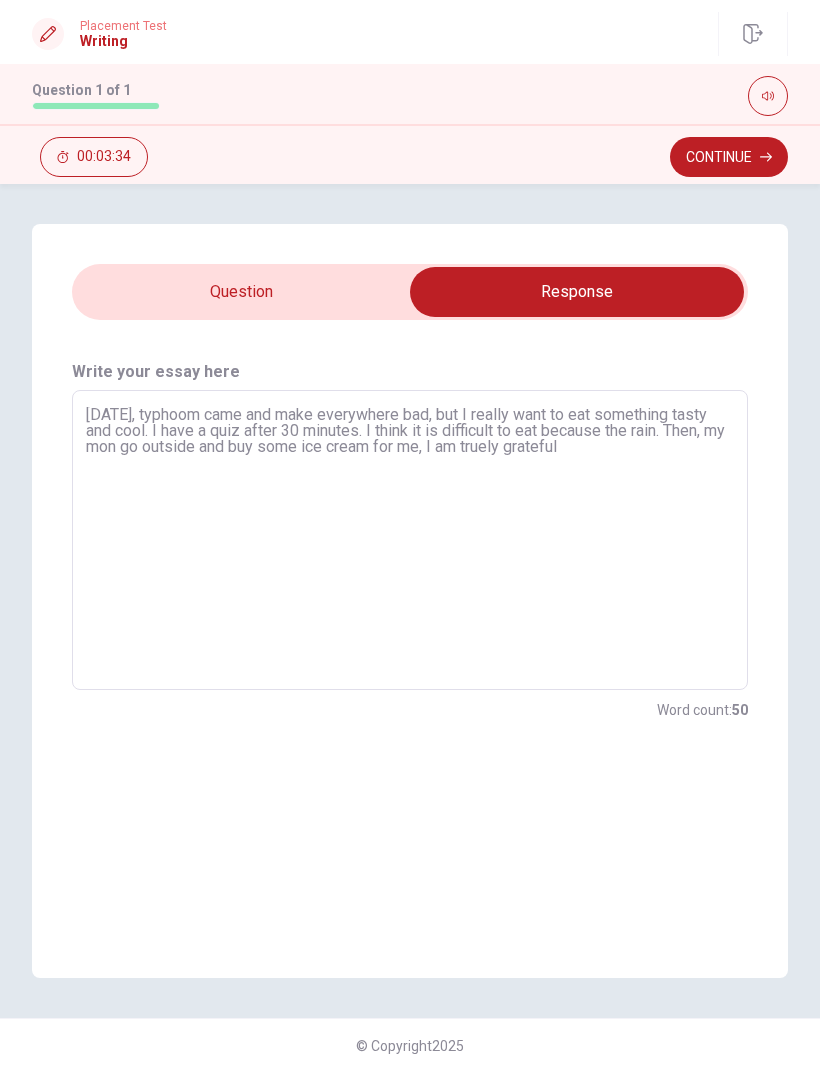 click on "[DATE], typhoom came and make everywhere bad, but I really want to eat something tasty and cool. I have a quiz after 30 minutes. I think it is difficult to eat because the rain. Then, my mon go outside and buy some ice cream for me, I am truely grateful" at bounding box center (410, 540) 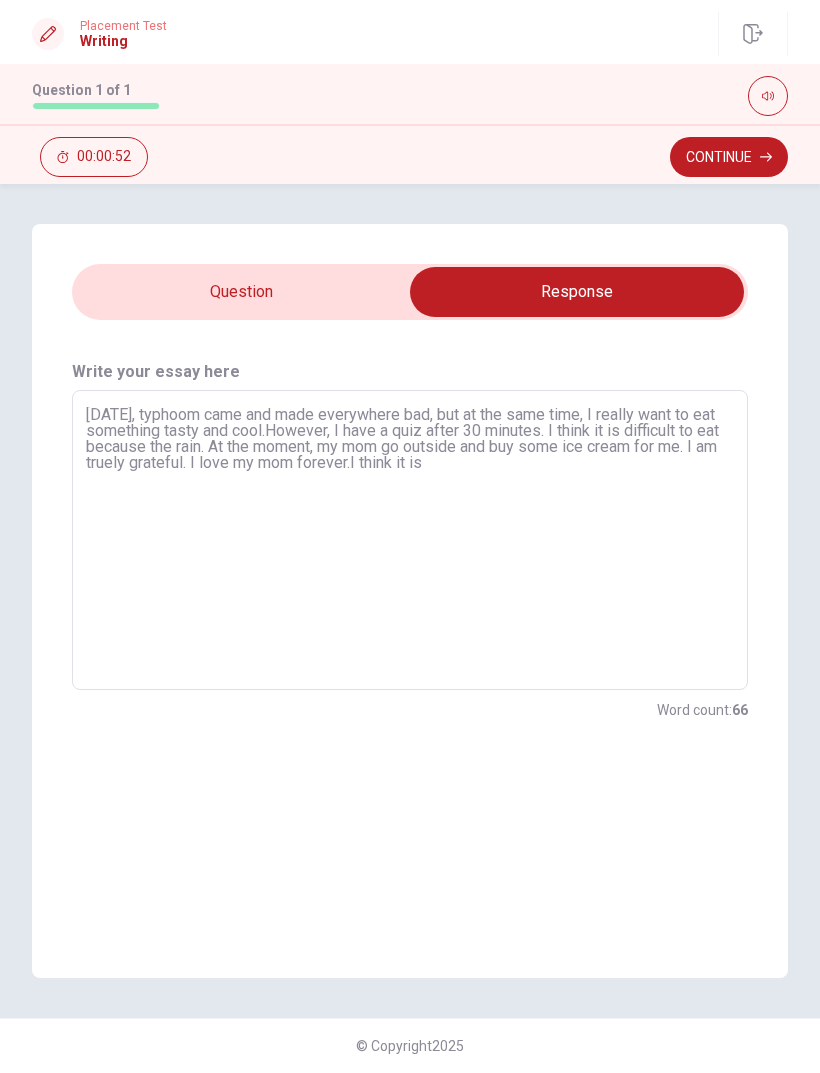 click at bounding box center (577, 292) 